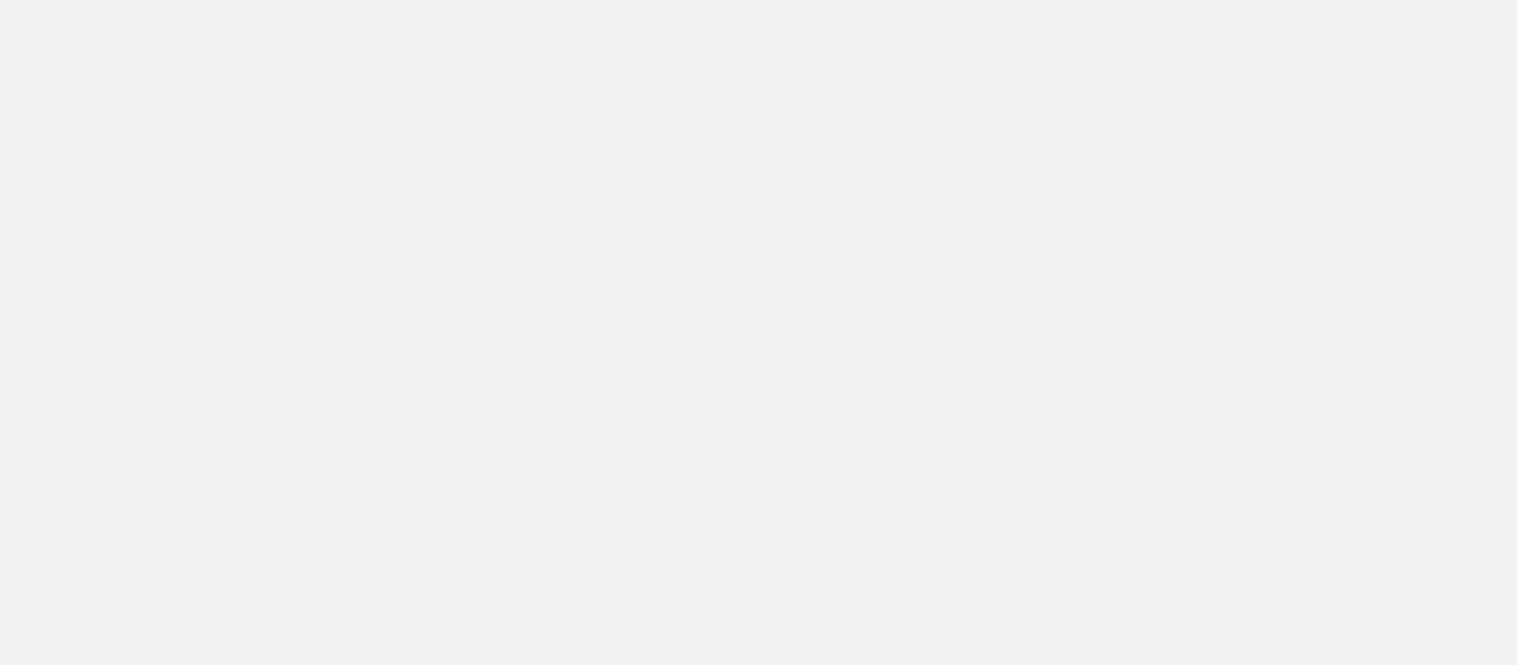 scroll, scrollTop: 0, scrollLeft: 0, axis: both 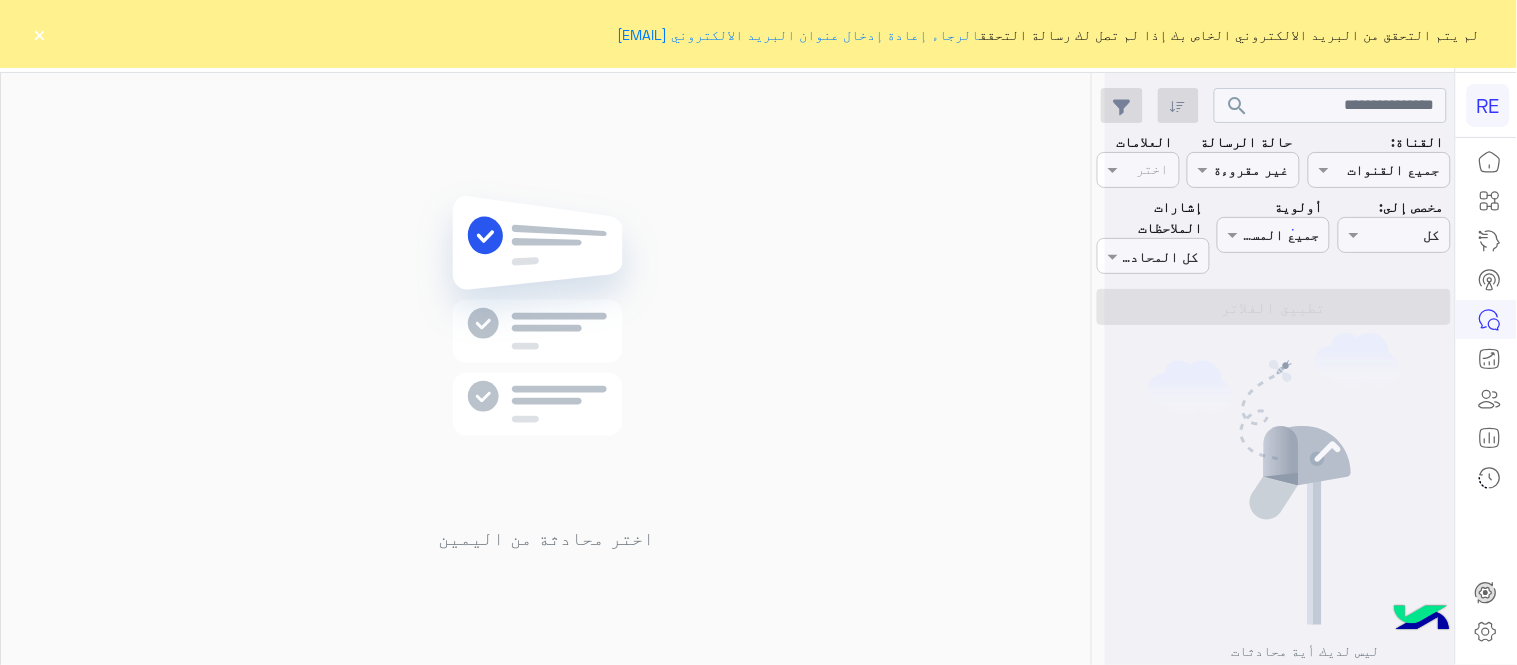click on "×" 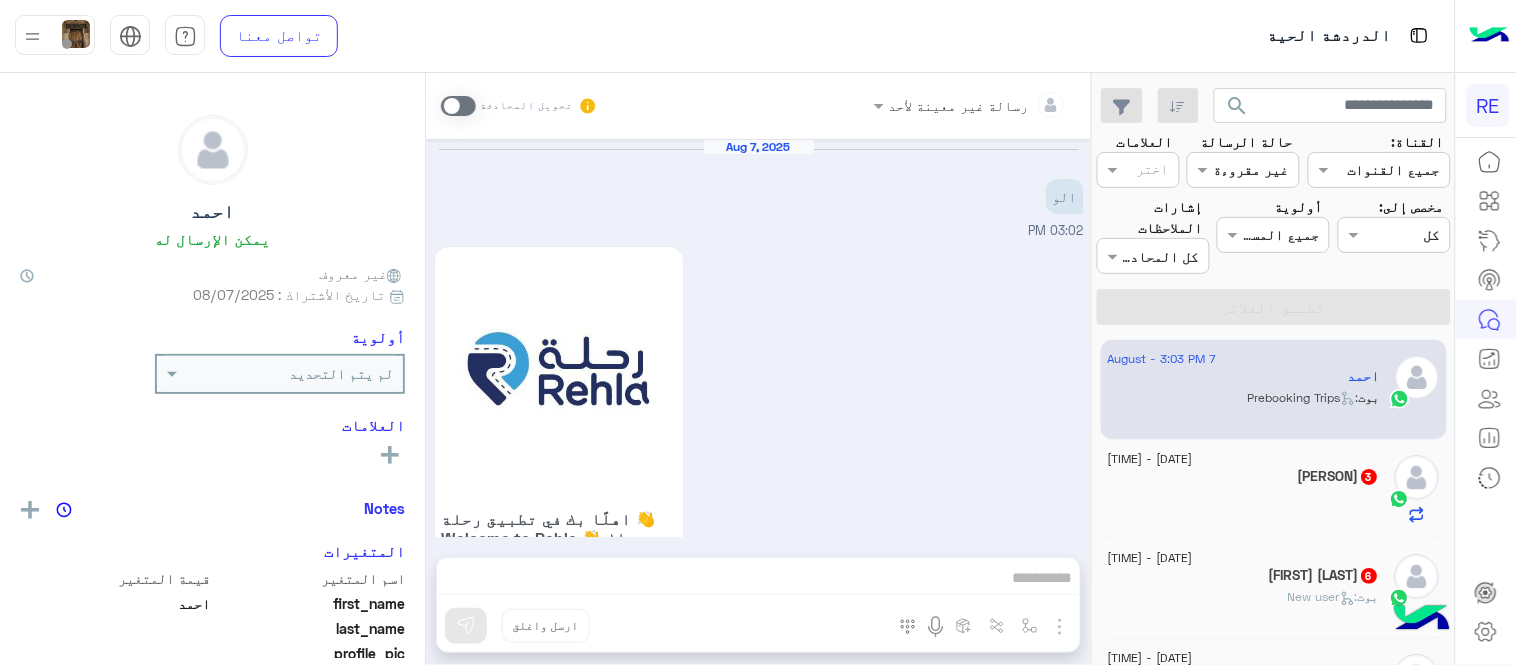 scroll, scrollTop: 1785, scrollLeft: 0, axis: vertical 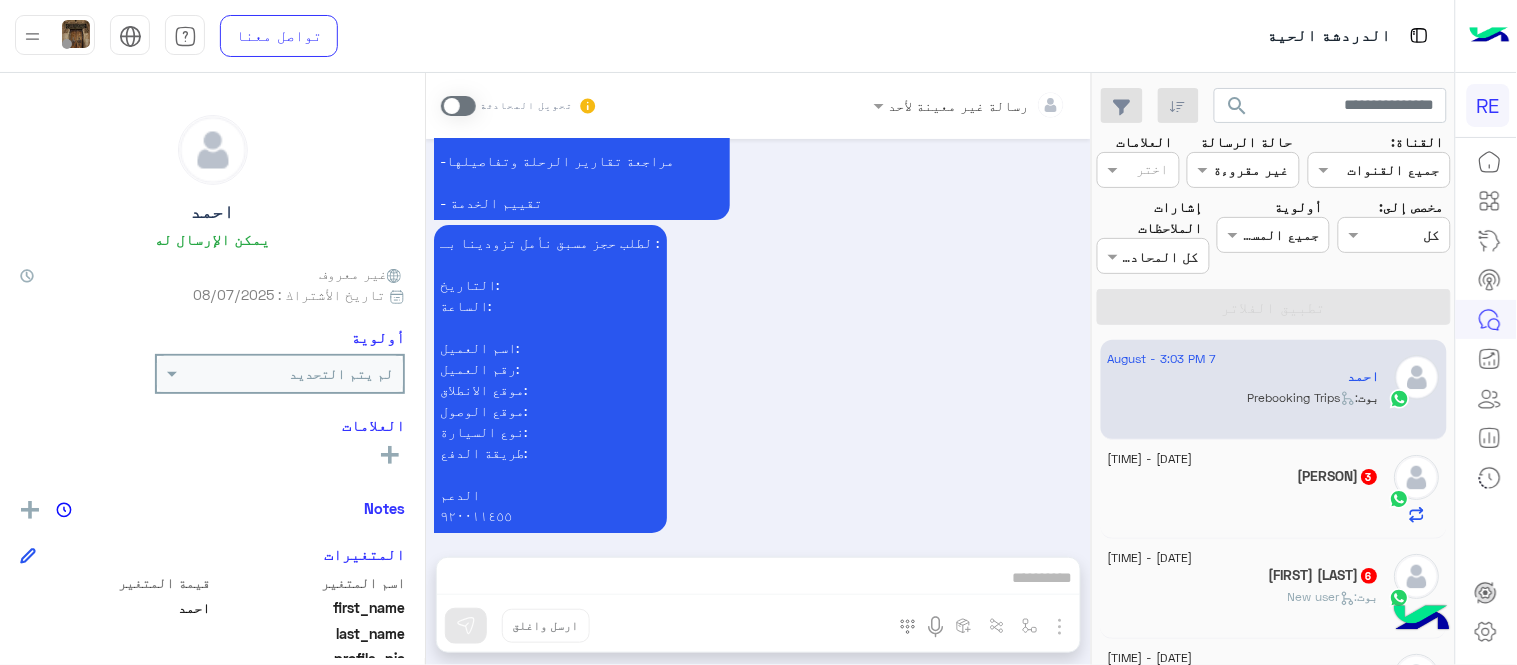 click at bounding box center (458, 106) 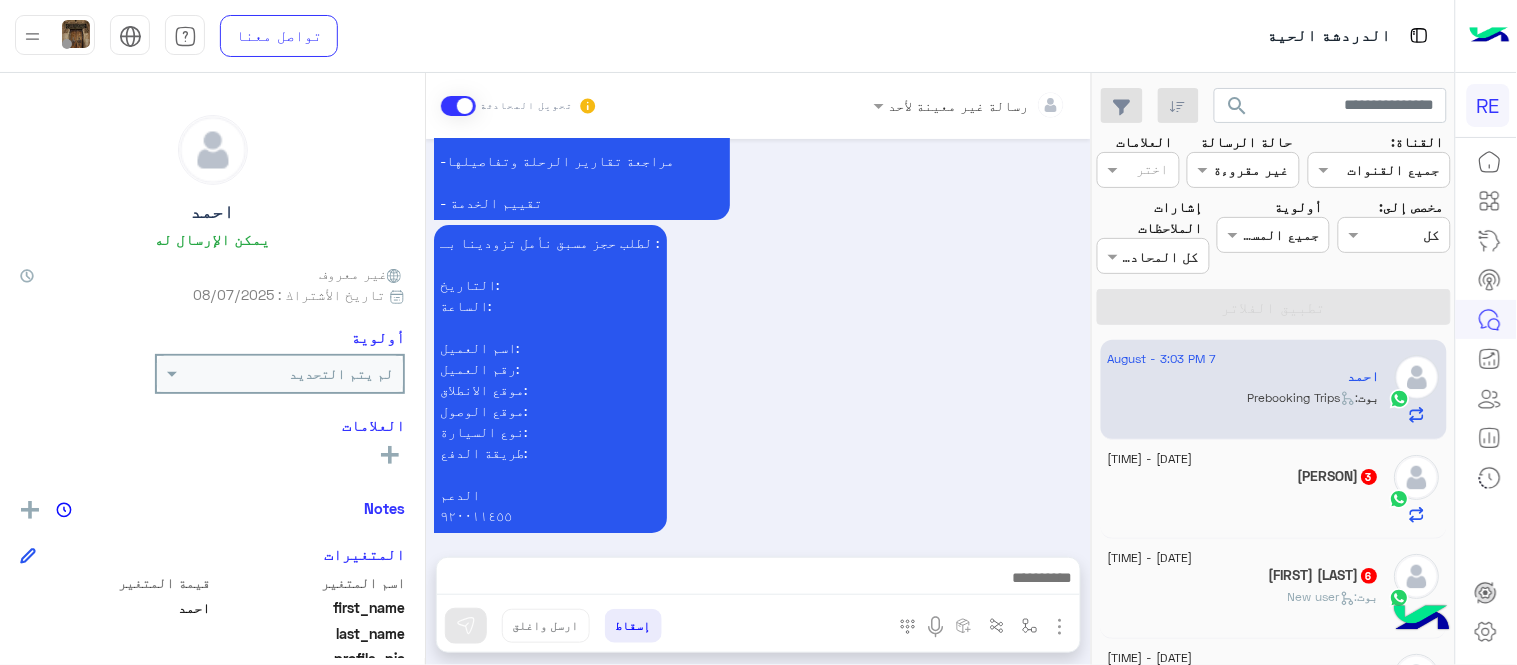 scroll, scrollTop: 1822, scrollLeft: 0, axis: vertical 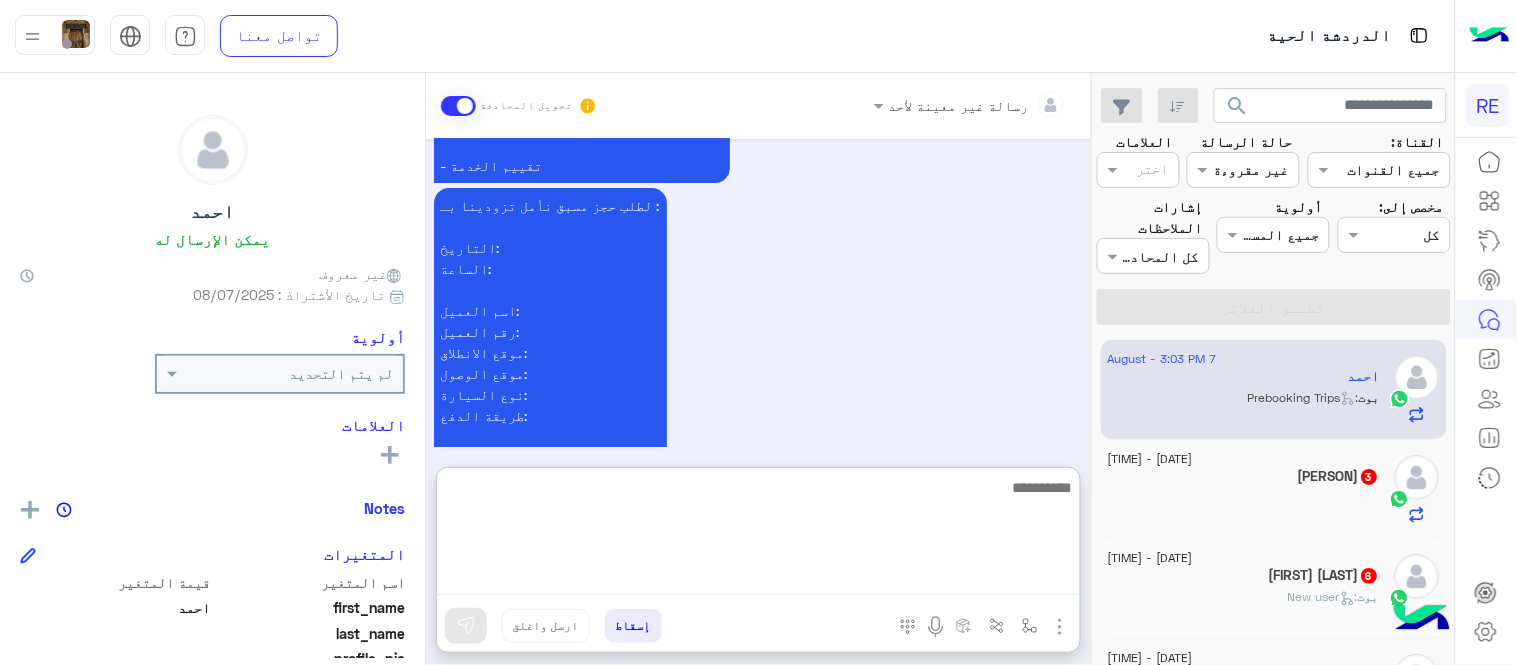 click at bounding box center (758, 535) 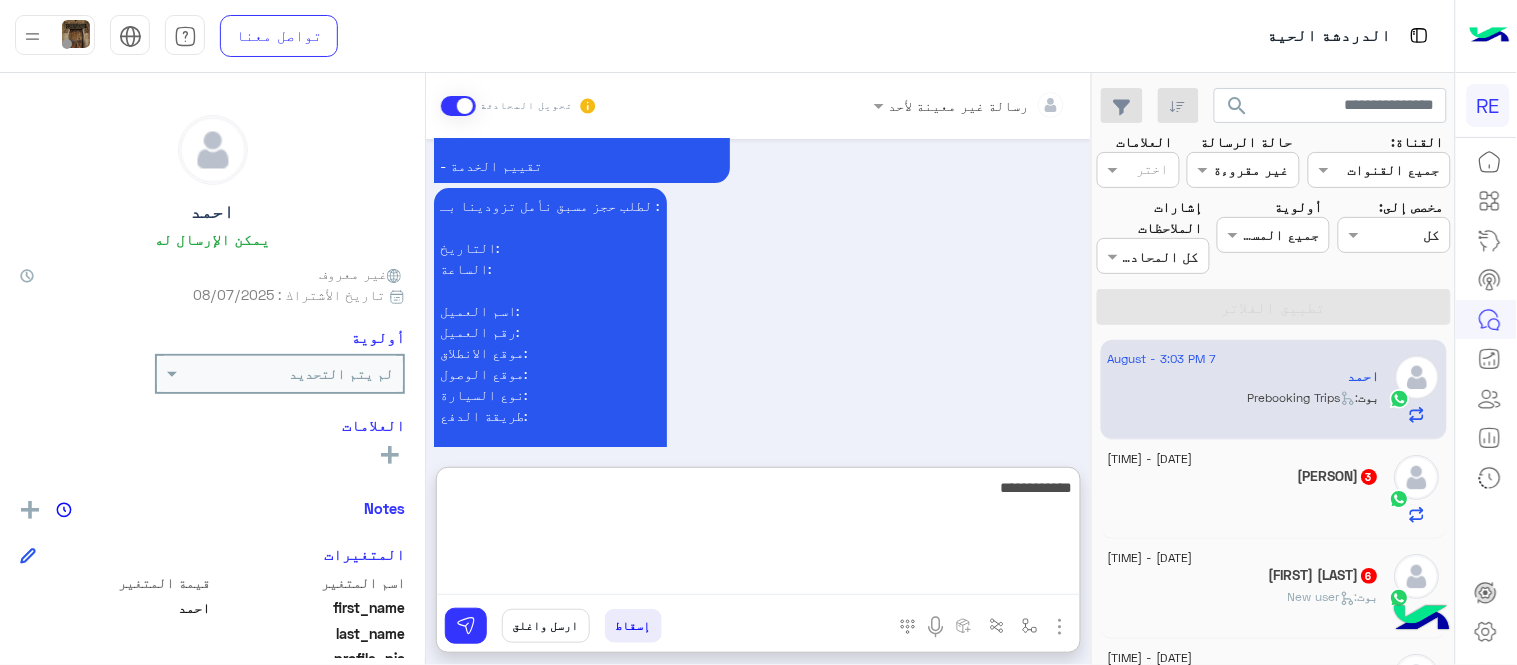 type on "**********" 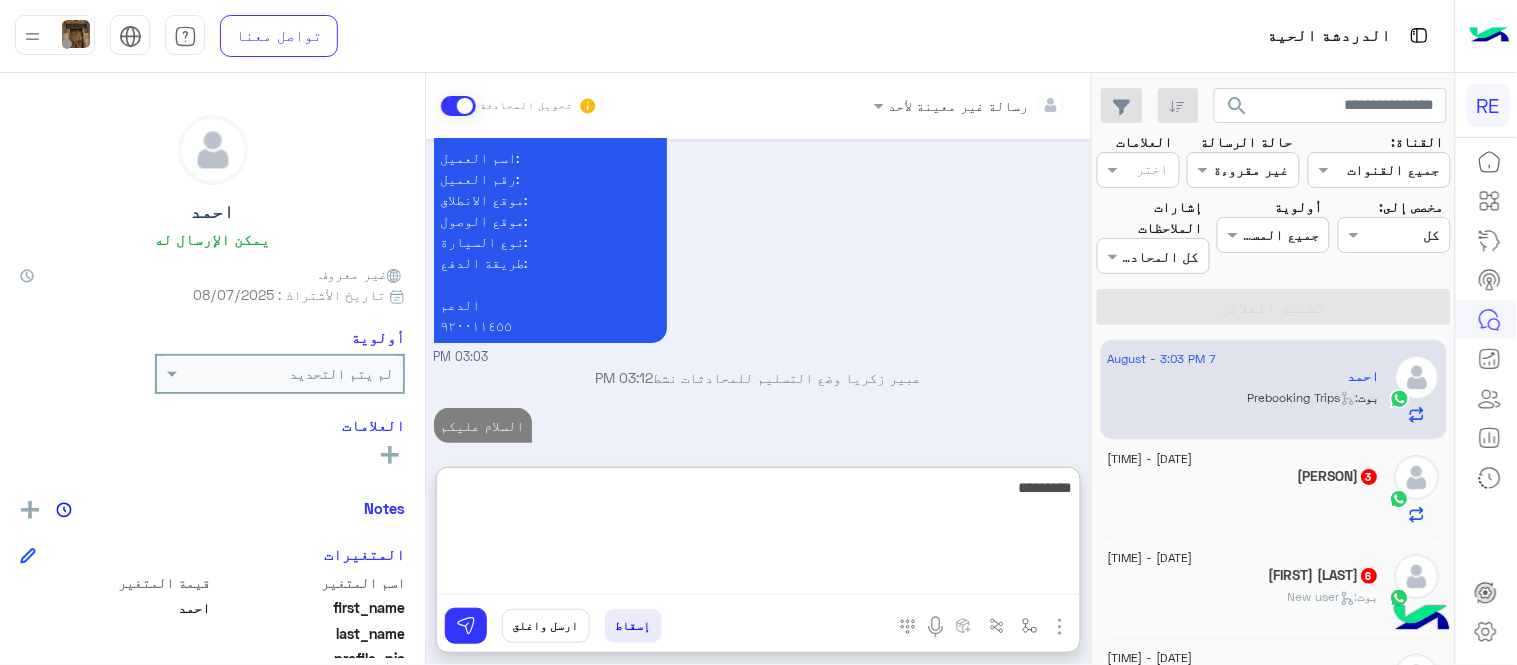 scroll, scrollTop: 2012, scrollLeft: 0, axis: vertical 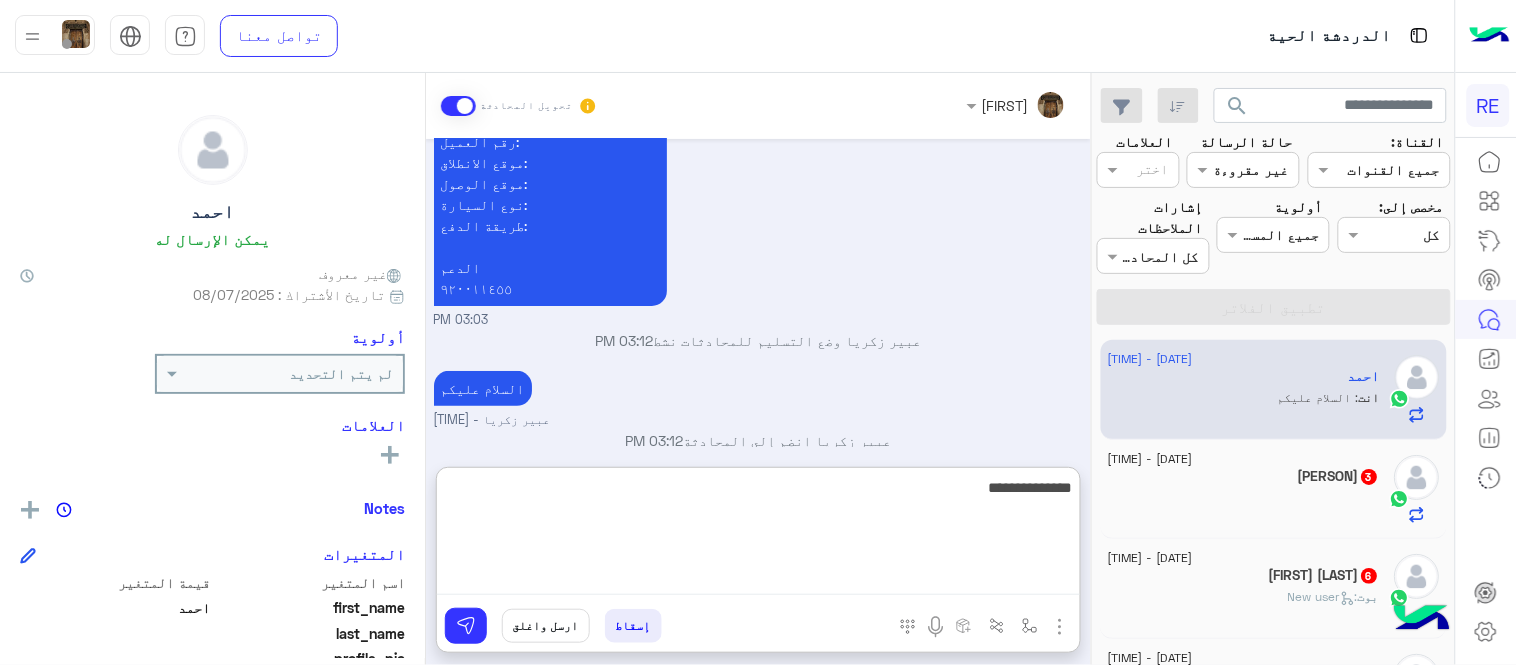 type on "**********" 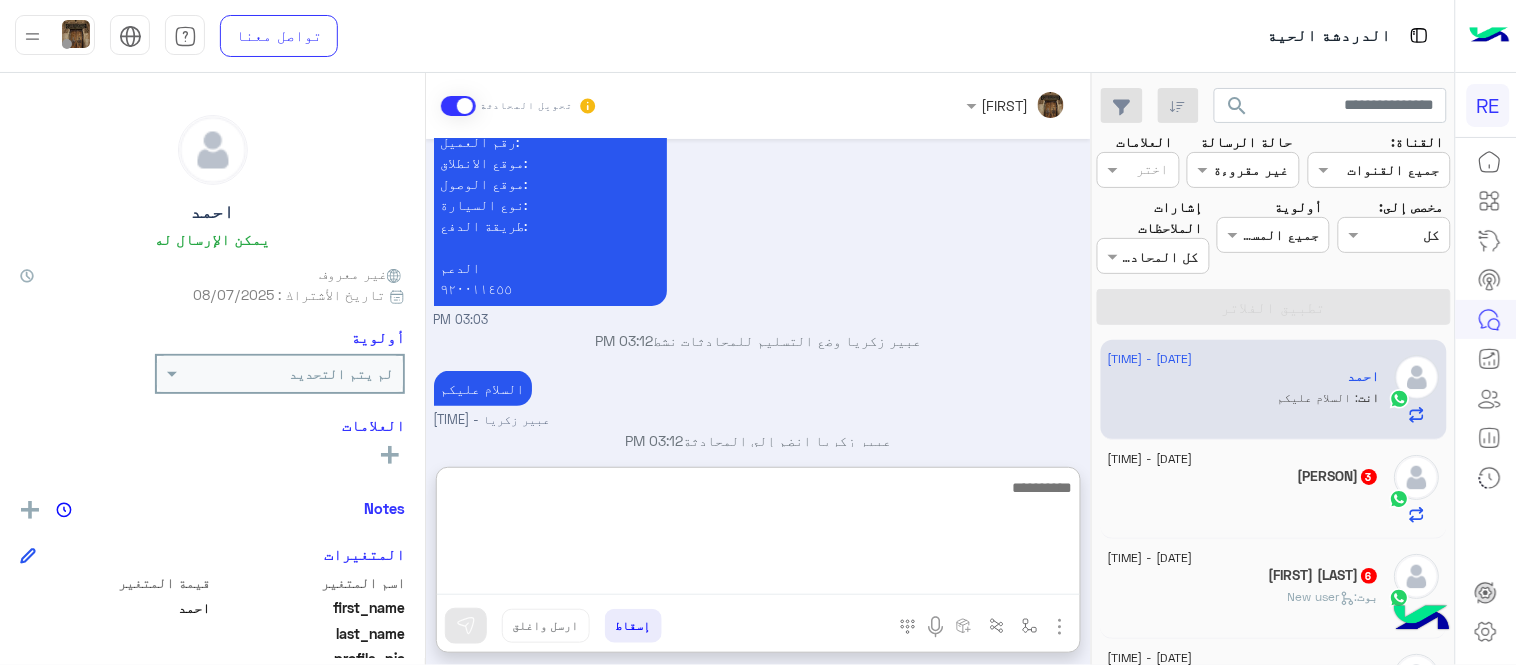 scroll, scrollTop: 2075, scrollLeft: 0, axis: vertical 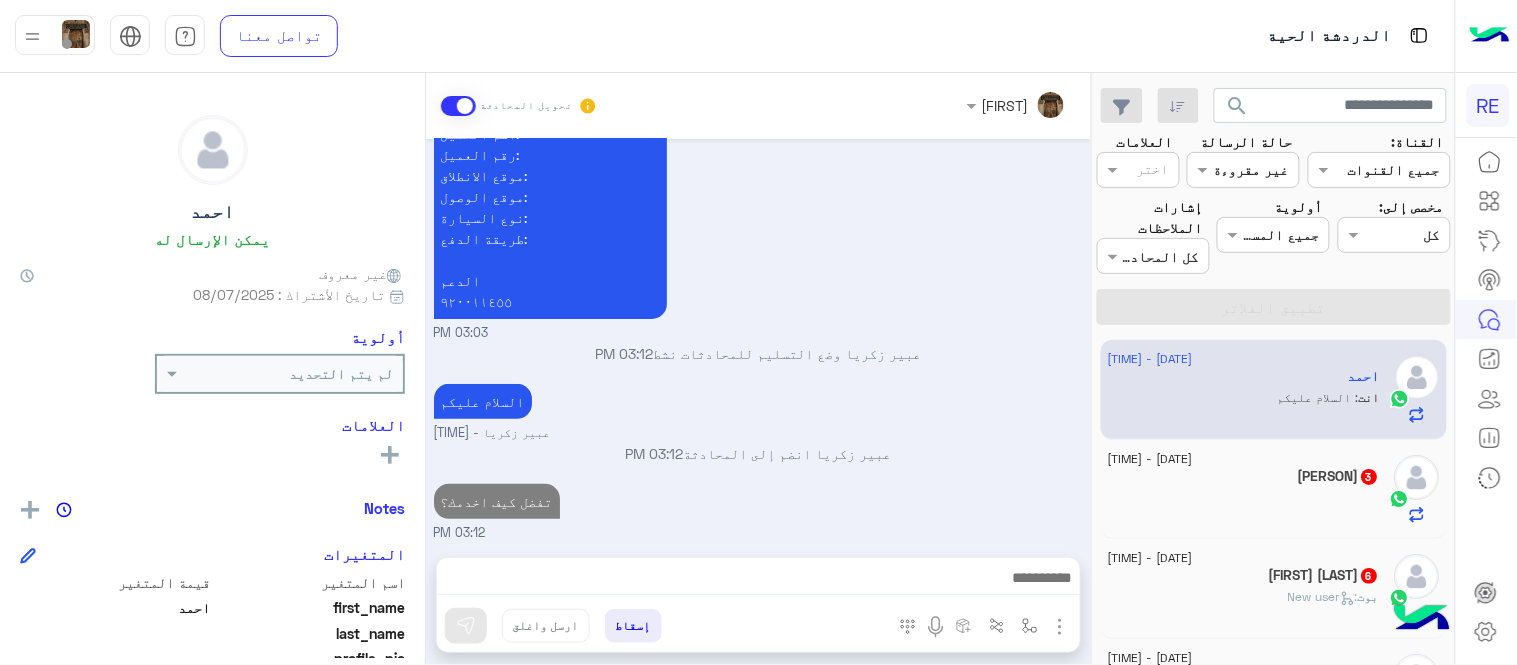 click on "[DATE] - 2:58 PM [LAST] 3" 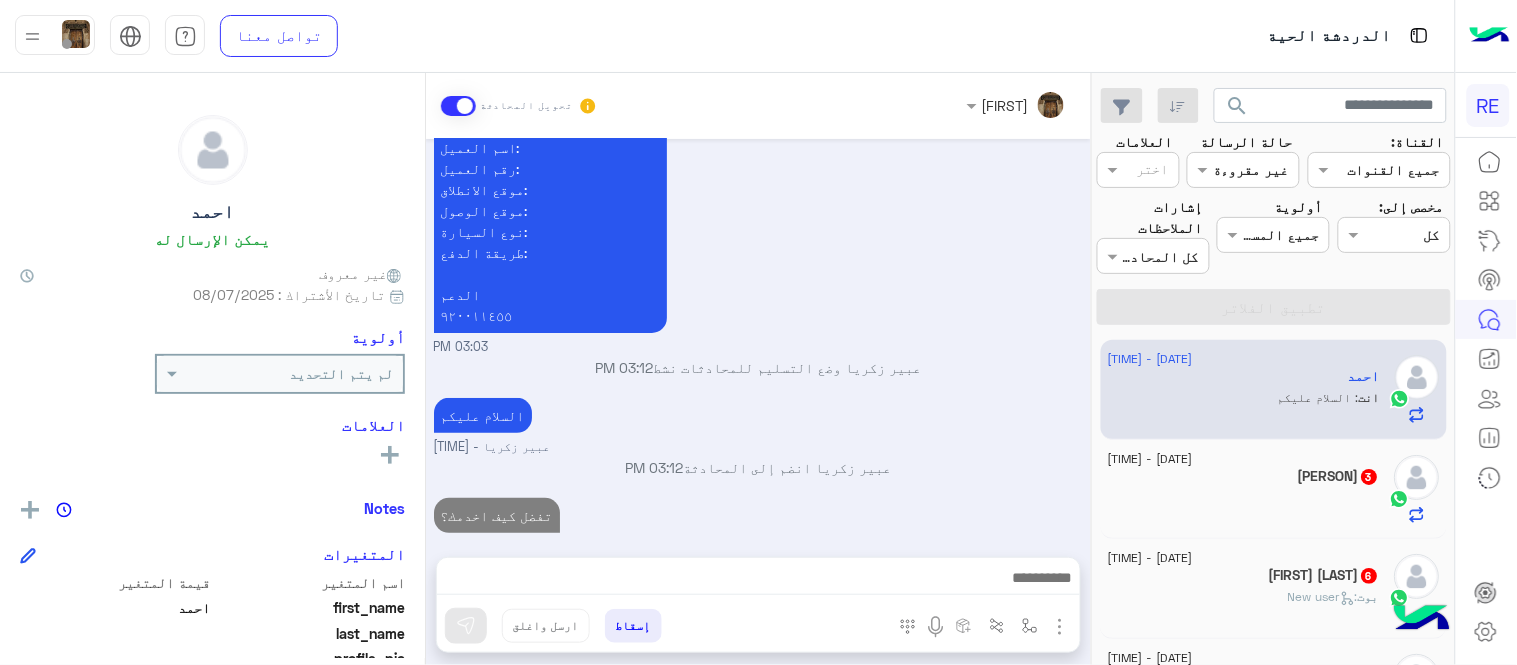 click on "[DATE] - [TIME]" 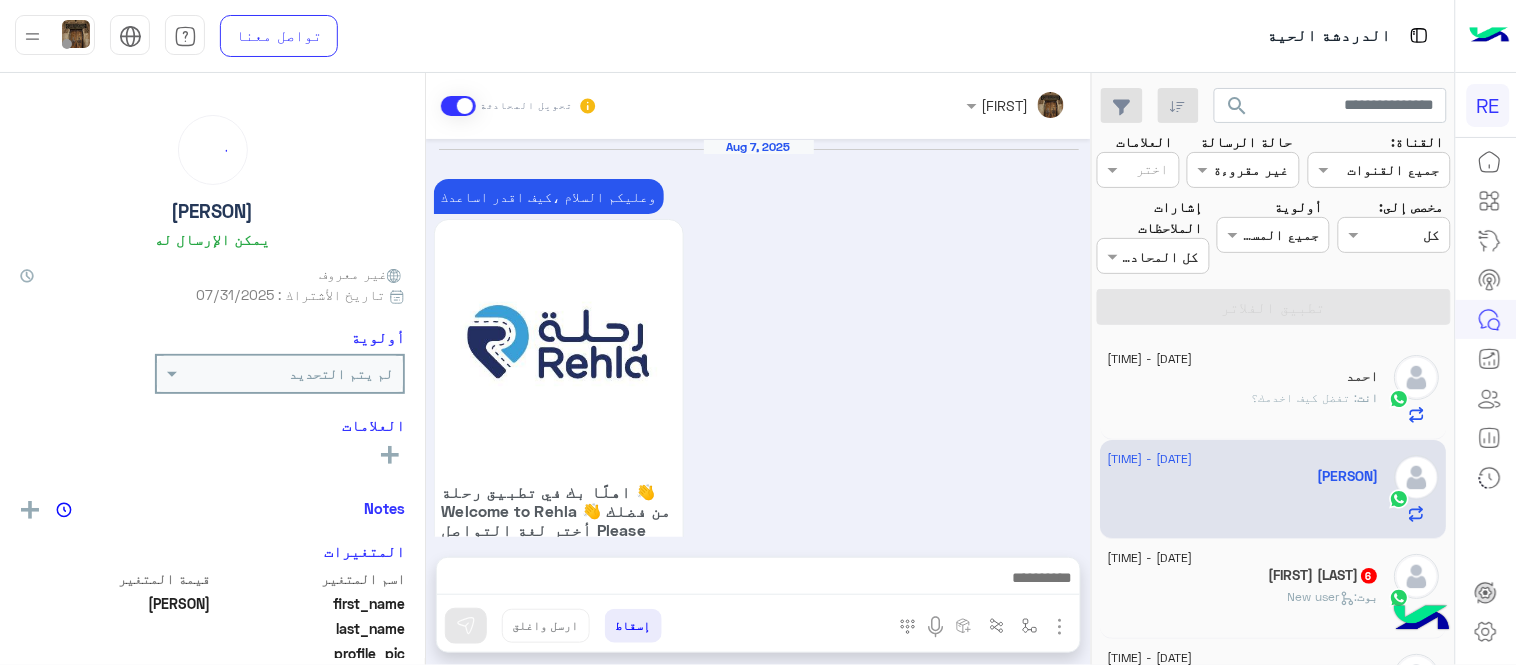 scroll, scrollTop: 938, scrollLeft: 0, axis: vertical 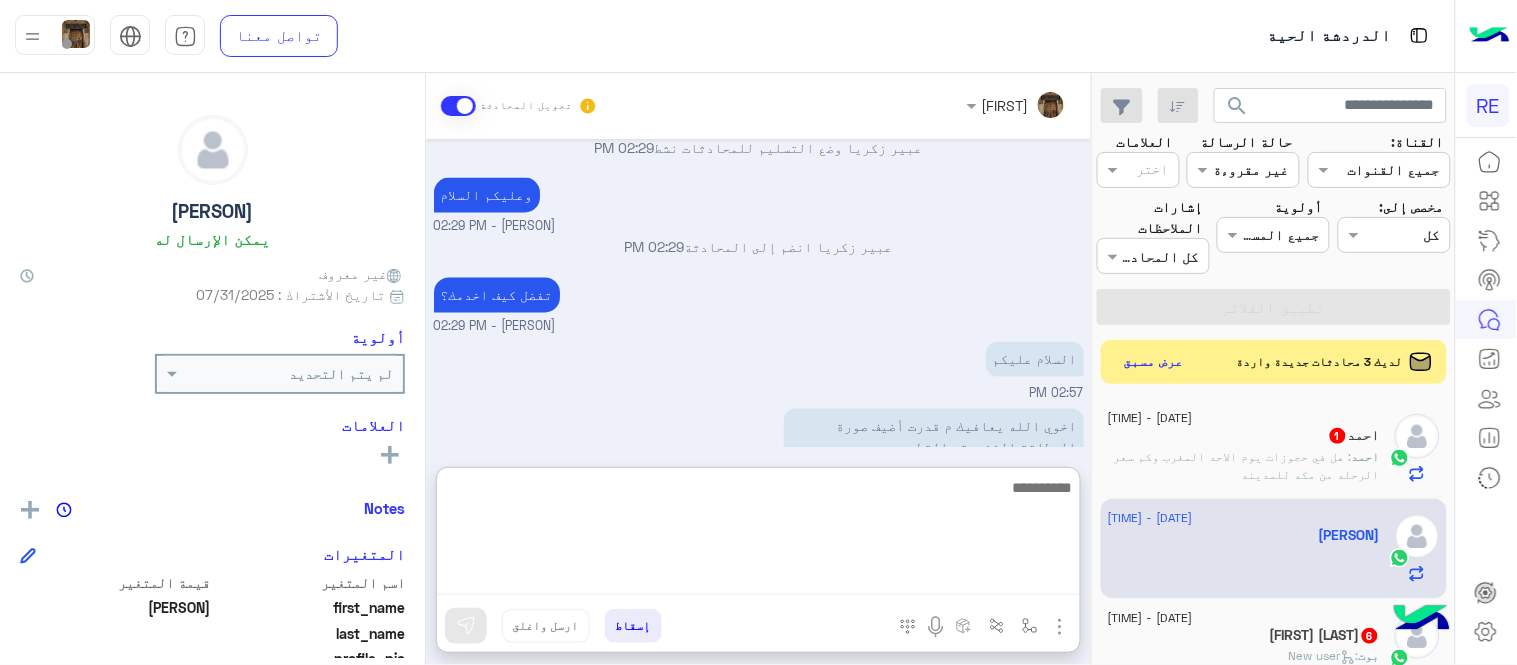 click at bounding box center [758, 535] 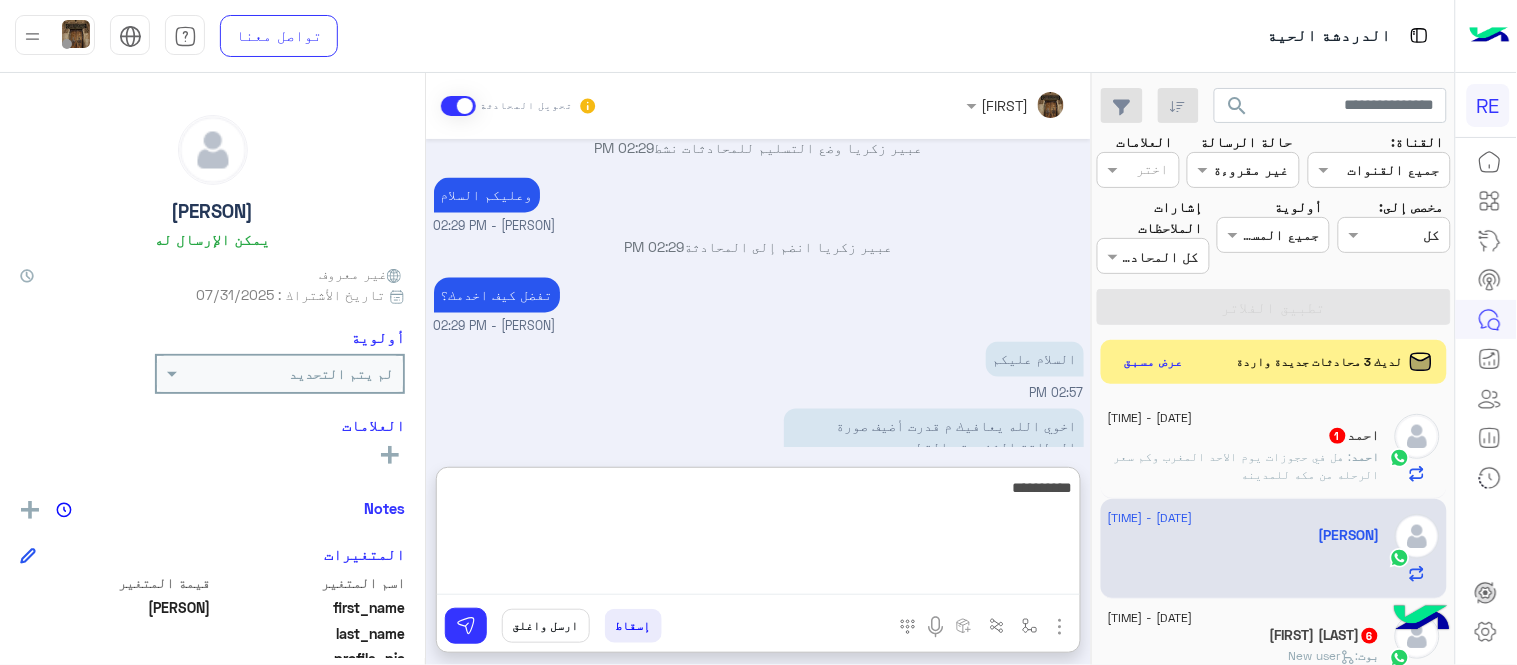 type on "**********" 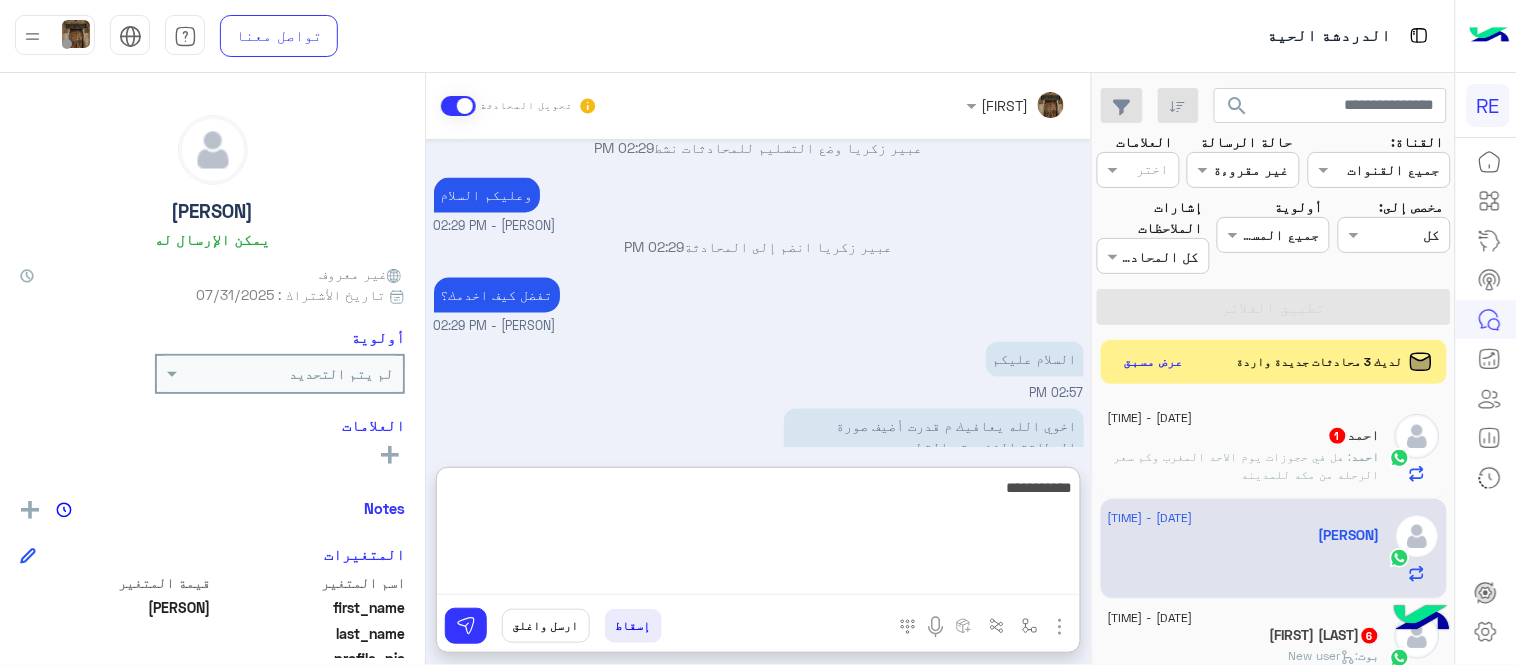 type 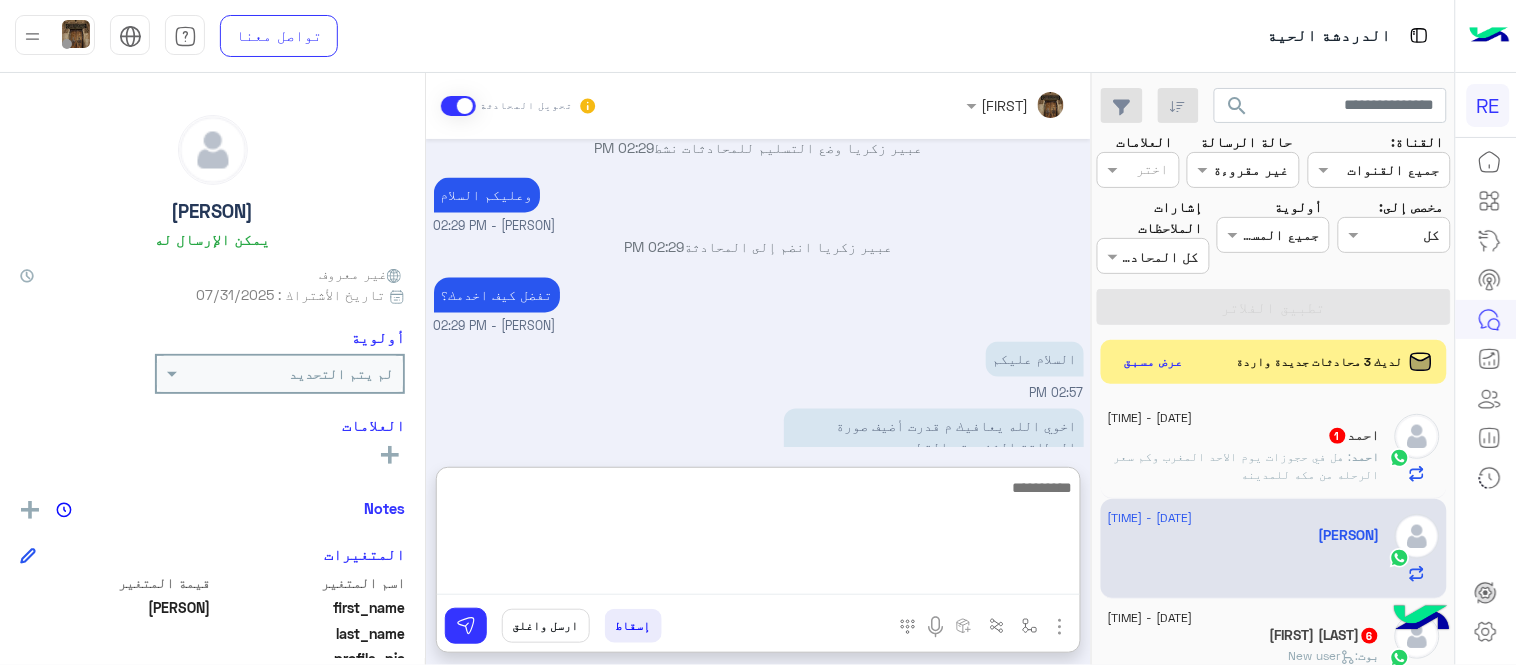 scroll, scrollTop: 1092, scrollLeft: 0, axis: vertical 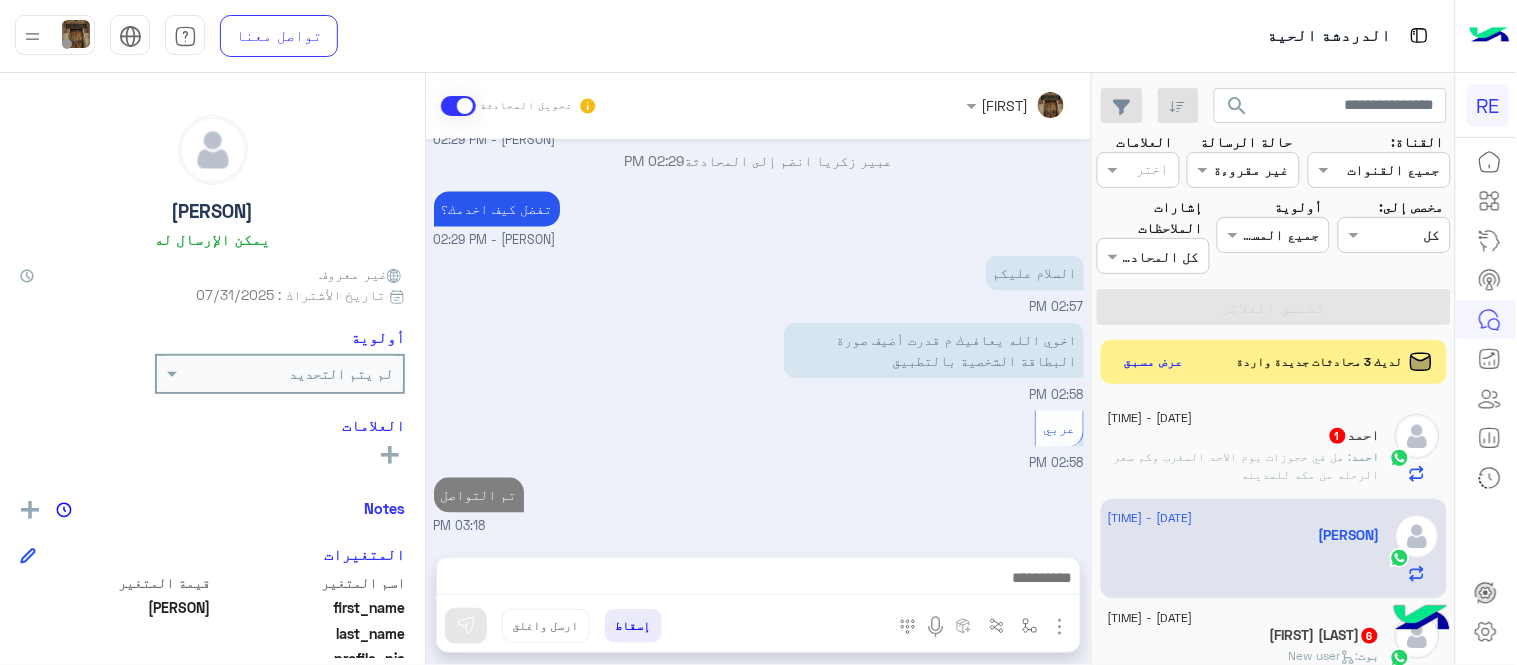 click on "[DATE]  وعليكم السلام ،كيف اقدر اساعدك
اهلًا بك في تطبيق رحلة 👋
Welcome to Rehla  👋
من فضلك أختر لغة التواصل
Please choose your preferred Language
English   عربي     [TIME]    [TIME]  سعدنا بتواصلك، نأمل منك توضيح استفسارك أكثر    [TIME]   [PERSON] وضع التسليم للمحادثات نشط   [TIME]      وعليكم السلام  [PERSON] -  [TIME]   [PERSON] انضم إلى المحادثة   [TIME]      تفضل كيف اخدمك؟  [PERSON] -  [TIME]  السلام عليكم   [TIME]  مقدرت أضيف صورة البطاقة الشخصية بالتطبيق   [TIME]  عربي    [TIME]  تم التواصل   [TIME]" at bounding box center [758, 338] 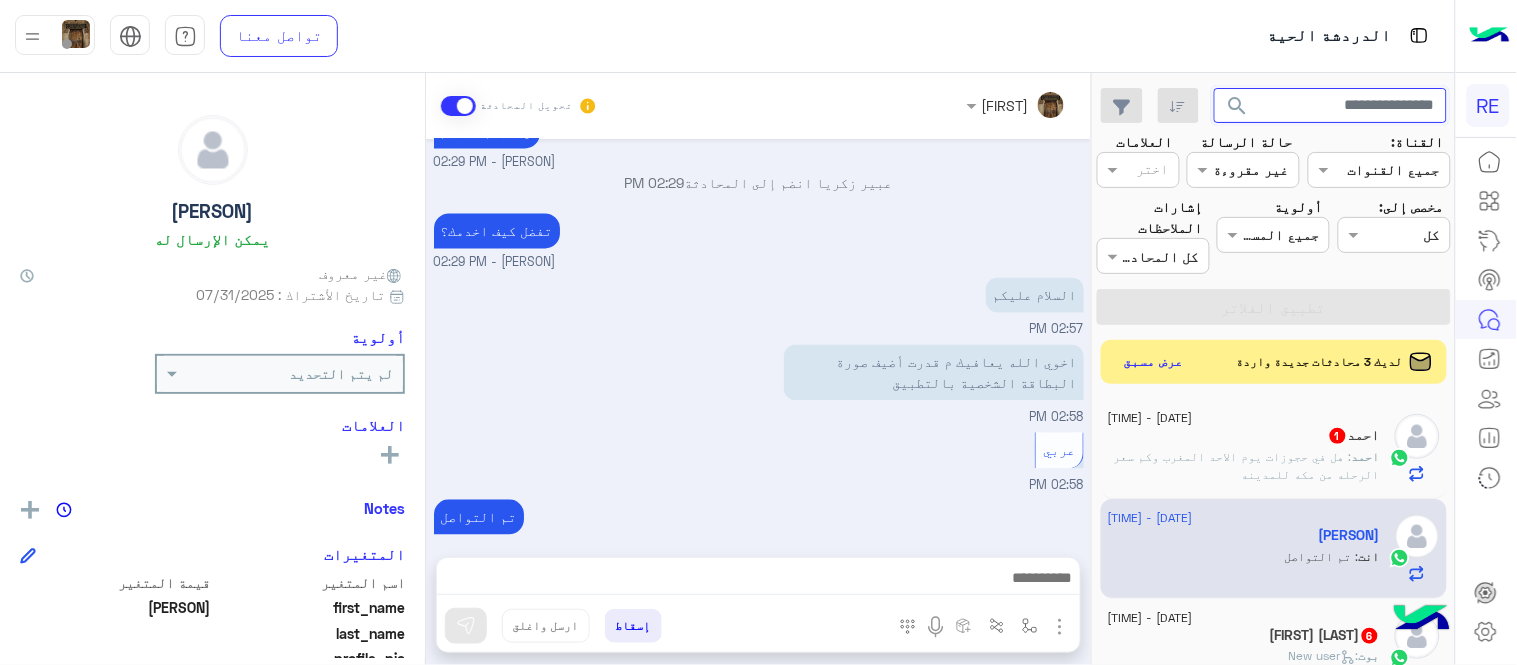 click at bounding box center [1331, 106] 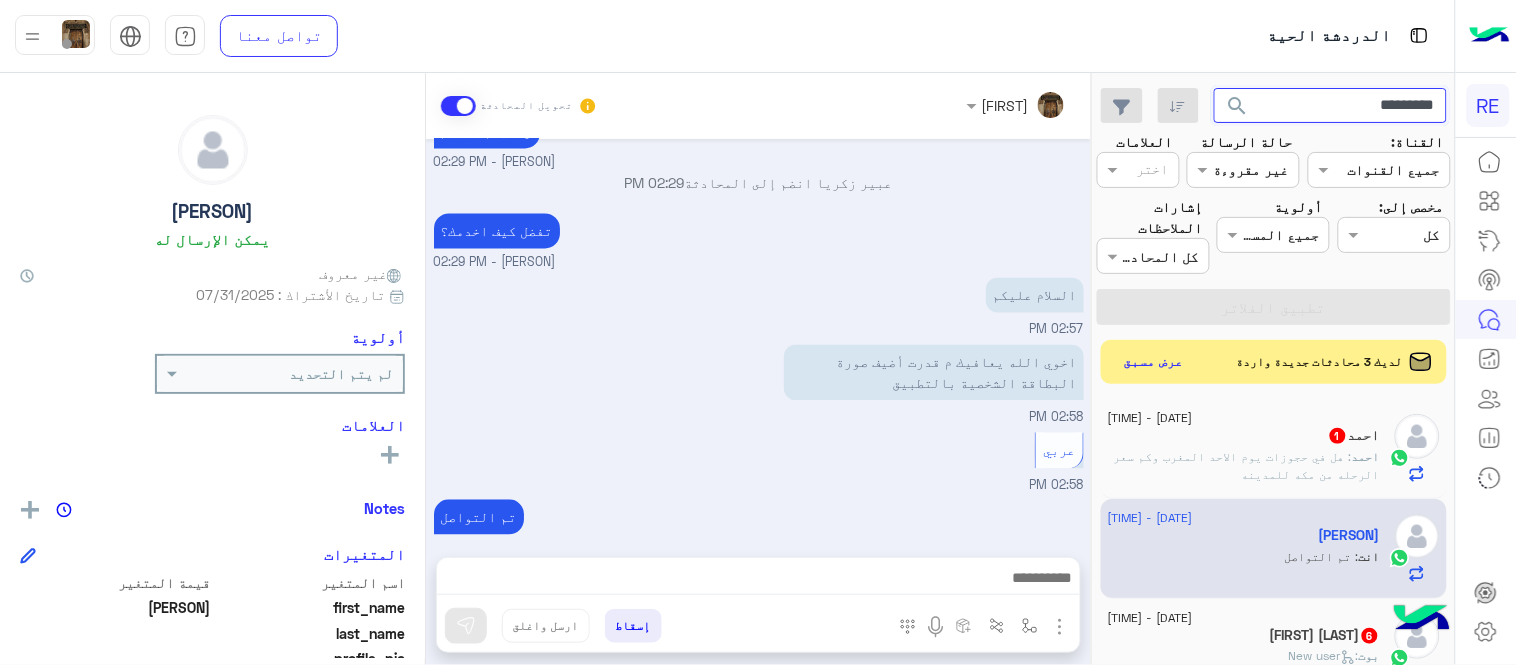 type on "*********" 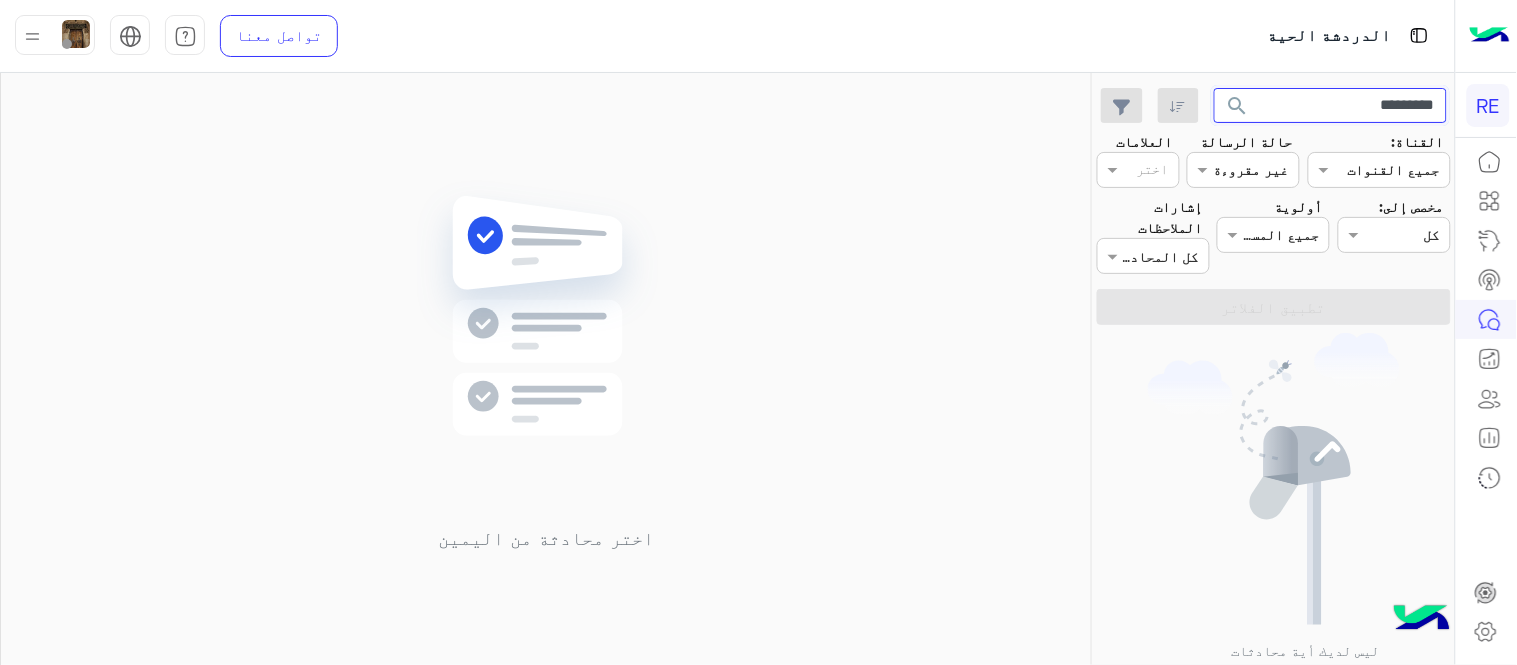 click on "*********" at bounding box center [1331, 106] 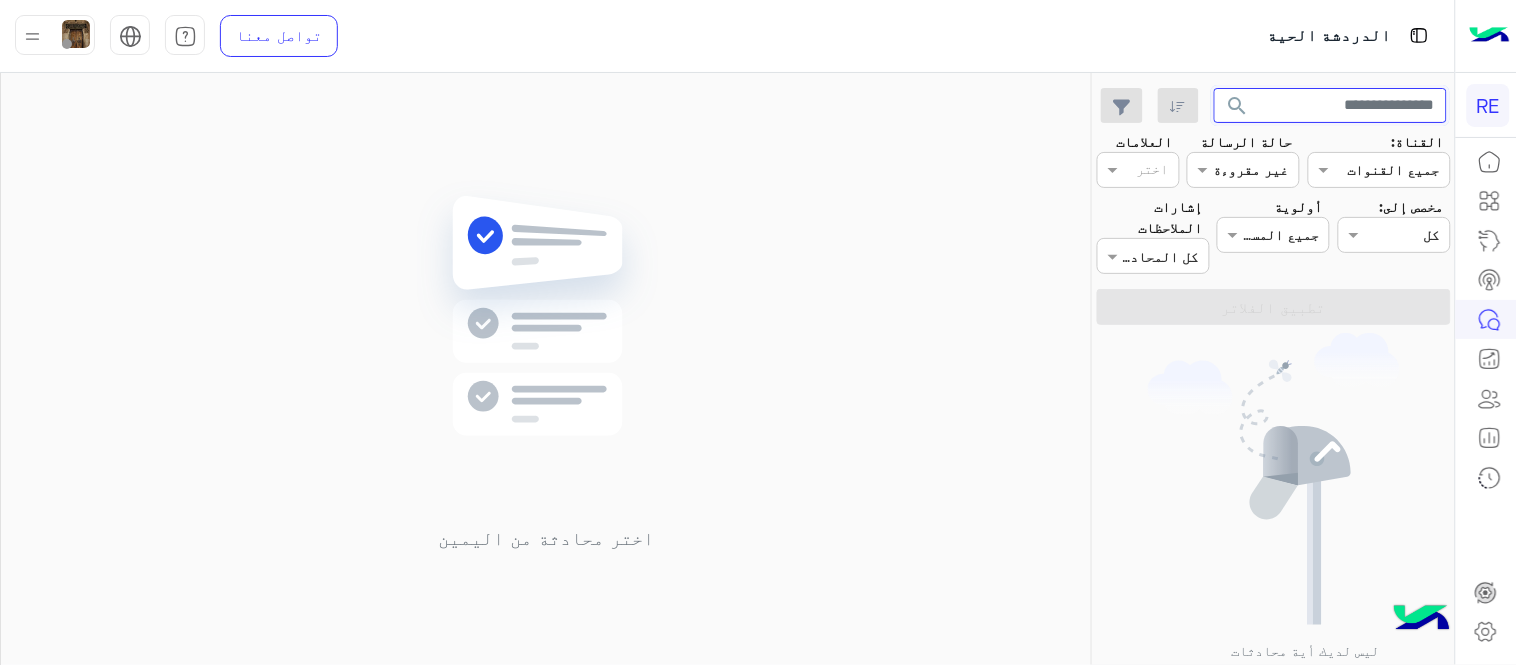 type 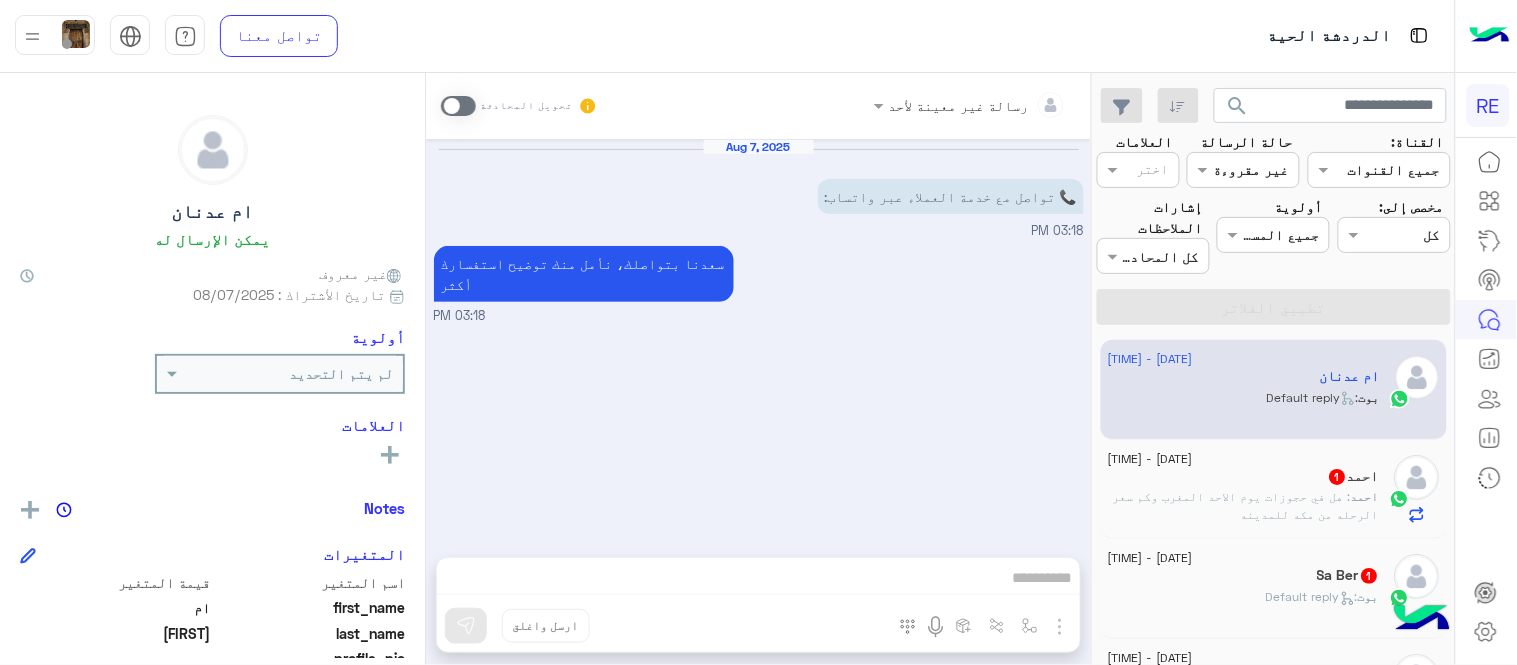 click at bounding box center [458, 106] 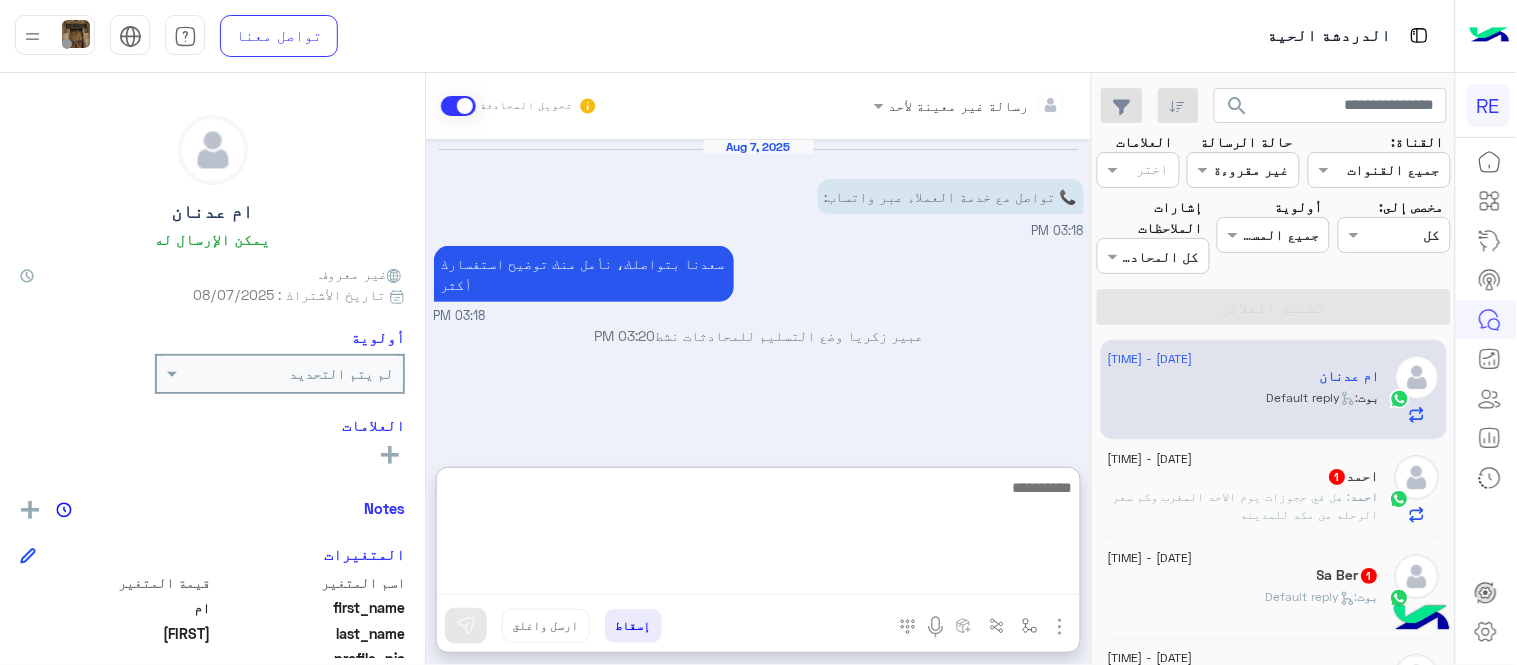 click at bounding box center [758, 535] 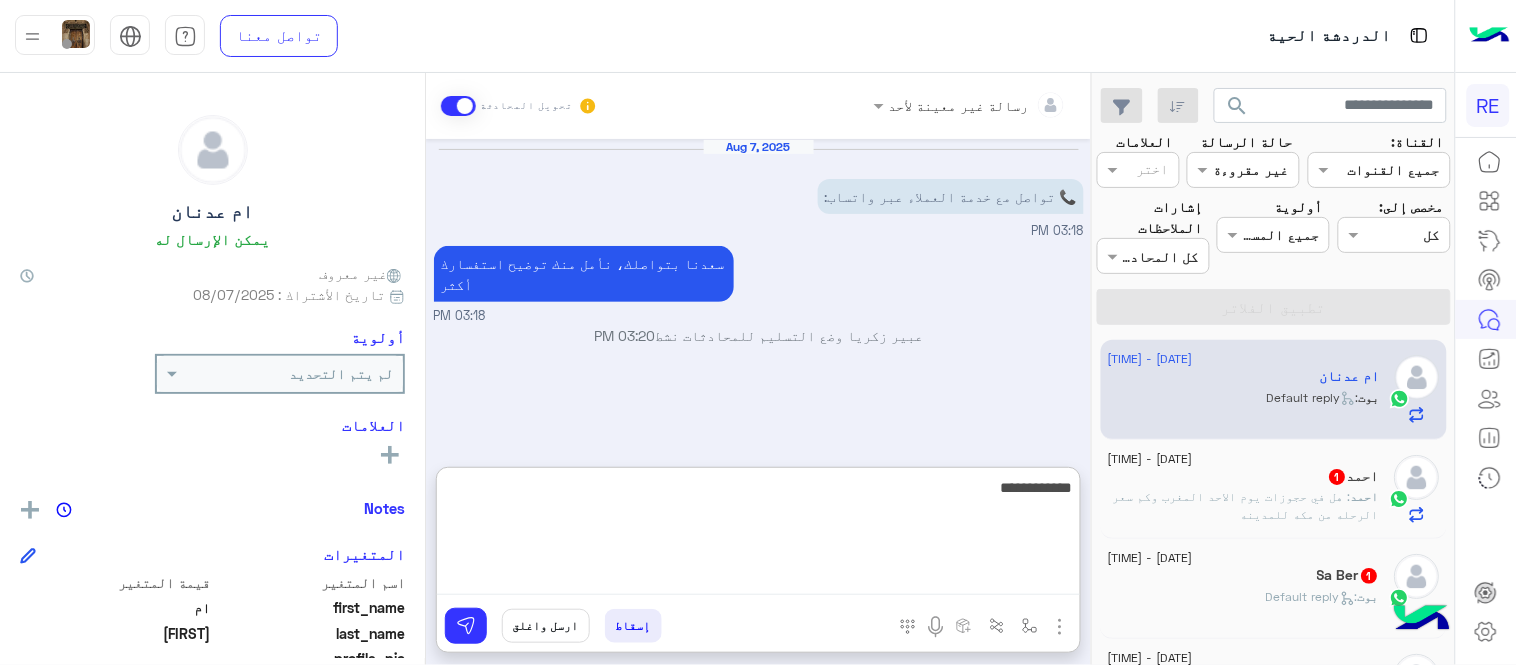 type on "**********" 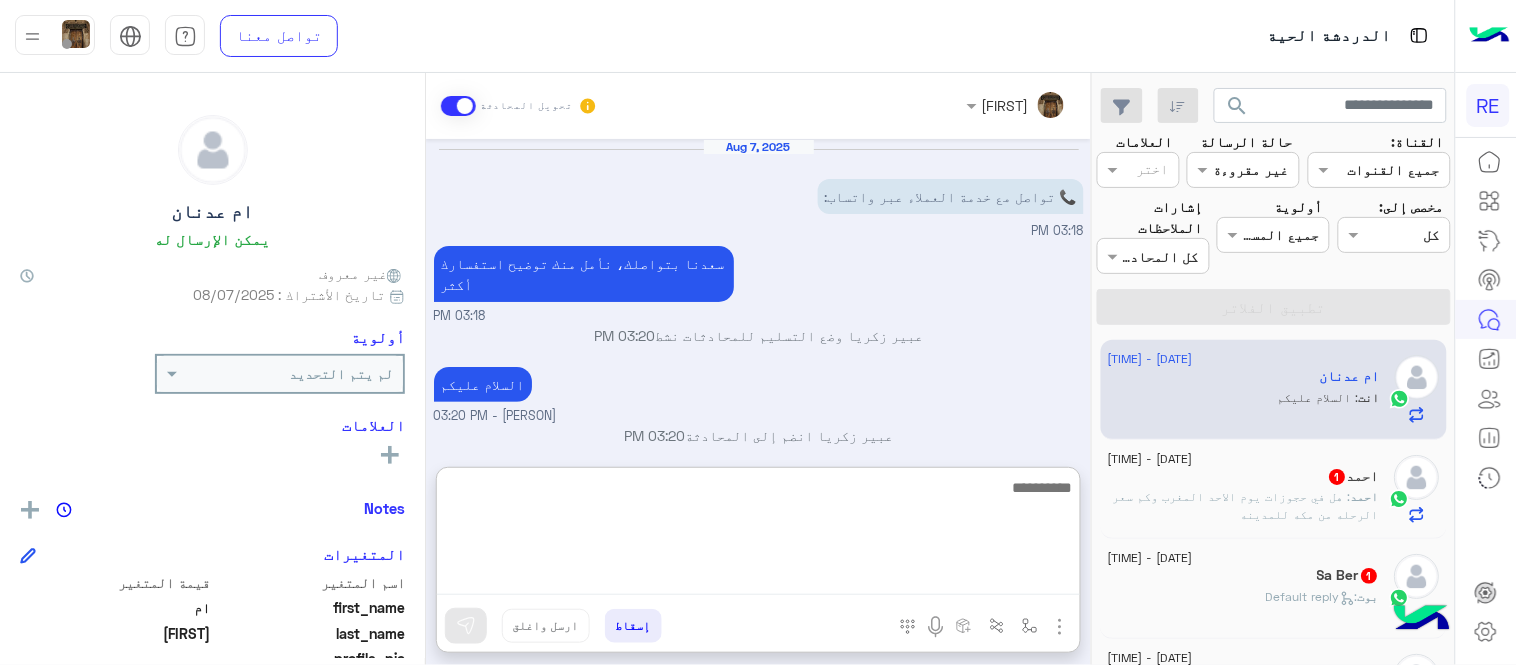 click at bounding box center [758, 535] 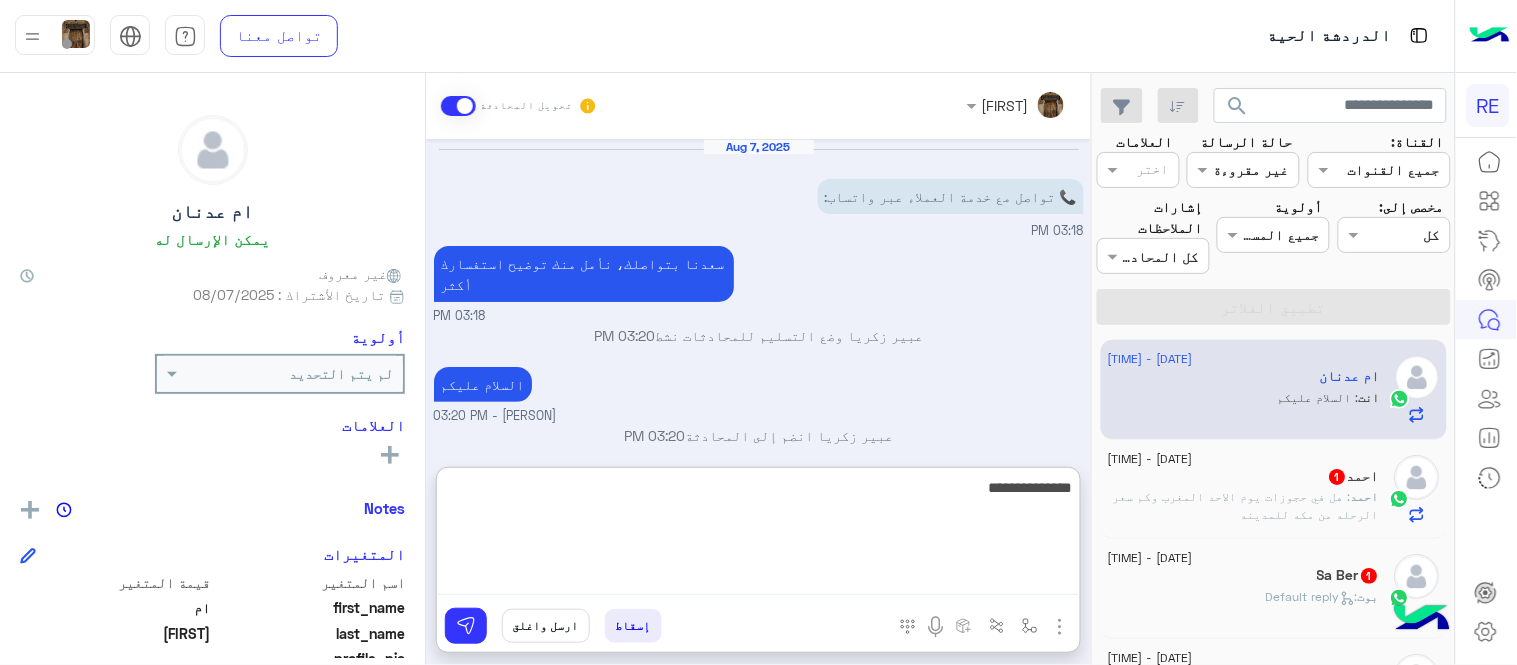 type on "**********" 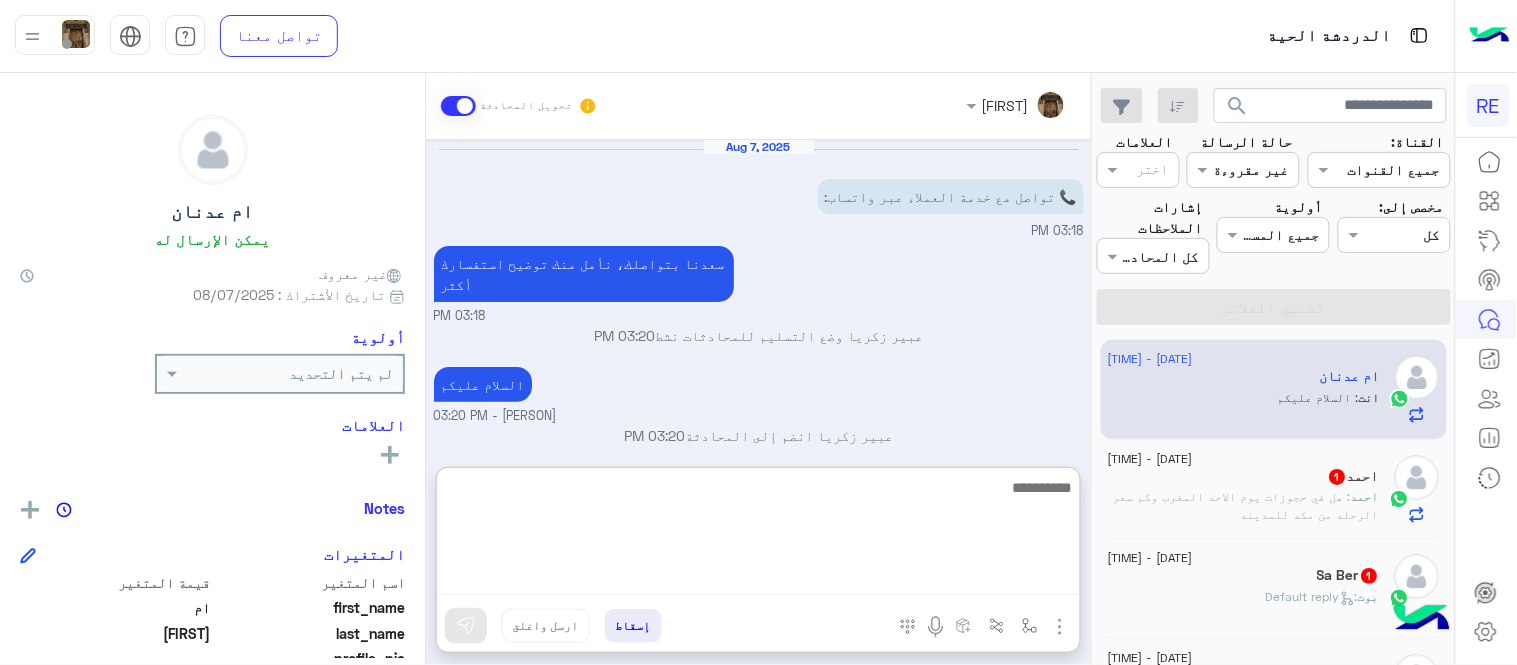 scroll, scrollTop: 57, scrollLeft: 0, axis: vertical 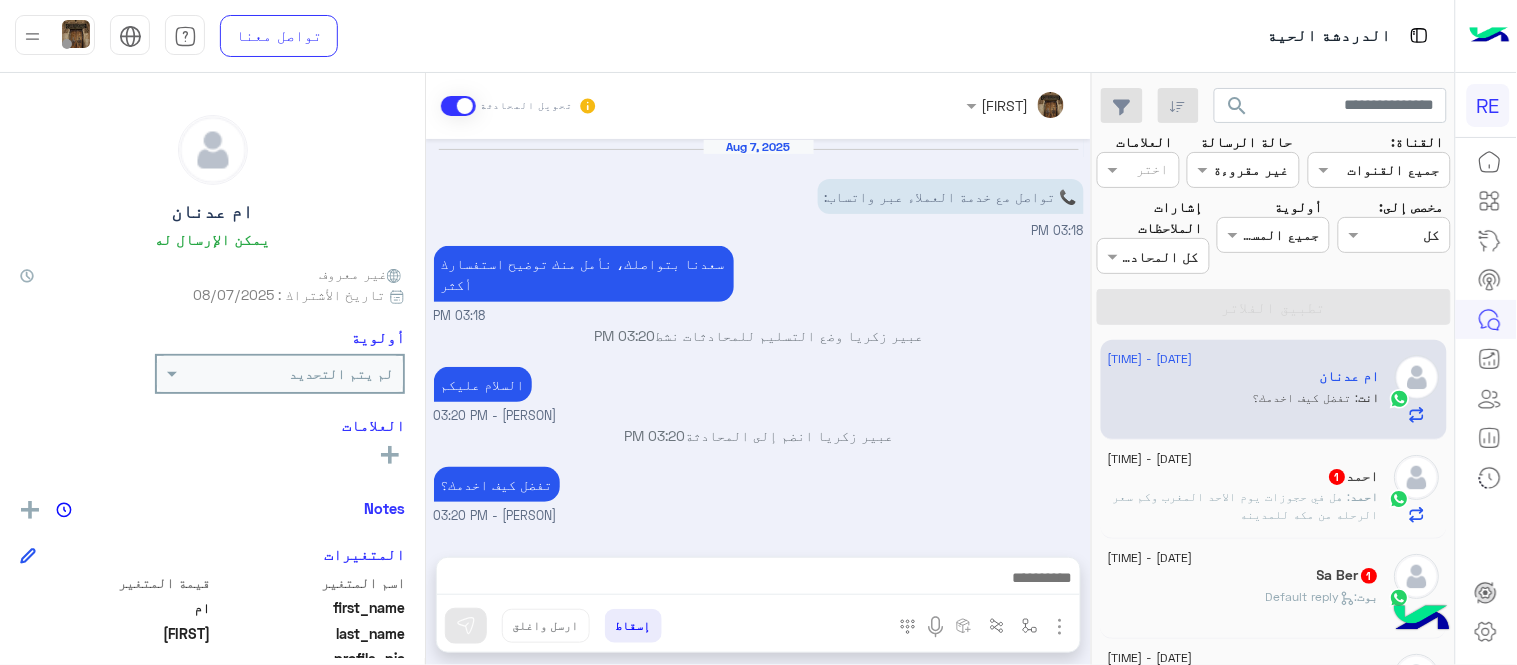 click on "[DATE] - [TIME] [PERSON]   [PERSON] : هل في حجوزات يوم الاحد المغرب وكم سعر الرحله من مكه للمدينه" 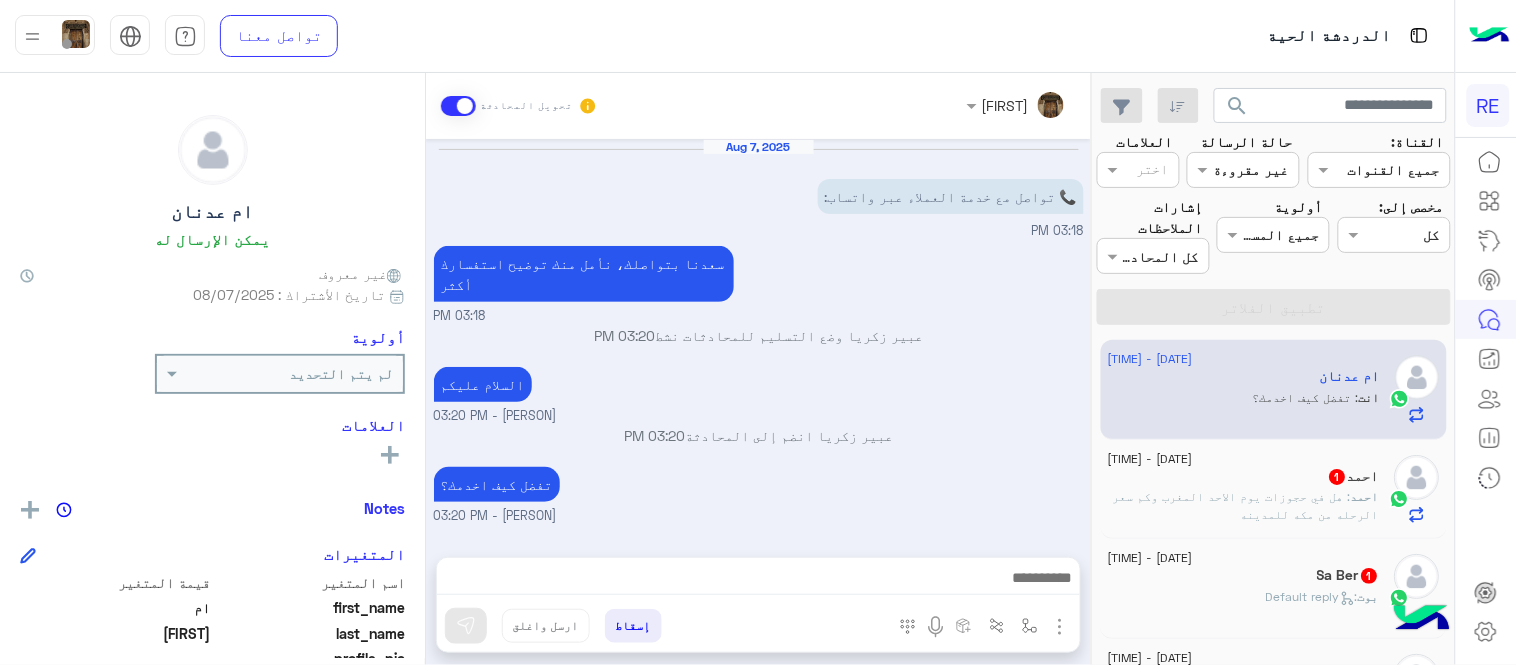 click on ": هل في حجوزات يوم الاحد المغرب وكم سعر الرحله من مكه للمدينه" 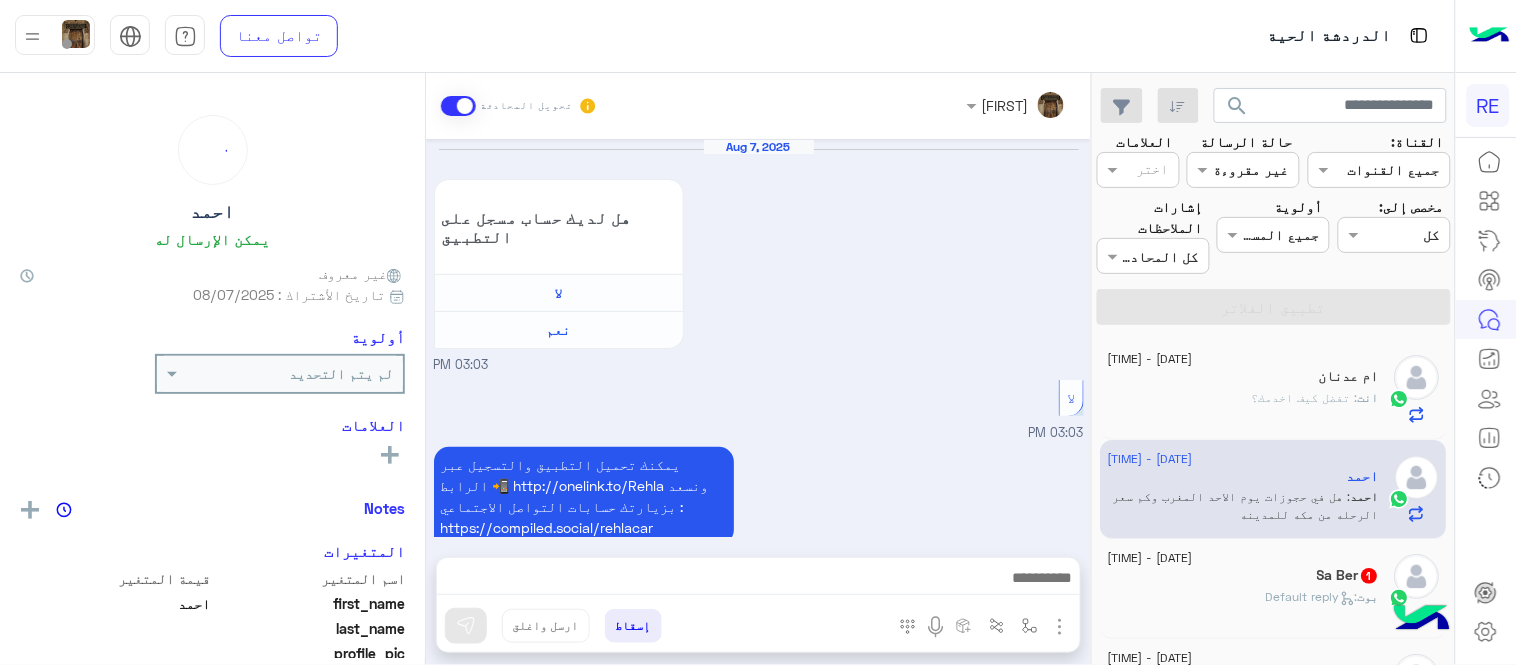 scroll, scrollTop: 1161, scrollLeft: 0, axis: vertical 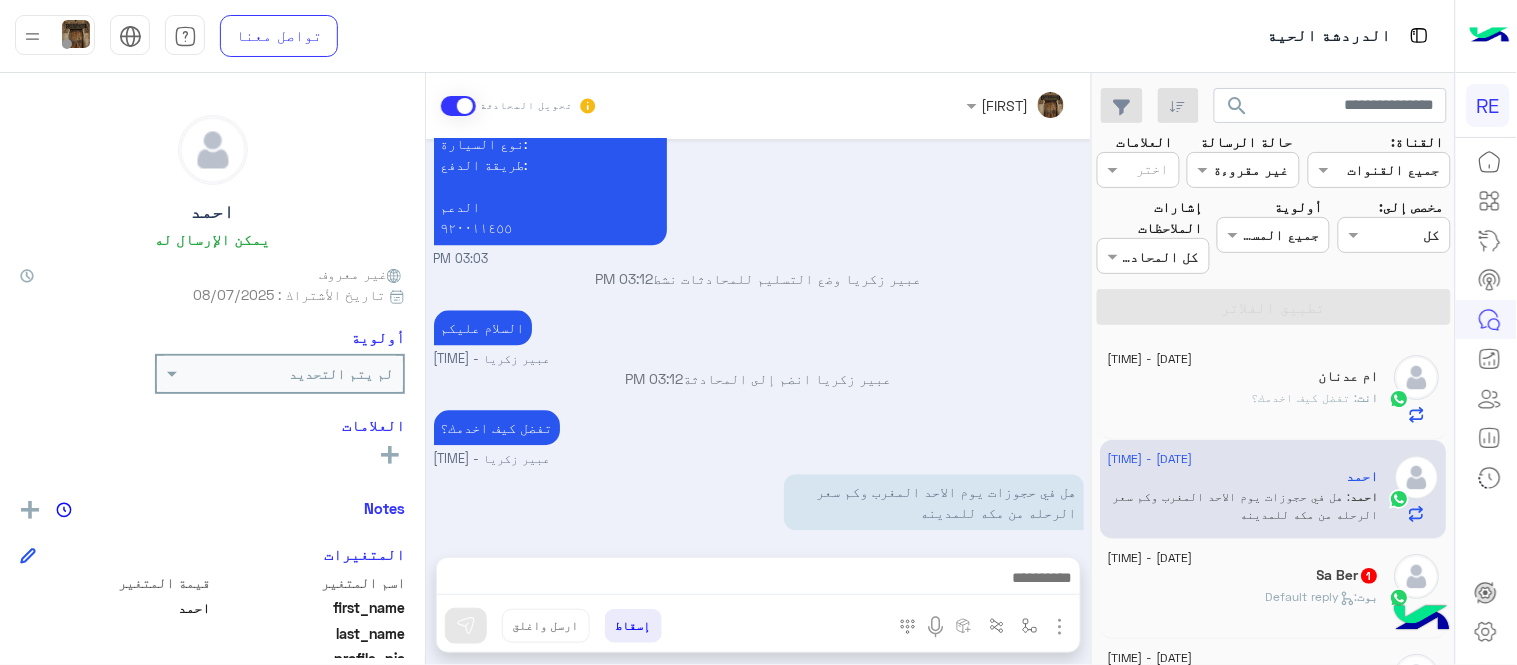 click on "تفضل كيف اخدمك؟ [FIRST] [LAST] - 03:12 PM" at bounding box center [759, 437] 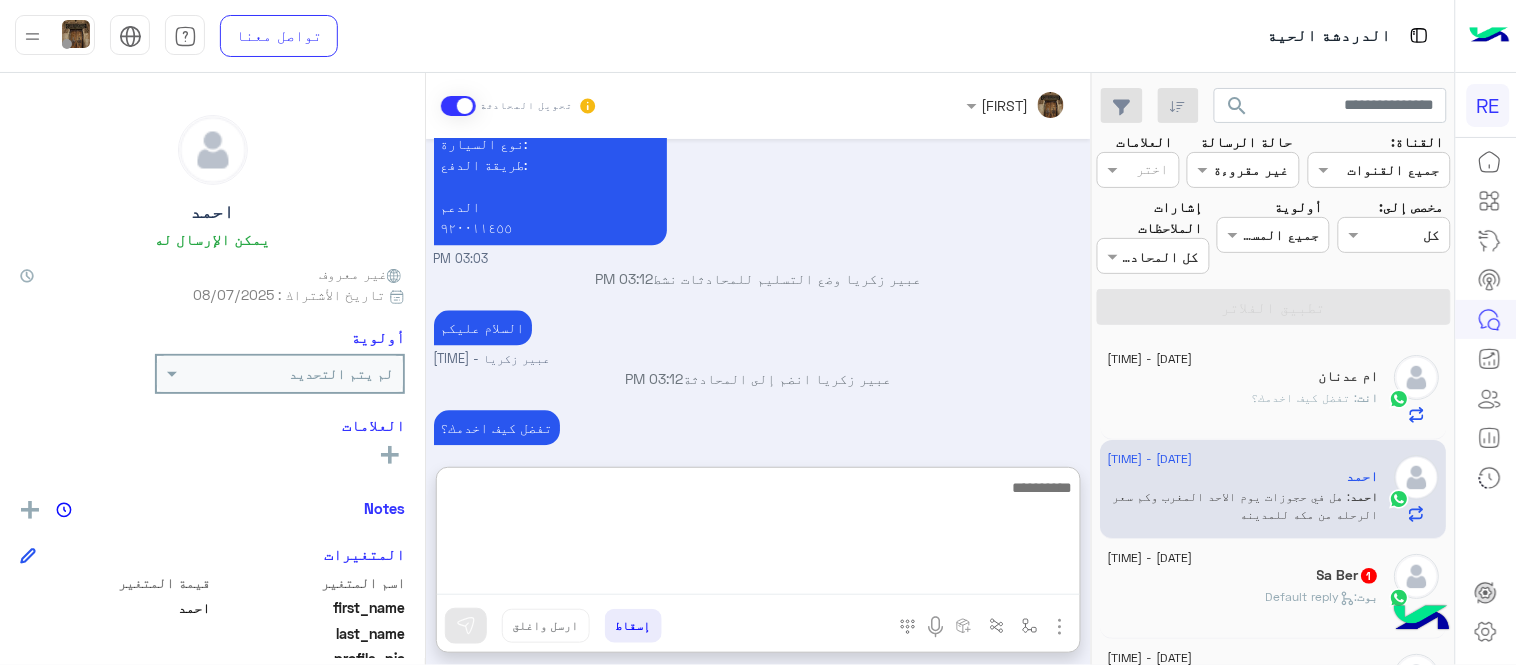 click at bounding box center (758, 535) 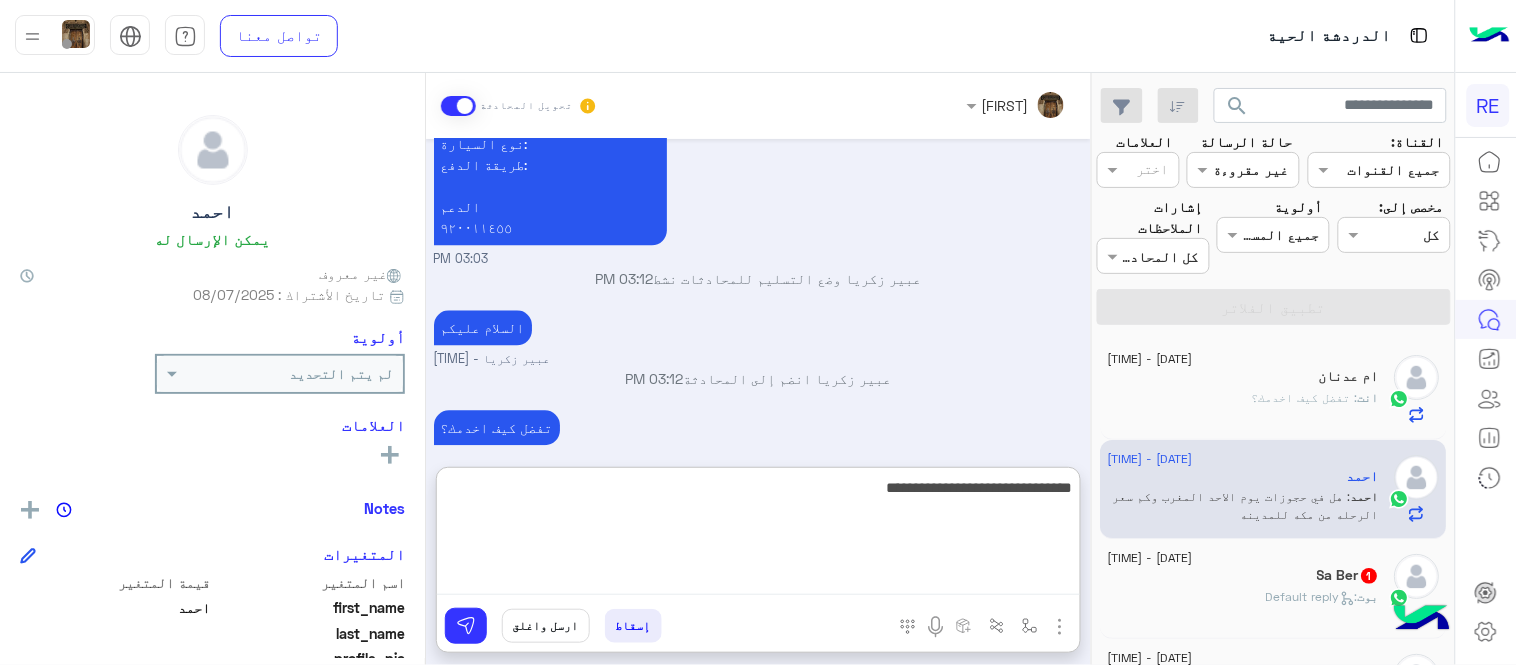 type on "**********" 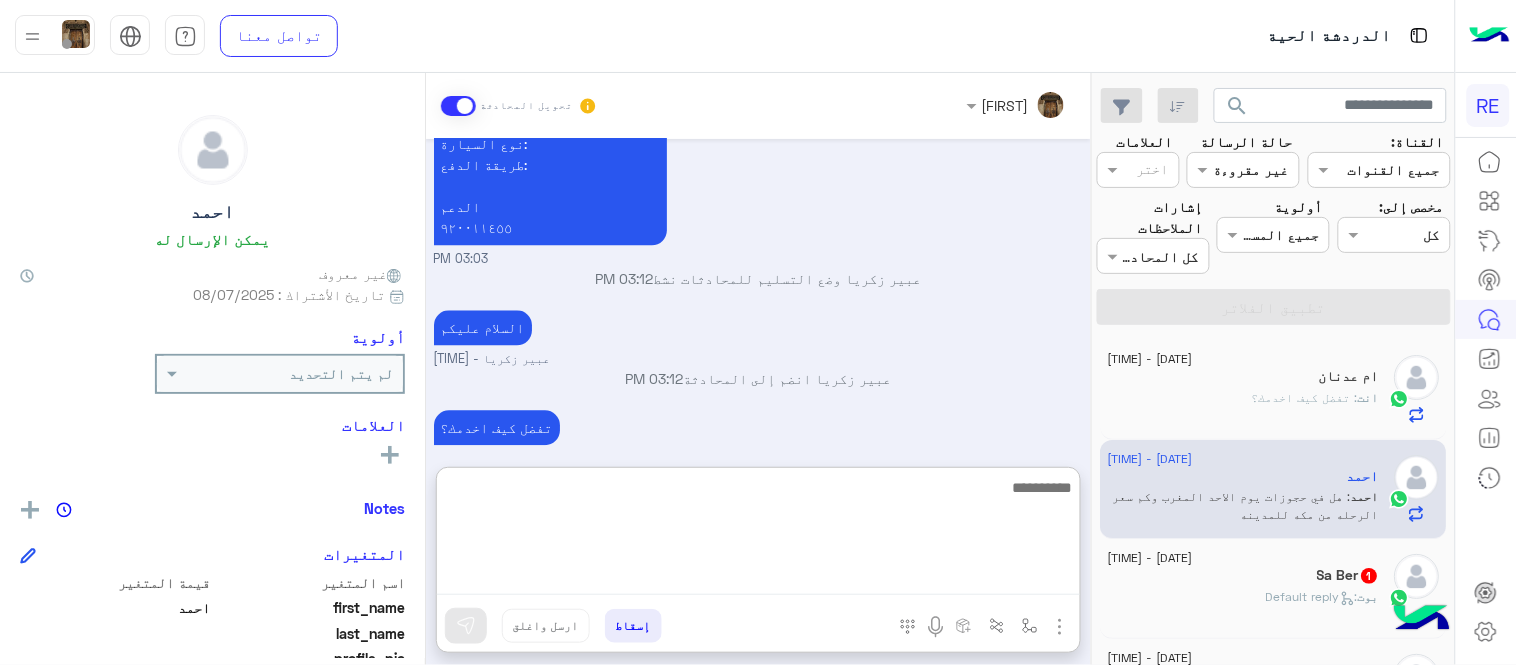 scroll, scrollTop: 1314, scrollLeft: 0, axis: vertical 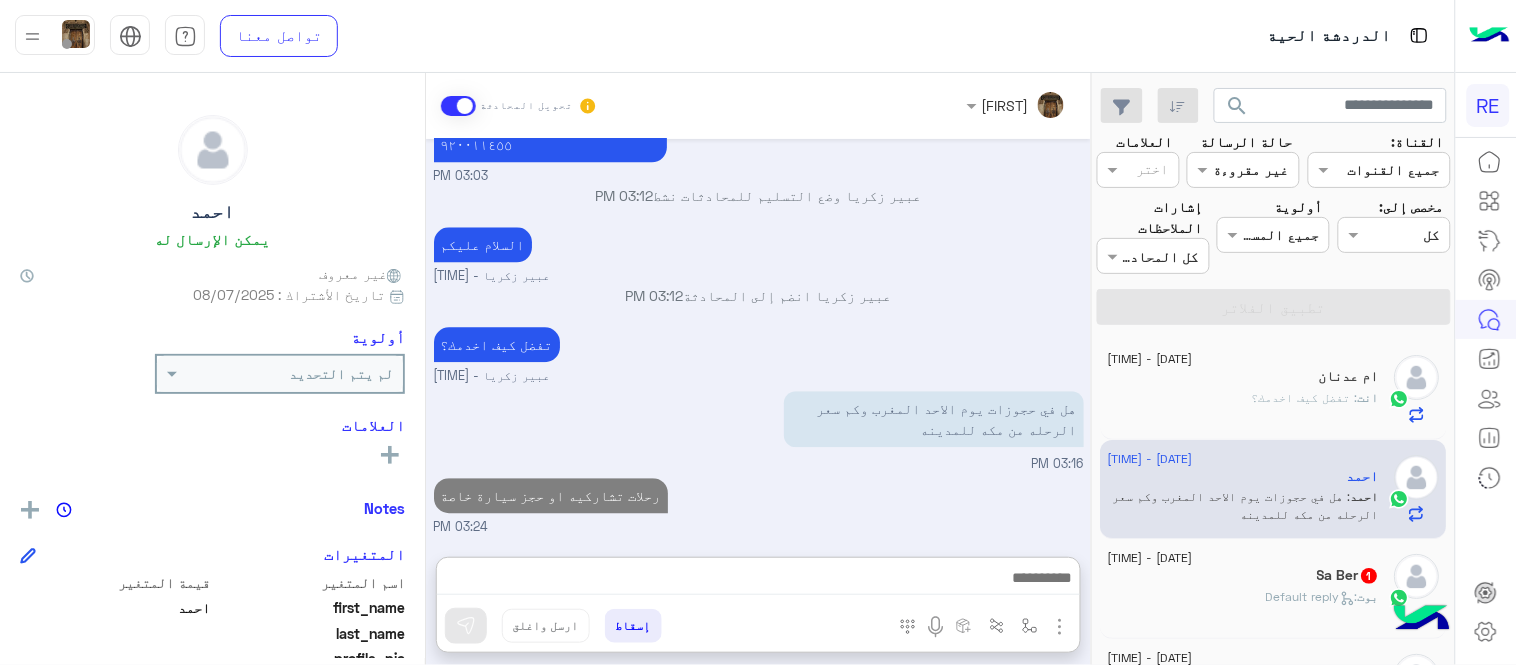 click on "Aug 7, 2025  هل لديك حساب مسجل على التطبيق   لا   نعم     03:03 PM   لا    03:03 PM  يمكنك تحميل التطبيق والتسجيل عبر الرابط 📲
http://onelink.to/Rehla
ونسعد بزيارتك حسابات التواصل الاجتماعي :
https://compiled.social/rehlacar    لمساعدتك بشكل افضل
الرجاء اختيار احد الخدمات التالية     03:03 PM   الحجز المسبق    03:03 PM  تمتع بمزايا تنزيل تطبيق رحلة بجوالك : -الحصول على احدث العروض واروع الخصومات  -الاطلاع على الخدمات الجديدة  - سهولة الوصول للدعم  - حفظ الحقوق - التواصل مع الدعم لأعادة أي مفقودات  -مراجعة تقارير الرحلة وتفاصيلها - تقييم الخدمة لطلب حجز مسبق نأمل تزودينا بـ : التاريخ:  الساعة:  اسم العميل: رقم العميل:" at bounding box center [758, 338] 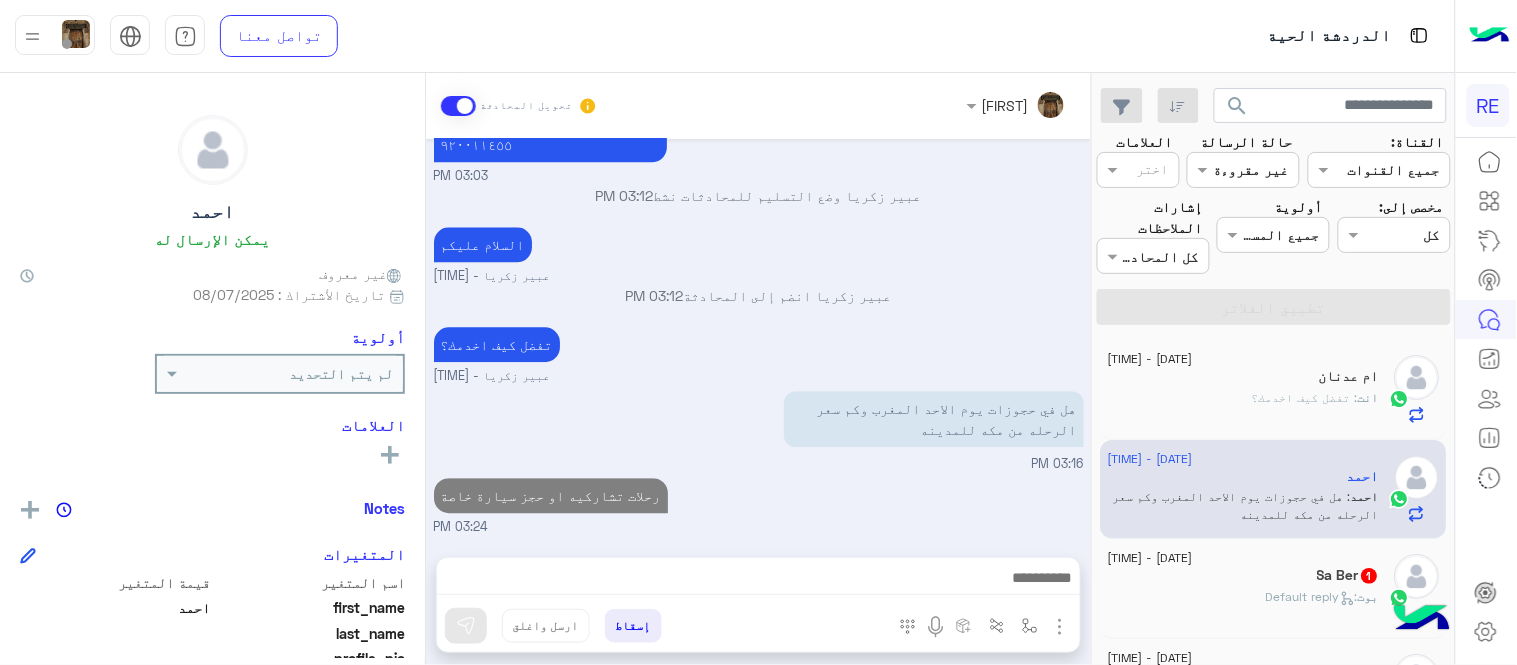 scroll, scrollTop: 1224, scrollLeft: 0, axis: vertical 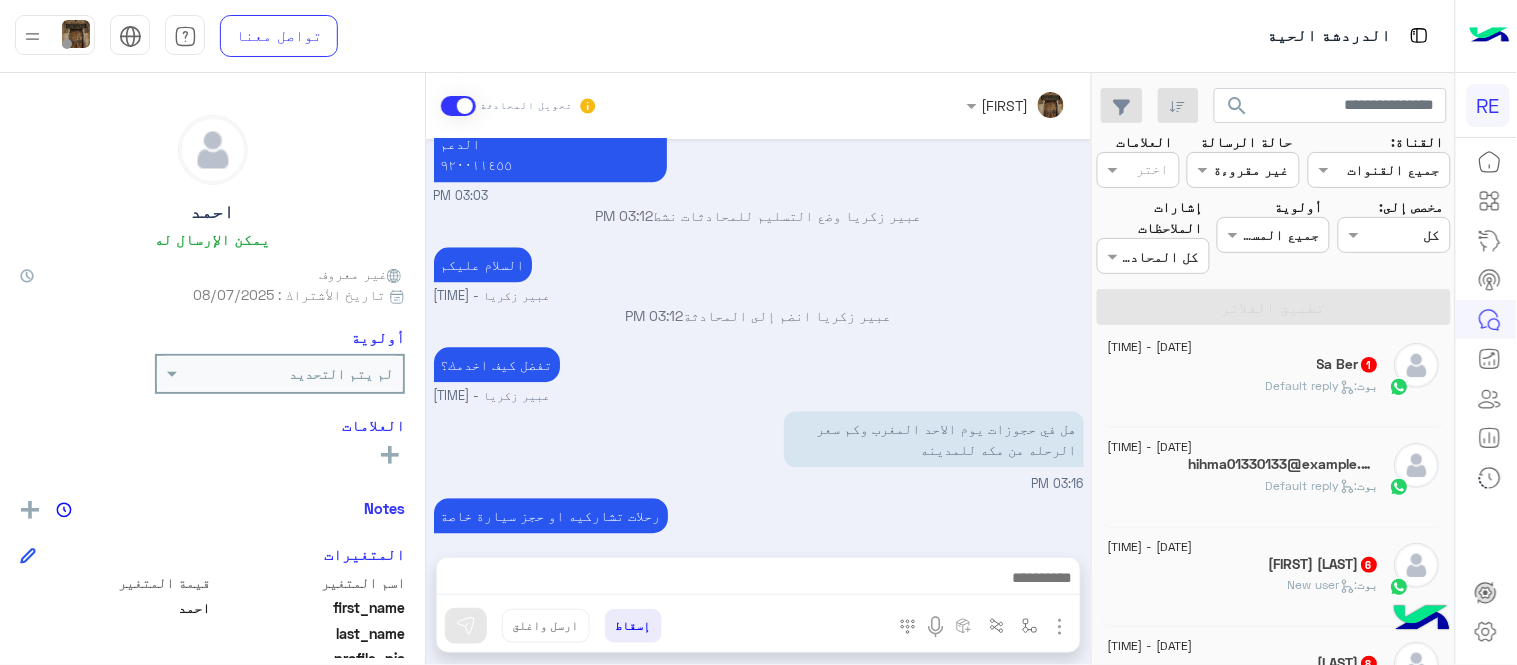 click on "بوت :   Default reply" 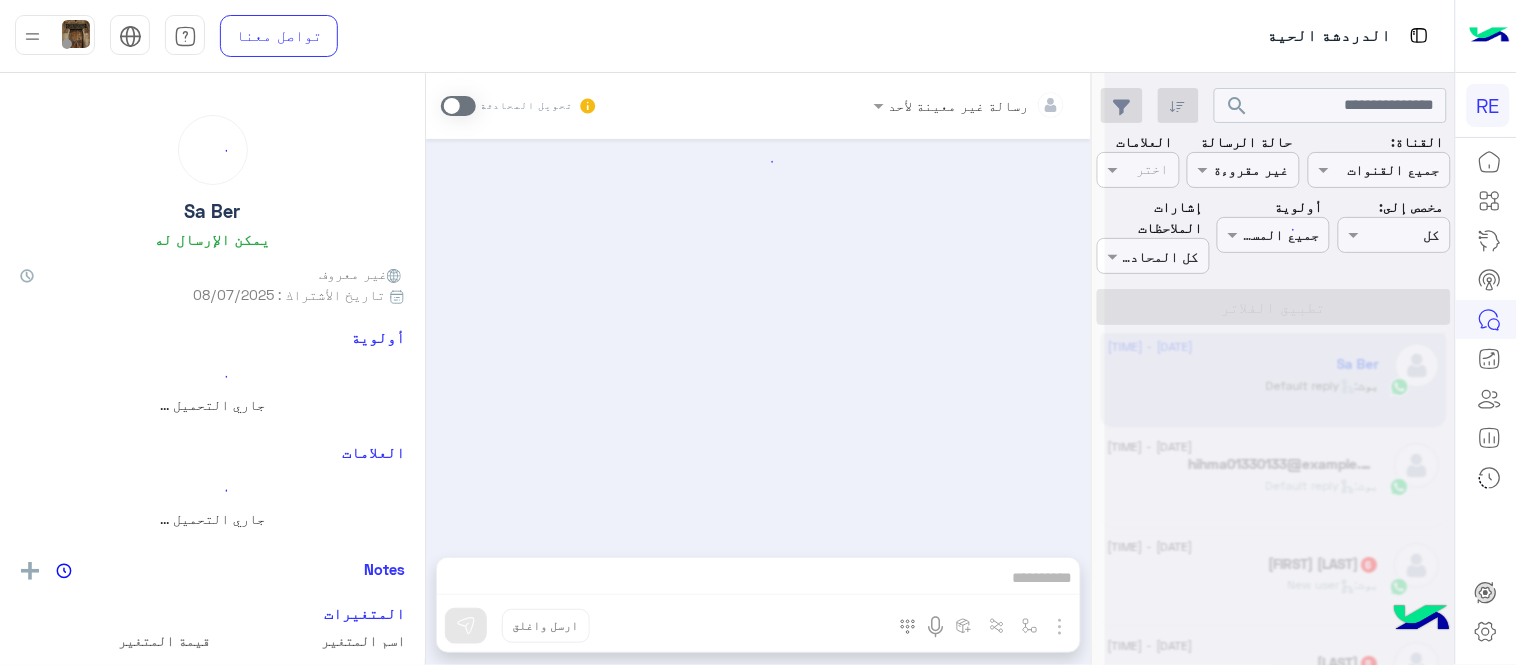 scroll, scrollTop: 0, scrollLeft: 0, axis: both 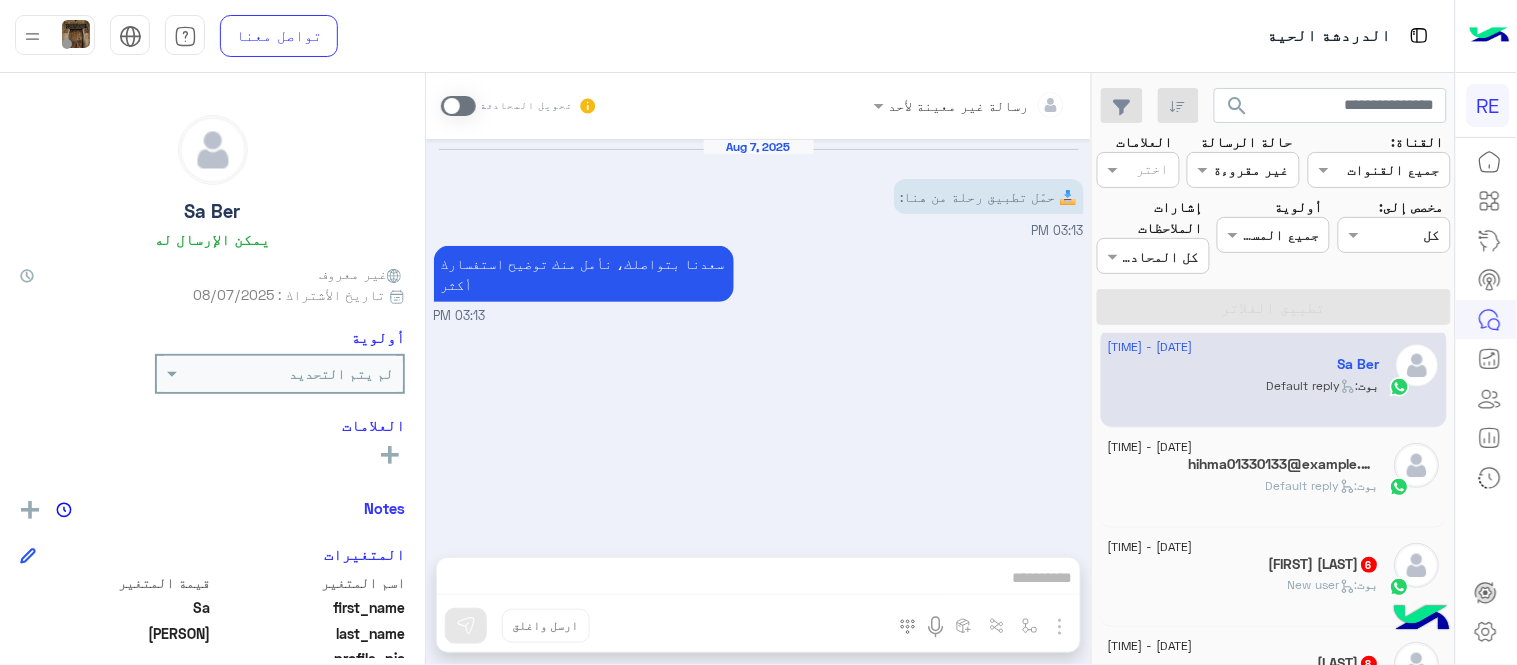 click at bounding box center [458, 106] 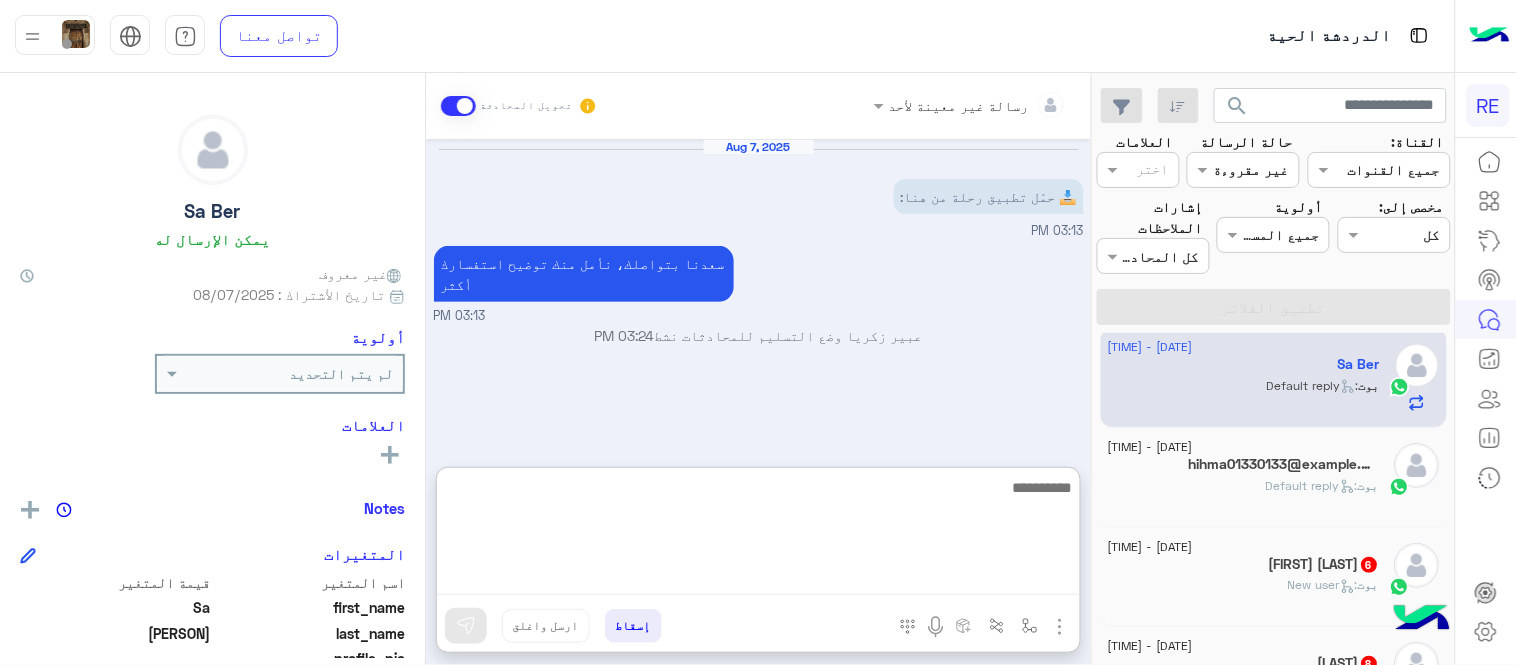 click at bounding box center [758, 535] 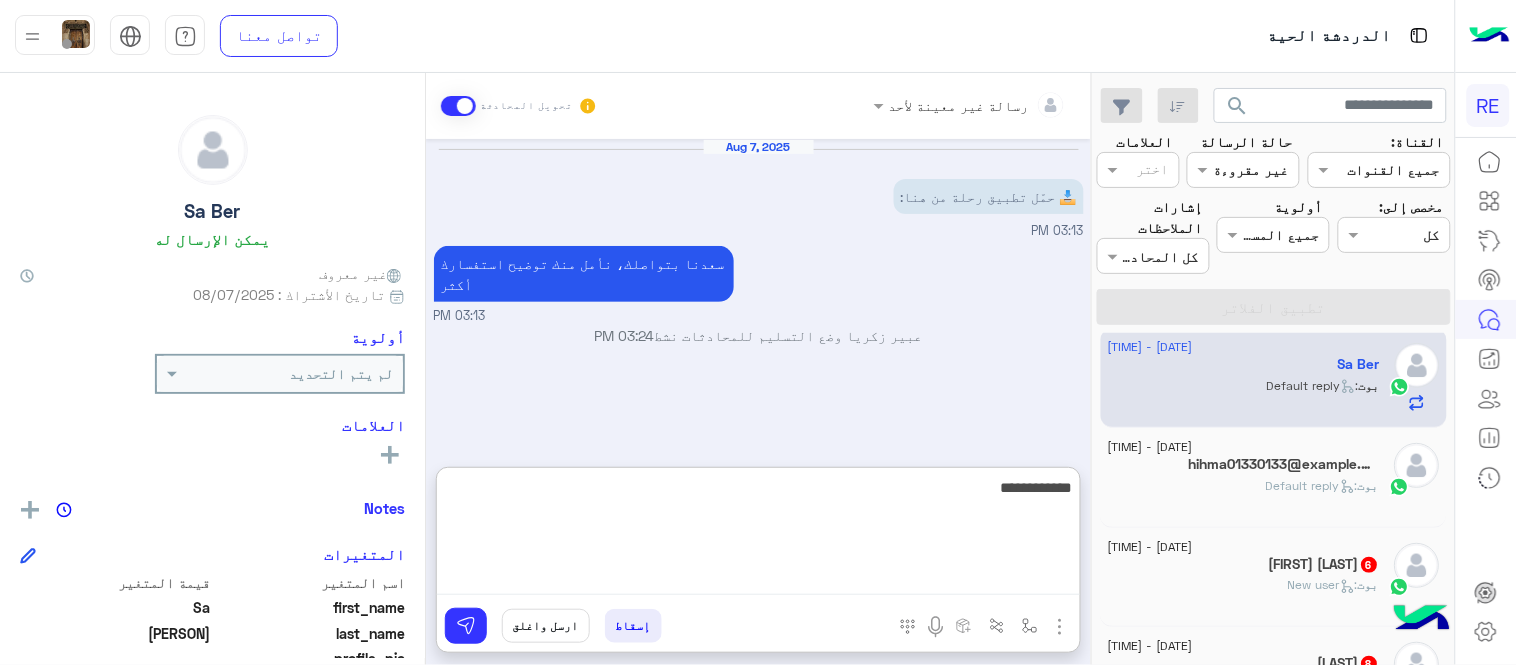 type on "**********" 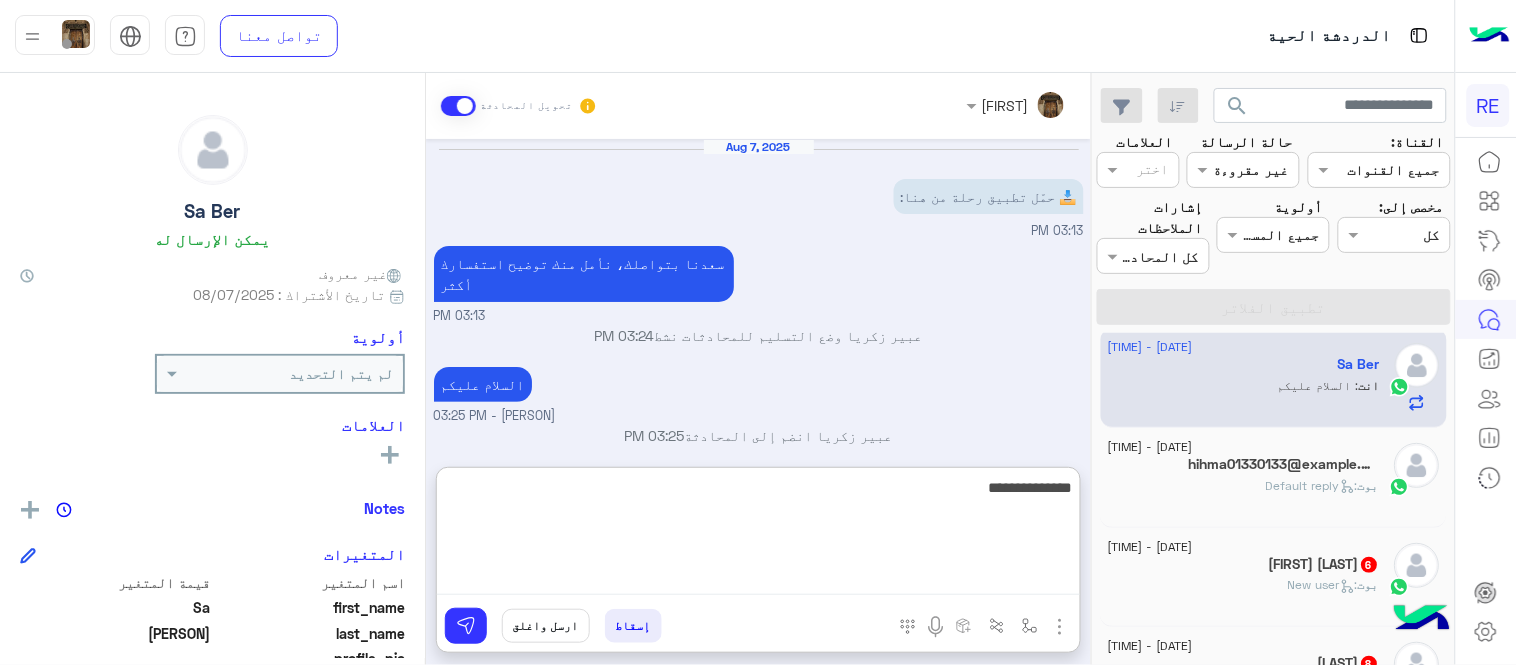 type on "**********" 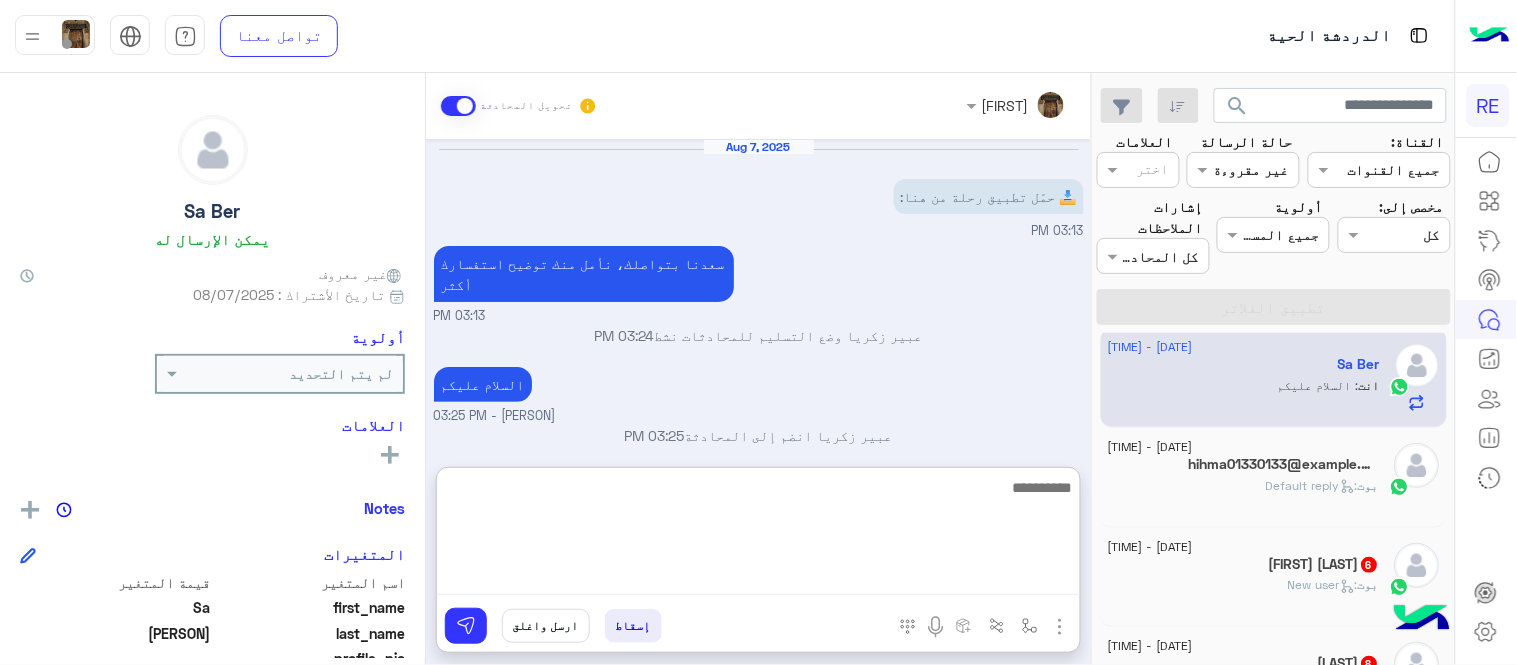scroll, scrollTop: 57, scrollLeft: 0, axis: vertical 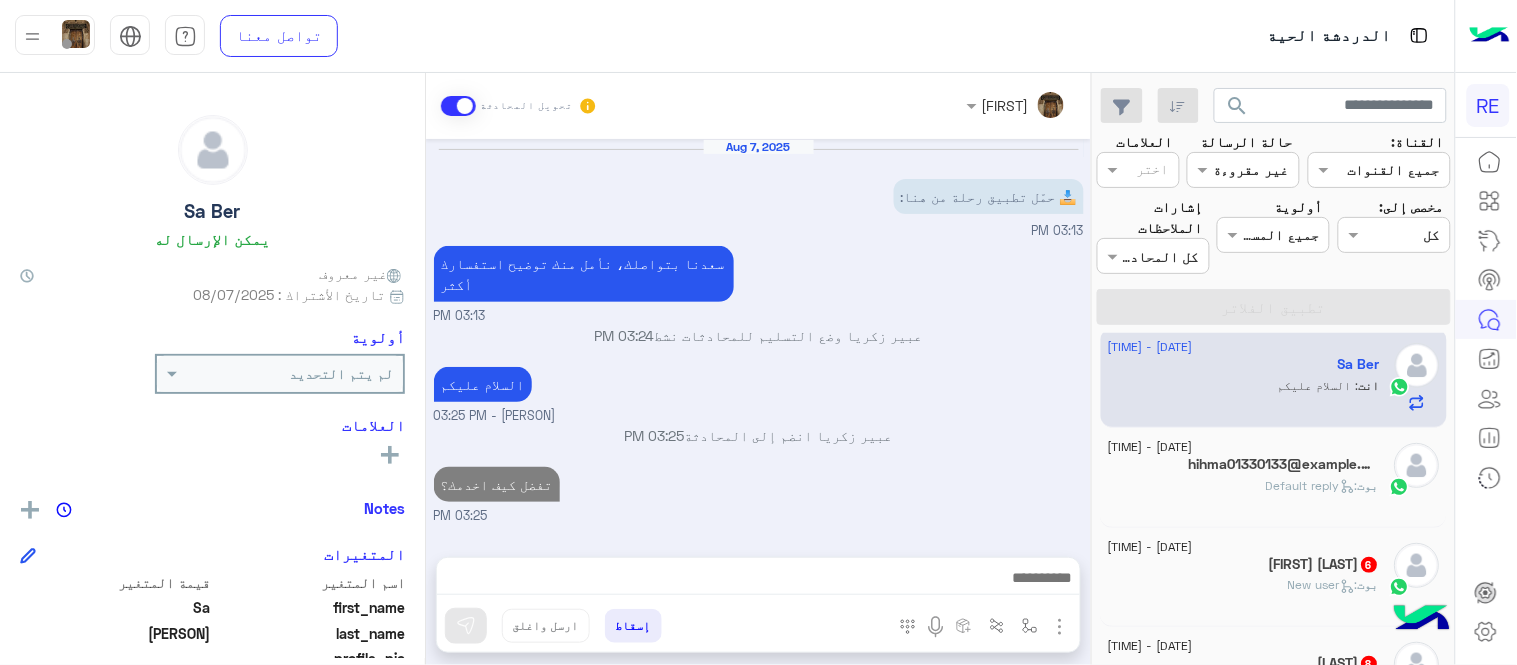 click on "search القناة: القناه جميع القنوات حالة الرسالة القناه غير مقروءة العلامات اختر مخصص إلى: Assigned on كل أولوية جميع المستويات جميع المستويات إشارات الملاحظات اختر كل المحادثات تطبيق الفلاتر 7 August - 3:20 PM ام [LAST] انت : تفضل كيف اخدمك؟ 7 August - 3:24 PM احمد انت : رحلات تشاركيه او حجز سيارة خاصة 7 August - 3:25 PM Sa Ber انت : السلام عليكم 7 August - 3:13 PM hihma01330133@example.com 1 بوت : Default reply 7 August - 2:57 PM Omar Zain 6 بوت : New user 7 August - 2:57 PM ابو[LAST] 8 بوت : Service list ARABIC 7 August - 2:53 PM ابو فيصل 1 ابو أرسل مرفقًا 7 August - 2:40 PM Menna 1 بوت : Default reply 7 August - 2:39 PM ابو بيان 4 بوت : الفيديوهات تعليمية 7 August - 2:28 PM j 2 j 1 ابو" 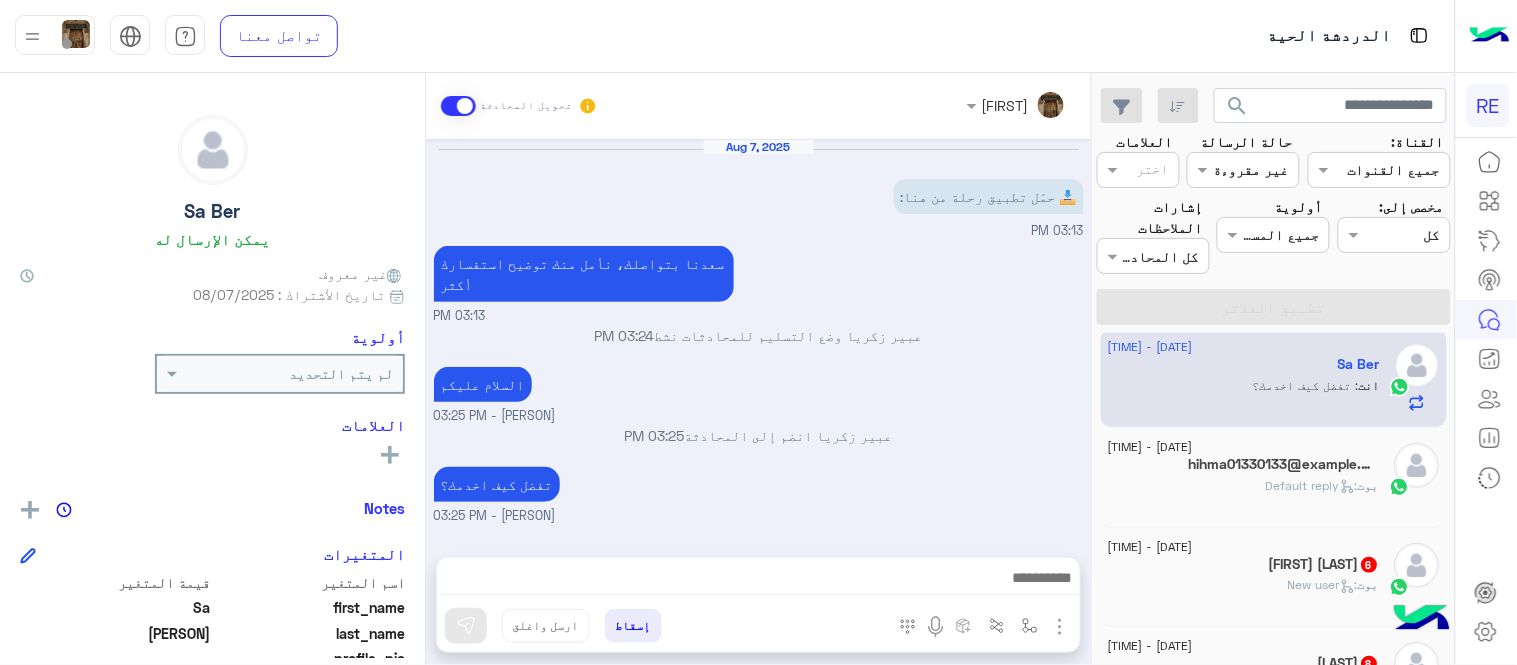 click on "بوت :   Default reply" 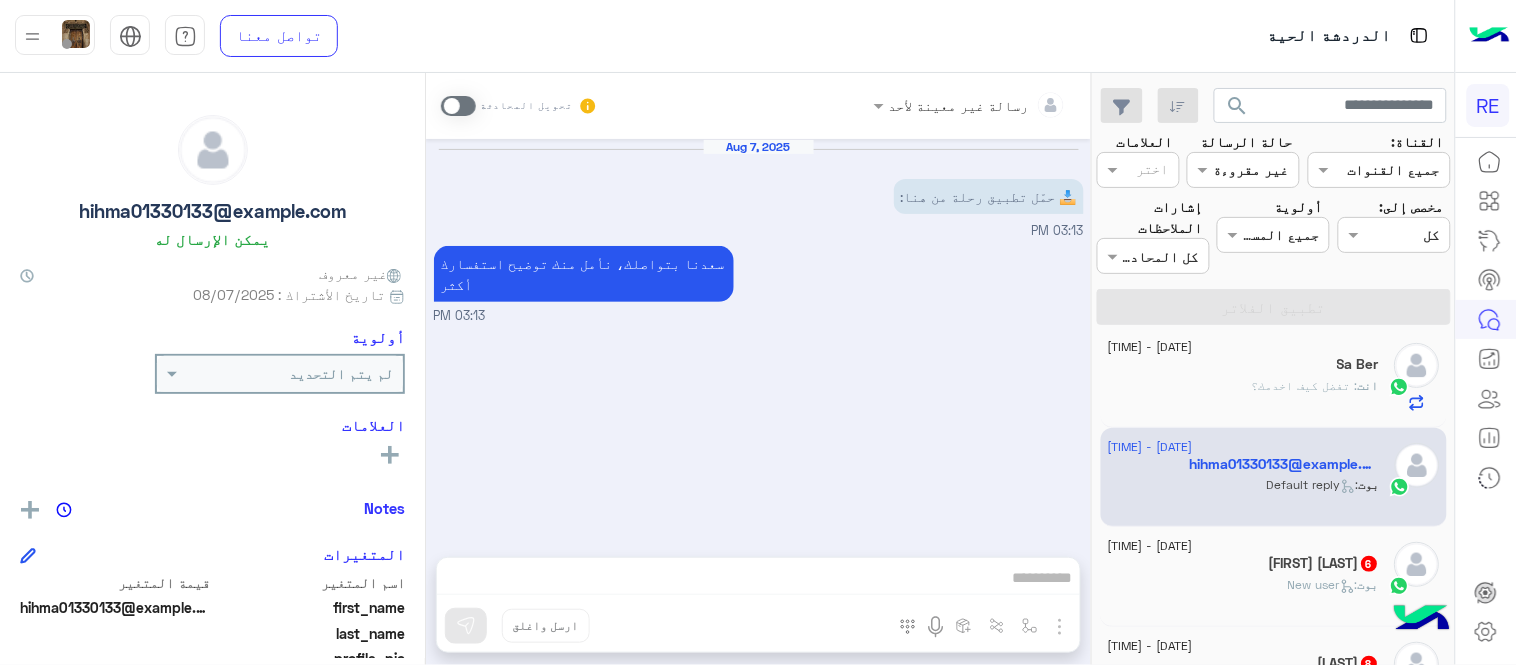 click at bounding box center (458, 106) 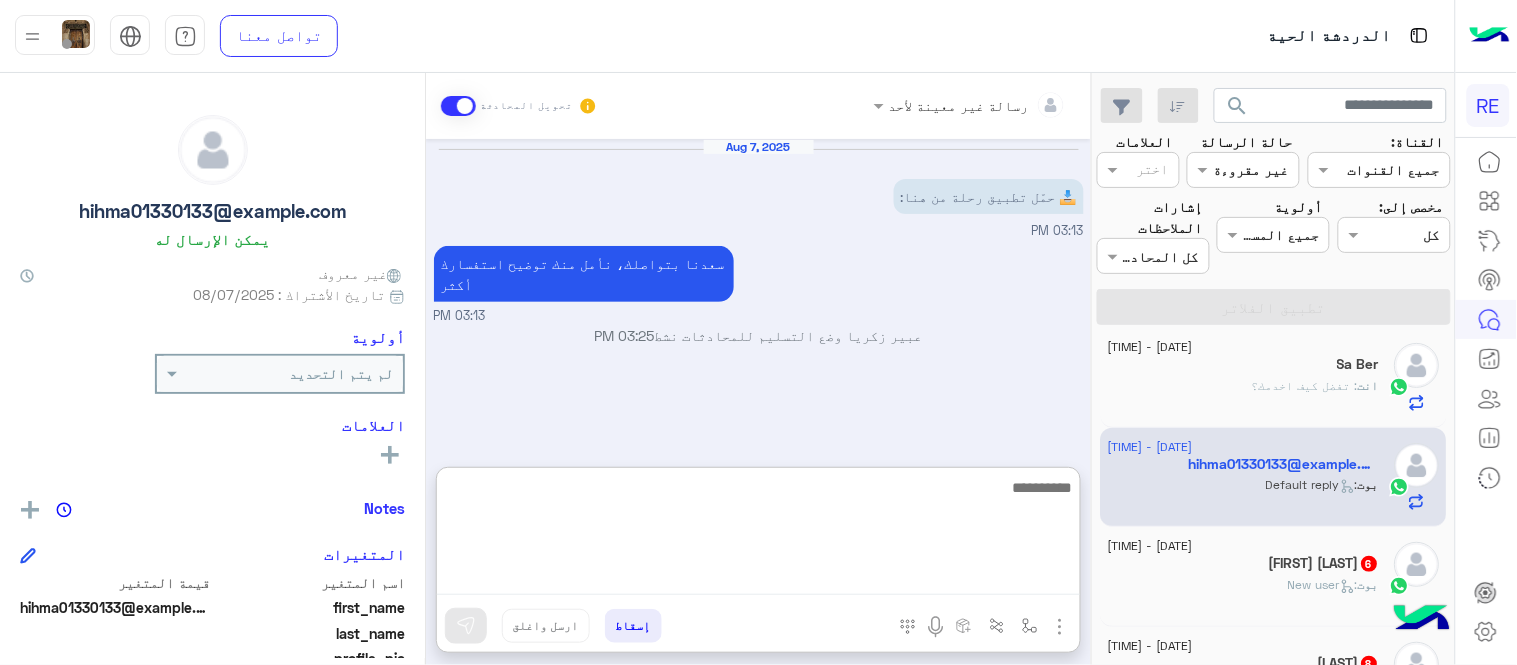 click at bounding box center (758, 535) 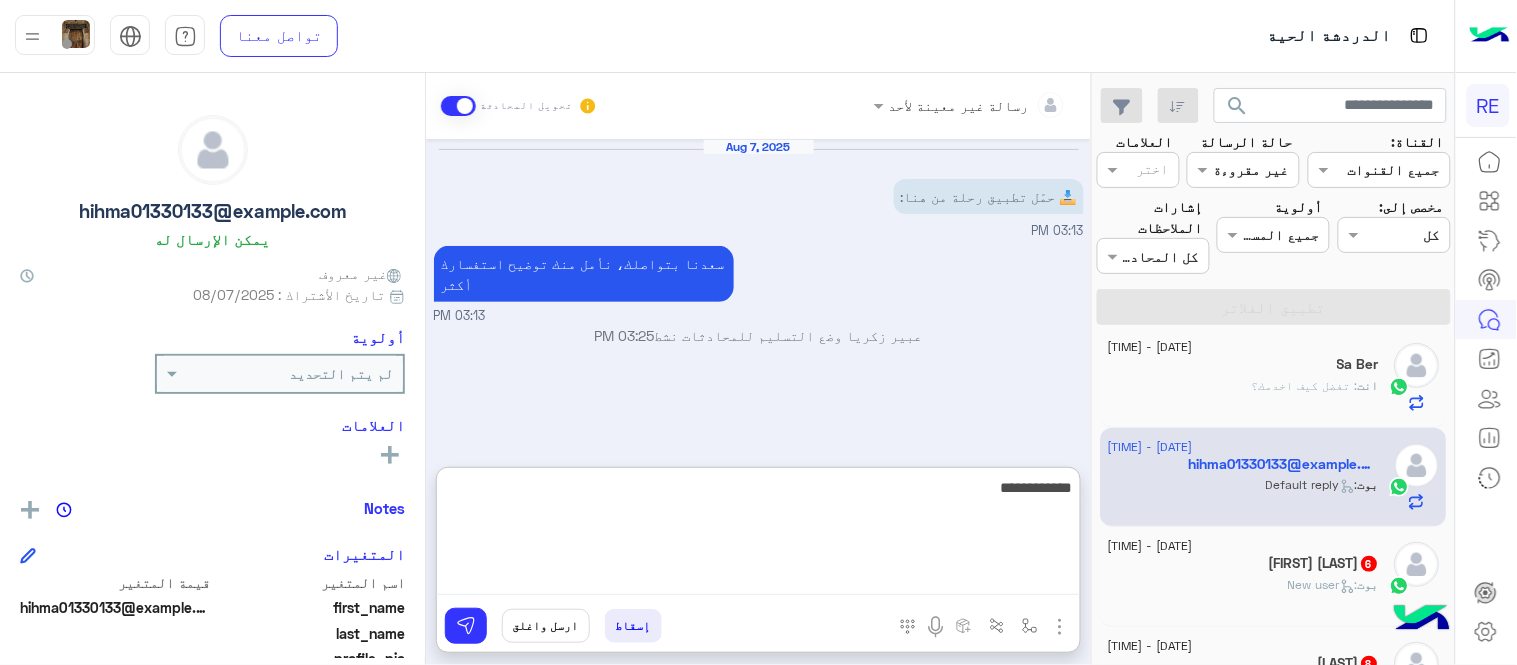 type on "**********" 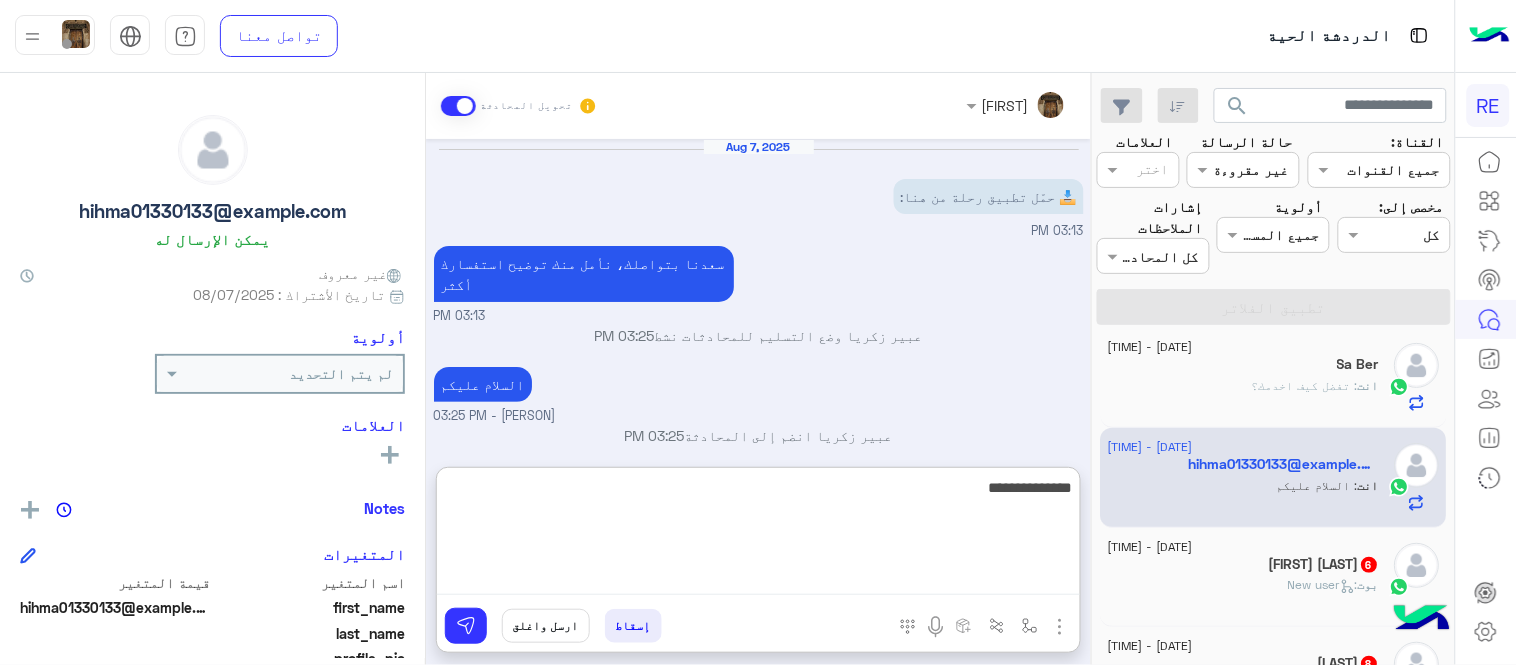type on "**********" 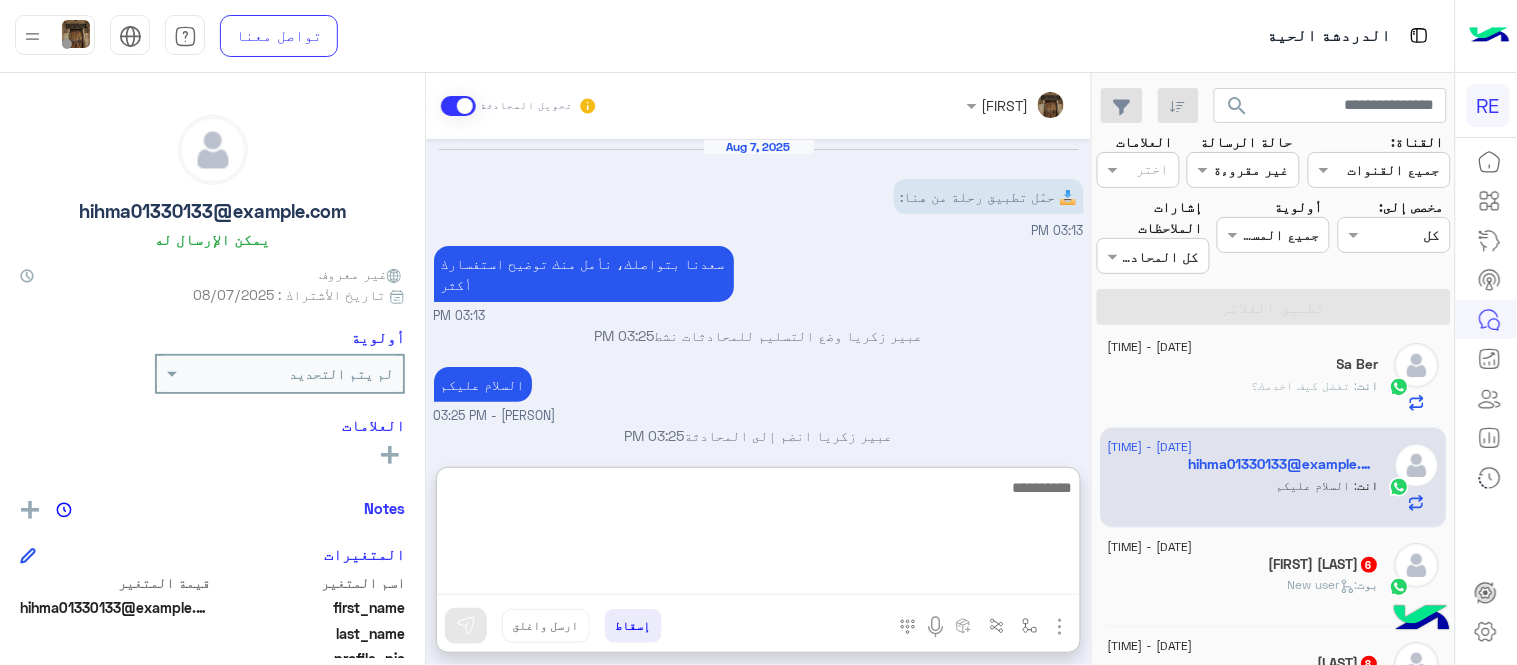 scroll, scrollTop: 57, scrollLeft: 0, axis: vertical 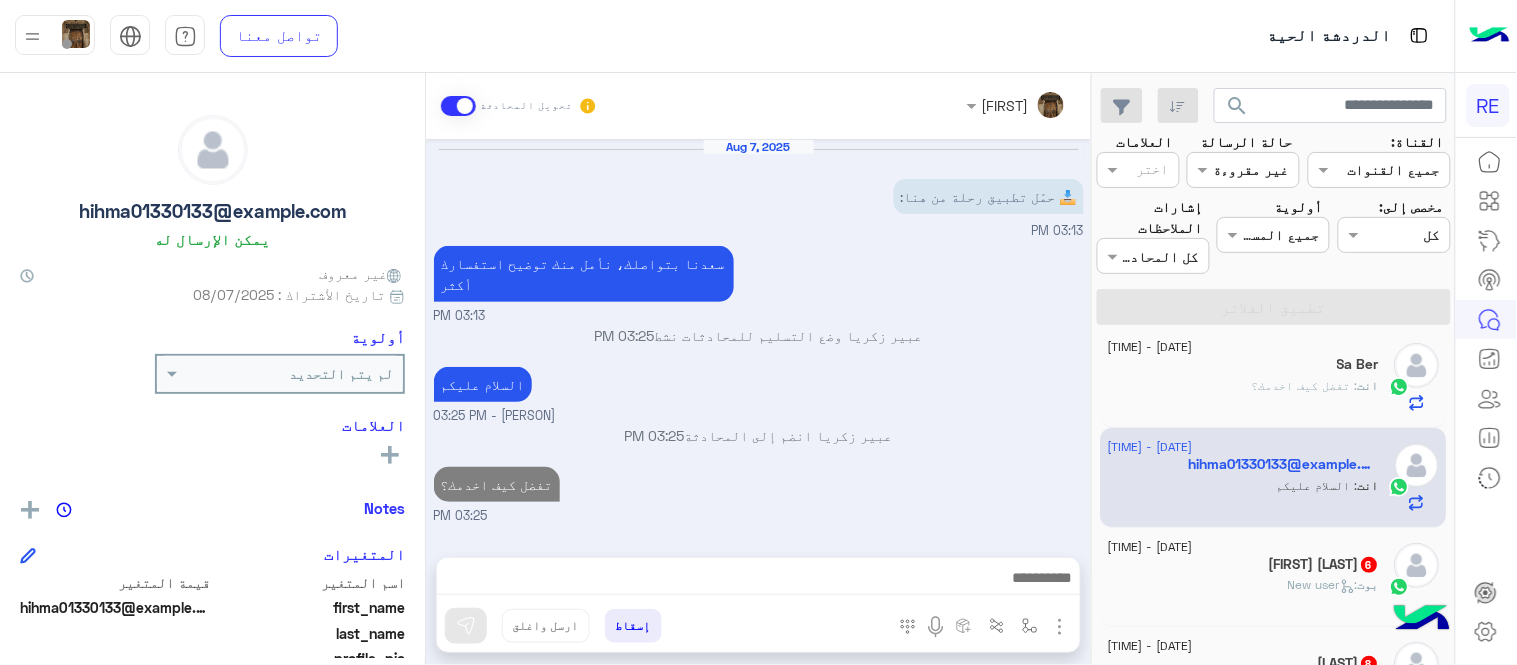 click on "[DATE] [EMAIL] وضع التسليم للمحادثات نشط [TIME] سعدنا بتواصلك، نأمل منك توضيح استفسارك أكثر [TIME] [NAME] وضع التسليم للمحادثات نشط [TIME] السلام عليكم [NAME] - [TIME] [NAME] انضم إلى المحادثة [TIME] تفضل كيف اخدمك؟ [TIME]" at bounding box center [758, 338] 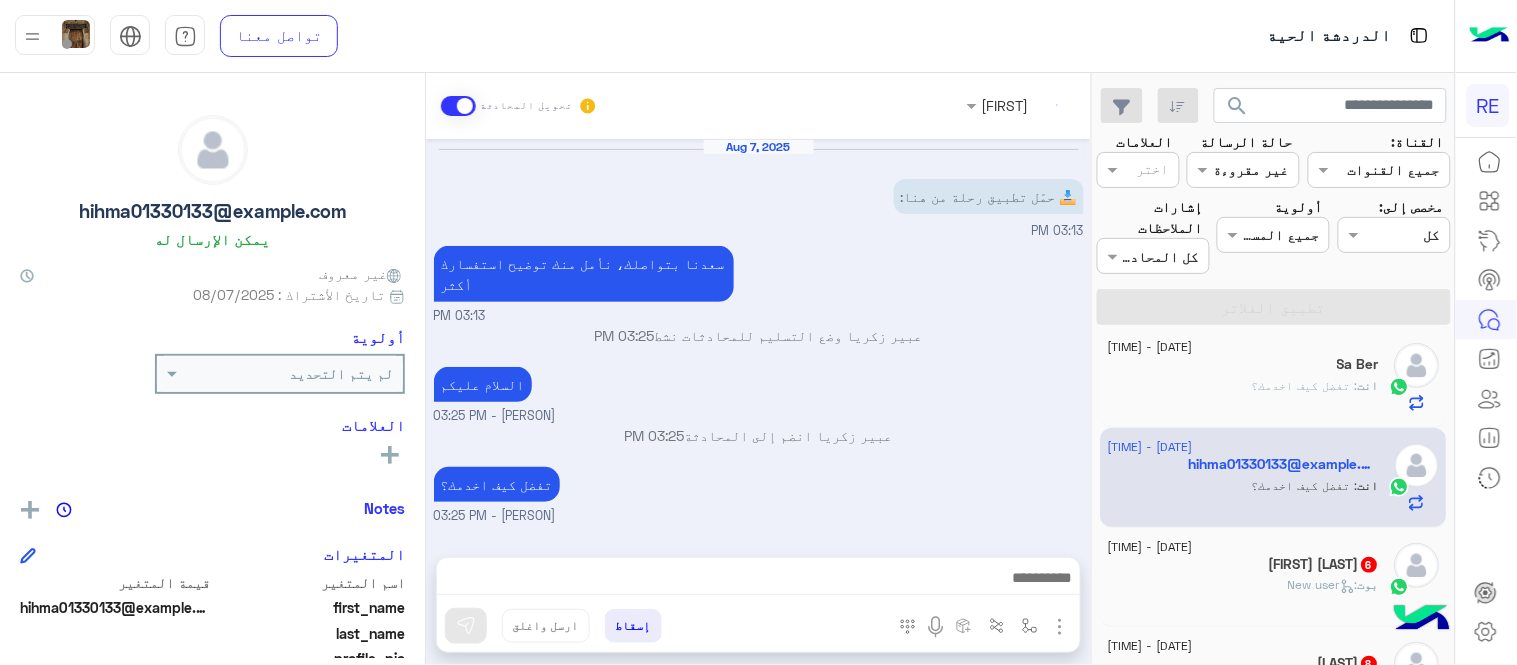 click on "بوت :   New user" 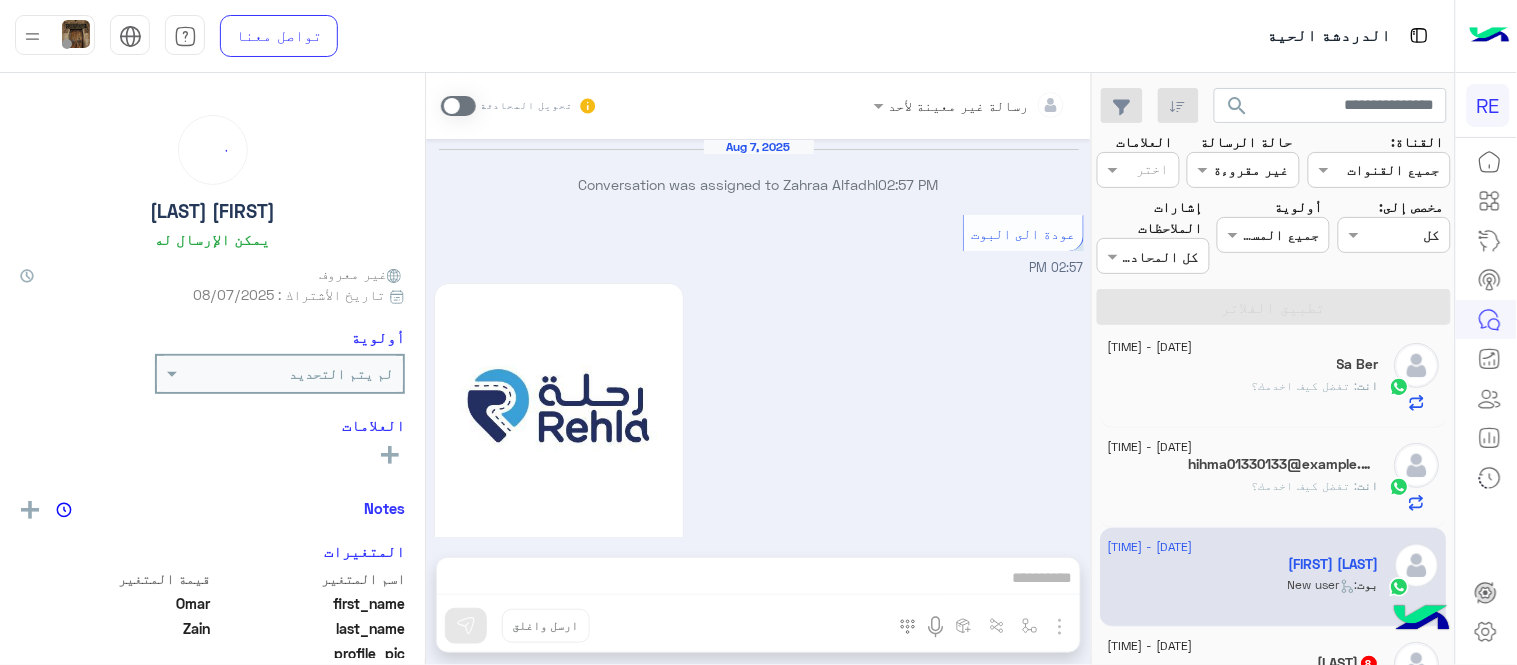 scroll, scrollTop: 1122, scrollLeft: 0, axis: vertical 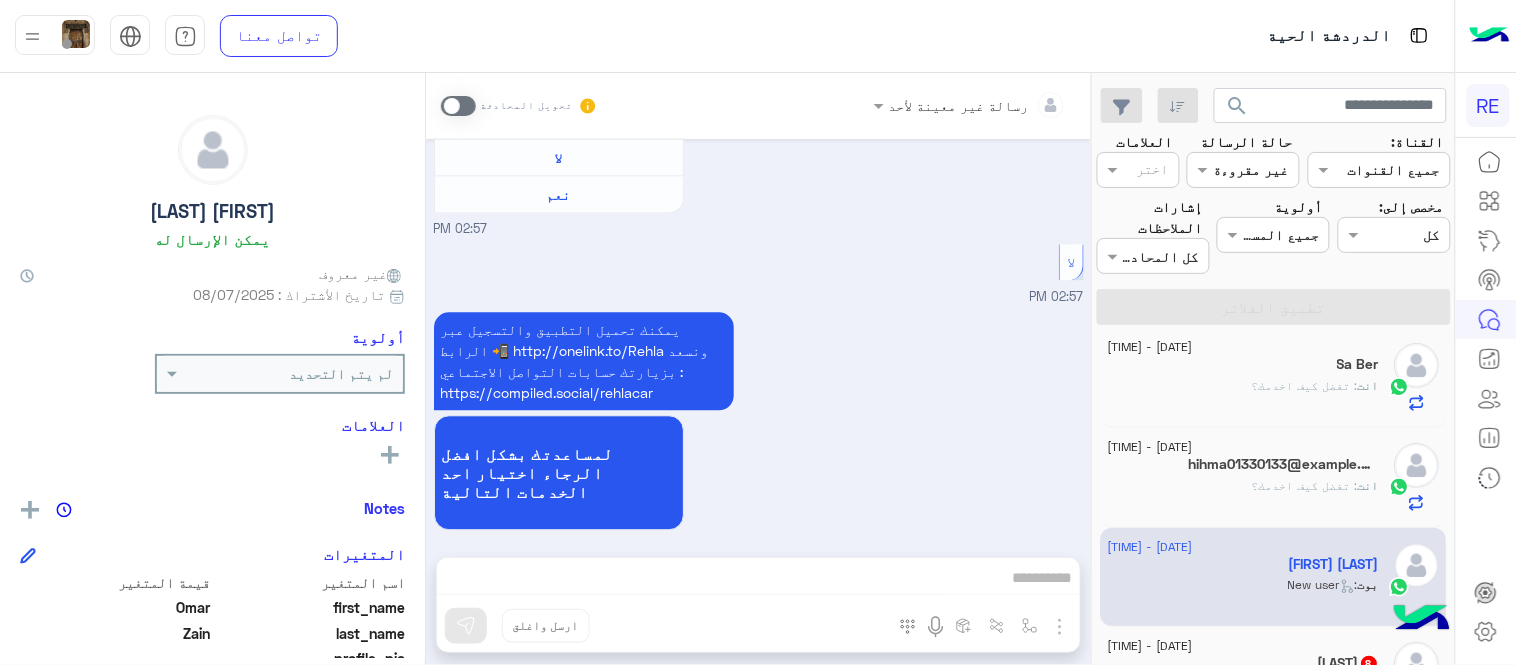 click at bounding box center [458, 106] 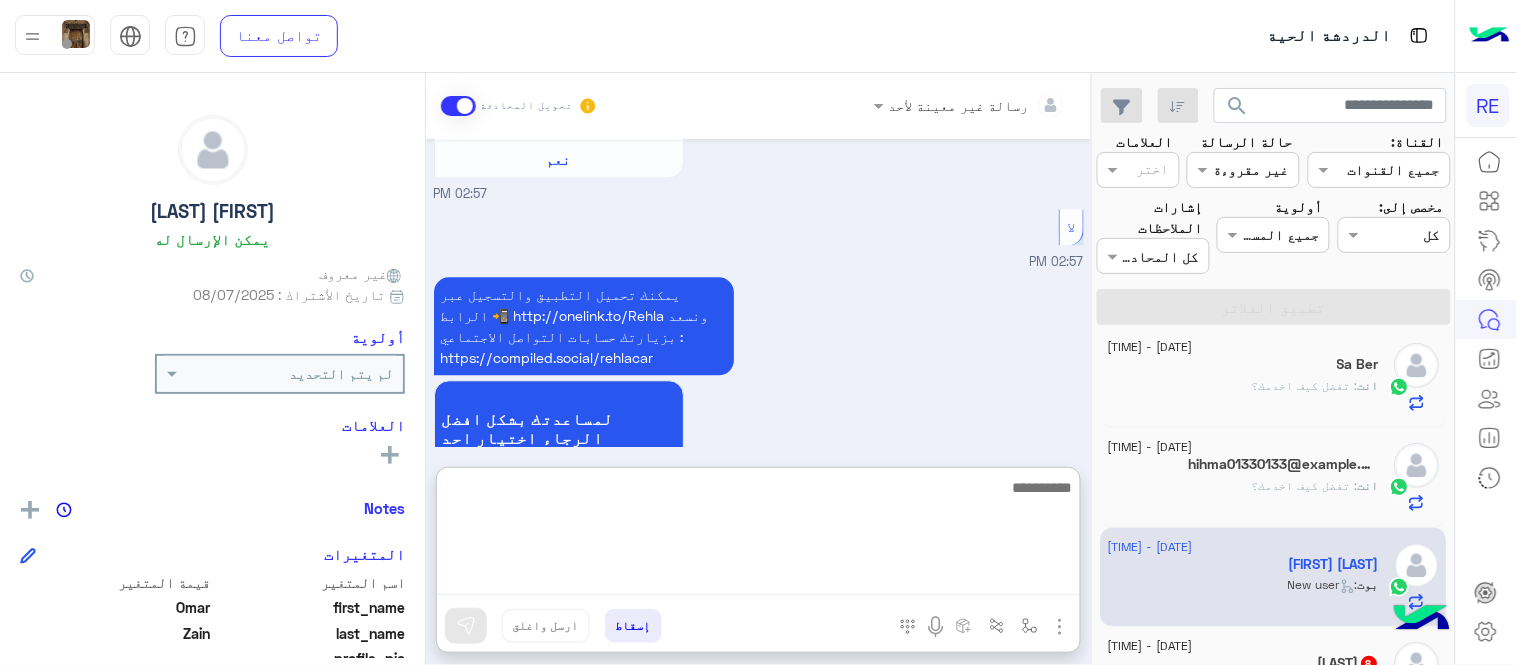 click at bounding box center (758, 535) 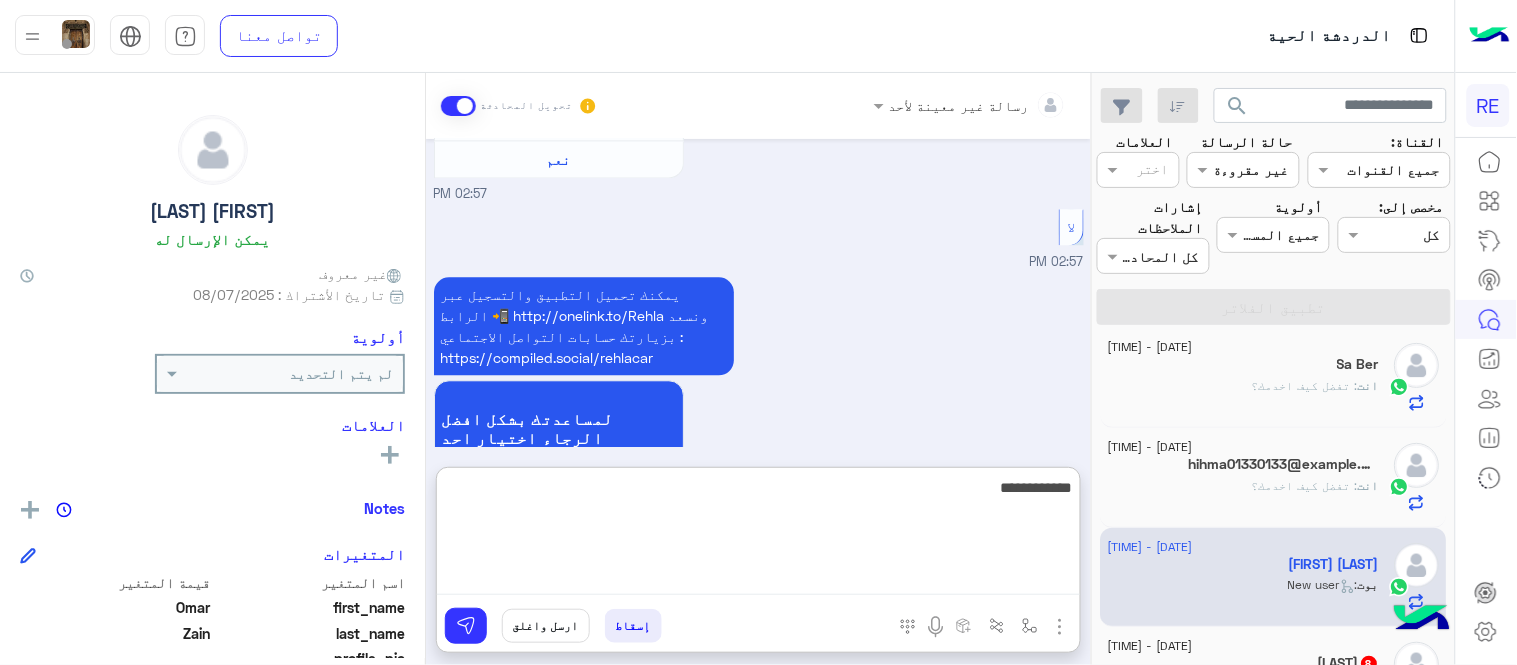 type on "**********" 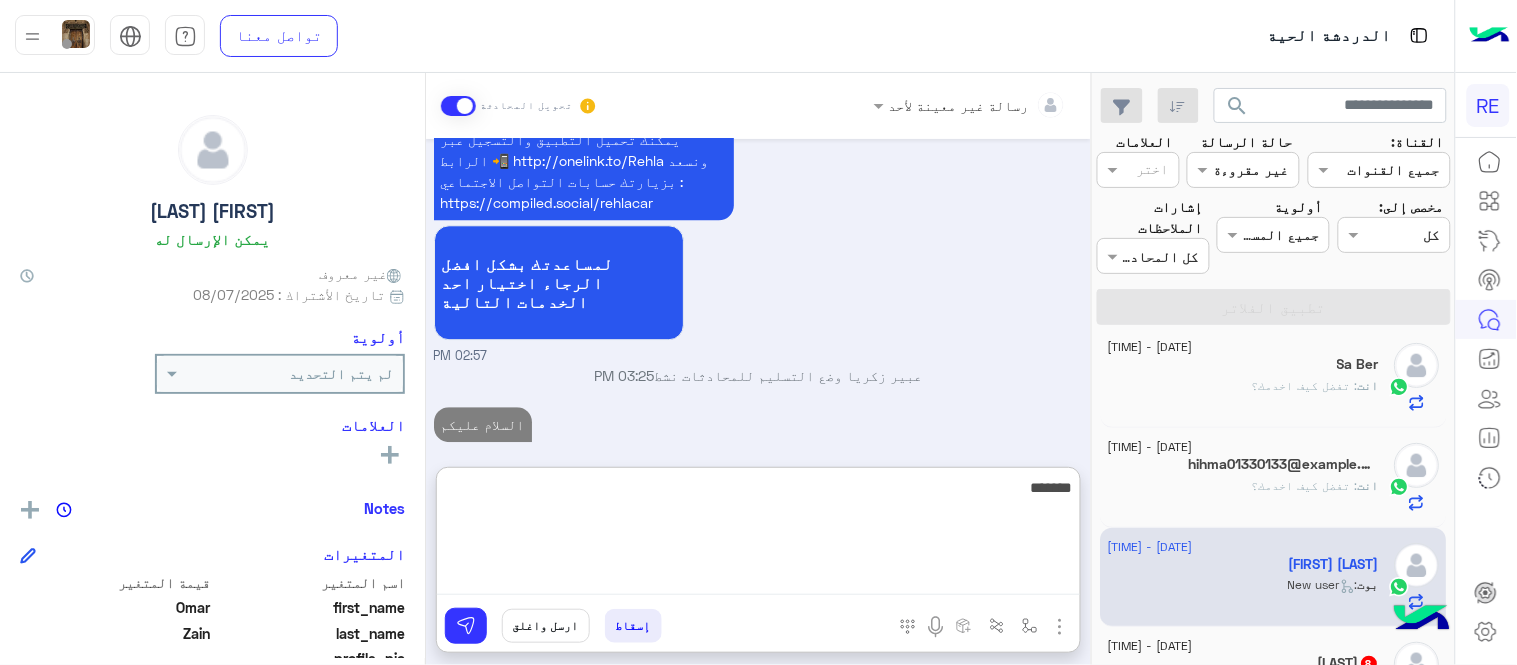 scroll, scrollTop: 1347, scrollLeft: 0, axis: vertical 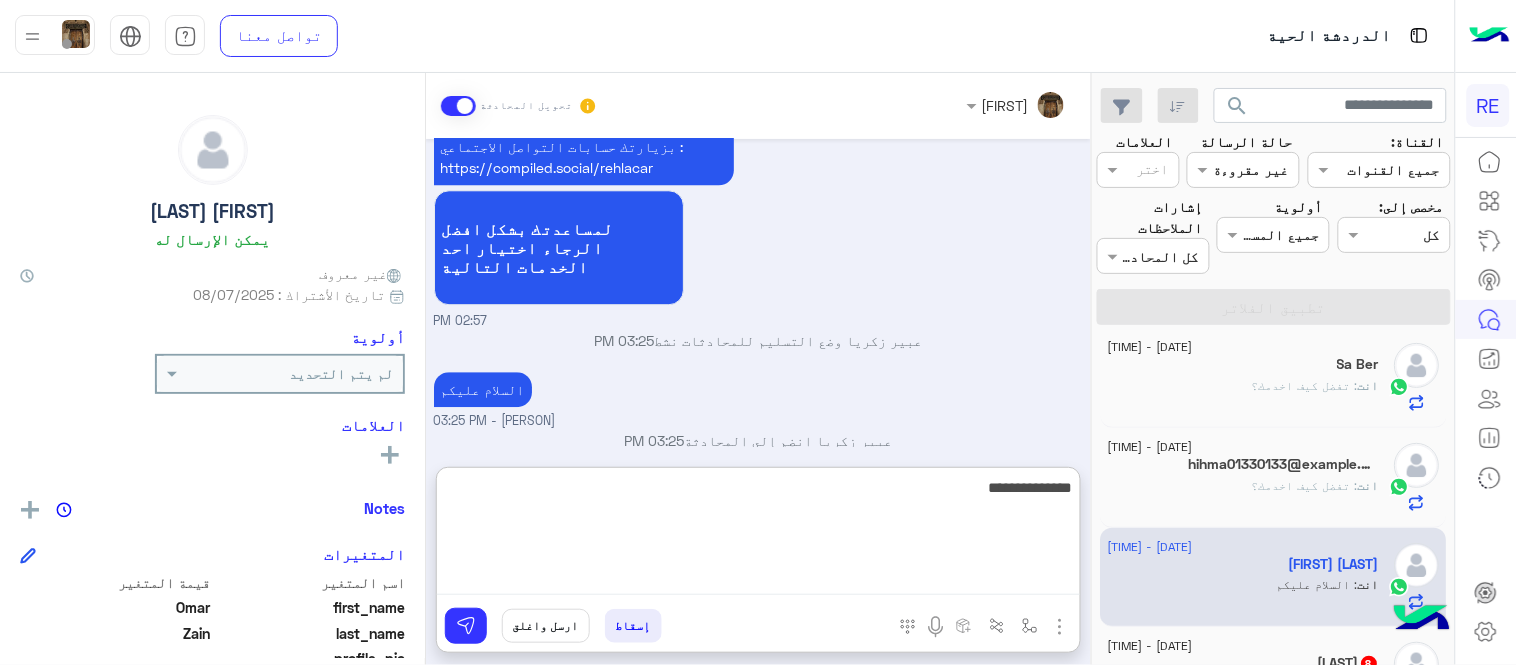 type on "**********" 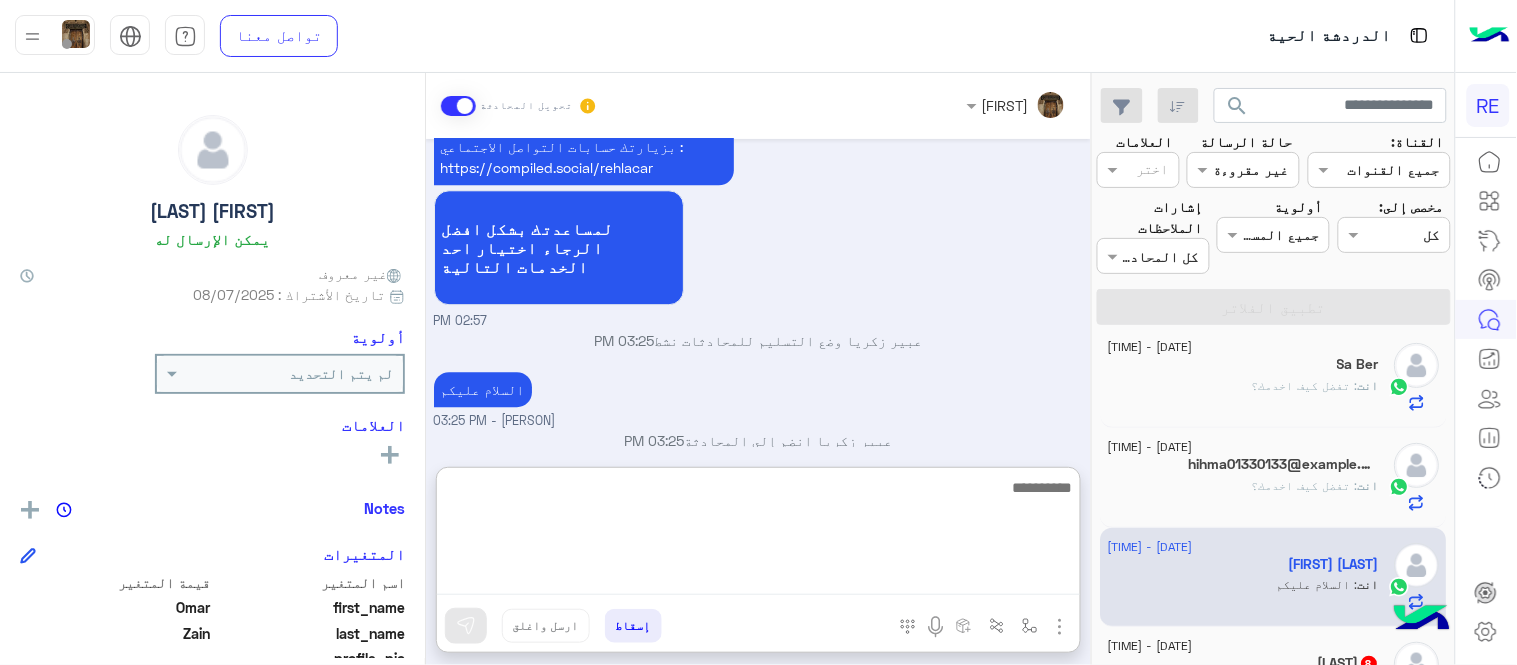 scroll, scrollTop: 1412, scrollLeft: 0, axis: vertical 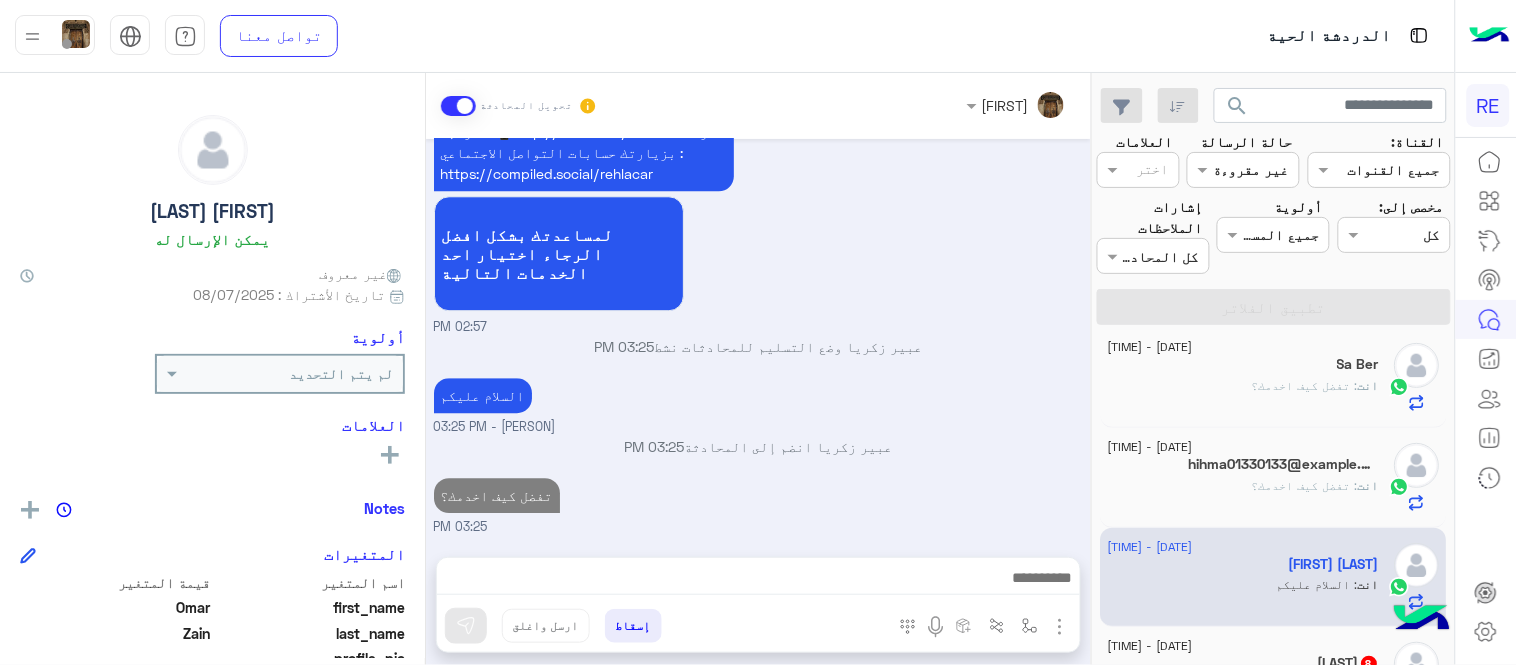 click on "Aug 7, 2025  📹 شاهد شرح خطوات الحجز بالفيديو:   [TIME]  سعدنا بتواصلك، نأمل منك توضيح استفسارك أكثر    [TIME]  من [ORIGIN_CITY] إلى [DESTINATION_CITY]   [TIME]  تم إعادة توجيه المحادثة. للعودة إلي الرد الالي، أنقر الزر الموجود بالأسفل  عودة الى البوت     [TIME]   Conversation was assigned to Zahraa Alfadhl   [TIME]       مهندس عبدالغني طلب التحدث إلى مسؤول بشري   [TIME]      بكام   [TIME]  كم شخص ؟   [TIME]" at bounding box center [758, 338] 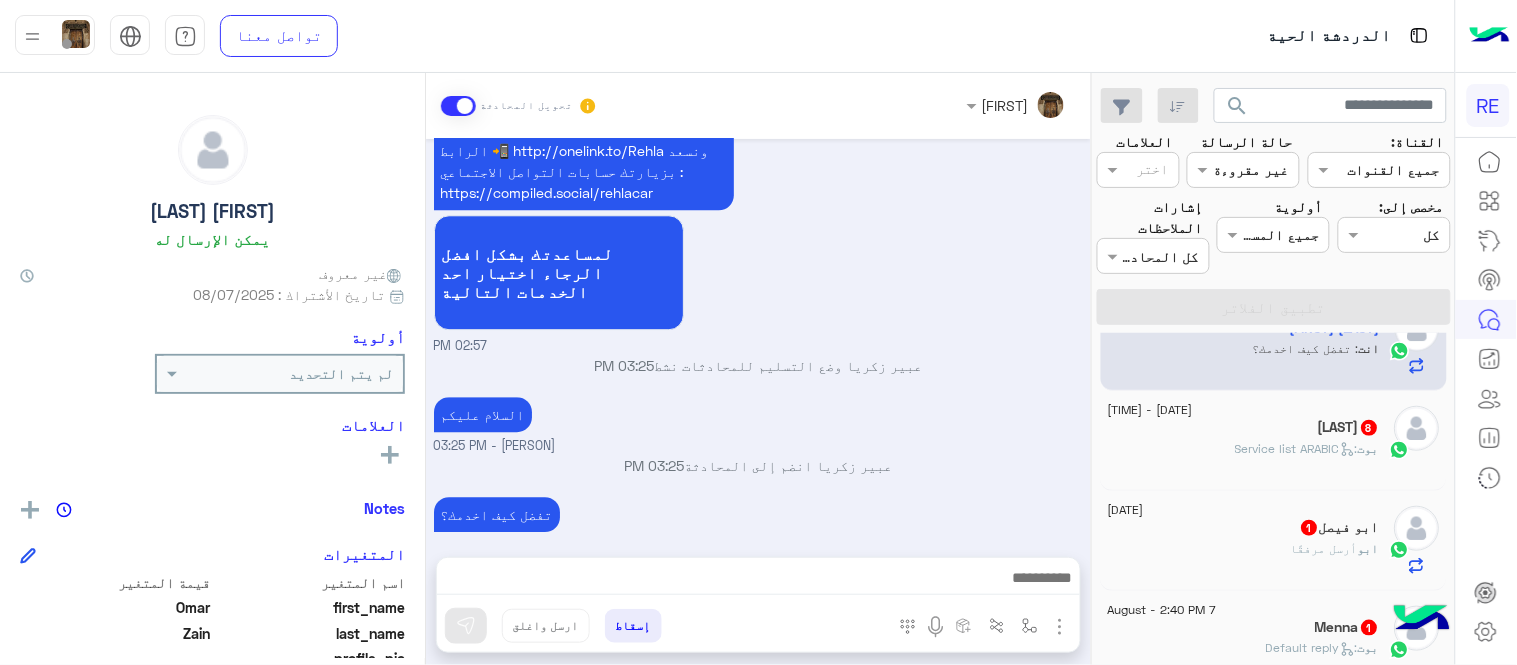 scroll, scrollTop: 454, scrollLeft: 0, axis: vertical 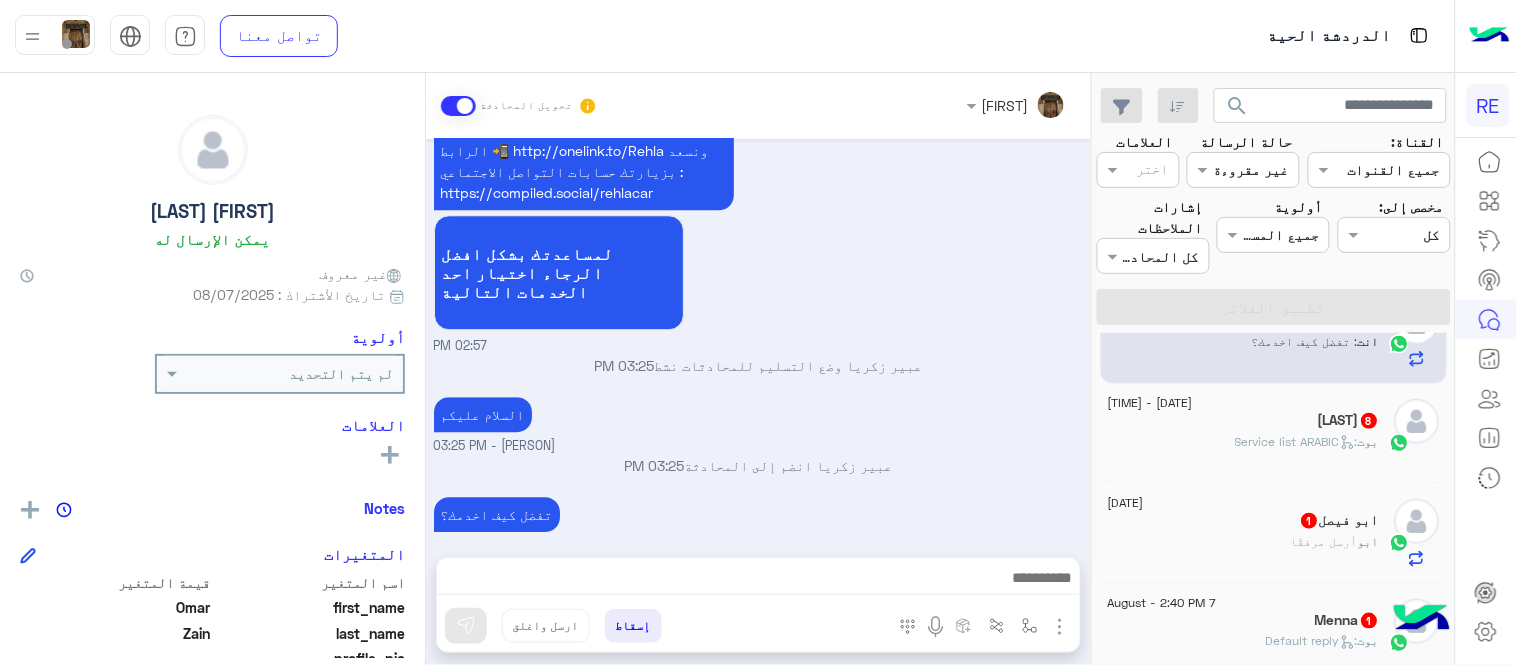click on "بوت :   Service list ARABIC" 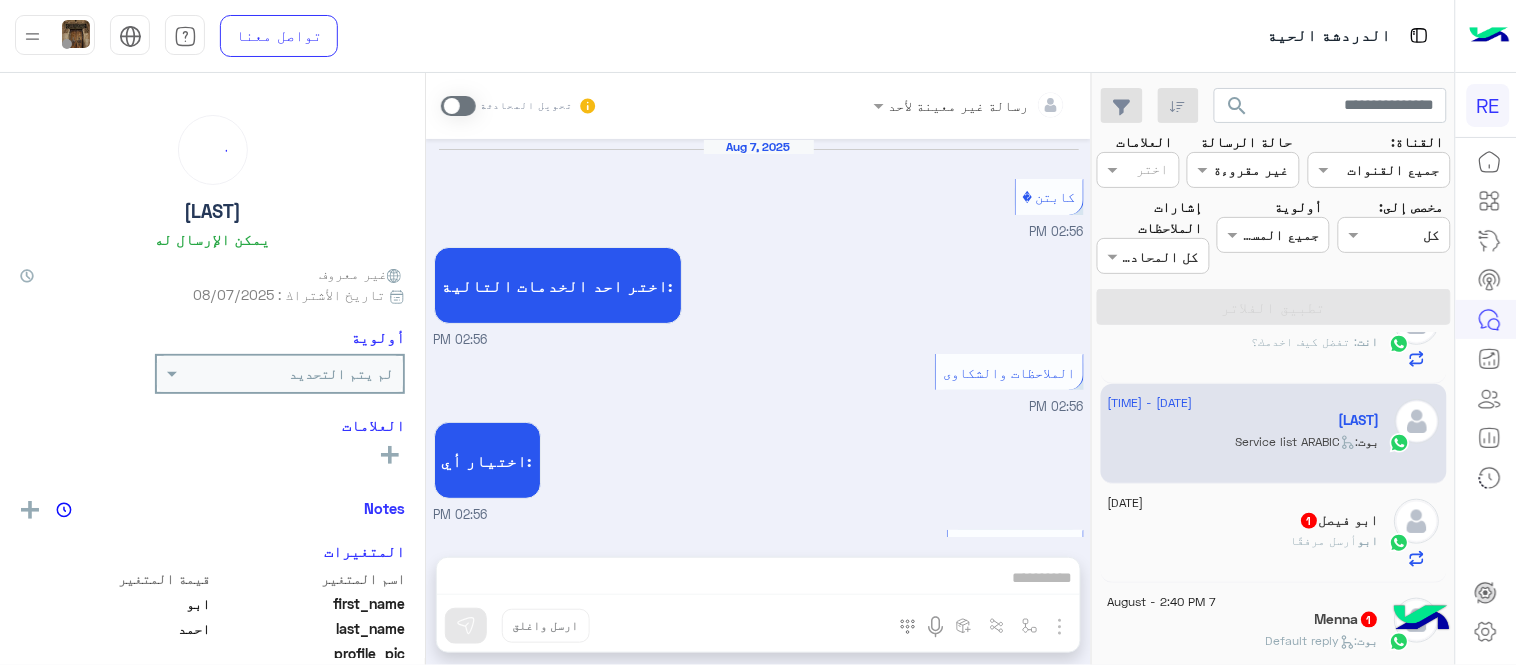scroll, scrollTop: 664, scrollLeft: 0, axis: vertical 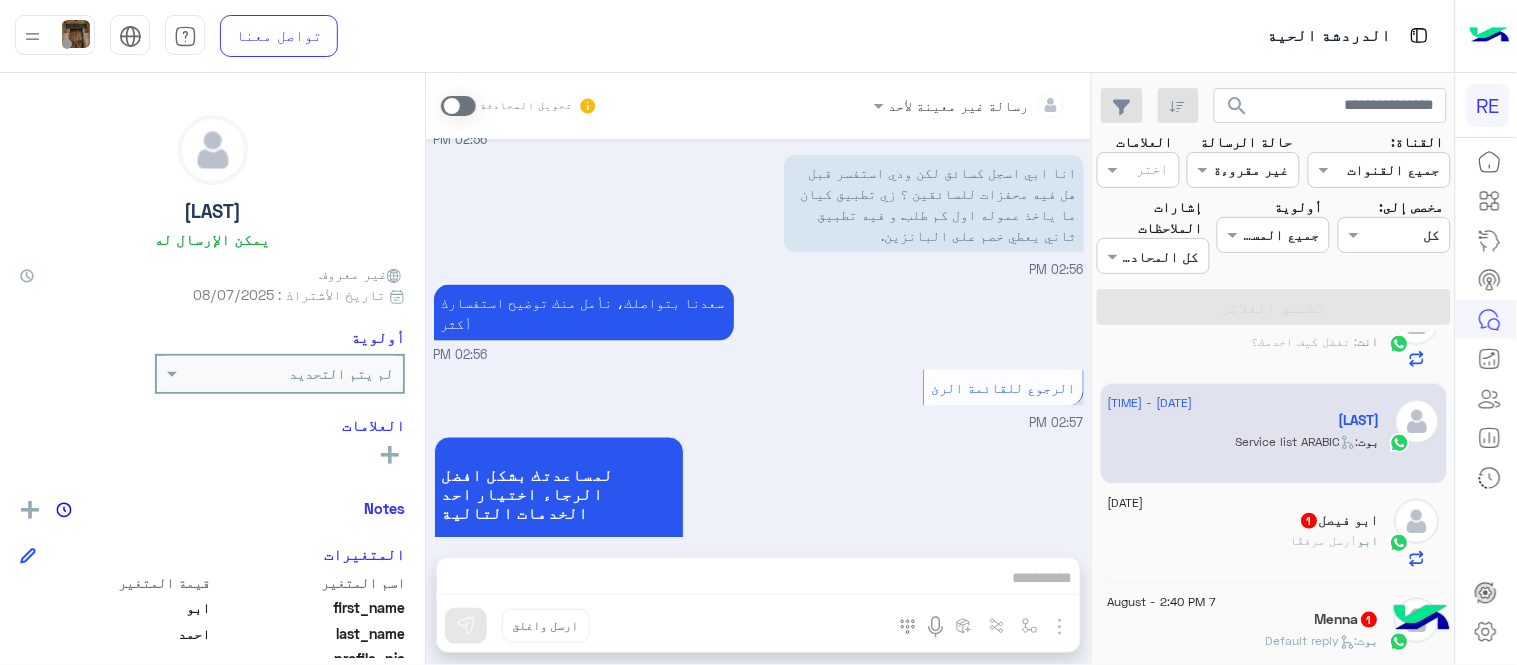 click at bounding box center (458, 106) 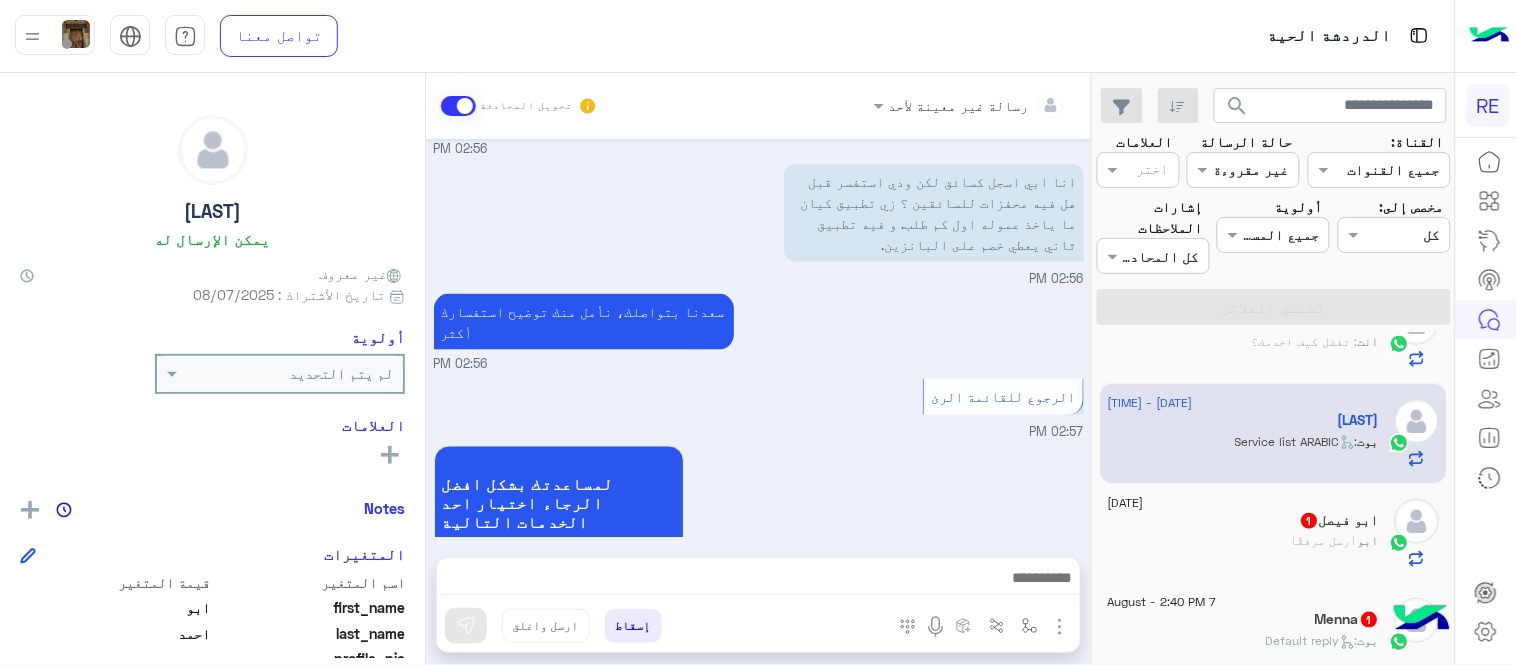 scroll, scrollTop: 621, scrollLeft: 0, axis: vertical 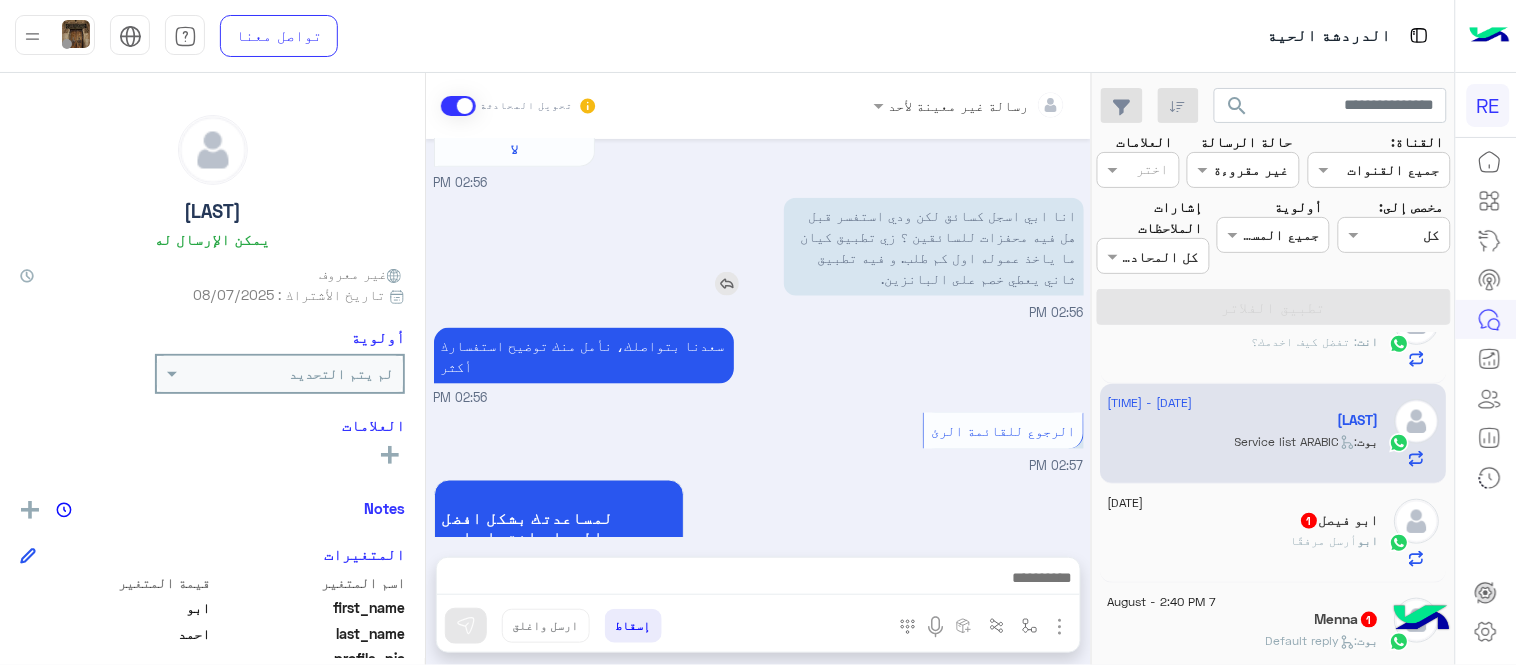 click at bounding box center [727, 284] 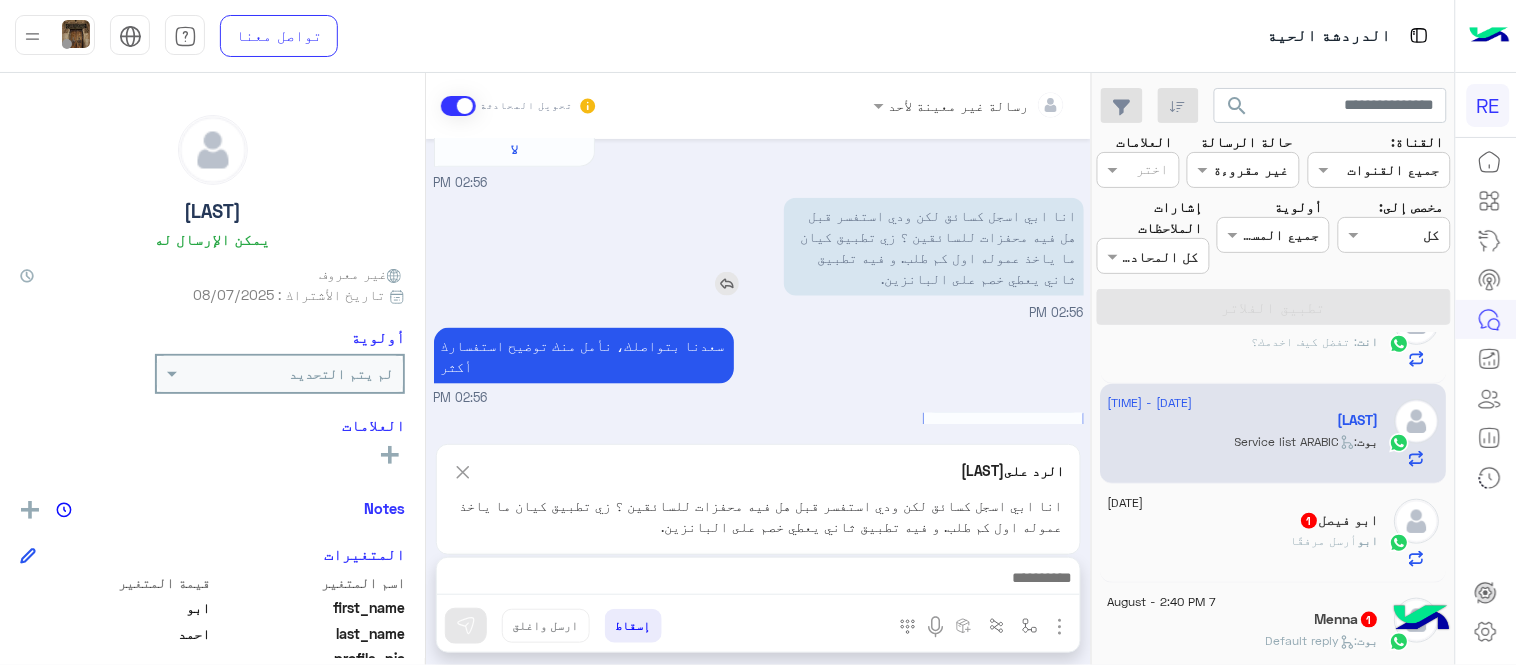 click at bounding box center [727, 284] 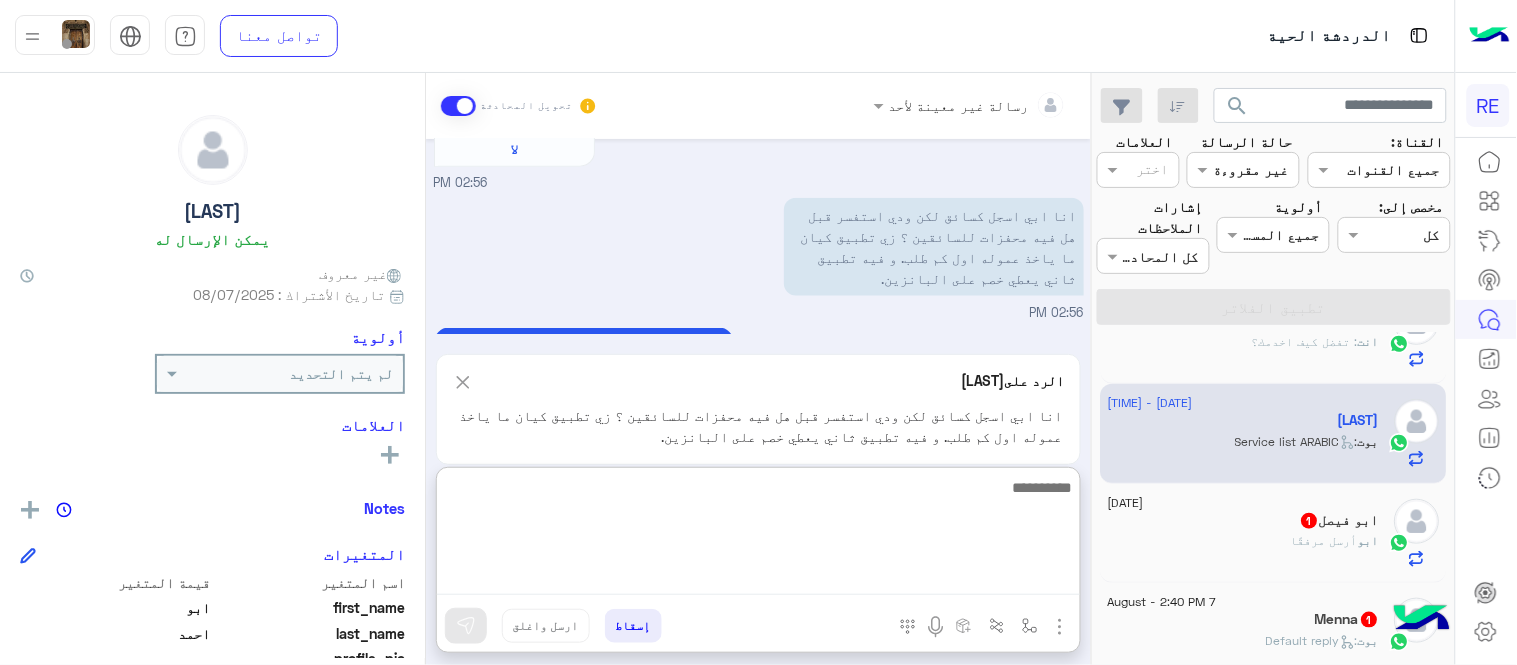 click at bounding box center (758, 535) 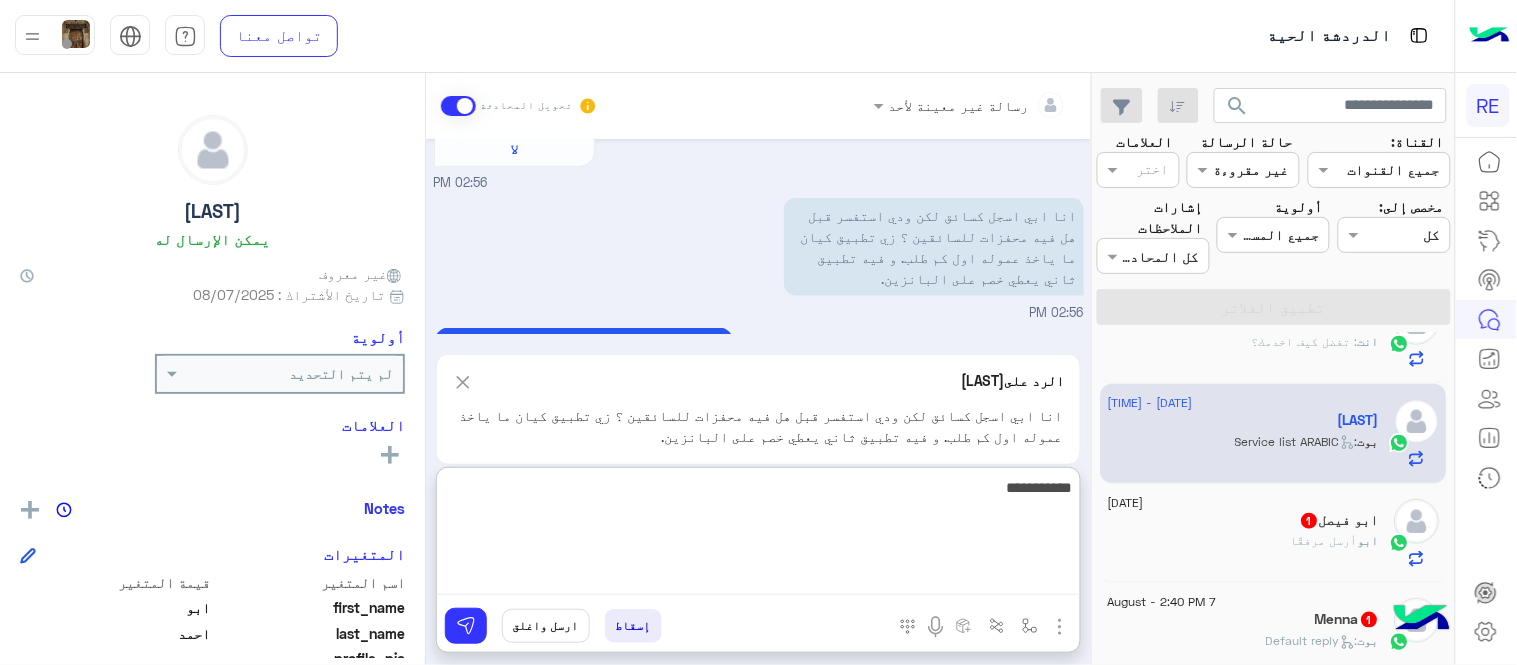 type on "**********" 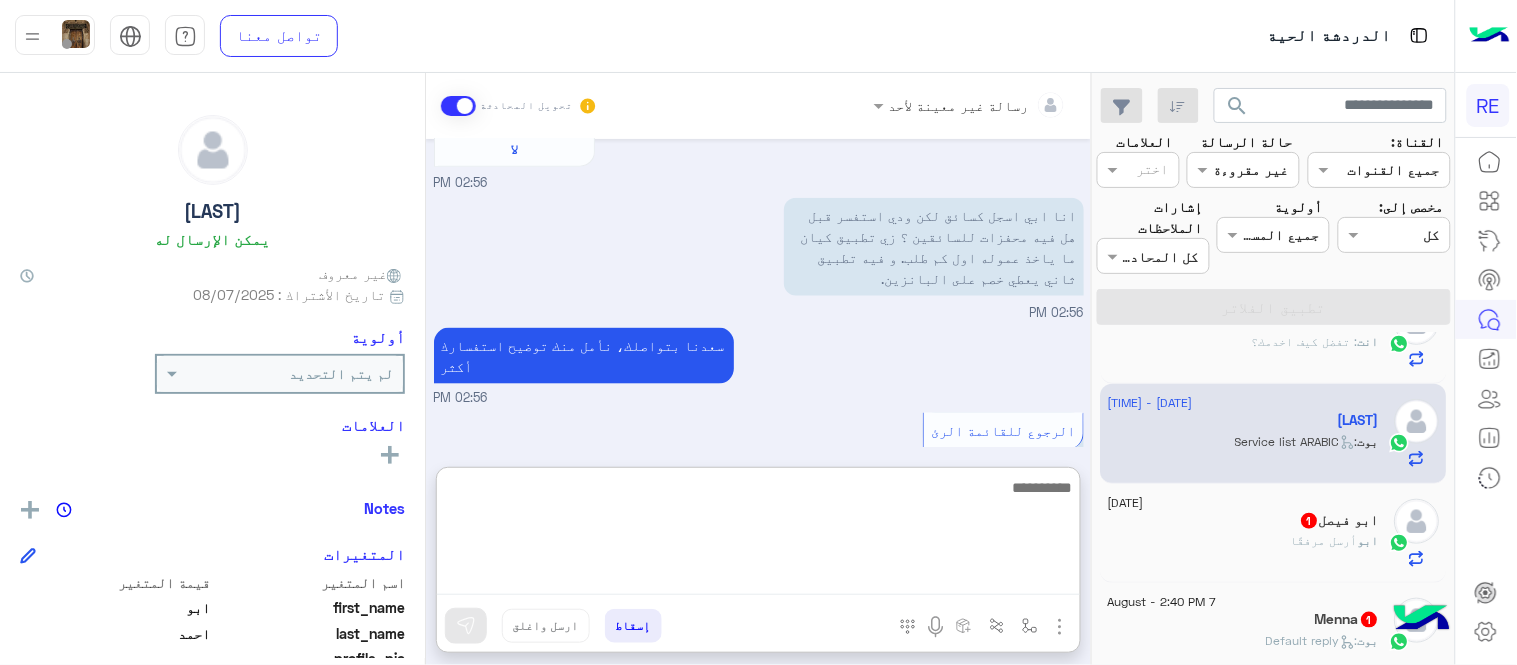scroll, scrollTop: 930, scrollLeft: 0, axis: vertical 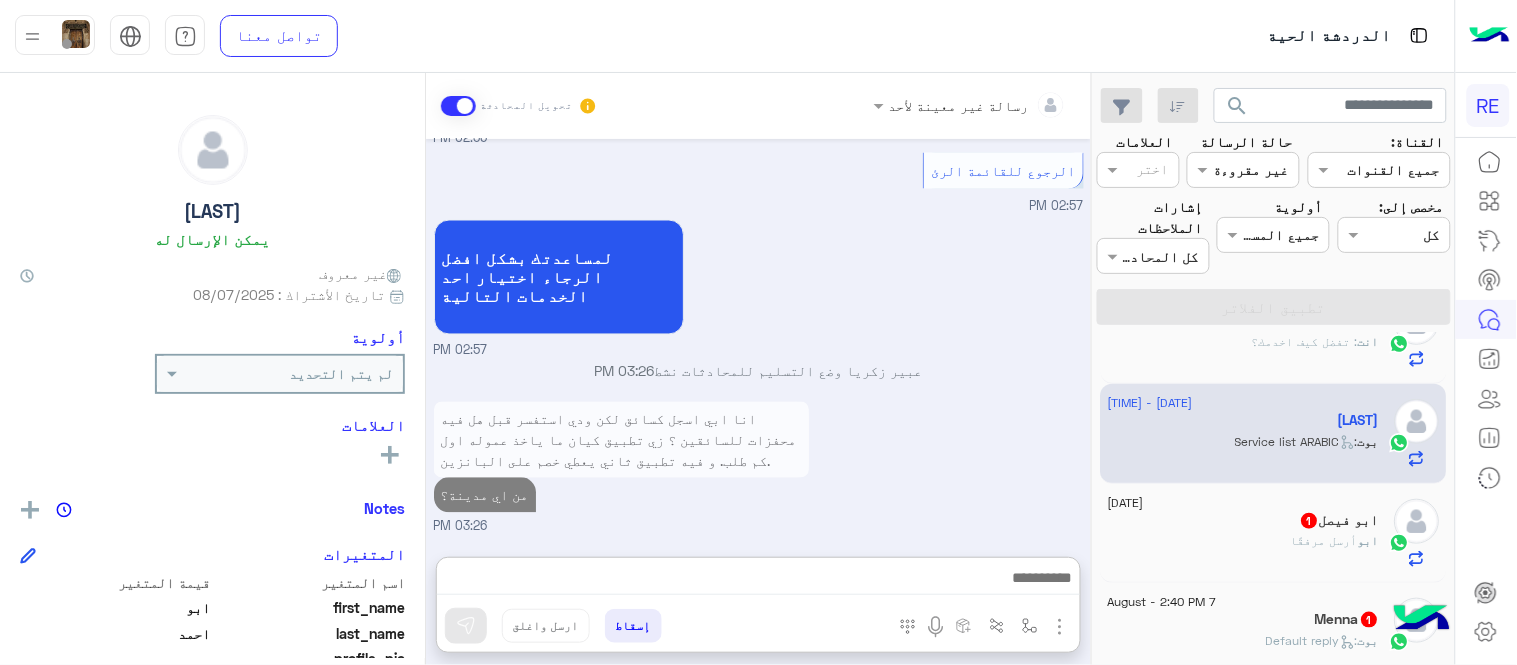 click on "ابو [LAST] 1" 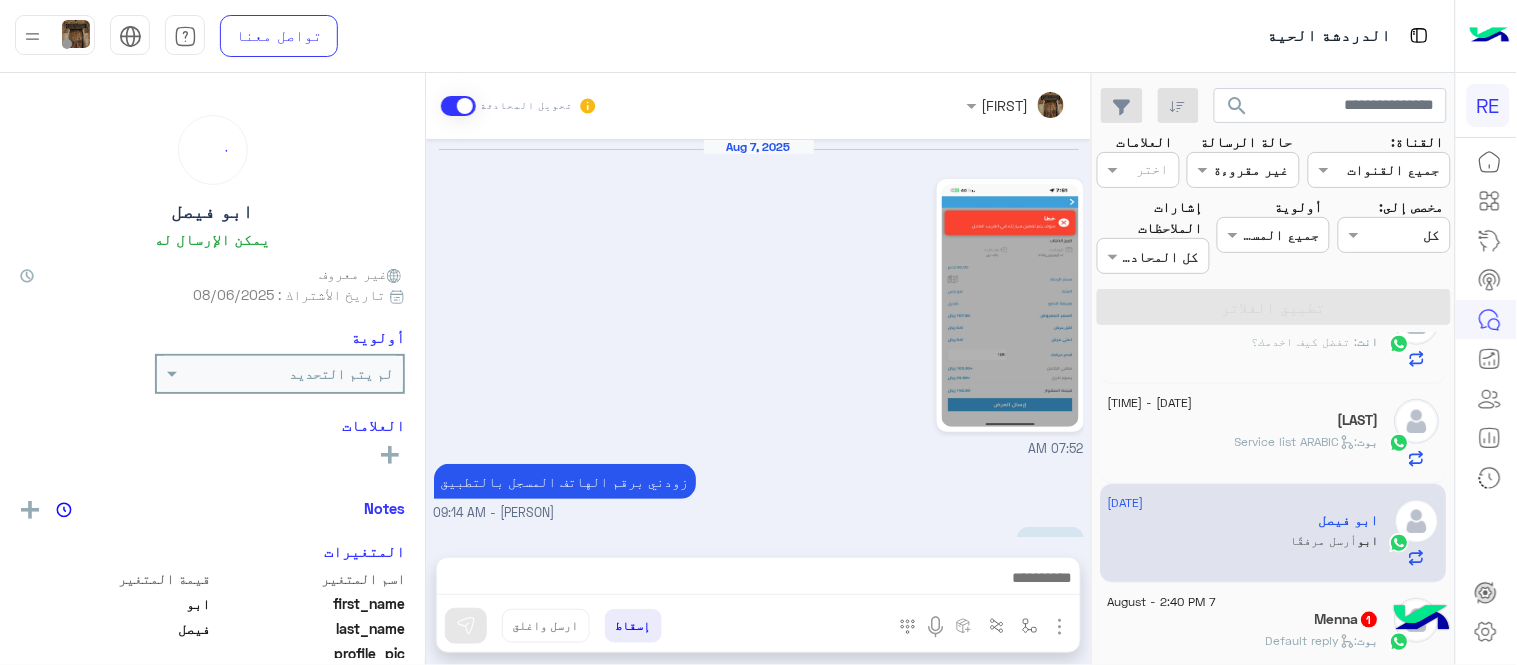 scroll, scrollTop: 657, scrollLeft: 0, axis: vertical 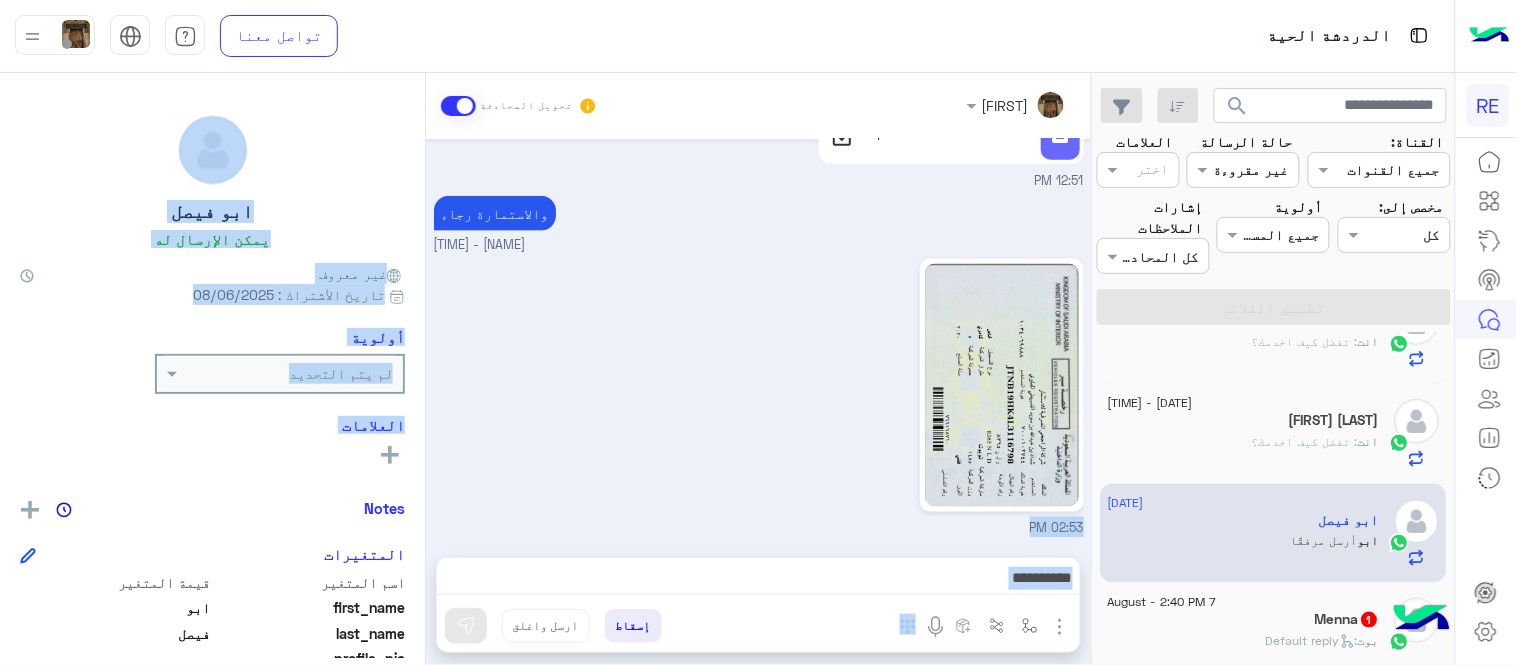 click on "[PERSON] تحويل المحادثة     Aug 7, 2025    07:52 AM  زودني برقم الهاتف المسجل بالتطبيق  [PERSON] -  09:14 AM  [PHONE]   10:15 AM   تم إلغاء تخصيص المحادثة تلقائيًا وإغلاقها بواسطة النظام   11:20 AM       [PERSON] وضع التسليم للمحادثات نشط   11:52 AM      احتاج صورة الرخصة بشكل واضح  [PERSON] -  11:52 AM   [PERSON] انضم إلى المحادثة   11:52 AM      description 603039739326327.pdf   12:51 PM  والاستمارة رجاء  [PERSON] -  02:26 PM    02:53 PM  إسقاط   ارسل واغلق    [PERSON]   يمكن الإرسال له   غير معروف      تاريخ الأشتراك : [DATE]  أولوية لم يتم التحديد  العلامات   رؤية الكل   Notes  سجل الملاحظات لم تتم إضافة ملاحظات بعد.  إضافة ملاحظة   first_name" 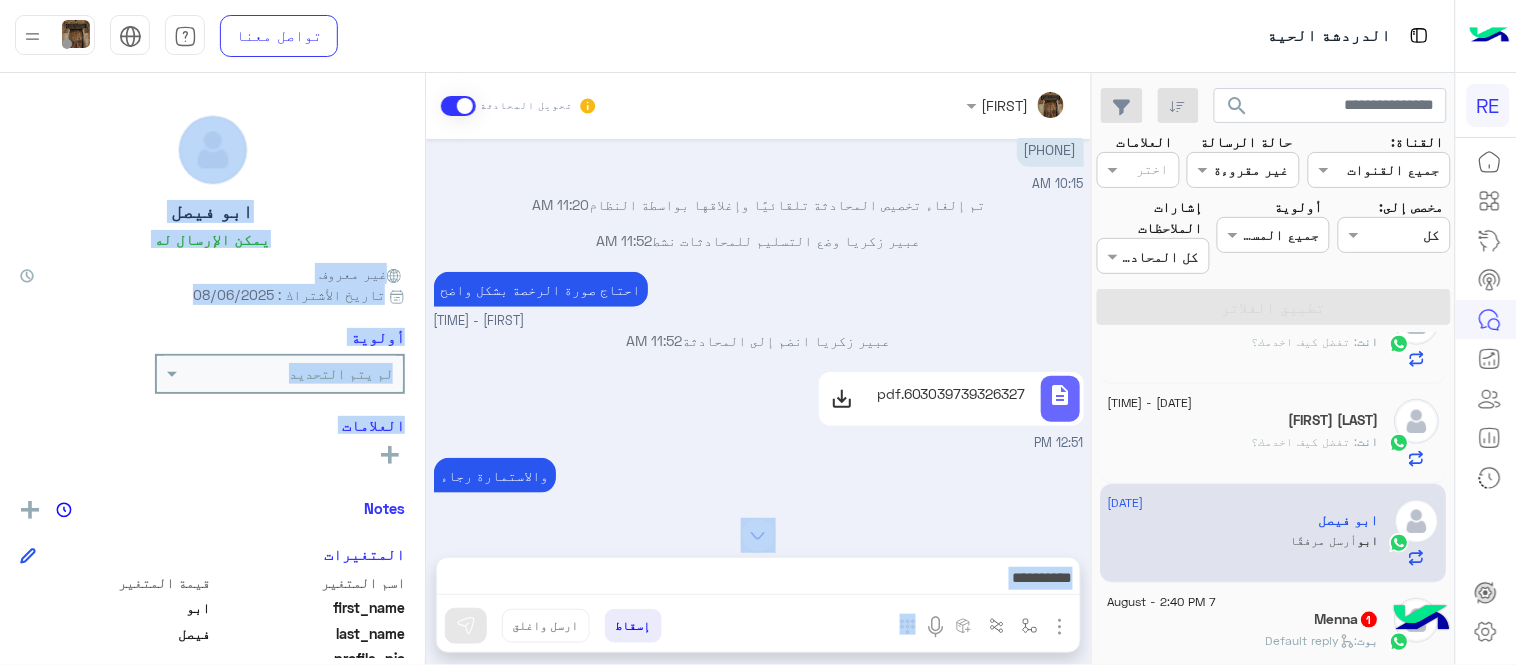 scroll, scrollTop: 287, scrollLeft: 0, axis: vertical 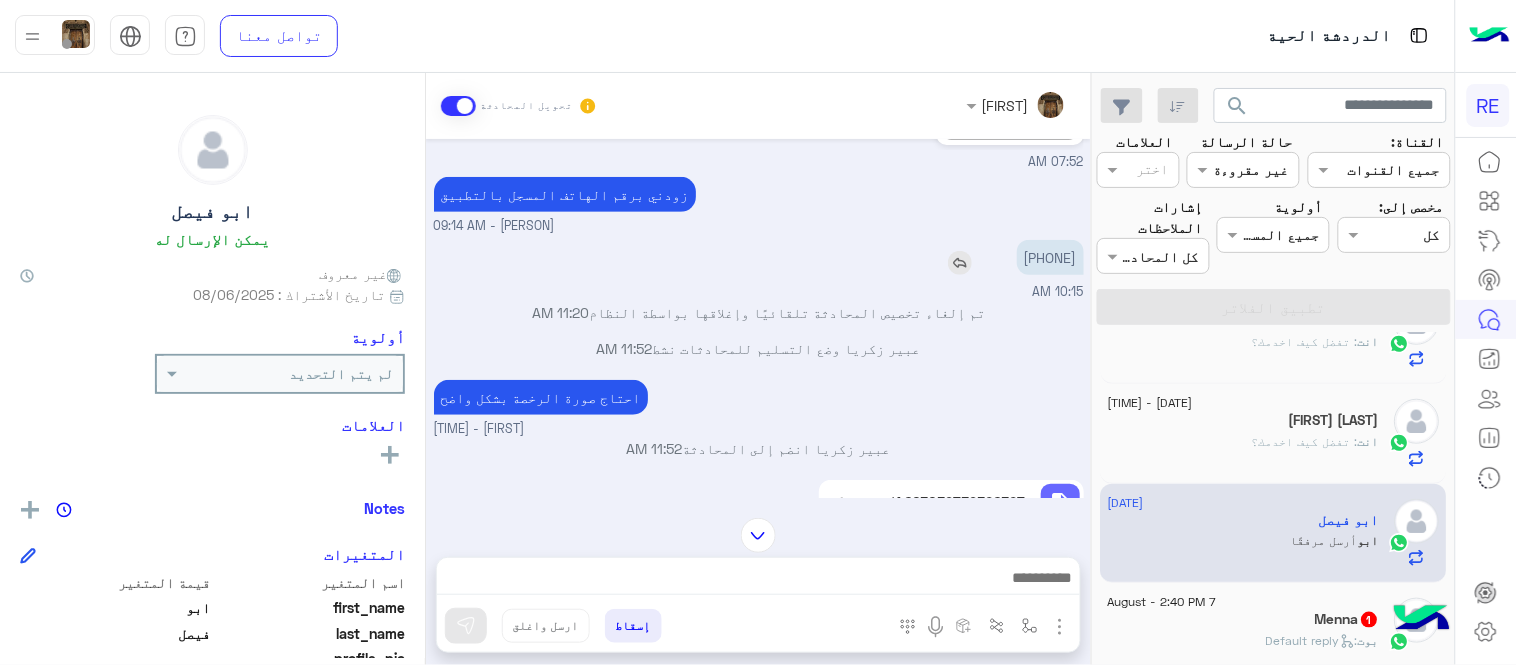 click on "[PHONE]" at bounding box center [1050, 257] 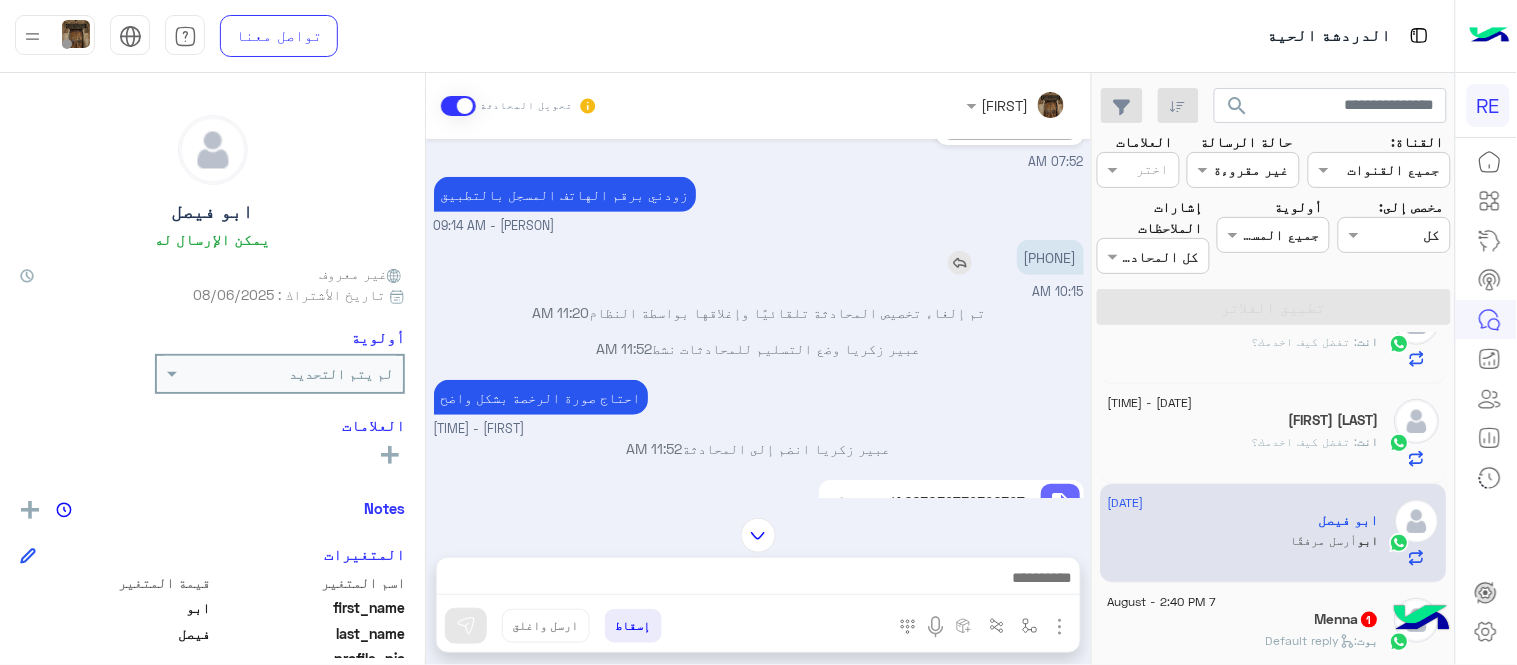 copy on "[PHONE]" 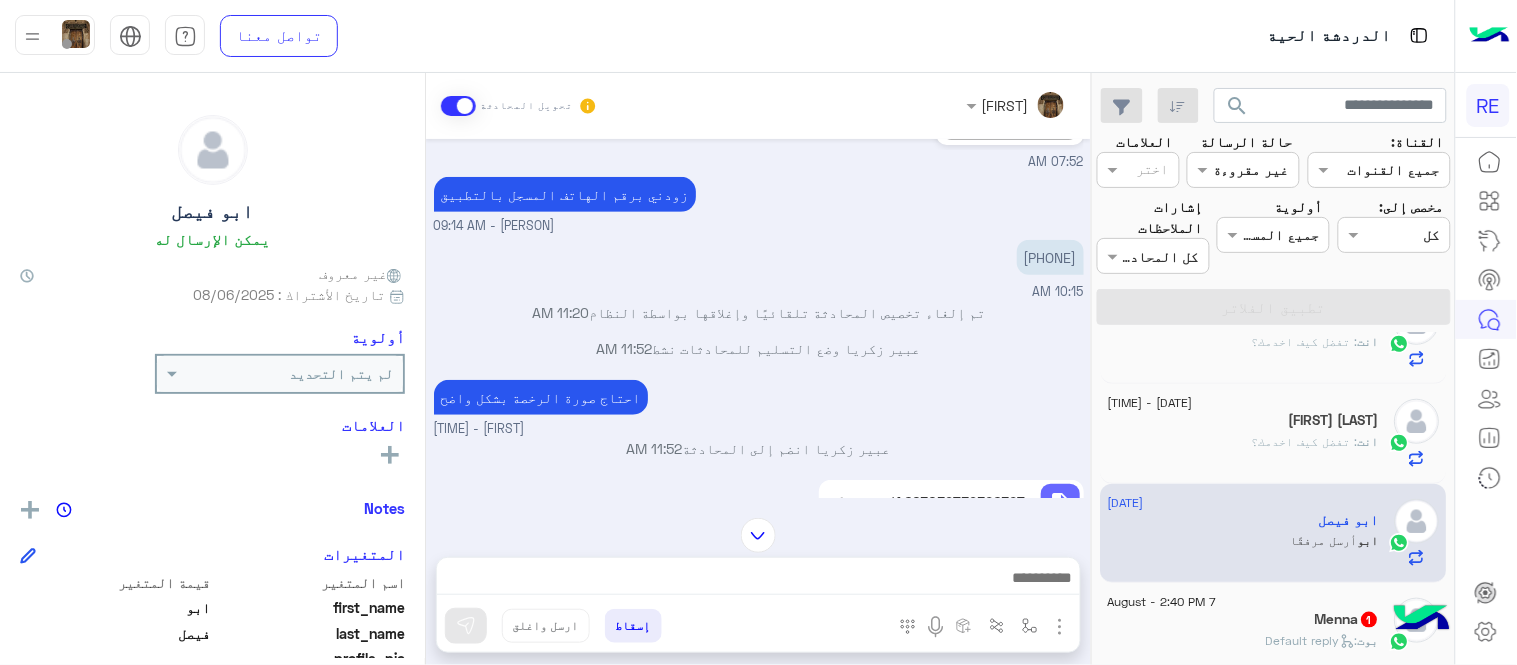click at bounding box center [758, 535] 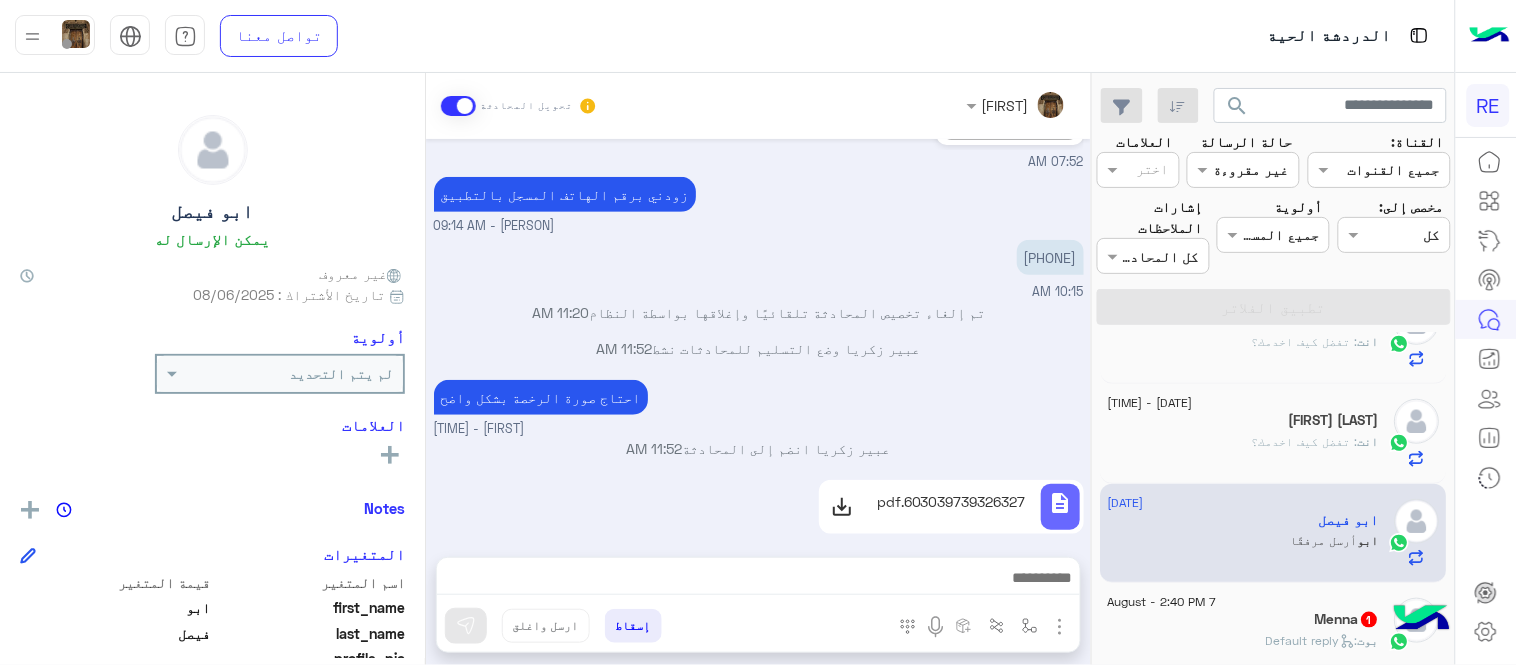 scroll, scrollTop: 657, scrollLeft: 0, axis: vertical 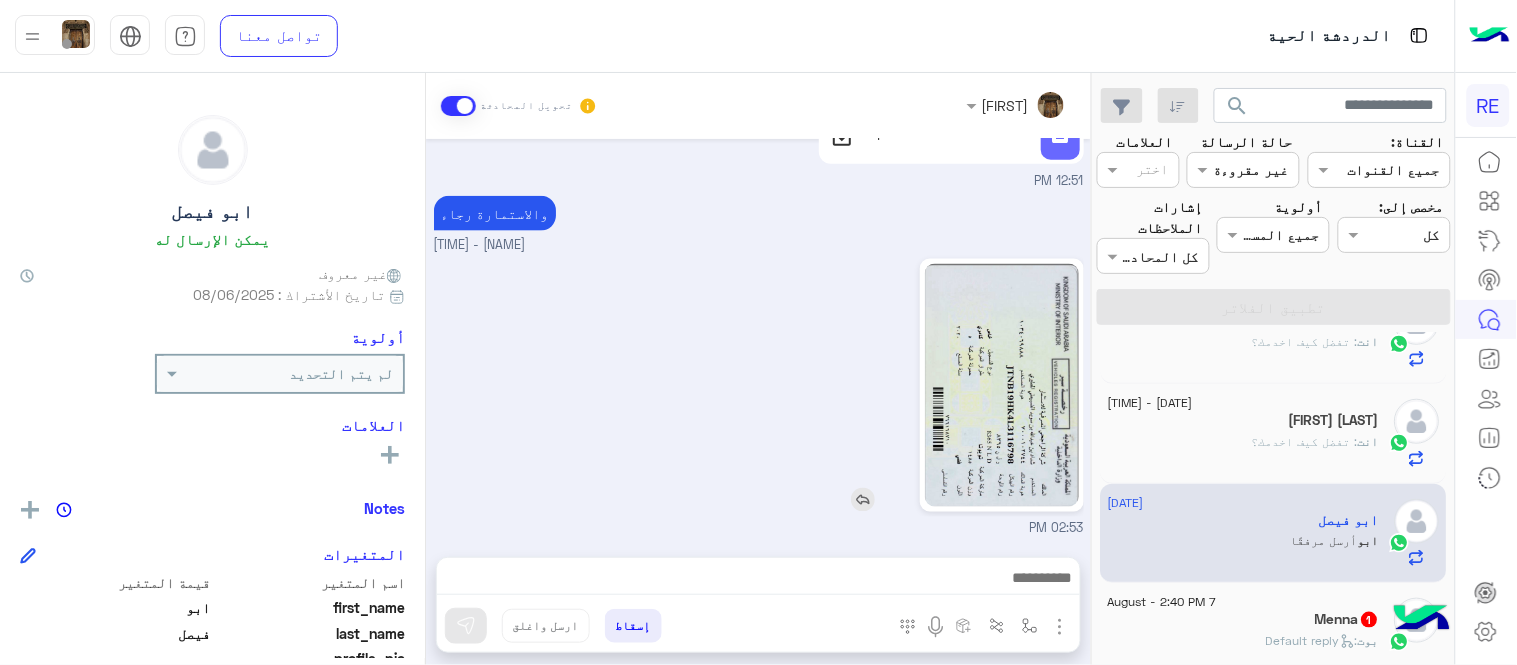 click 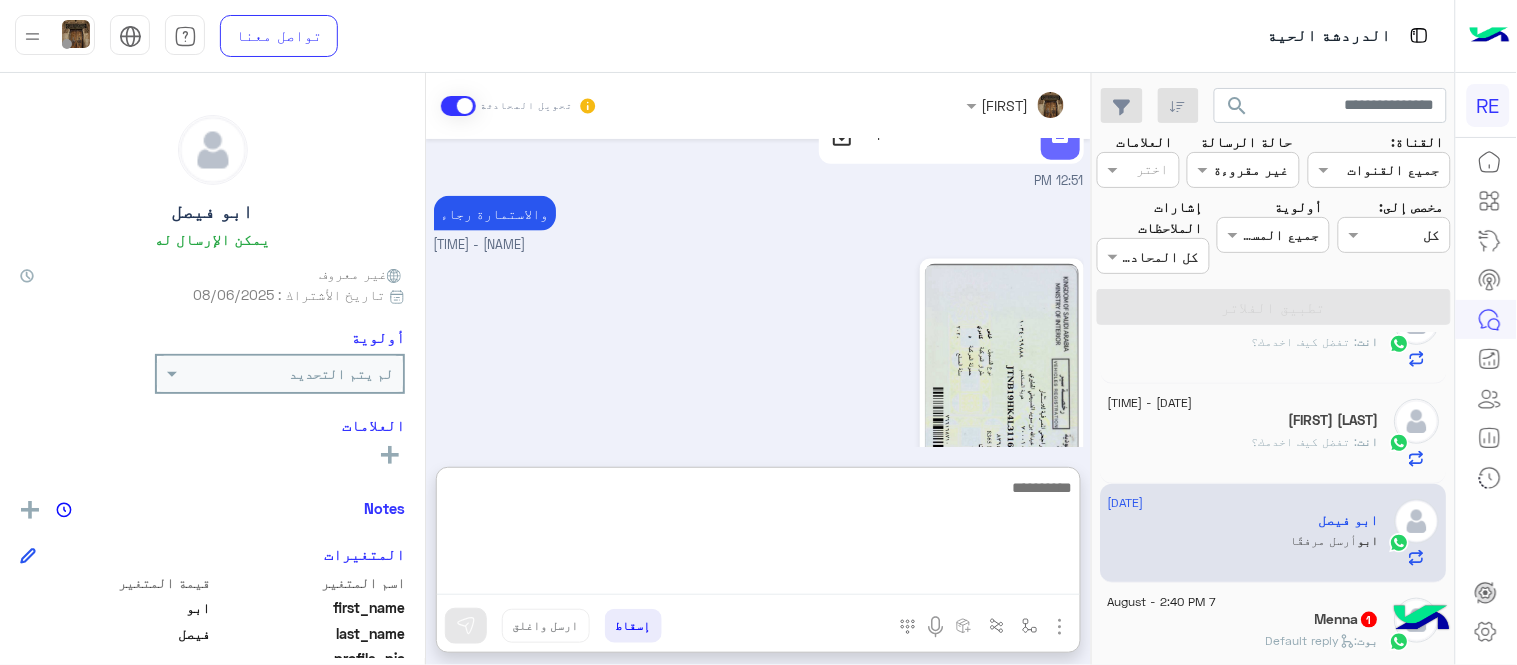 click at bounding box center (758, 535) 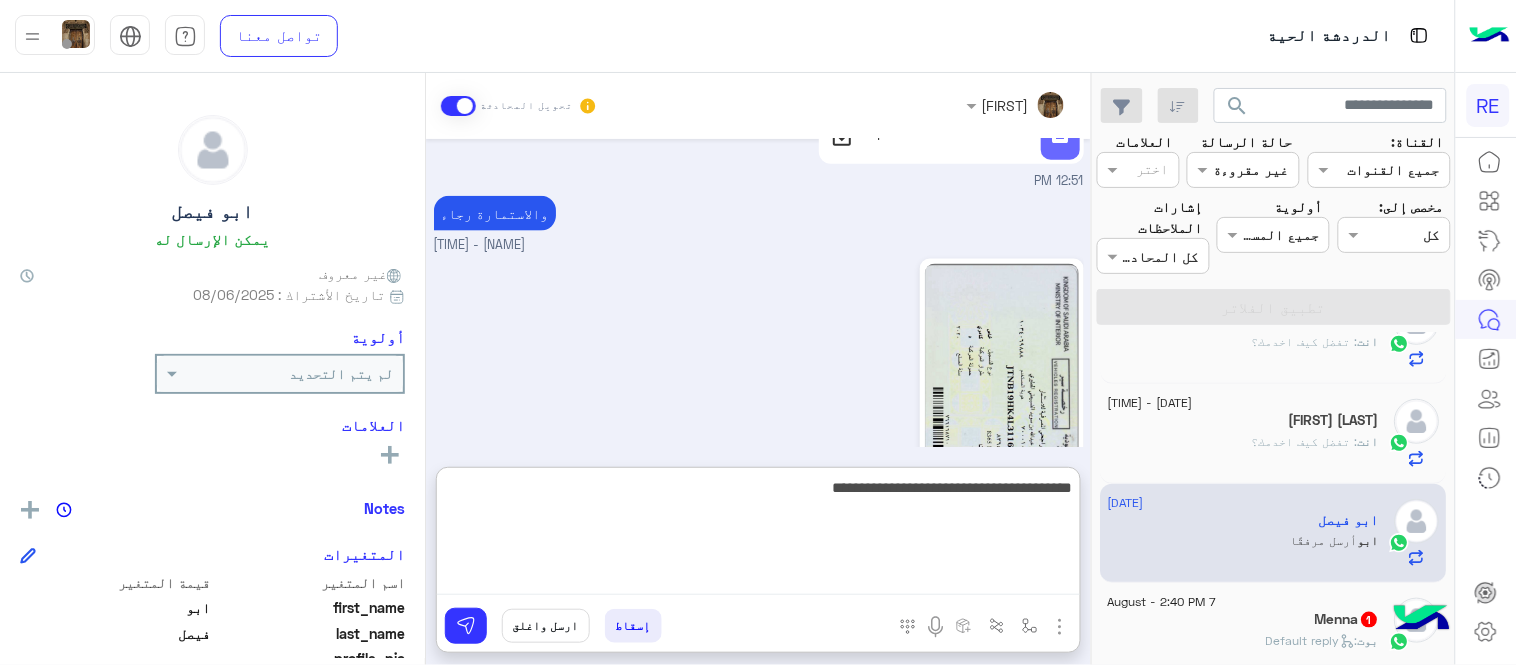 type on "**********" 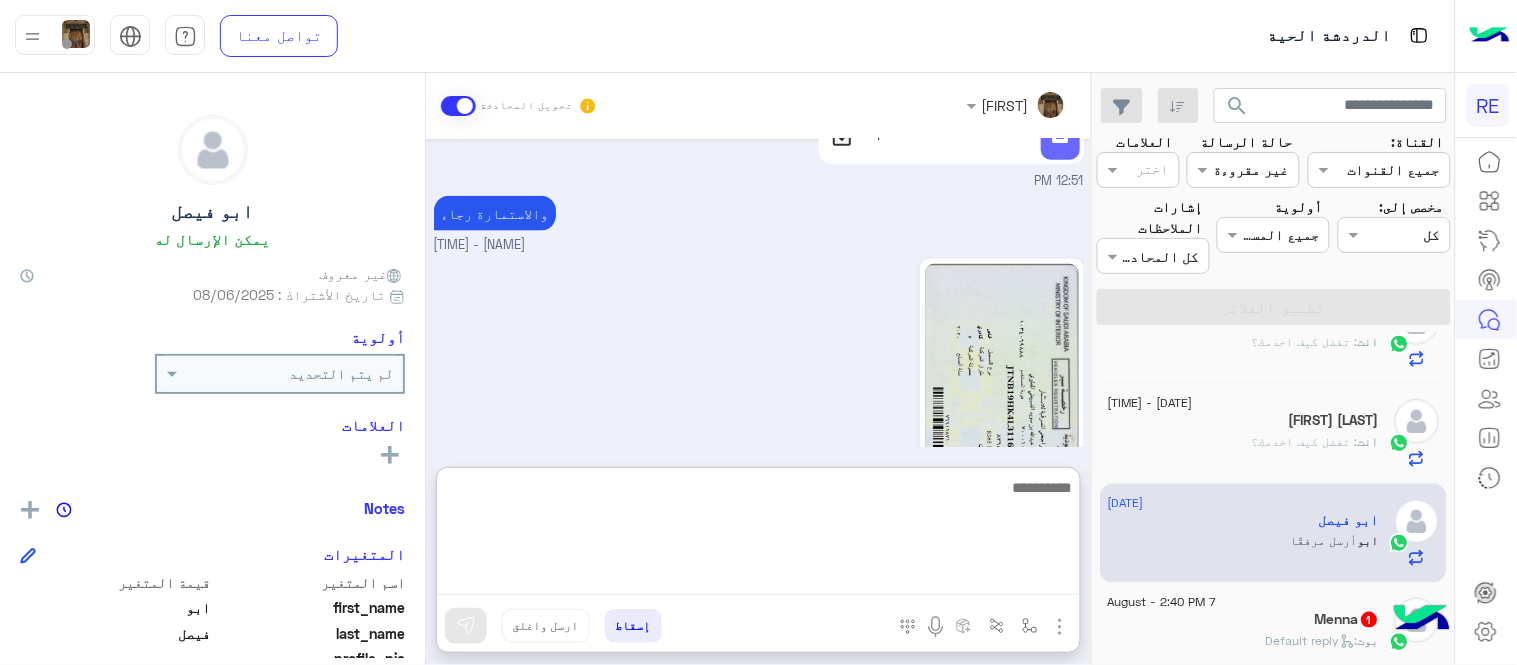 scroll, scrollTop: 812, scrollLeft: 0, axis: vertical 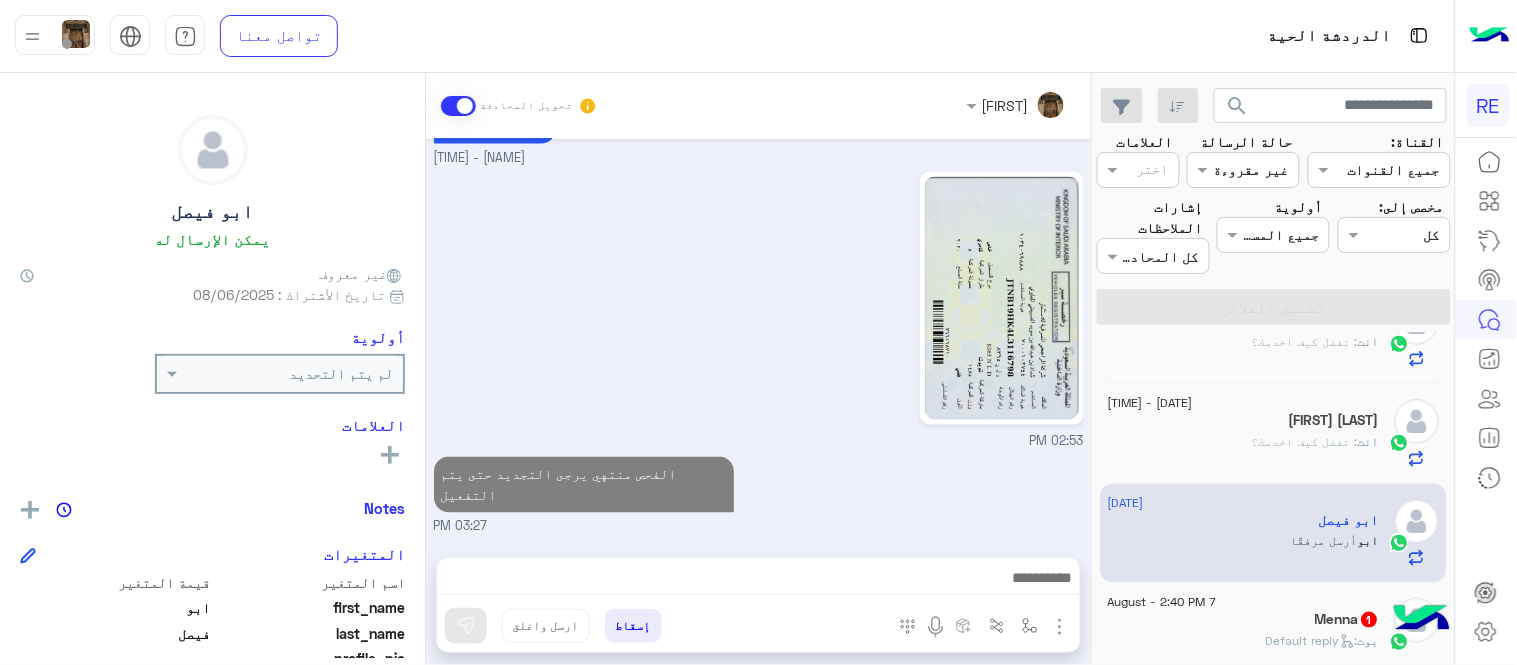 click on "[PERSON] -  03:25 PM   [PERSON] -  03:26 PM   [PERSON] -  03:40 PM   [PERSON] انضم إلى المحادثة   03:41 PM      description 603039739326327.pdf   12:51 PM  والاستمارة رجاء  [PERSON] -  02:26 PM    02:53 PM  الفحص منتهي يرجى التجديد حتى يتم التفعيل   03:27 PM" at bounding box center (758, 338) 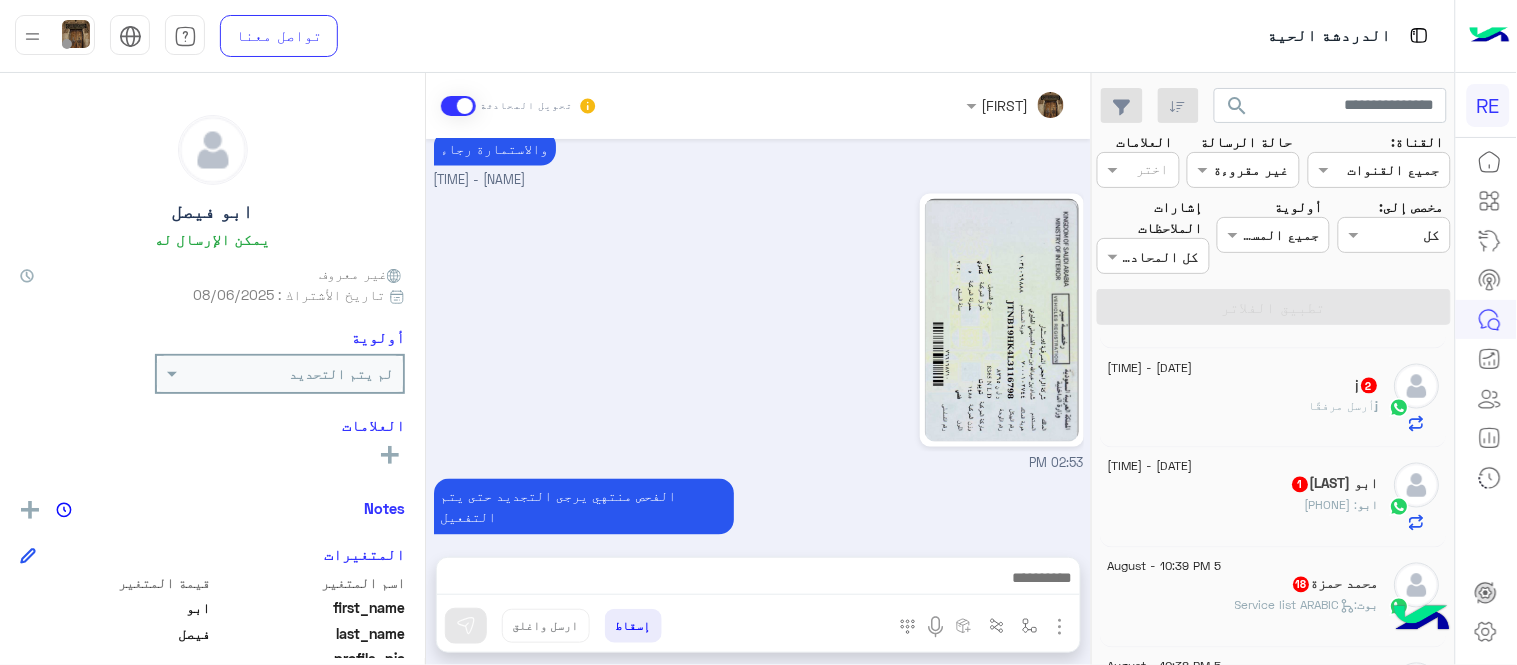 scroll, scrollTop: 862, scrollLeft: 0, axis: vertical 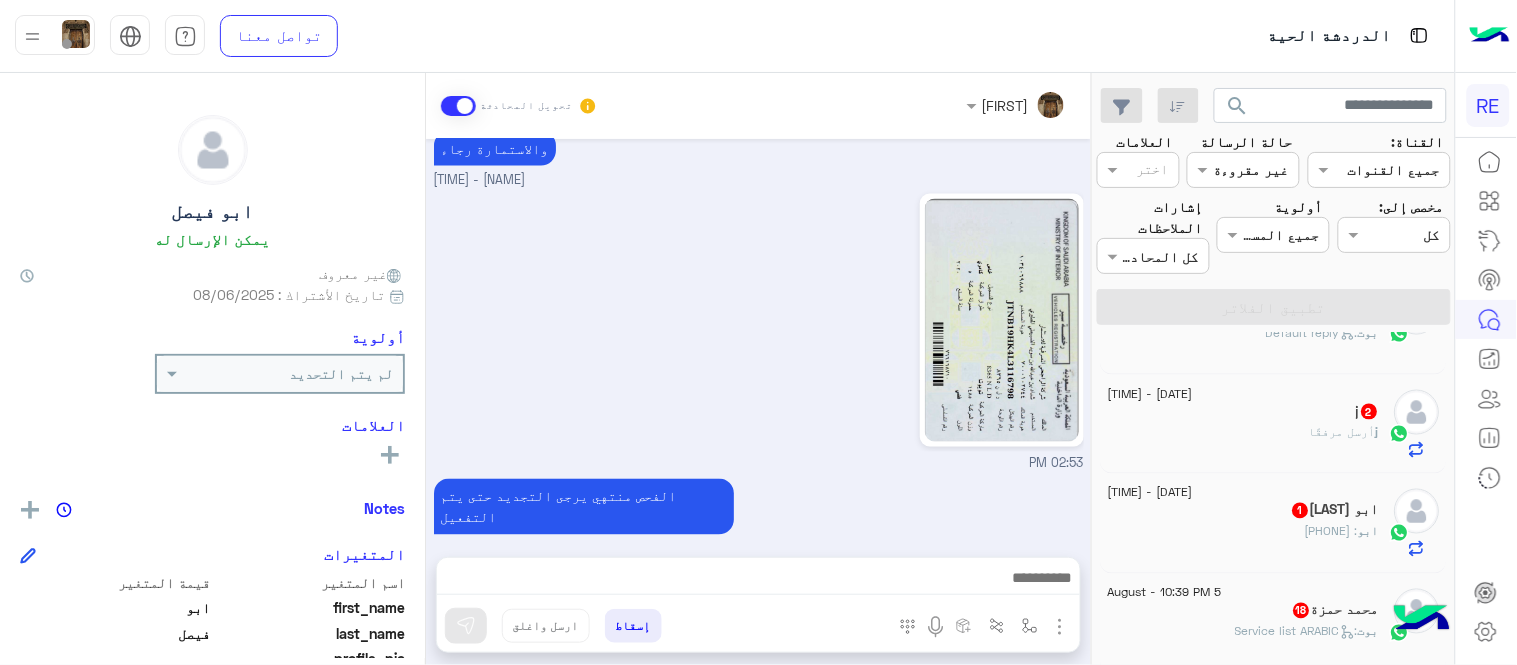 click on "j  أرسل مرفقًا" 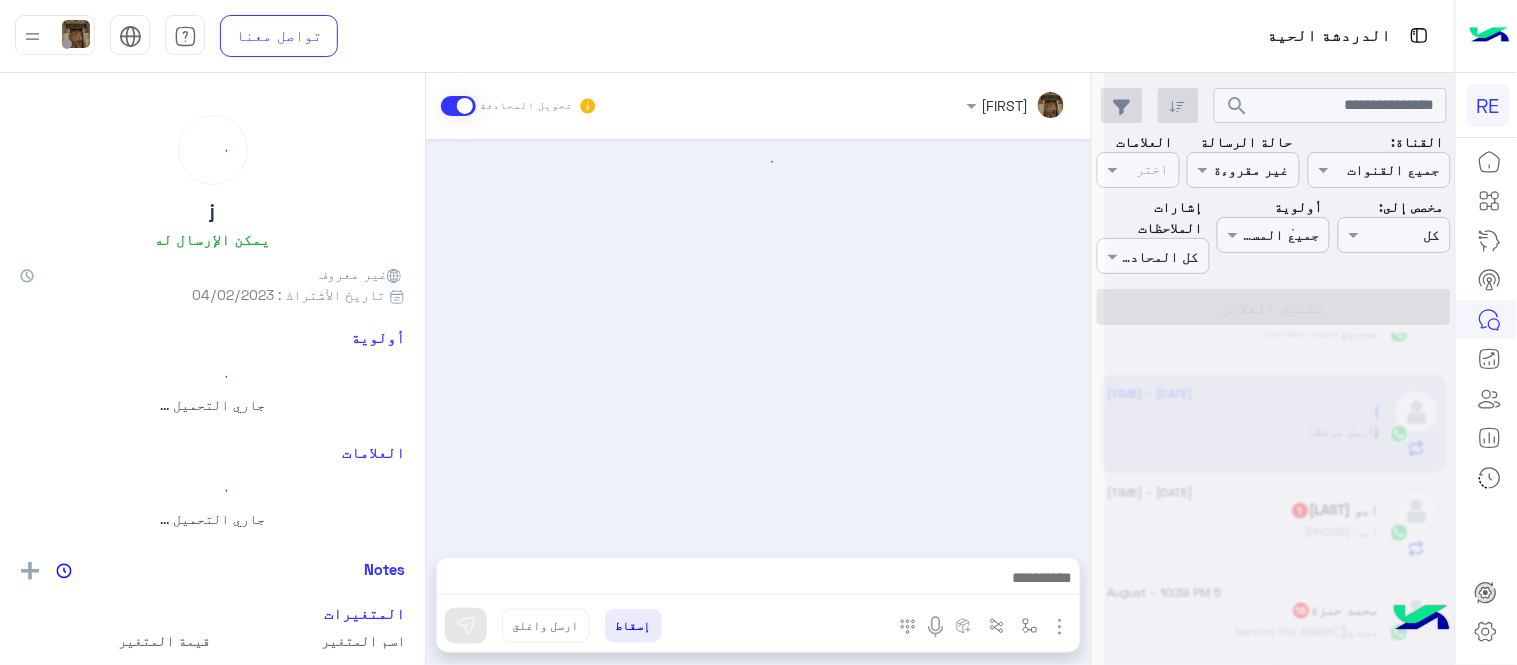 scroll, scrollTop: 511, scrollLeft: 0, axis: vertical 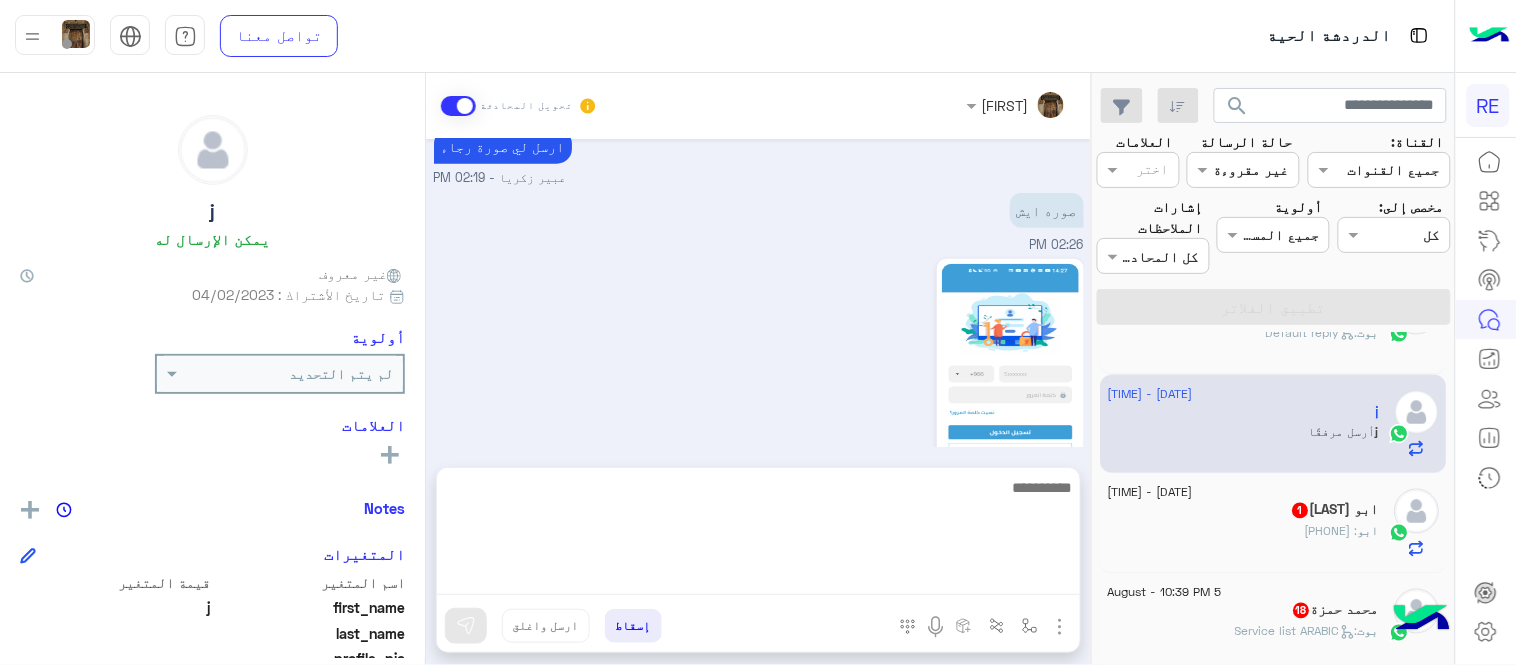 click at bounding box center [758, 535] 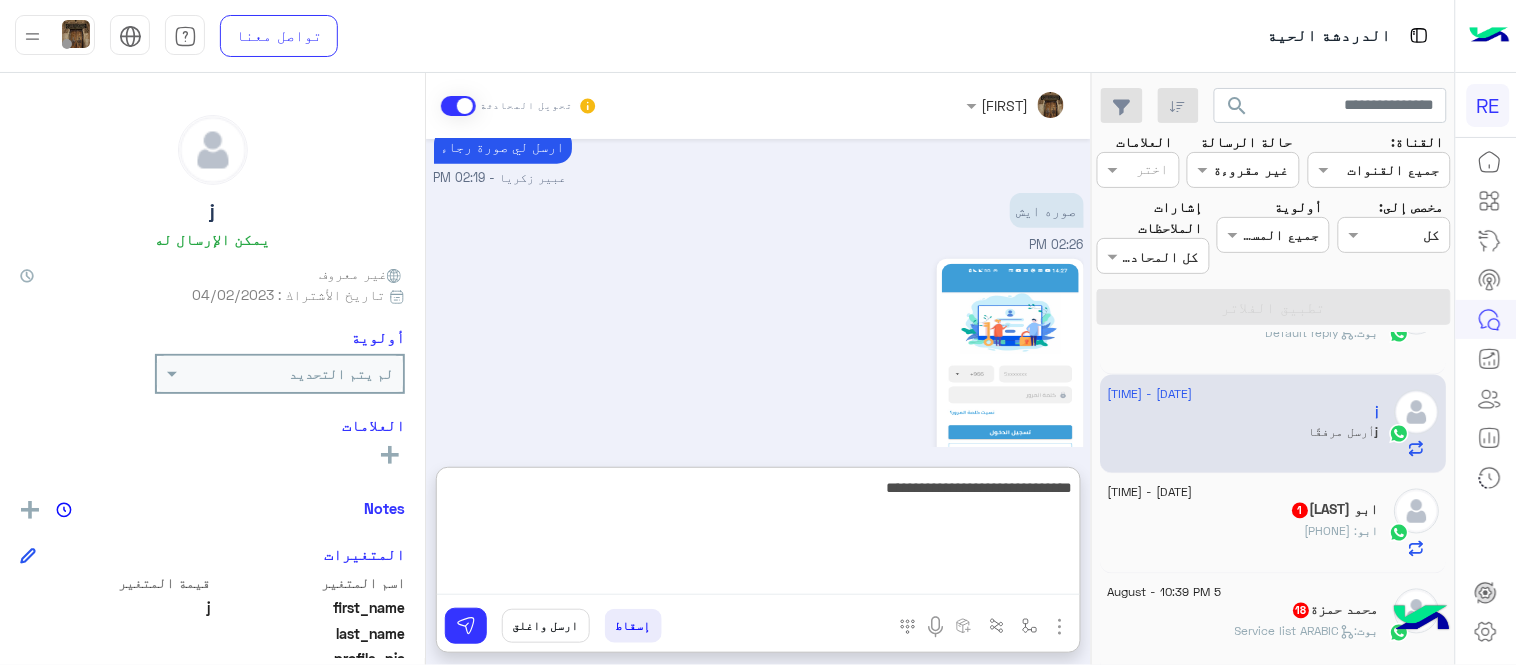 type on "**********" 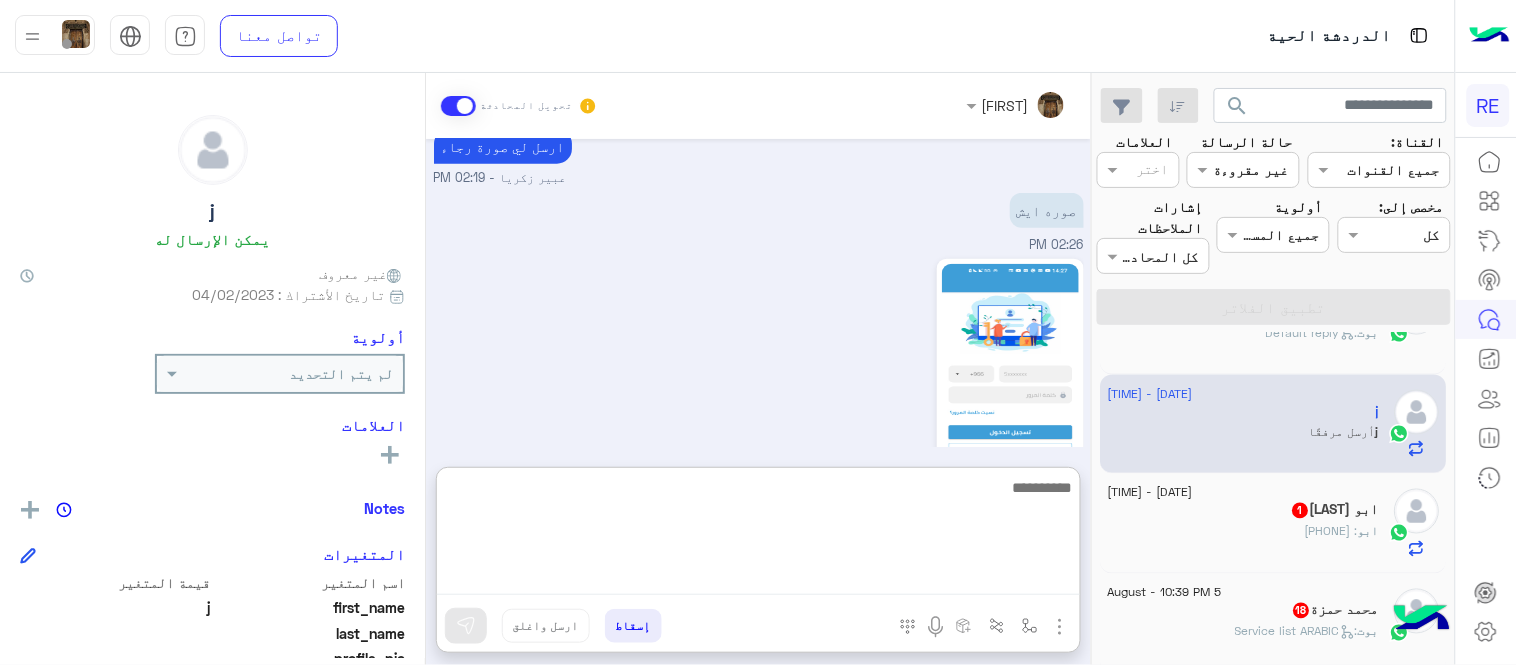scroll, scrollTop: 664, scrollLeft: 0, axis: vertical 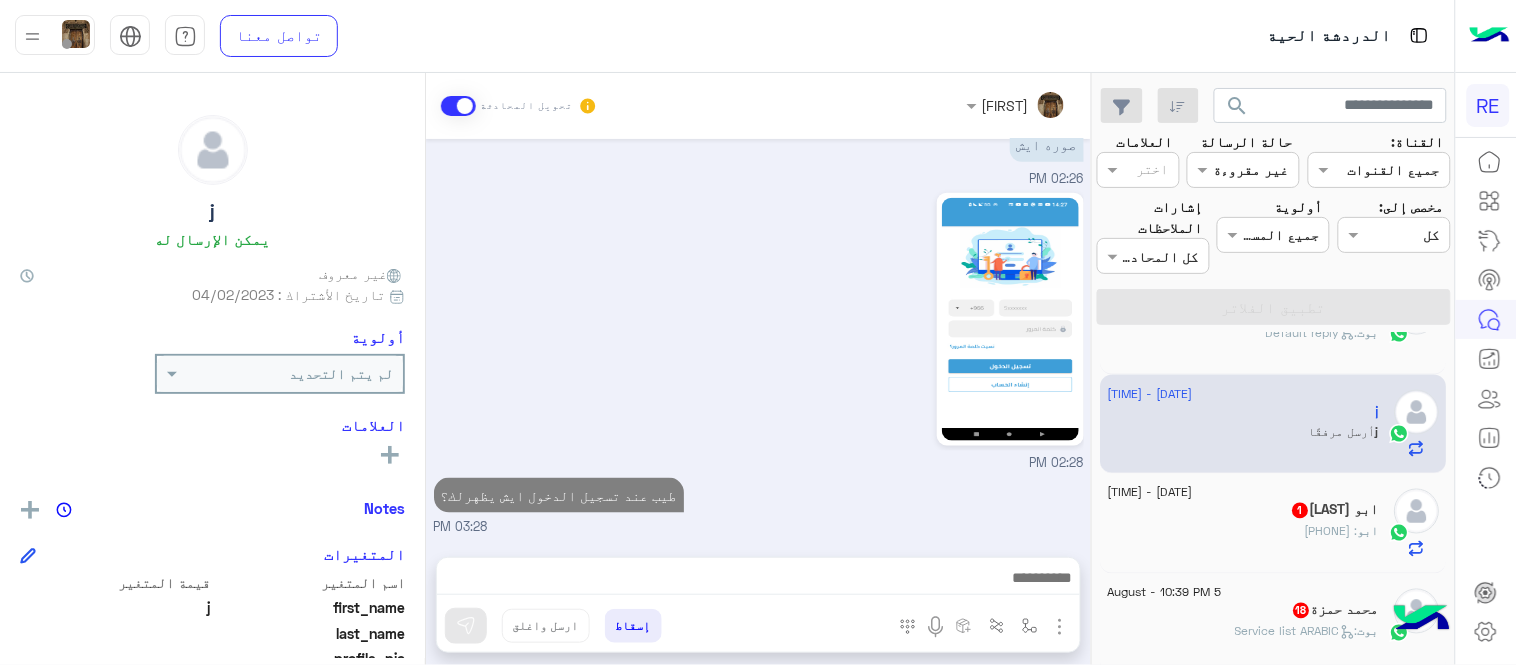 click on "Aug 7, 2025  تمام بس تقبل الطلب بلغنا رجاء  عبير زكريا -  [TIME]  قبلت اطلب   [TIME]  تم قبول اطلب   [TIME]  بوابت امن   [TIME]  لم يتفعل التطبيق حتا الان   [TIME]  تم التفعيل  عبير زكريا -  [TIME]  مااشتقل التطبيق عندي للاءن   [TIME]  ارسل لي صورة رجاء  عبير زكريا -  [TIME]  صوره ايش   [TIME]    [TIME]  طيب عند تسجيل الدخول ايش يظهرلك؟   [TIME]" at bounding box center (758, 338) 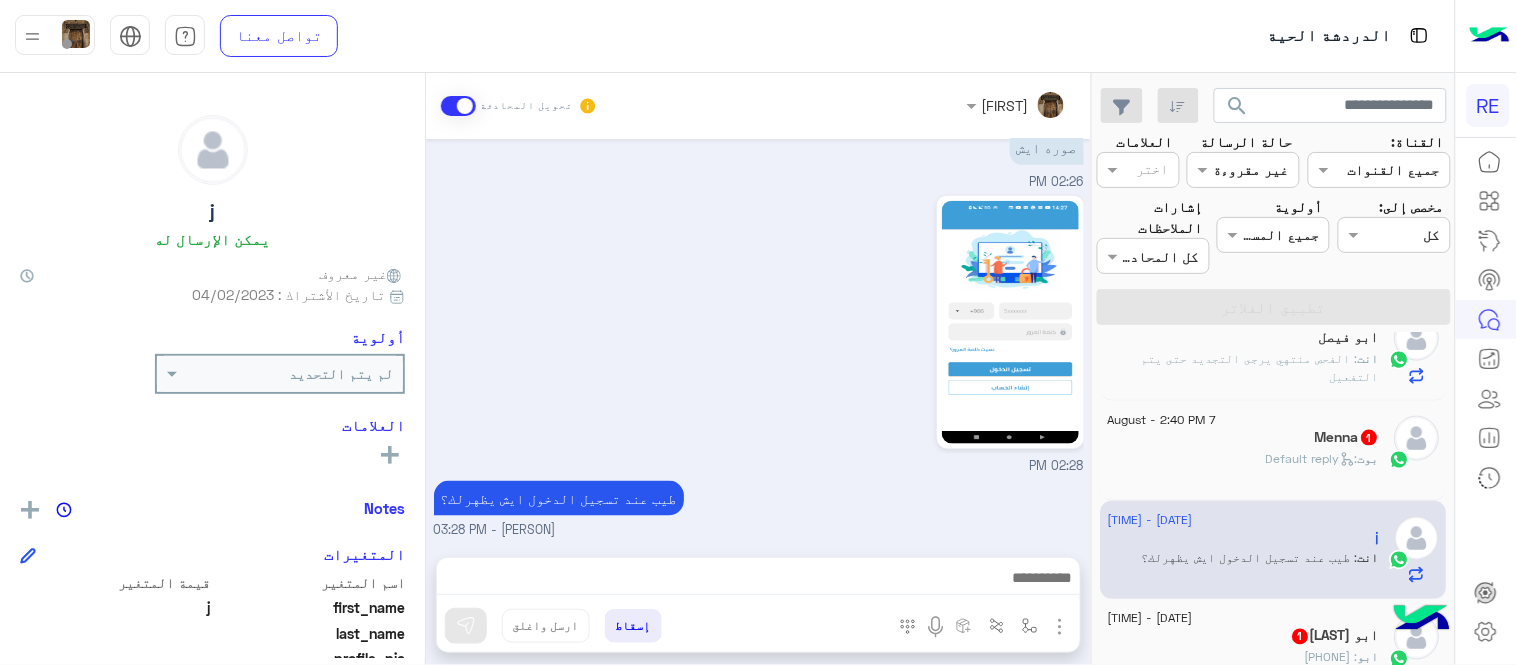 scroll, scrollTop: 730, scrollLeft: 0, axis: vertical 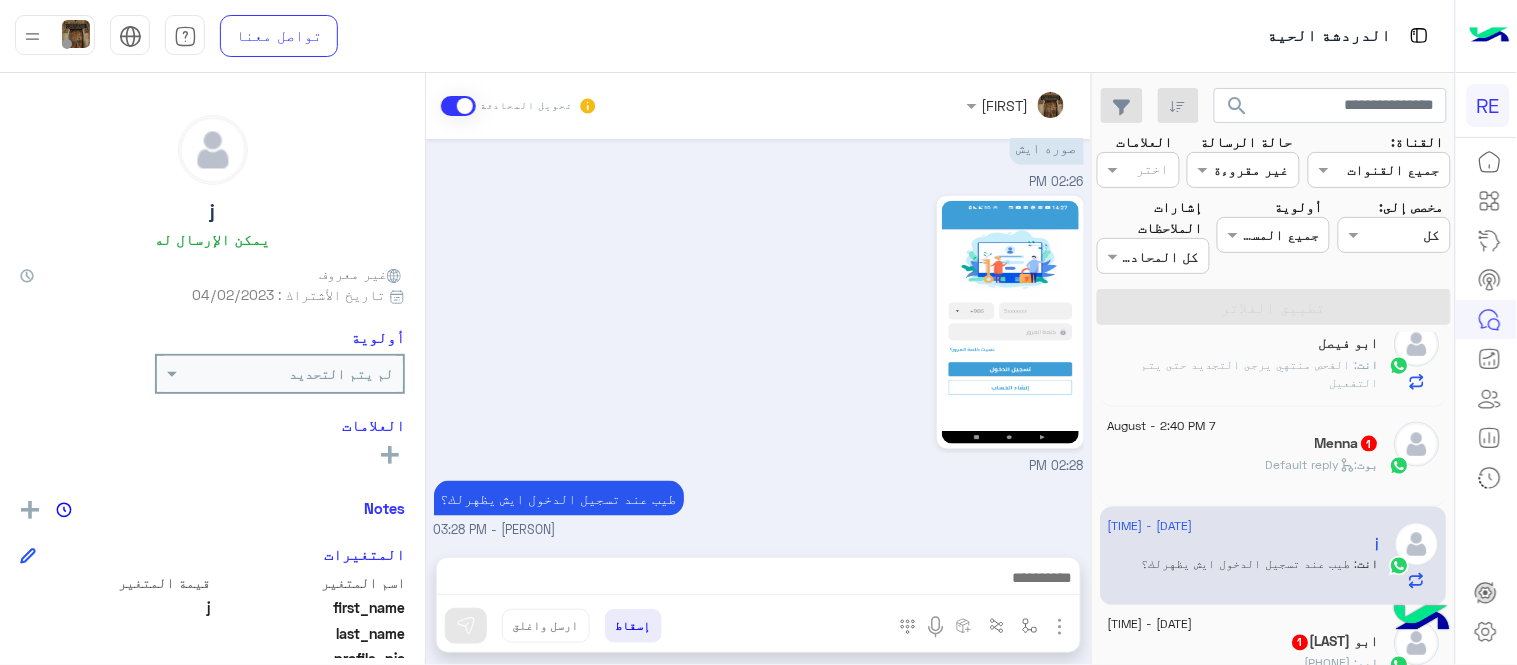 click on "Menna 1" 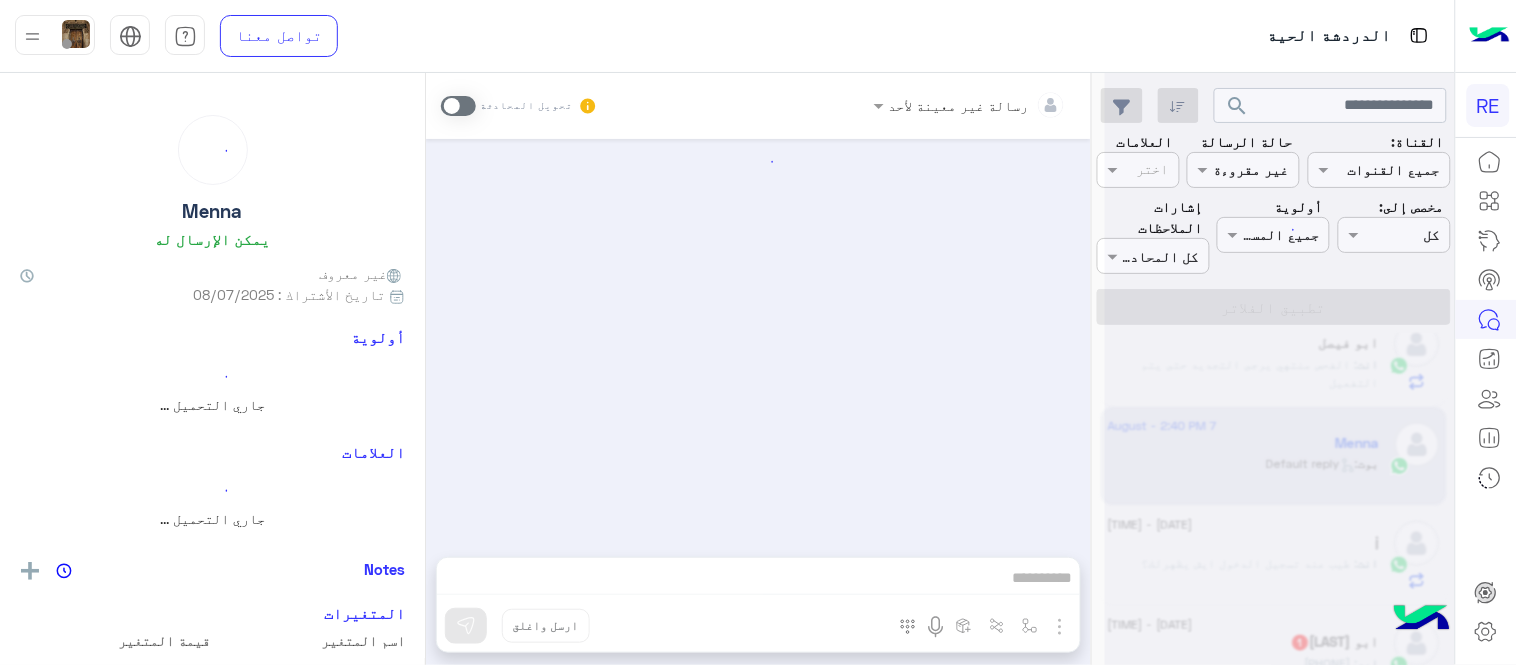 scroll, scrollTop: 0, scrollLeft: 0, axis: both 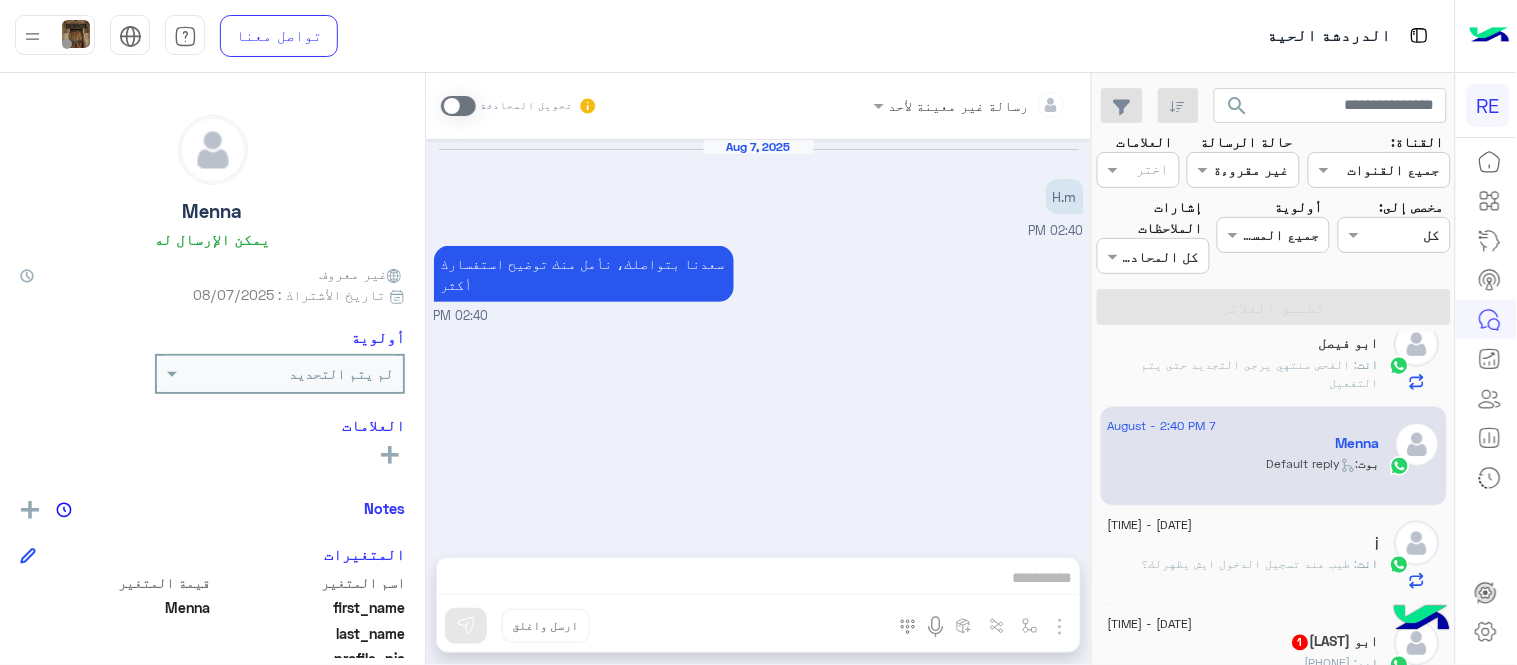 click at bounding box center (458, 106) 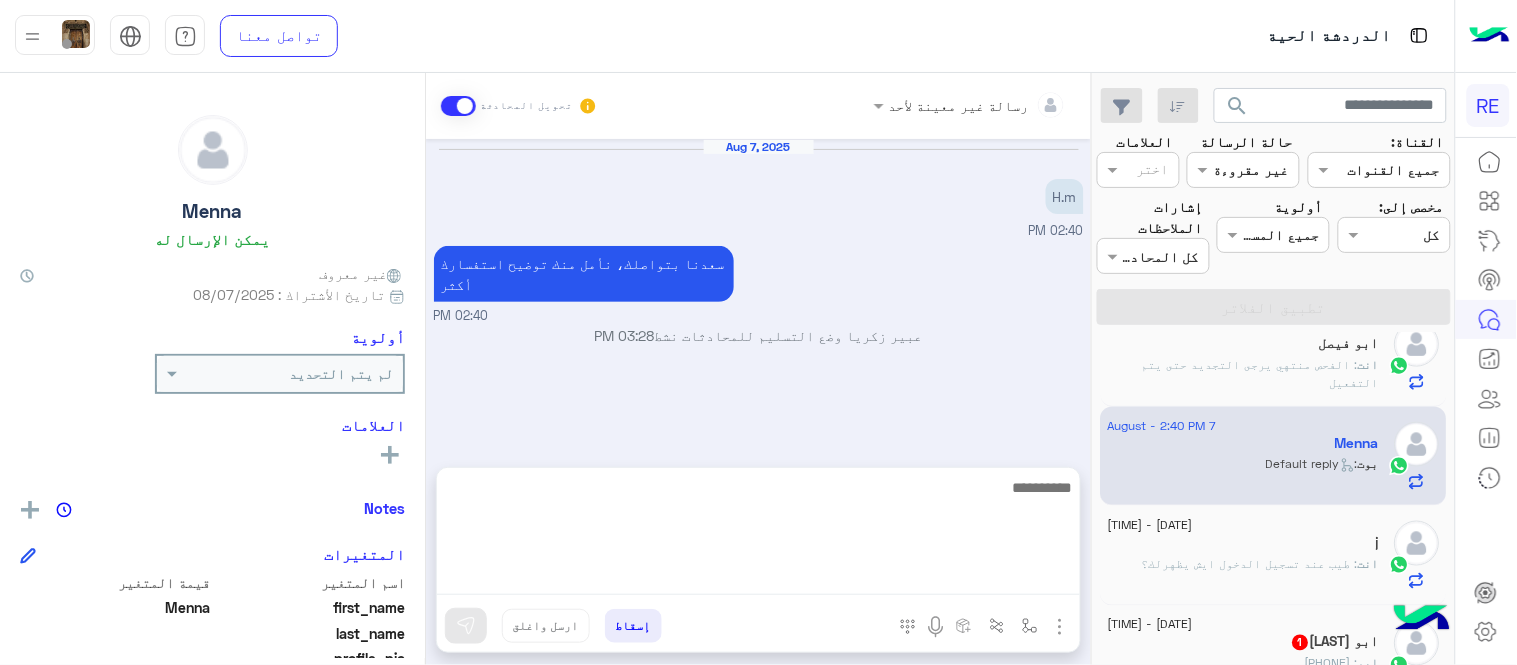 click at bounding box center (758, 535) 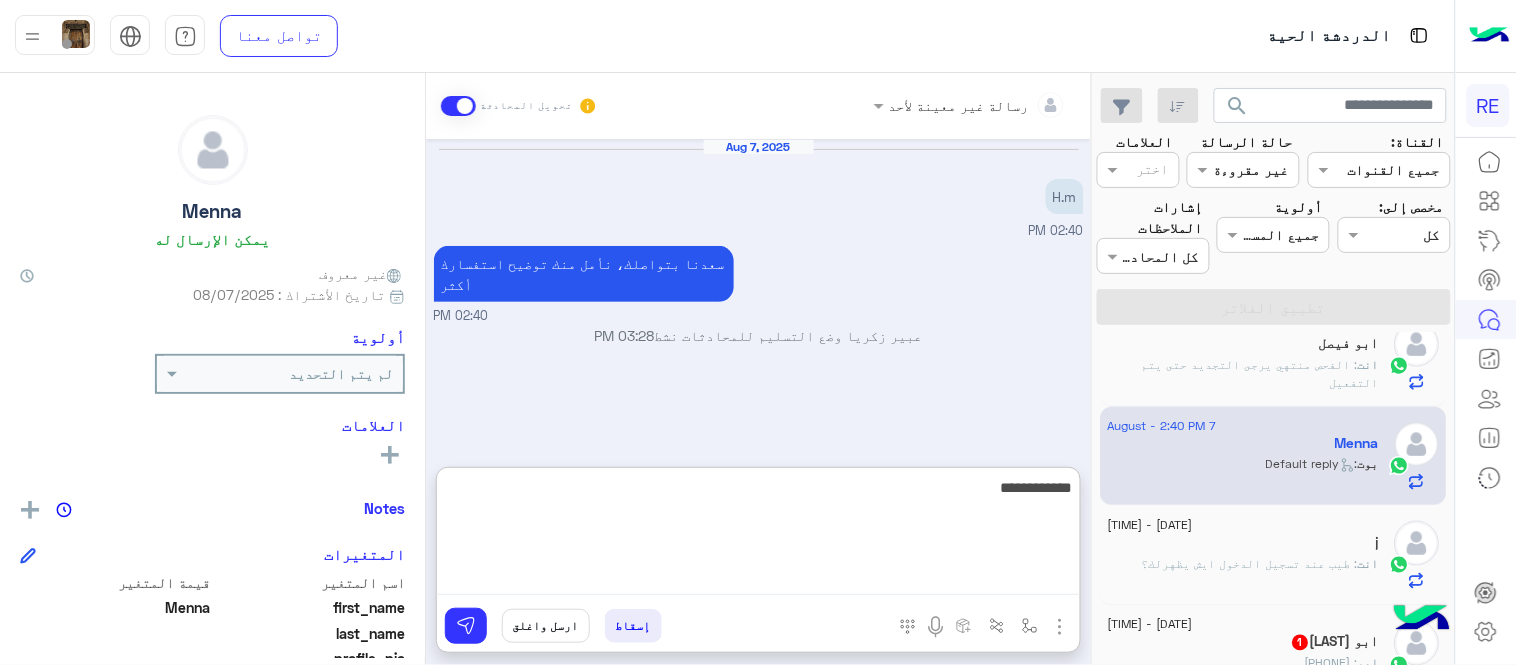 type on "**********" 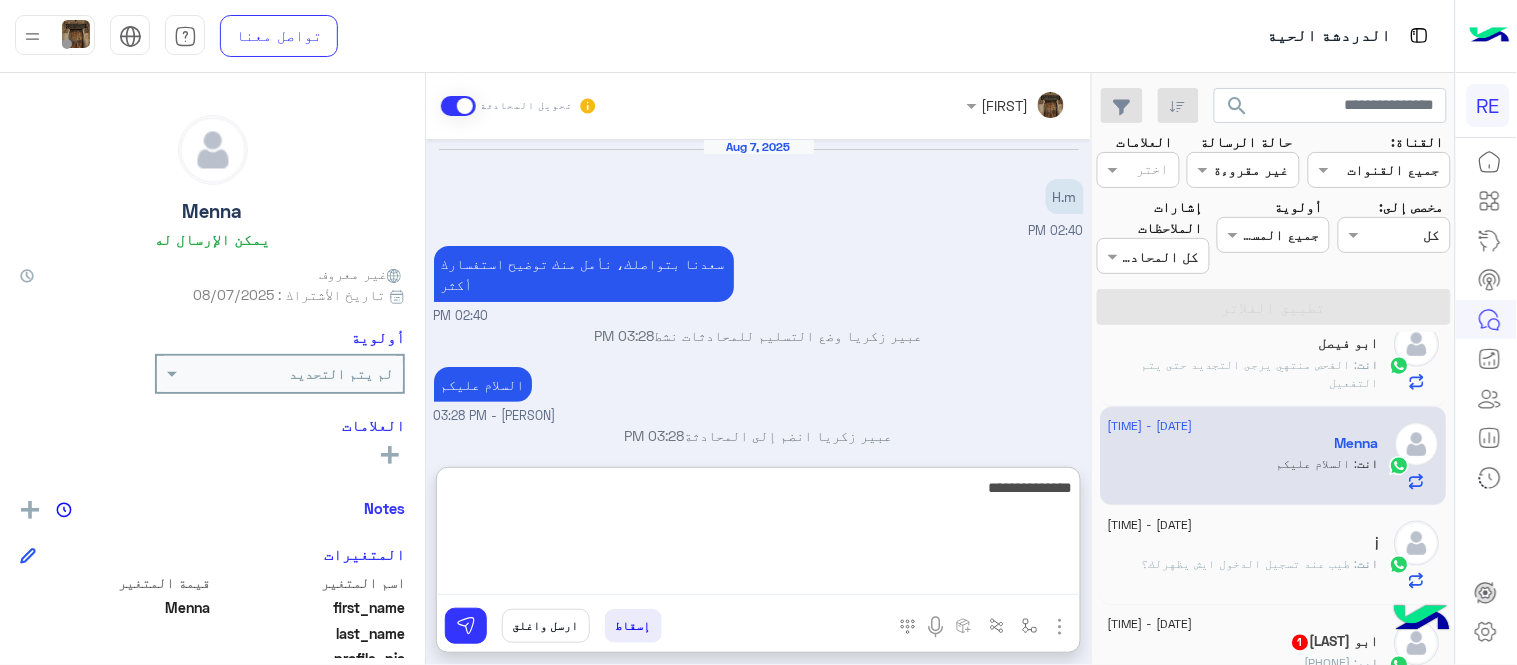 type on "**********" 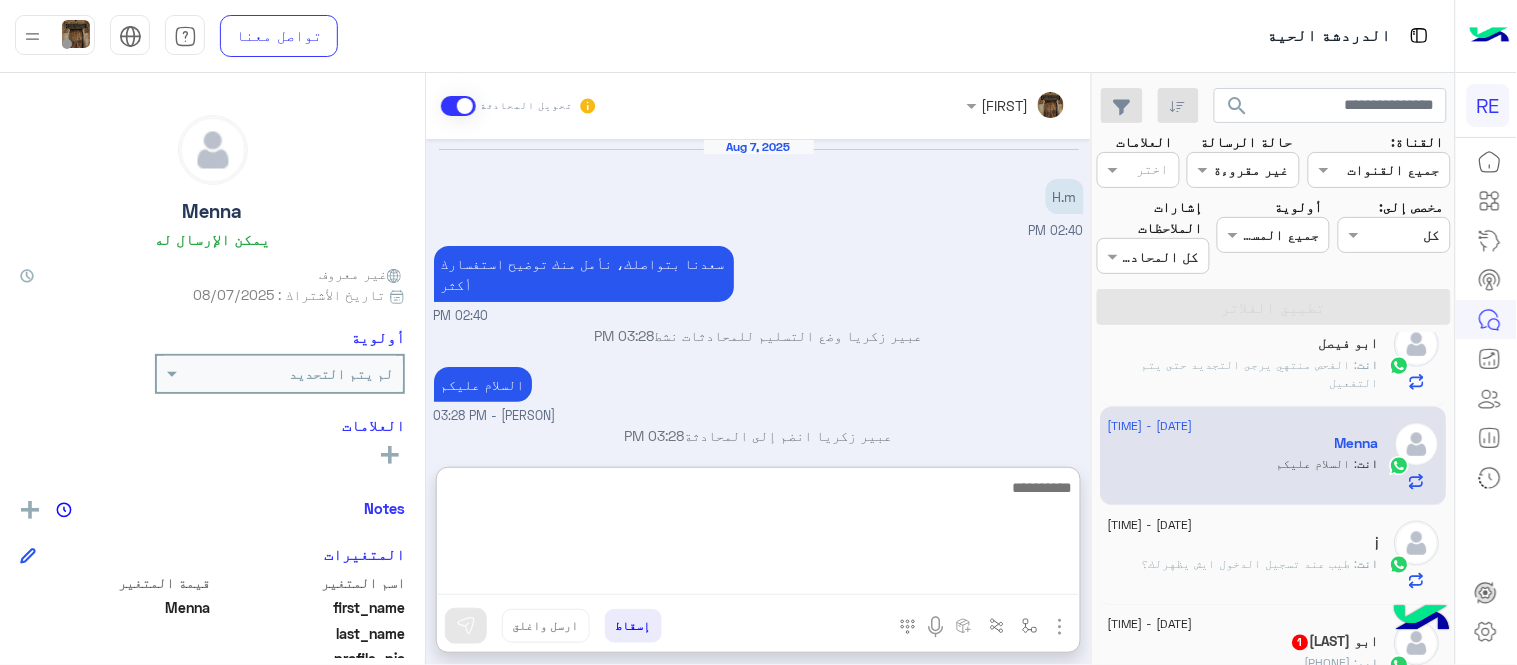 scroll, scrollTop: 57, scrollLeft: 0, axis: vertical 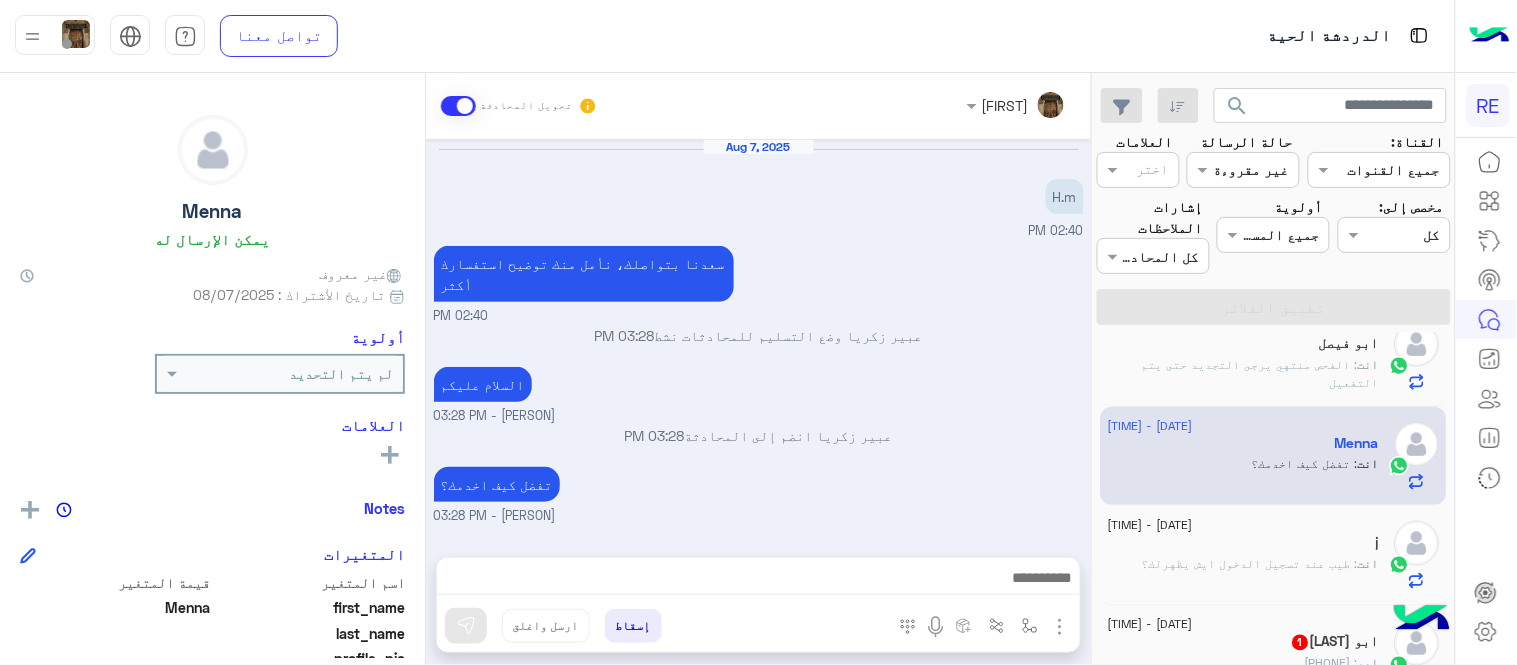 click on "Aug 7, 2025  H.m   02:40 PM  سعدنا بتواصلك، نأمل منك توضيح استفسارك أكثر    02:40 PM   [FIRST] [LAST] وضع التسليم للمحادثات نشط   03:28 PM      السلام عليكم  [FIRST] [LAST] -  03:28 PM   [FIRST] [LAST] انضم إلى المحادثة   03:28 PM      تفضل كيف اخدمك؟  [FIRST] [LAST] -  03:28 PM" at bounding box center (758, 338) 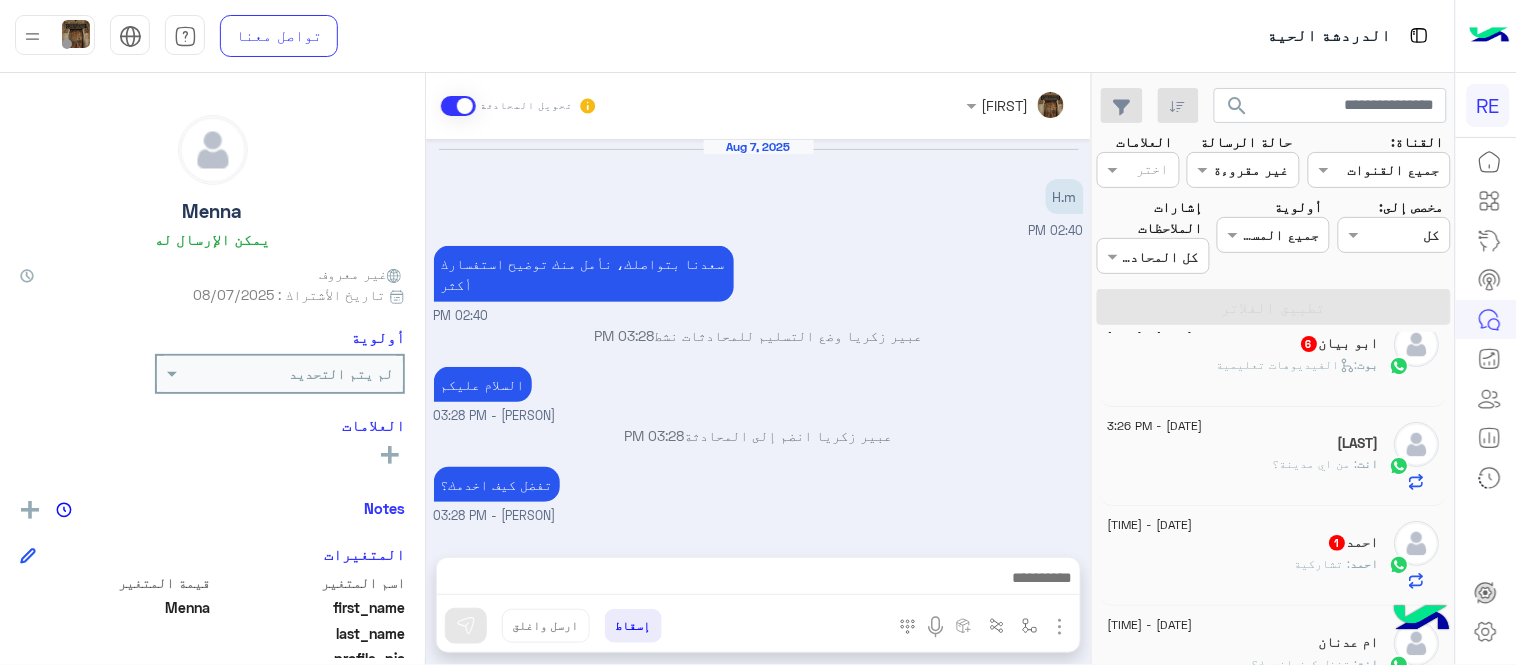 scroll, scrollTop: 0, scrollLeft: 0, axis: both 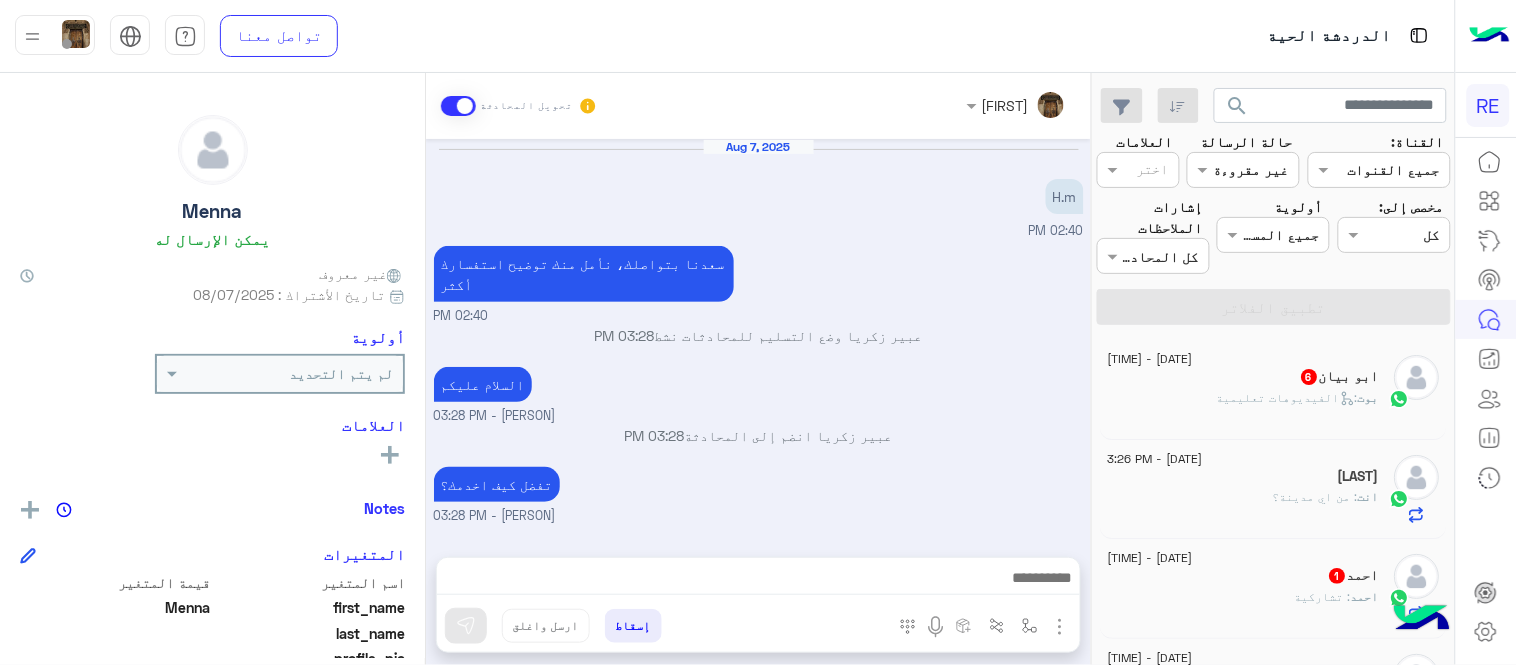 click on "احمد 1" 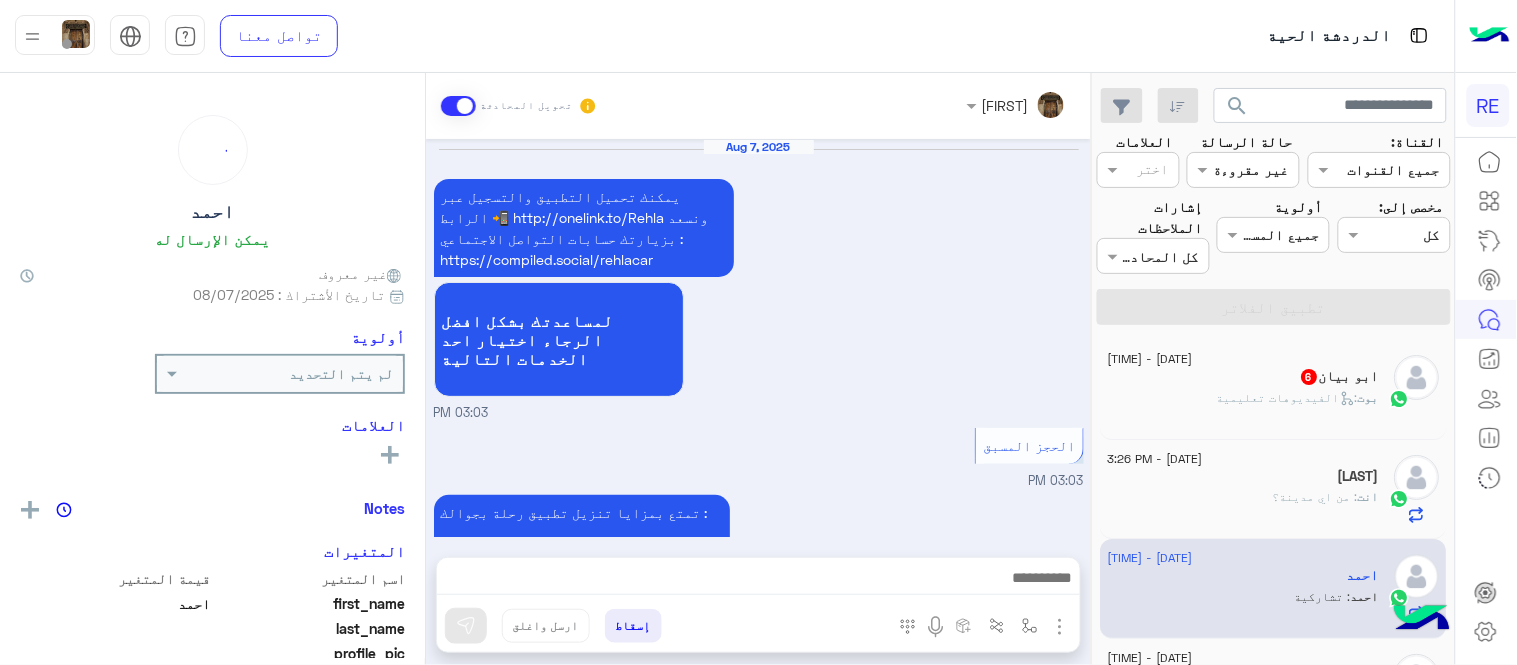 scroll, scrollTop: 1023, scrollLeft: 0, axis: vertical 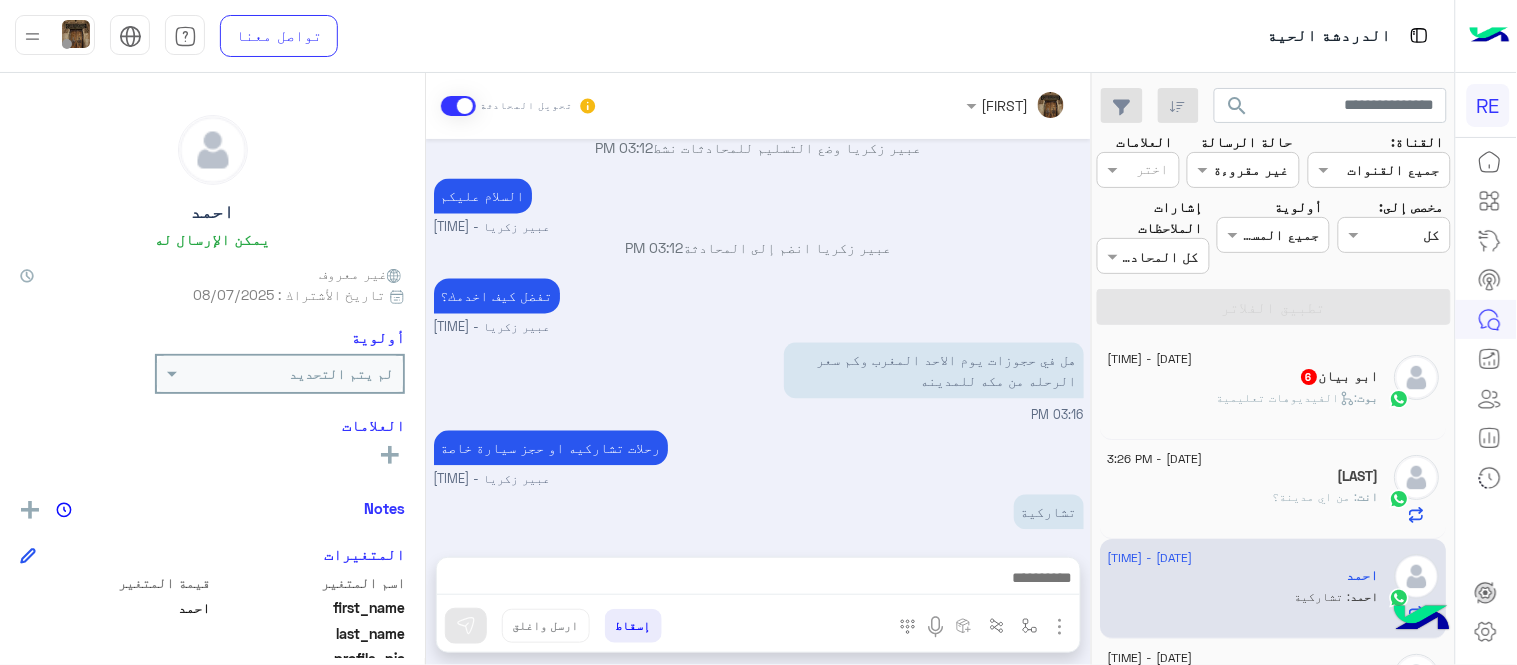 click at bounding box center (758, 583) 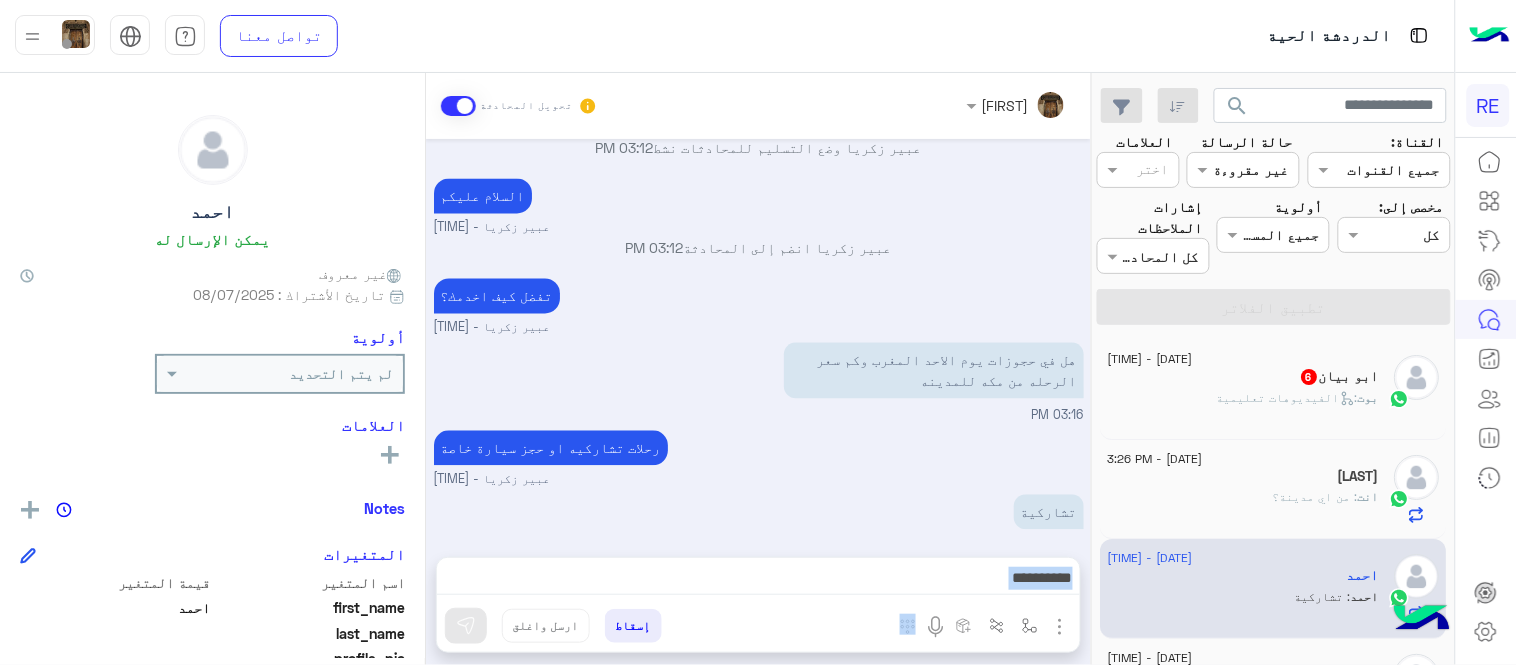 click at bounding box center [758, 583] 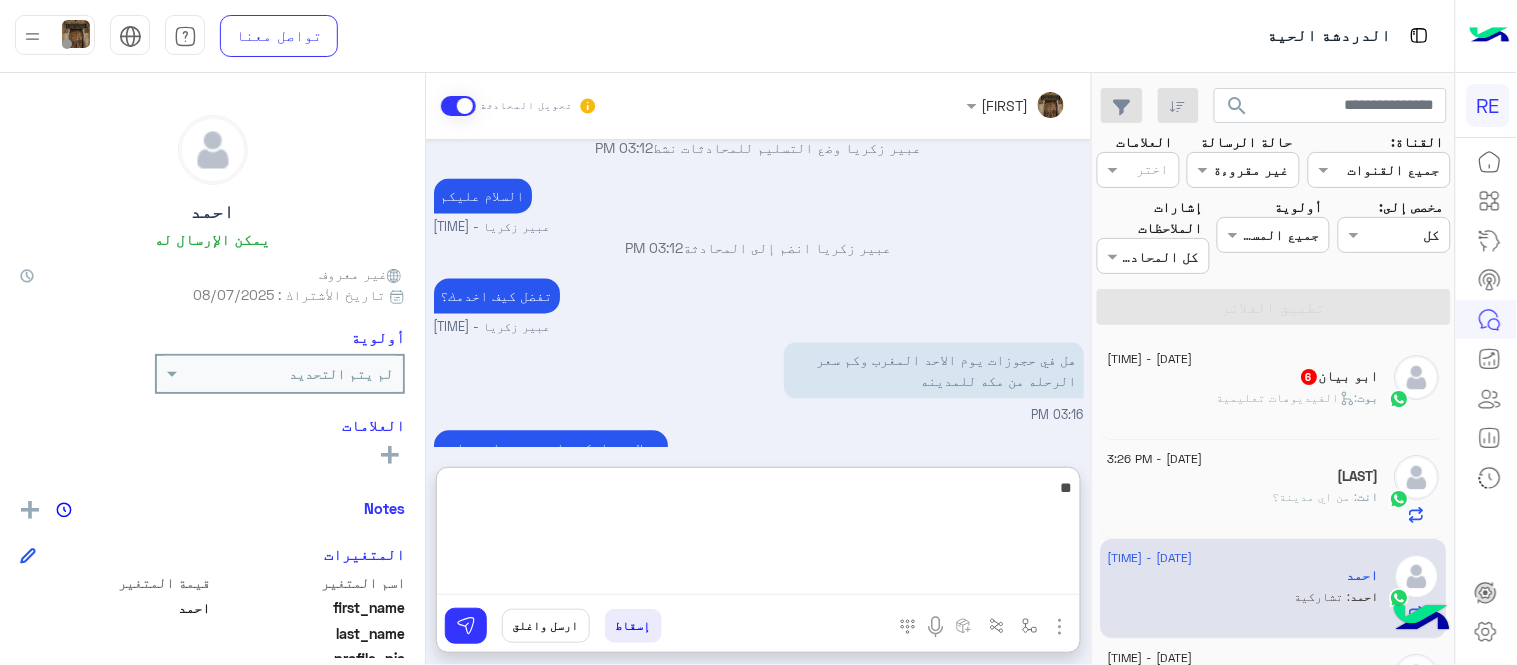type on "*" 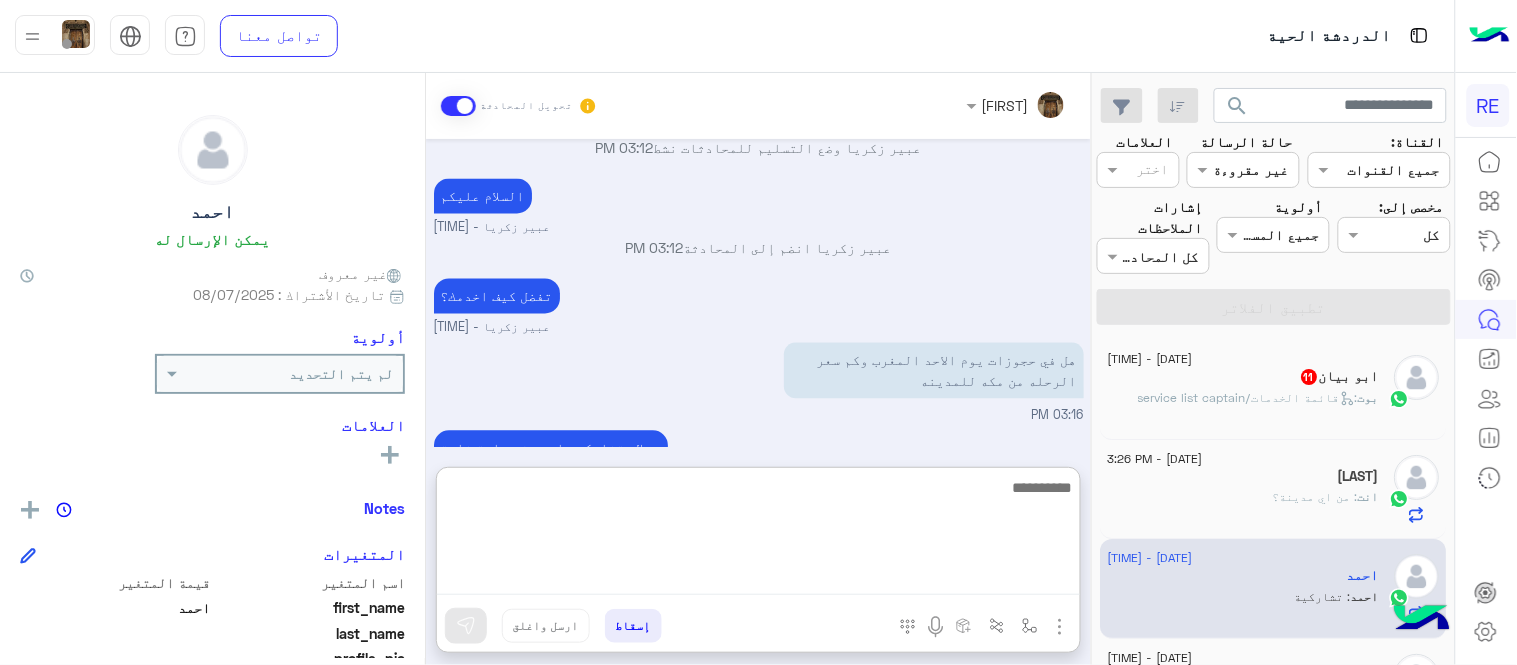 paste on "**********" 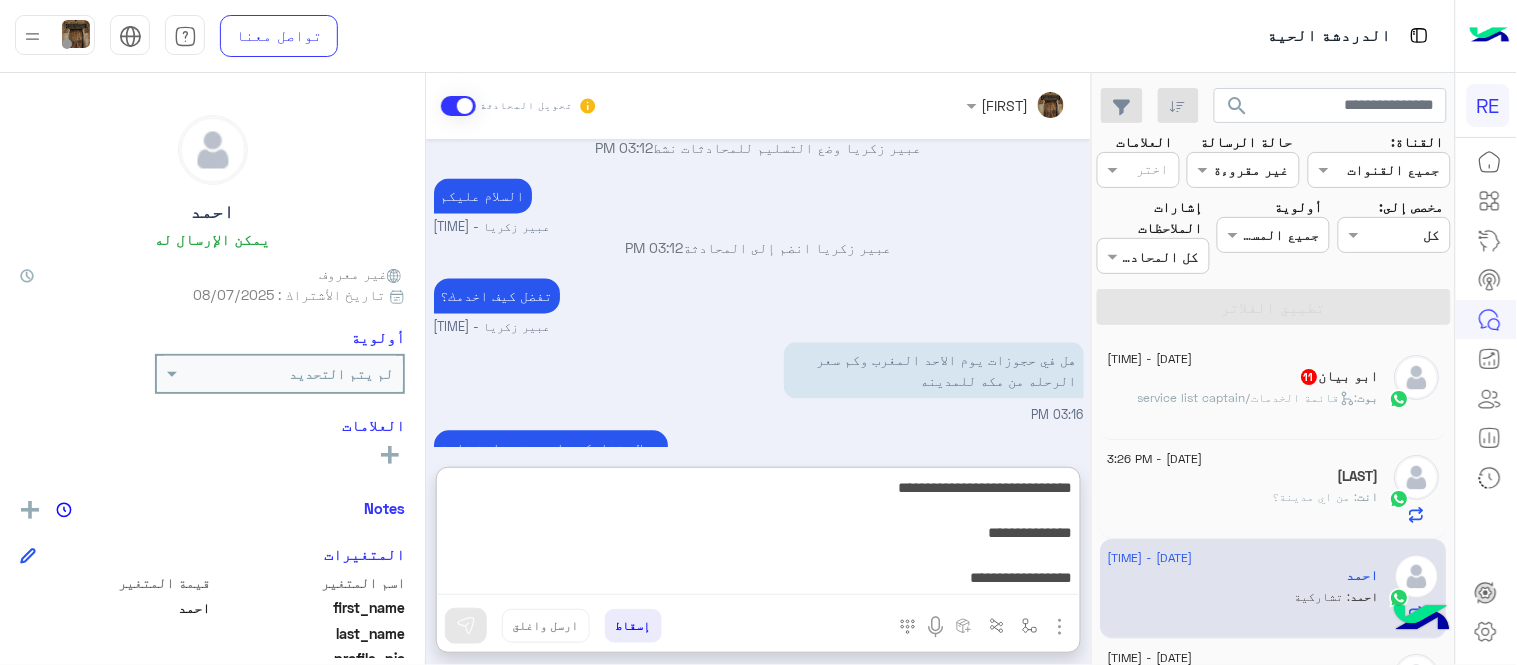 scroll, scrollTop: 128, scrollLeft: 0, axis: vertical 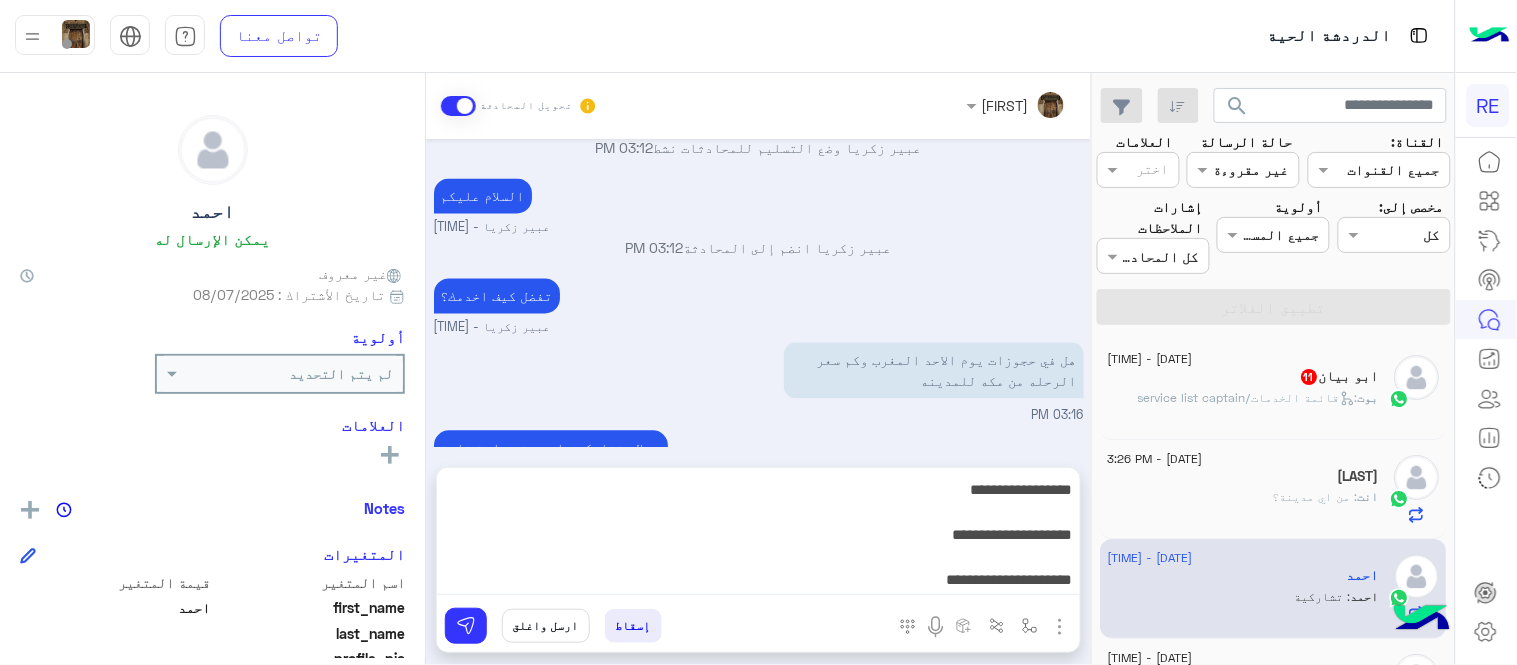 click on "السلام عليكم  [FIRST] - [TIME]" at bounding box center [759, 206] 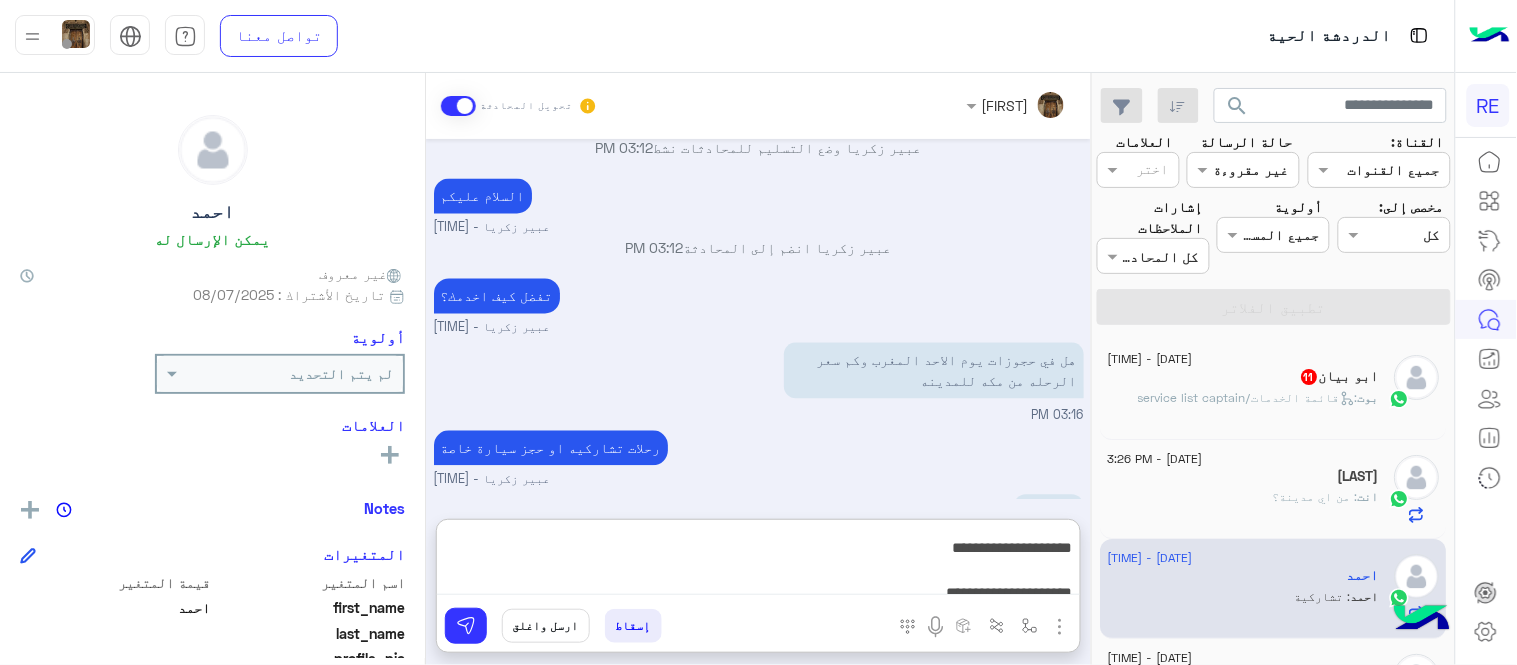 click on "**********" at bounding box center (758, 561) 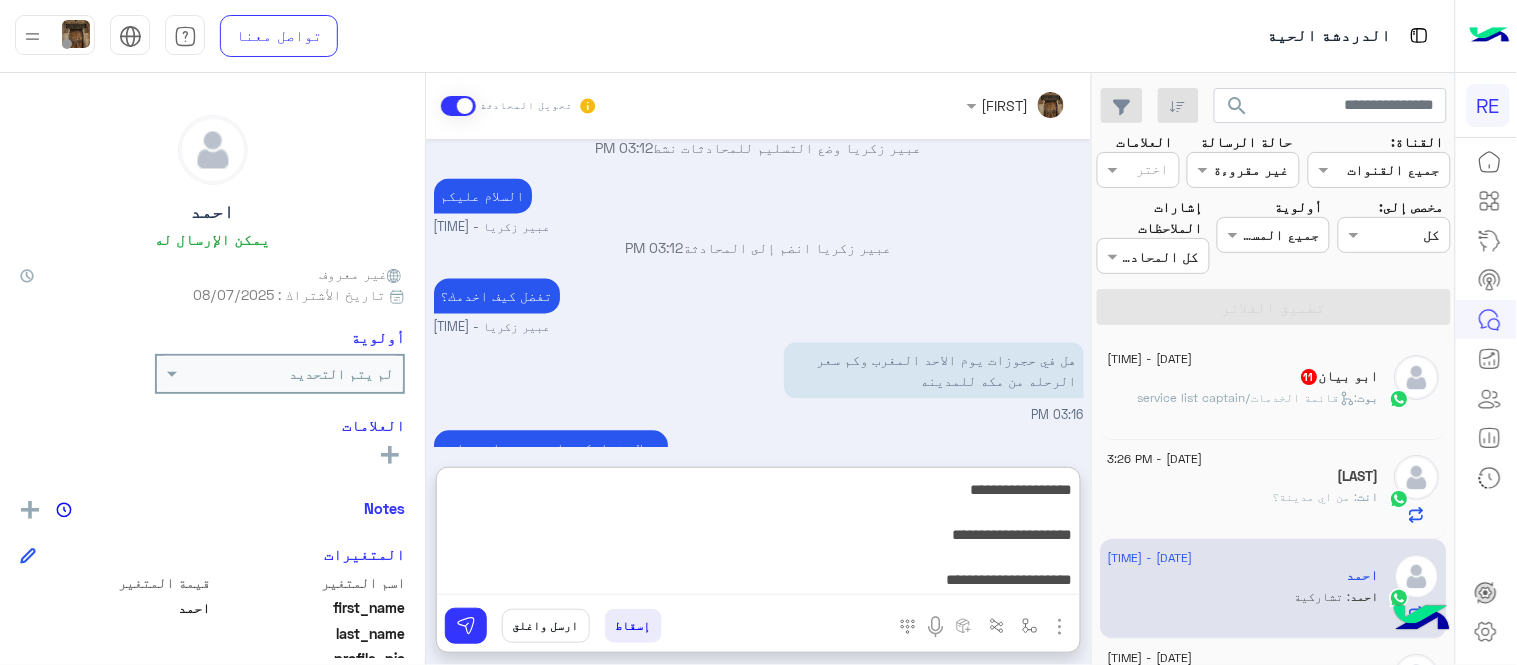 scroll, scrollTop: 3, scrollLeft: 0, axis: vertical 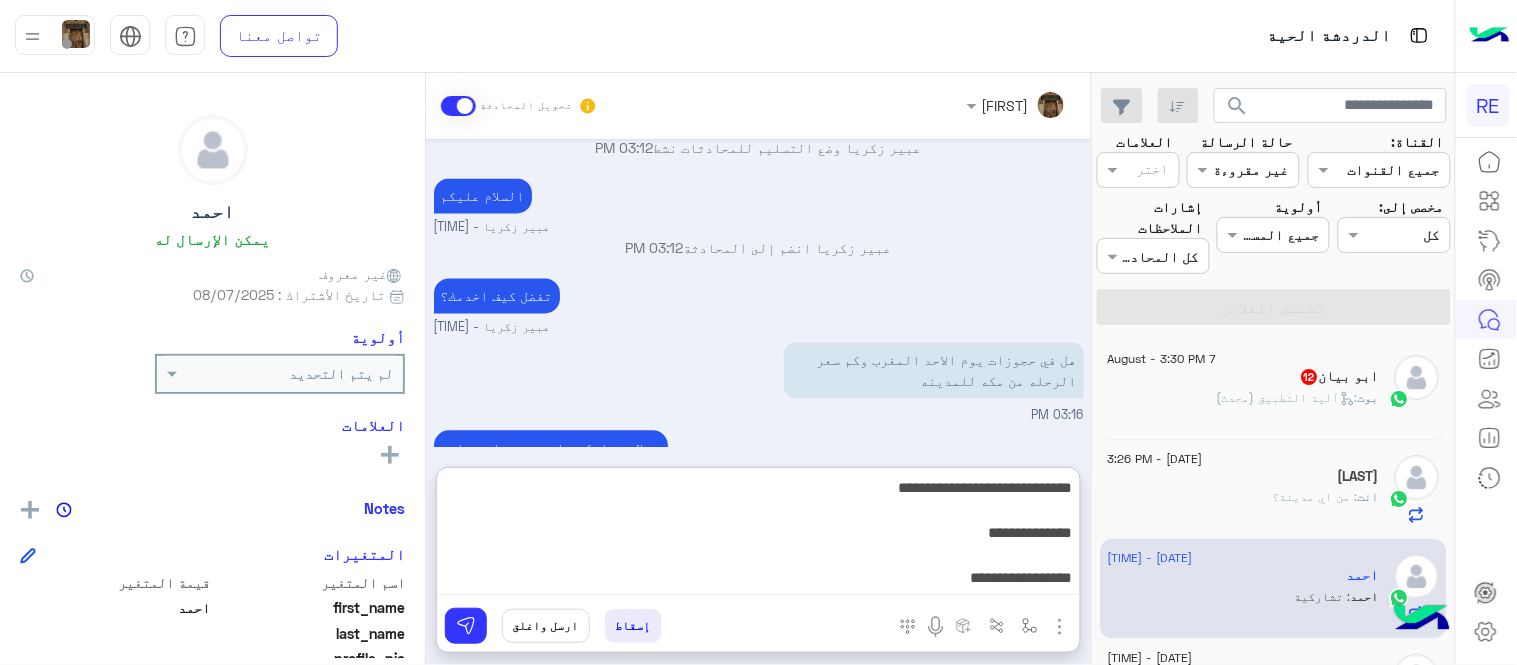 drag, startPoint x: 892, startPoint y: 485, endPoint x: 1101, endPoint y: 492, distance: 209.11719 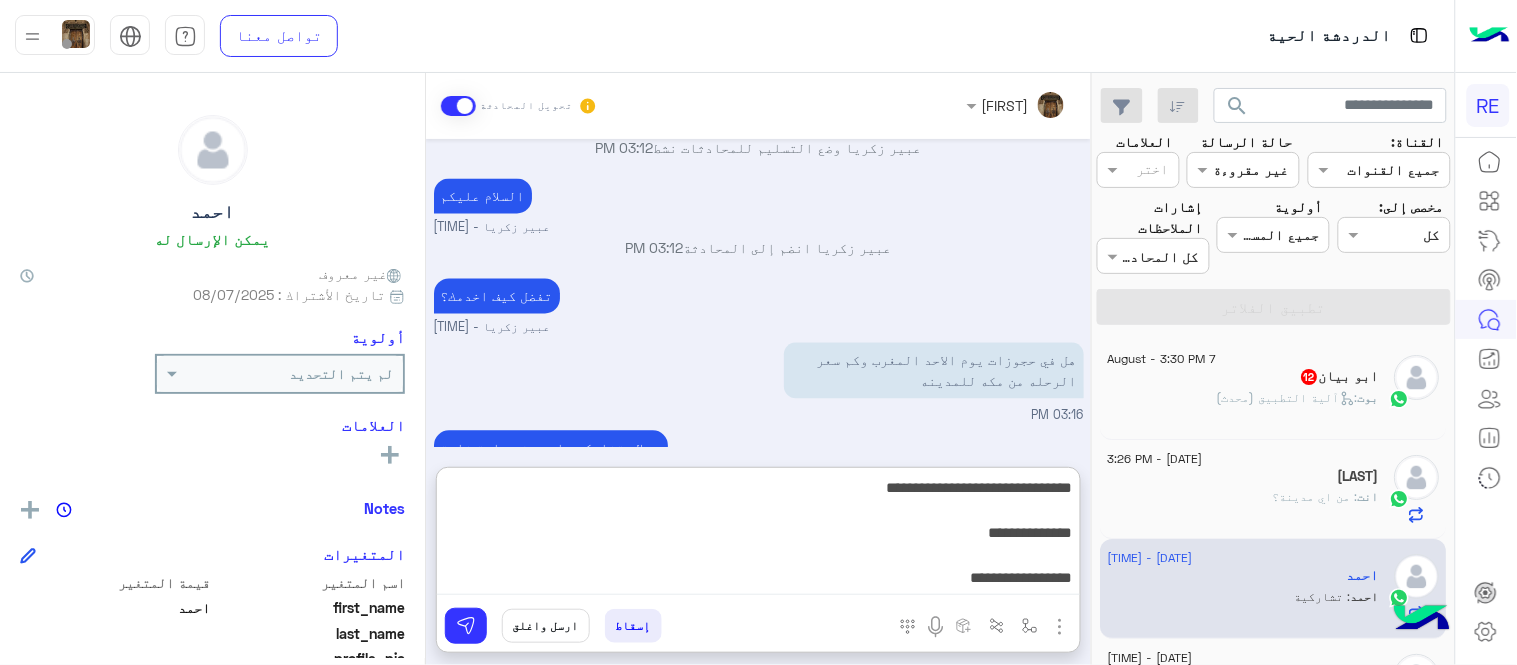 type on "**********" 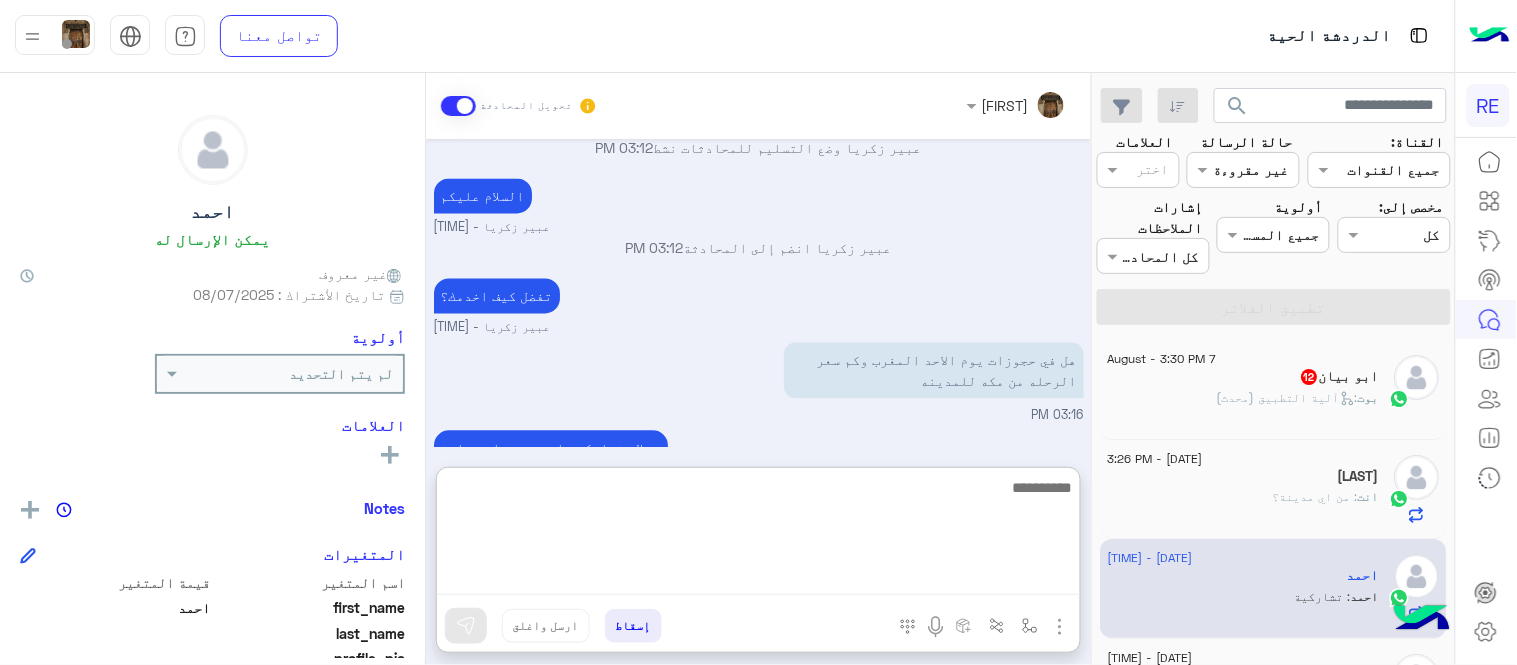 scroll, scrollTop: 1344, scrollLeft: 0, axis: vertical 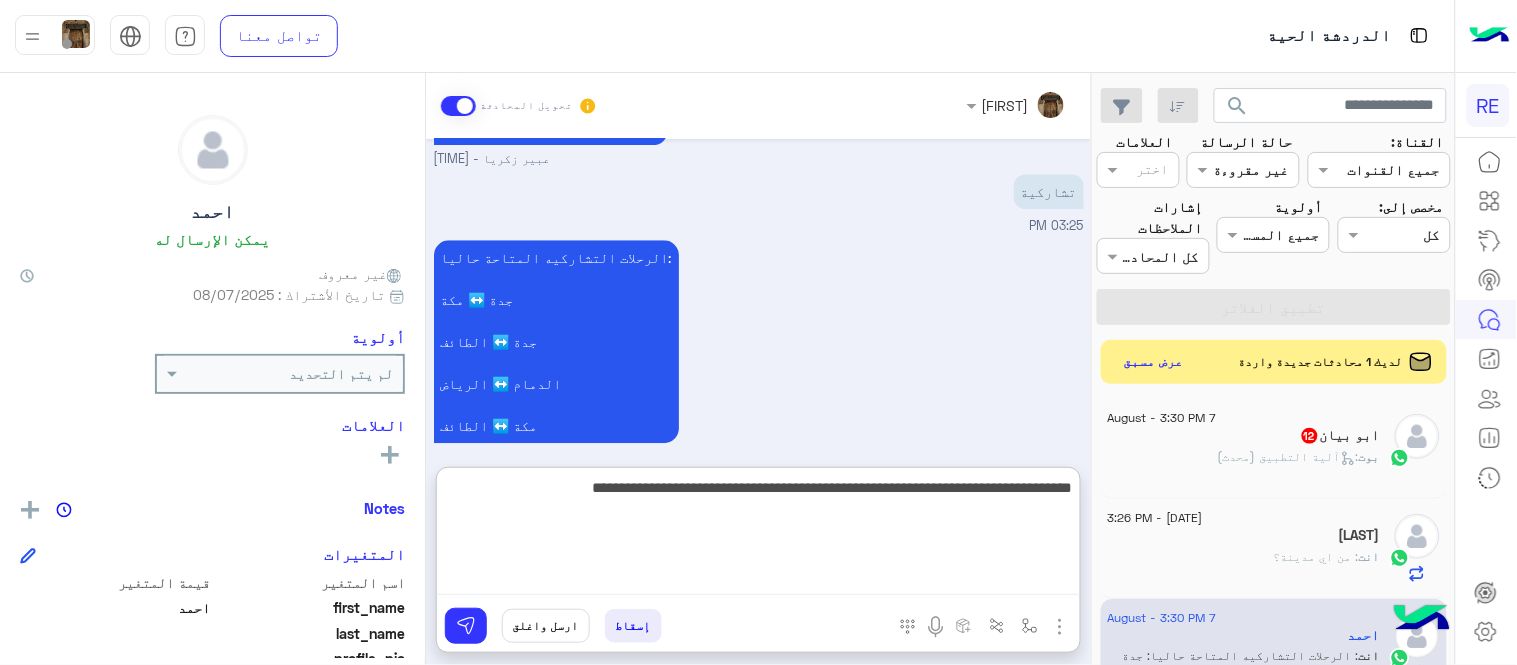 type on "**********" 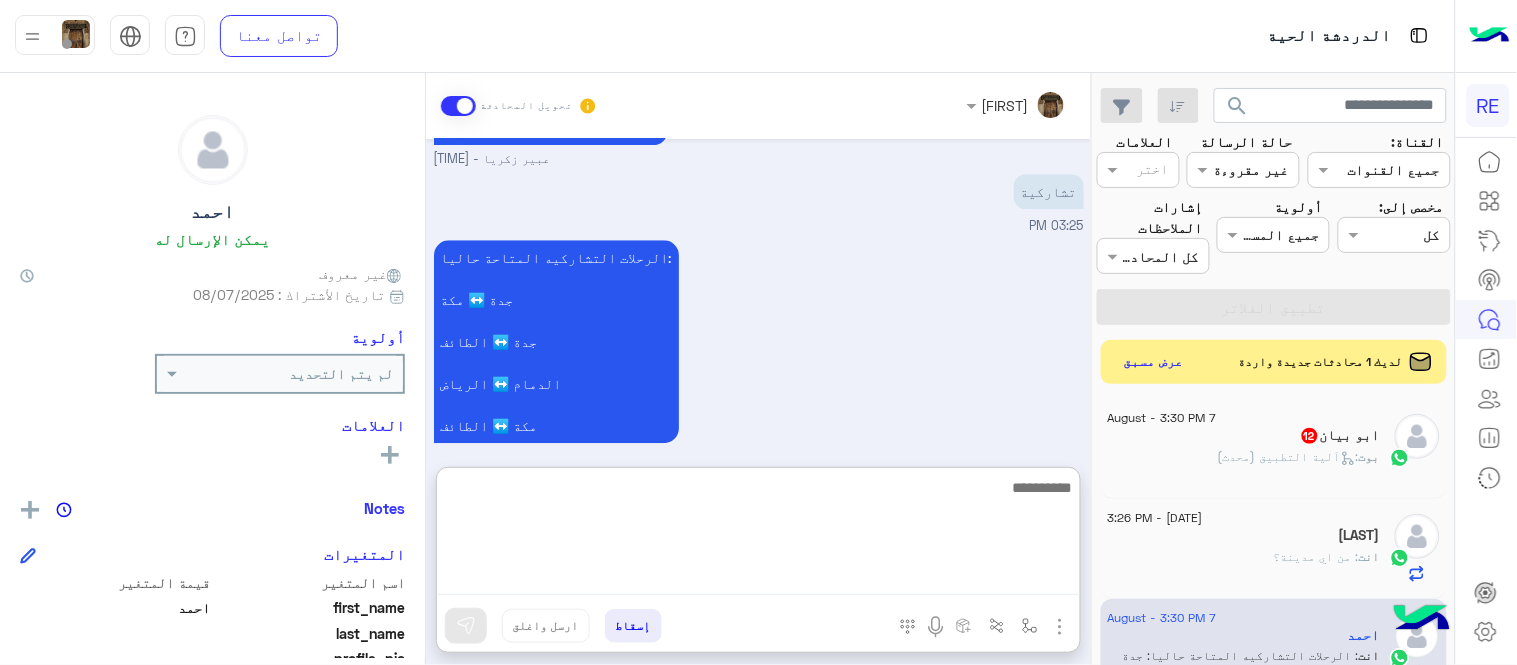 scroll, scrollTop: 1428, scrollLeft: 0, axis: vertical 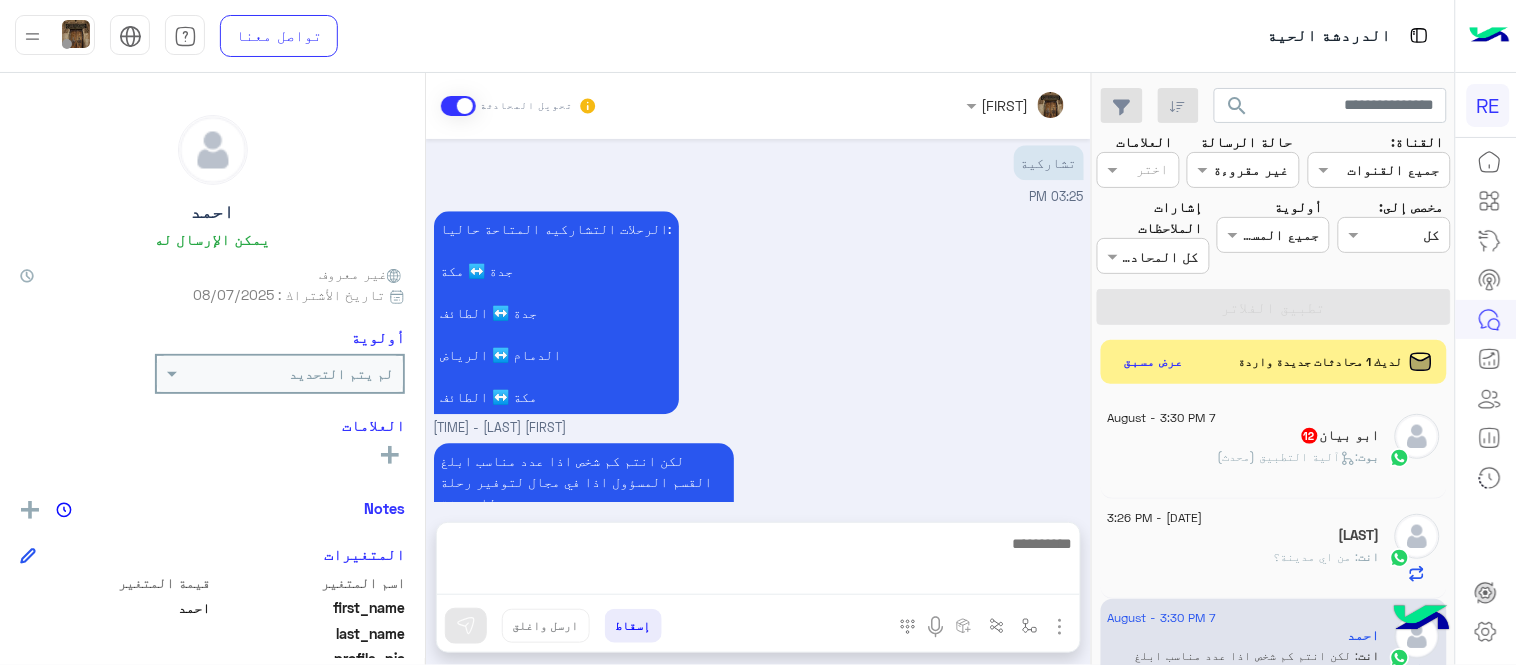click on "الرحلات التشاركيه المتاحة حاليا: جدة ↔️ مكة جدة ↔️ الطائف الدمام ↔️ الرياض مكة ↔️ الطائف عبير زكريا - 03:30 PM" at bounding box center (759, 322) 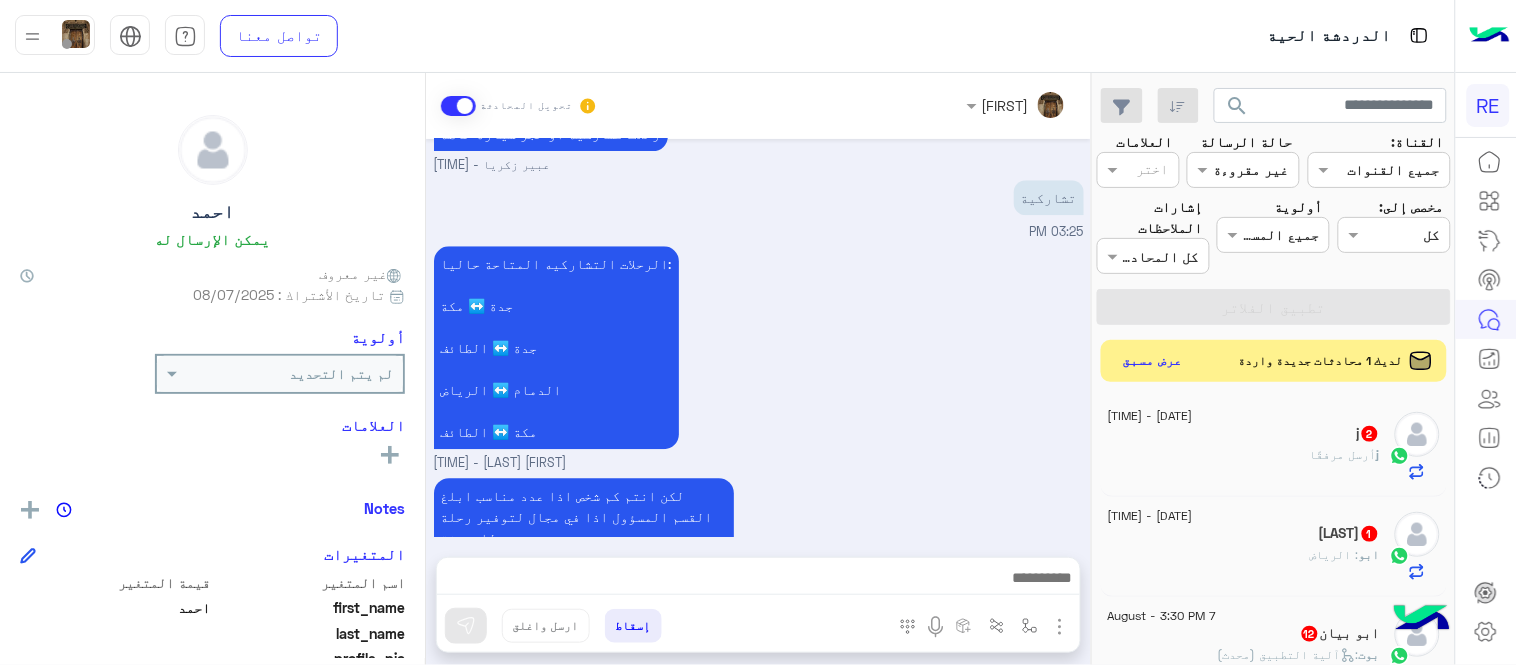 click on "عرض مسبق" 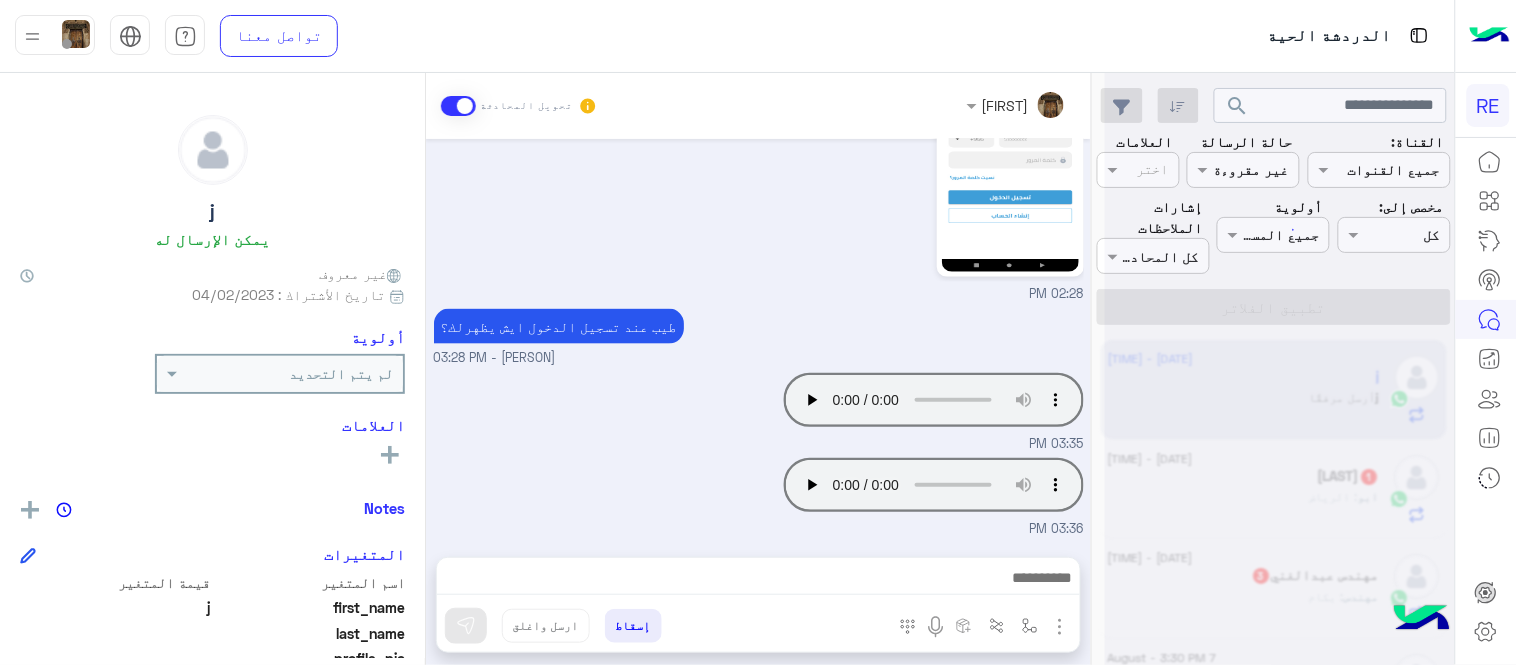 scroll, scrollTop: 654, scrollLeft: 0, axis: vertical 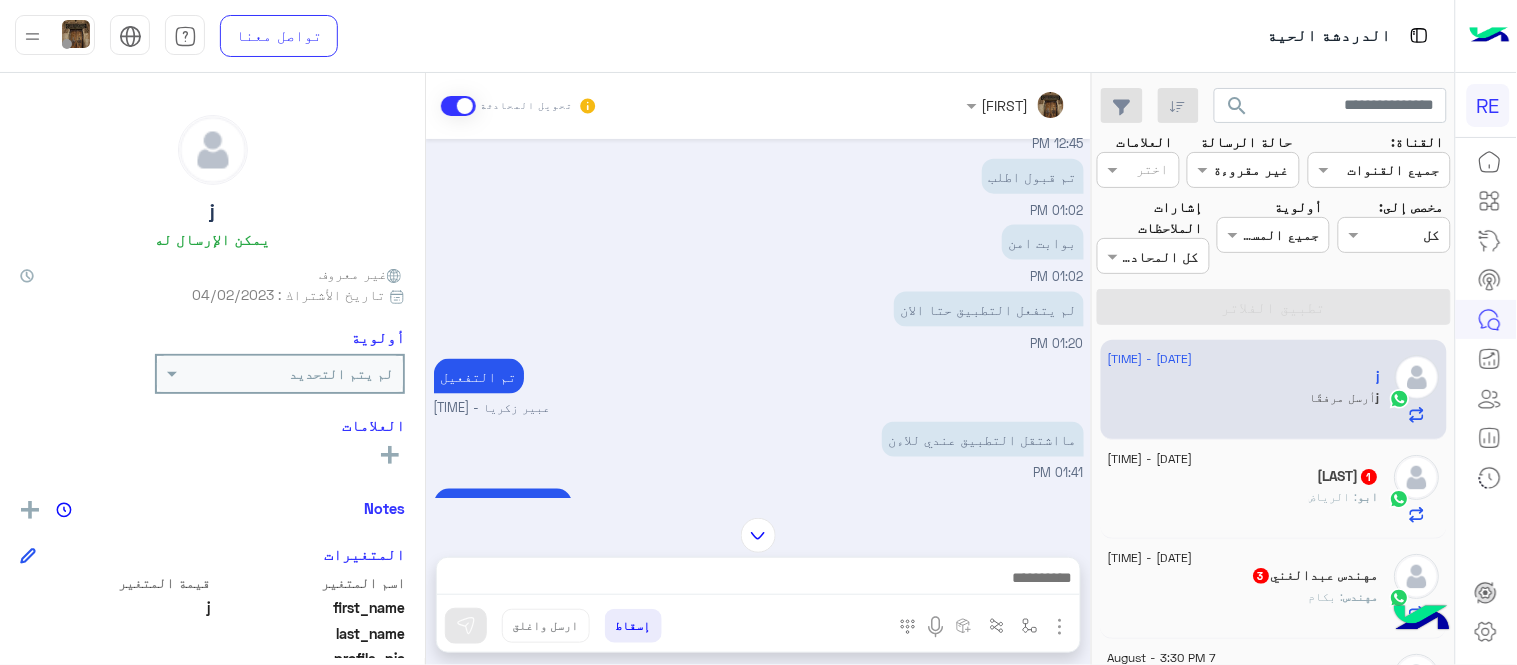 click at bounding box center [758, 535] 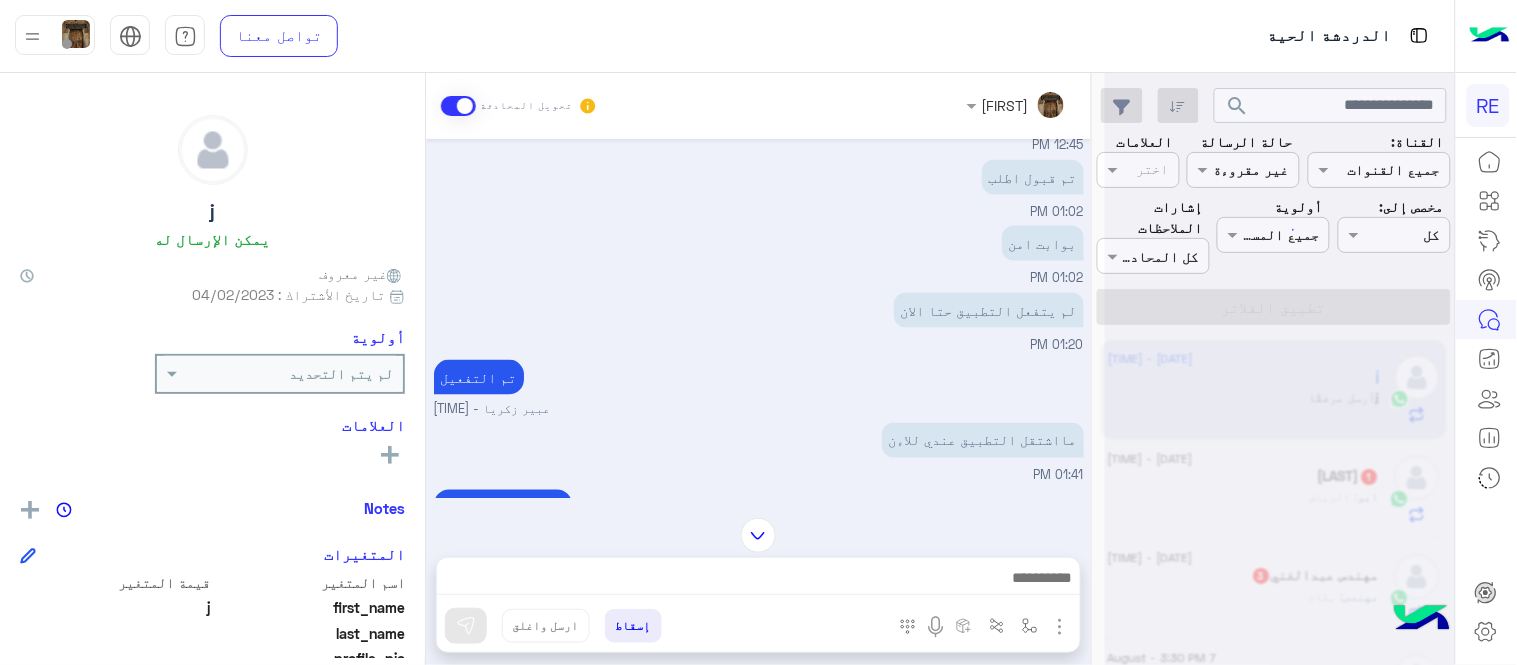scroll, scrollTop: 1247, scrollLeft: 0, axis: vertical 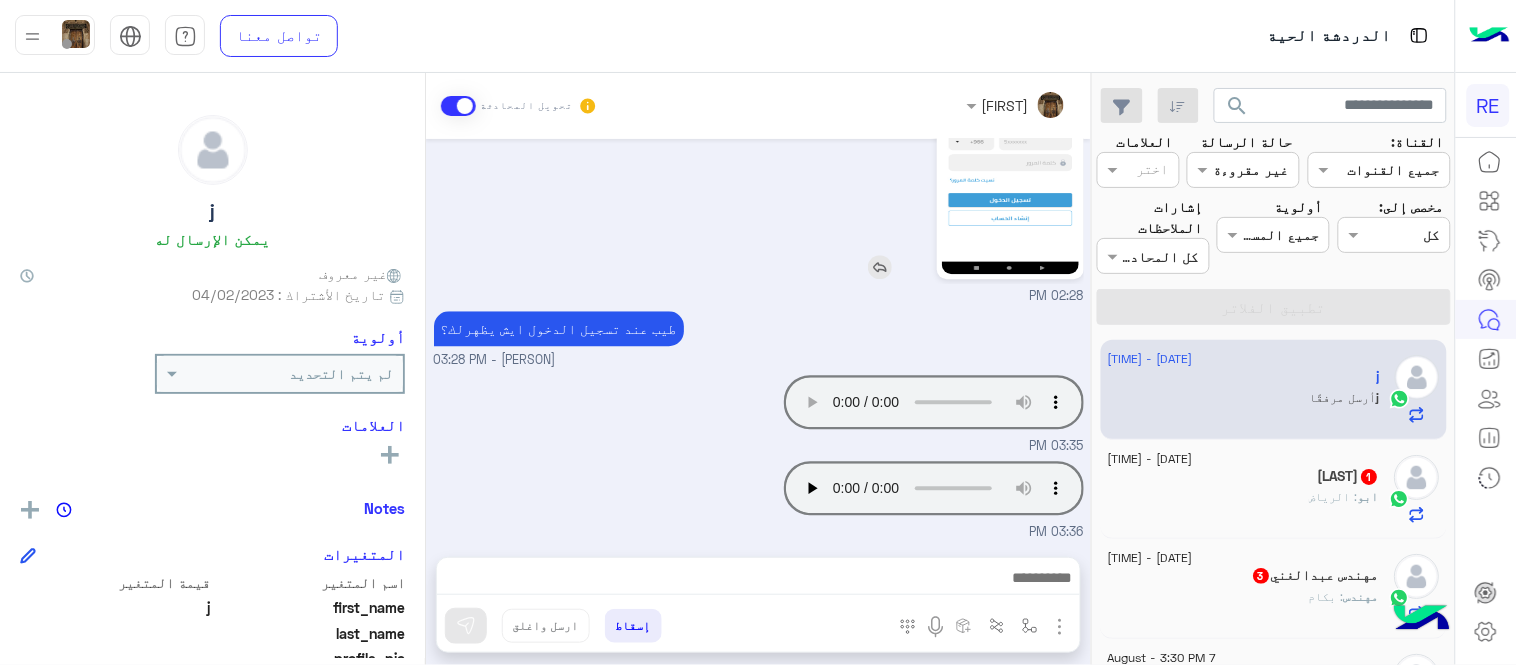 click at bounding box center [953, 152] 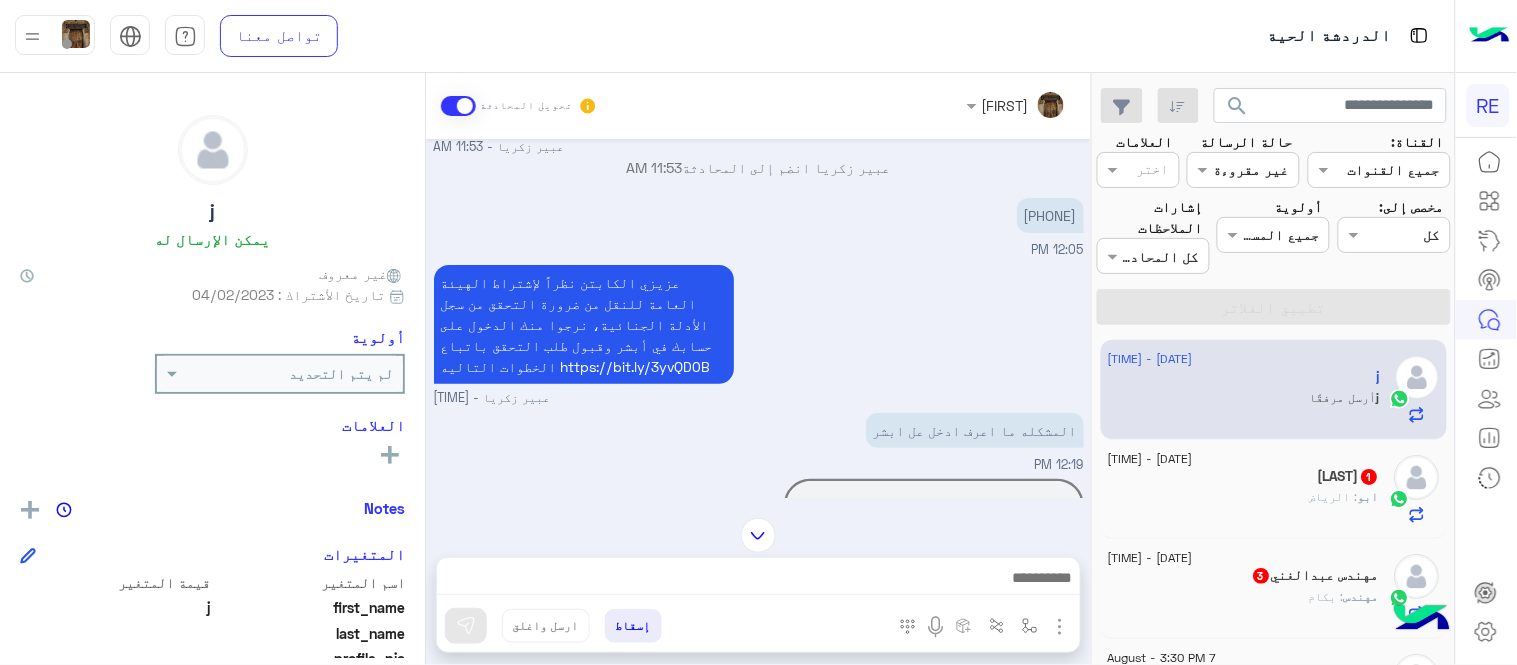 scroll, scrollTop: 0, scrollLeft: 0, axis: both 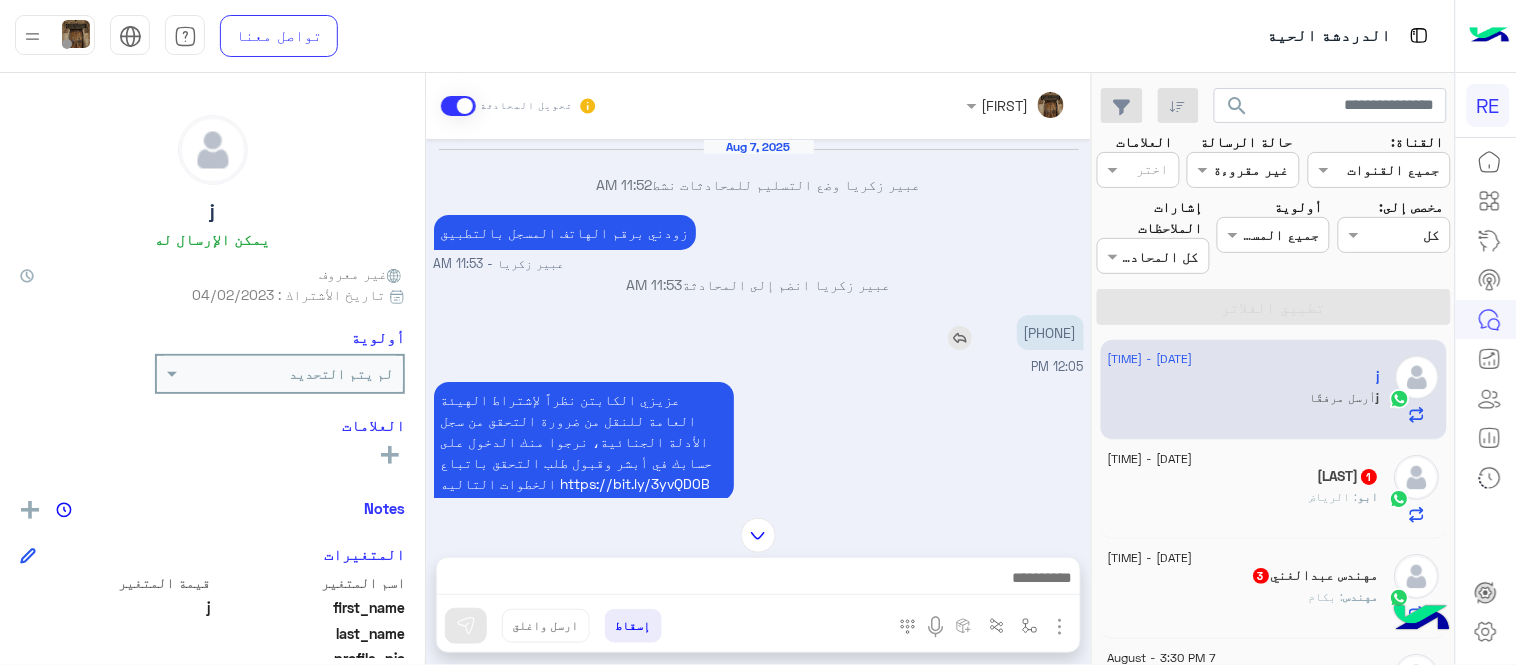 click on "[PHONE]" at bounding box center (1050, 332) 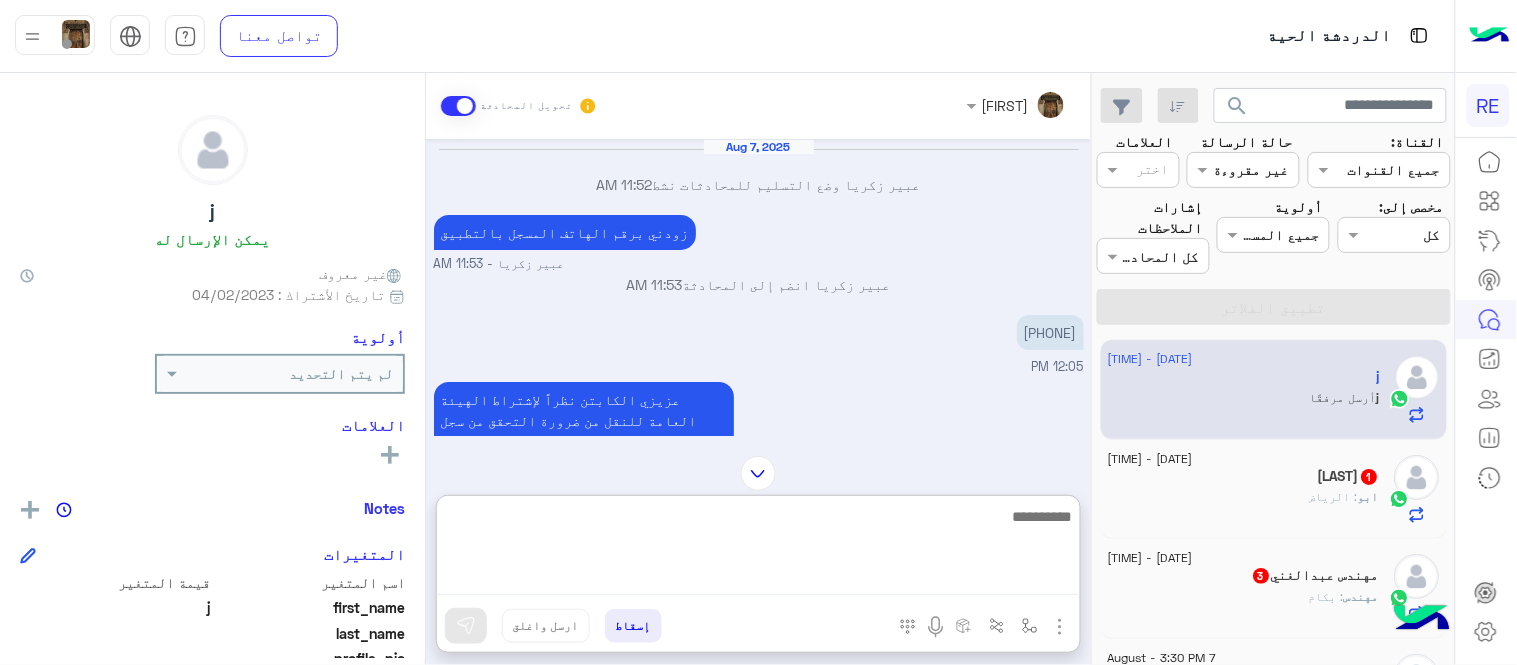 click at bounding box center [758, 550] 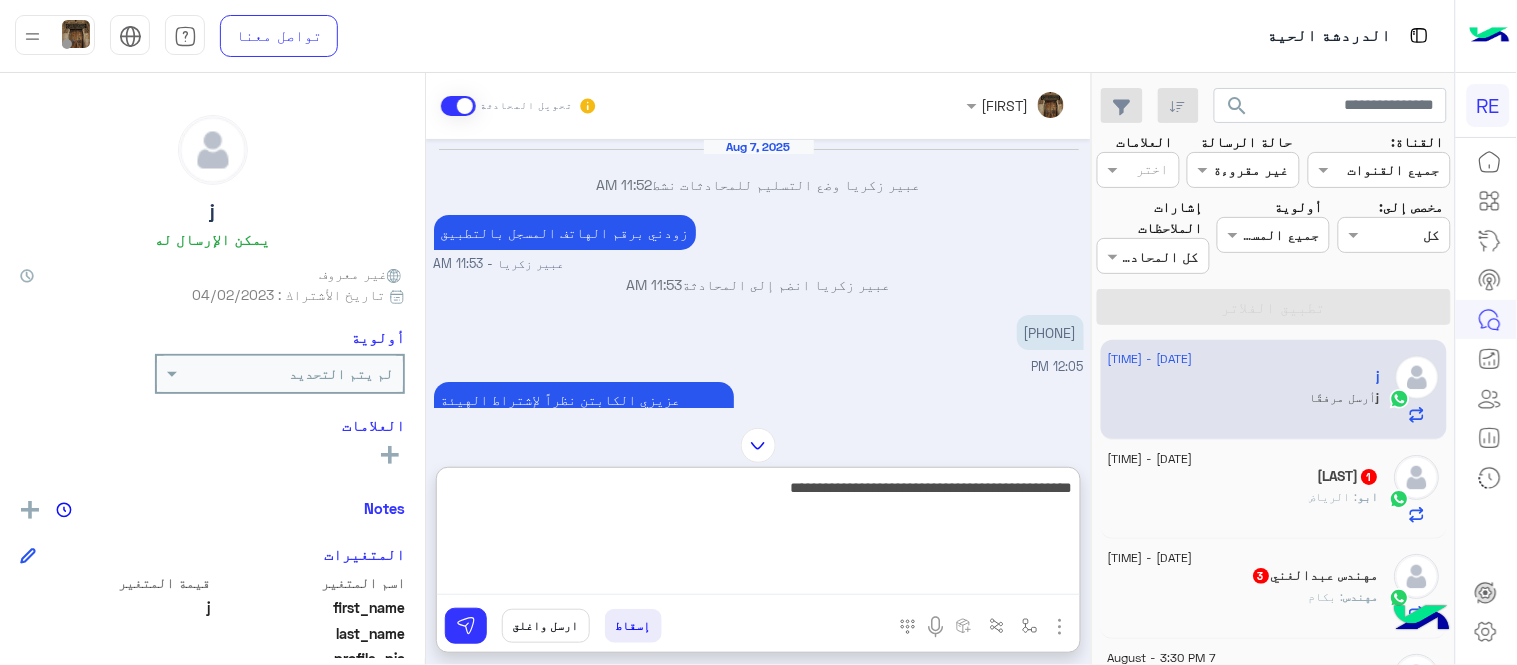 type on "**********" 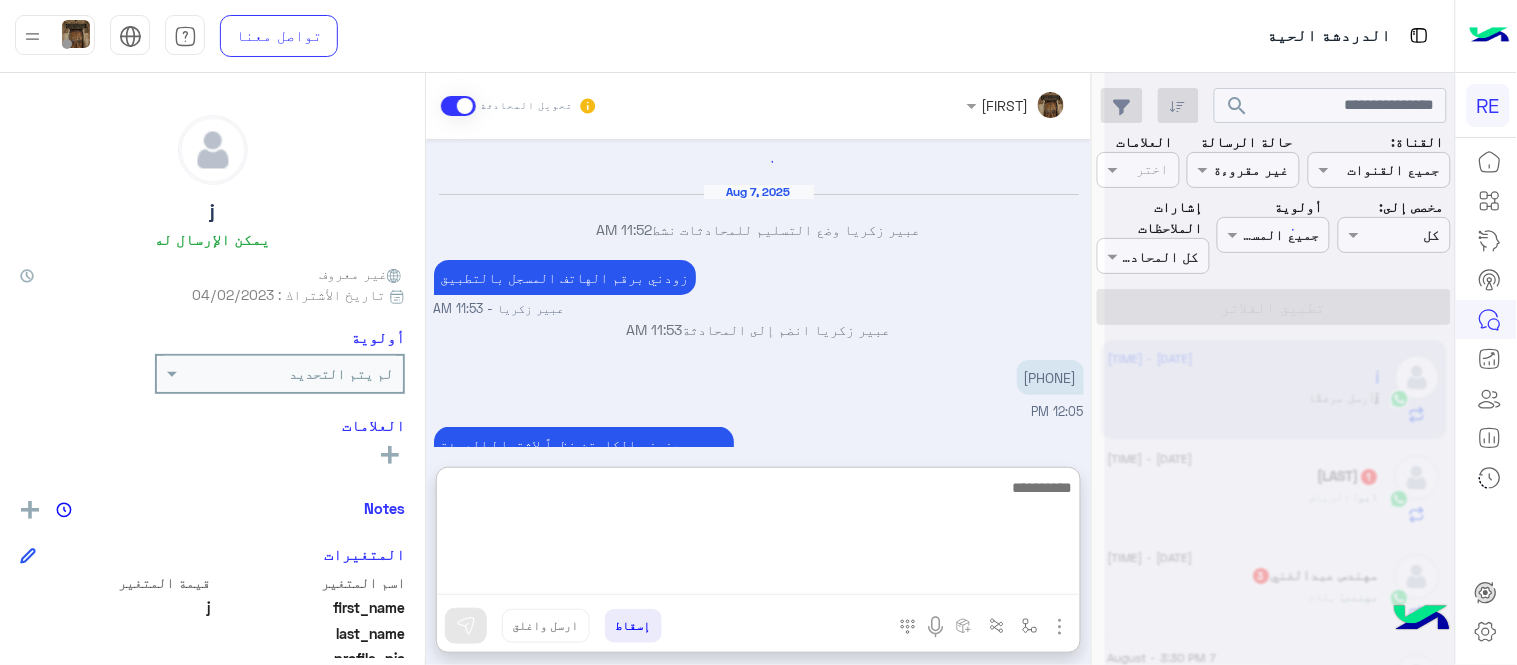scroll, scrollTop: 1467, scrollLeft: 0, axis: vertical 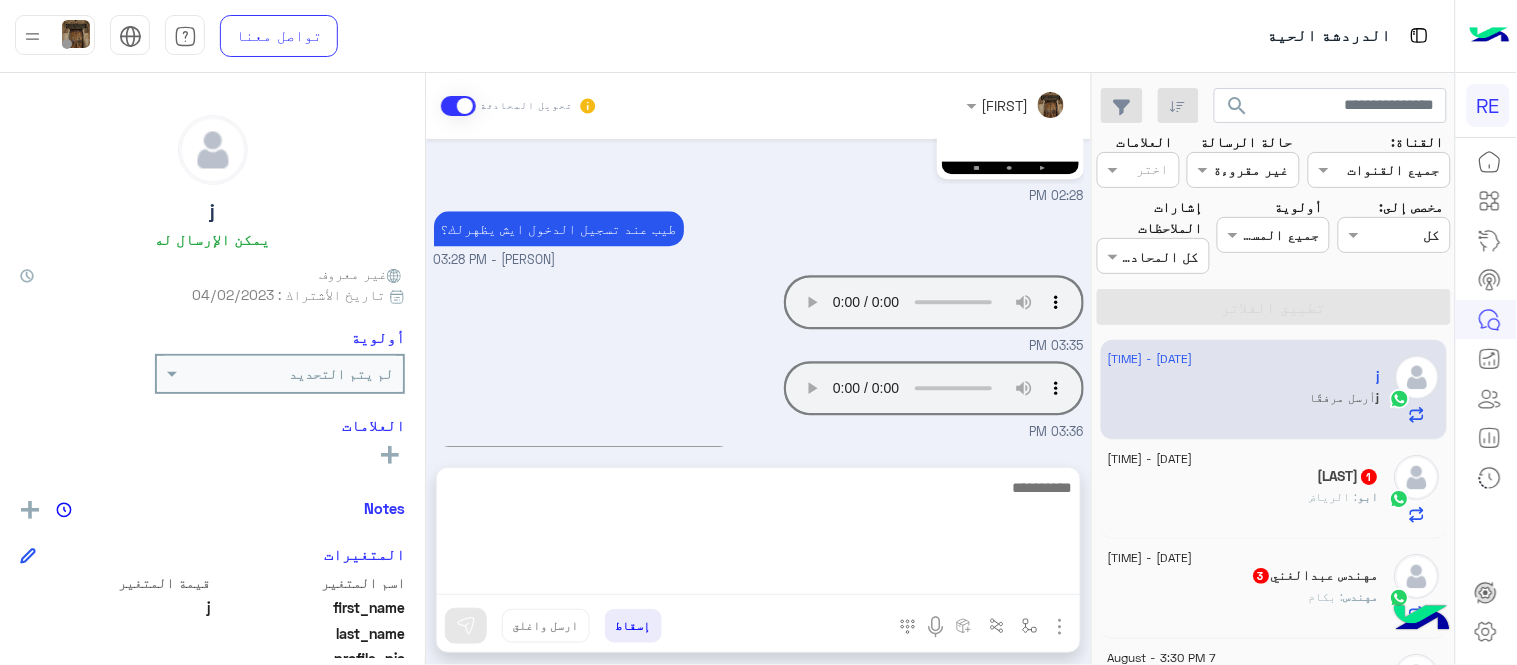 click on "[PERSON] تحويل المحادثة     Aug 7, 2025  [PERSON] وضع التسليم للمحادثات نشط   11:52 AM      زودني برقم الهاتف المسجل بالتطبيق  [PERSON] -  11:53 AM   [PERSON] انضم إلى المحادثة   11:53 AM      [PHONE]   12:05 PM  عزيزي الكابتن
نظراً لإشتراط الهيئة العامة للنقل من ضرورة التحقق من سجل الأدلة الجنائية، نرجوا منك الدخول على حسابك في أبشر وقبول طلب التحقق باتباع الخطوات التاليه
https://bit.ly/3yvQD0B     [PERSON] -  12:15 PM  المشكله ما اعرف ادخل عل ابشر   12:19 PM   Your browser does not support the audio tag.
12:20 PM  تمام بس تقبل الطلب بلغنا رجاء  [PERSON] -  12:21 PM  قبلت اطلب   12:45 PM  تم قبول اطلب   01:02 PM  بوابت امن   01:02 PM    01:20 PM" at bounding box center [758, 373] 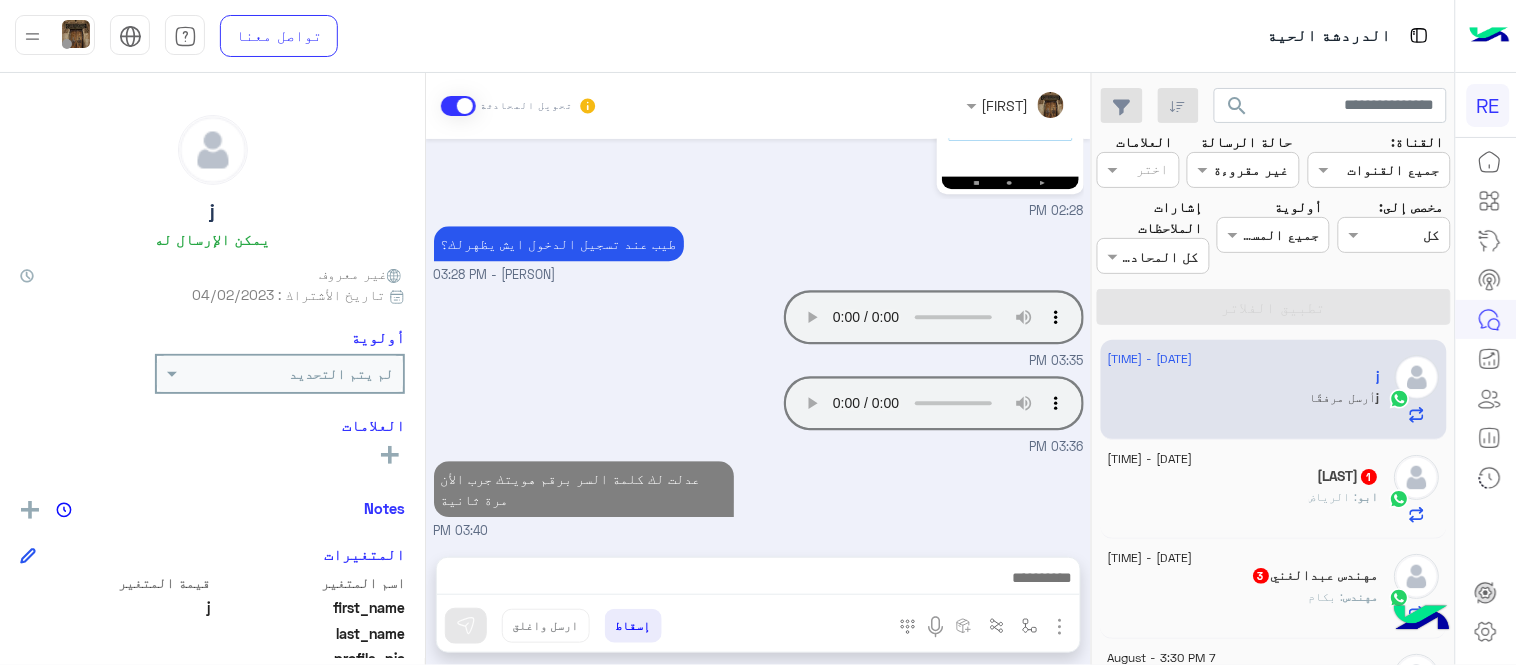 click on "[PERSON] : الرياض" 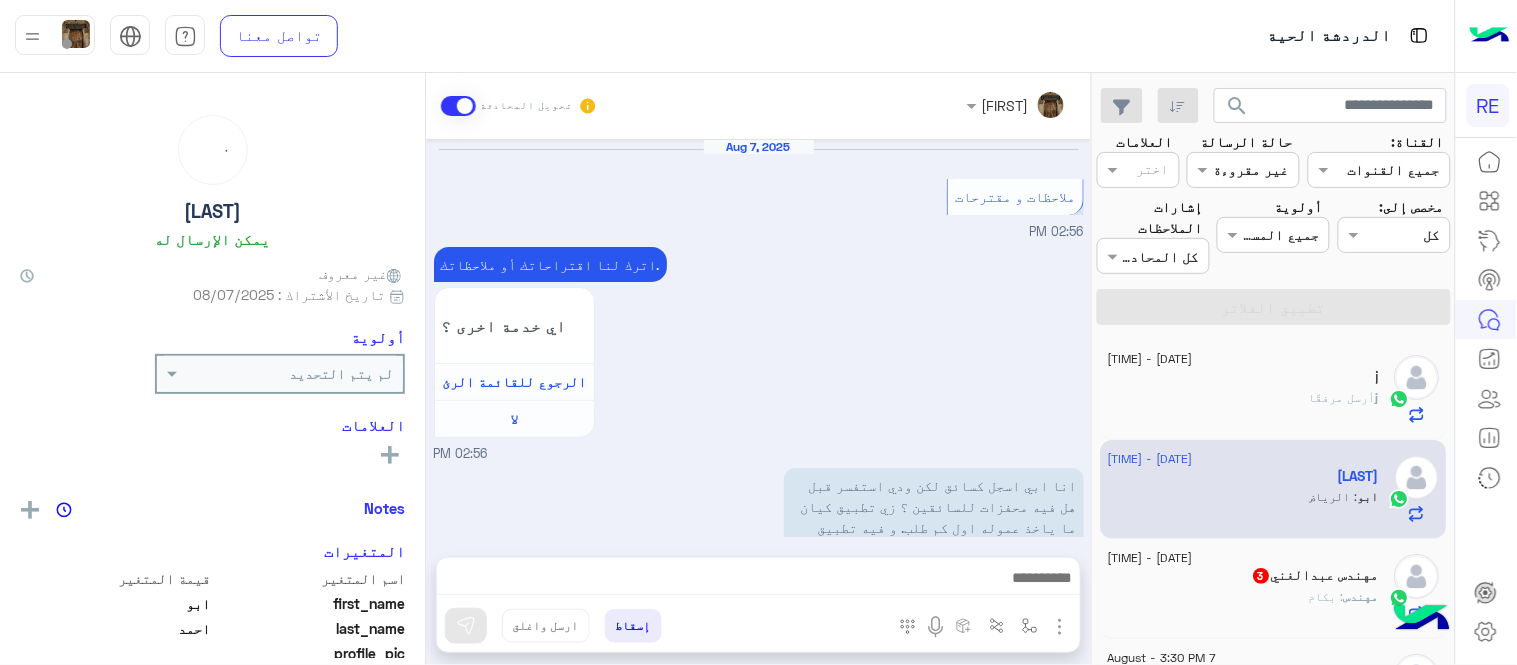 scroll, scrollTop: 592, scrollLeft: 0, axis: vertical 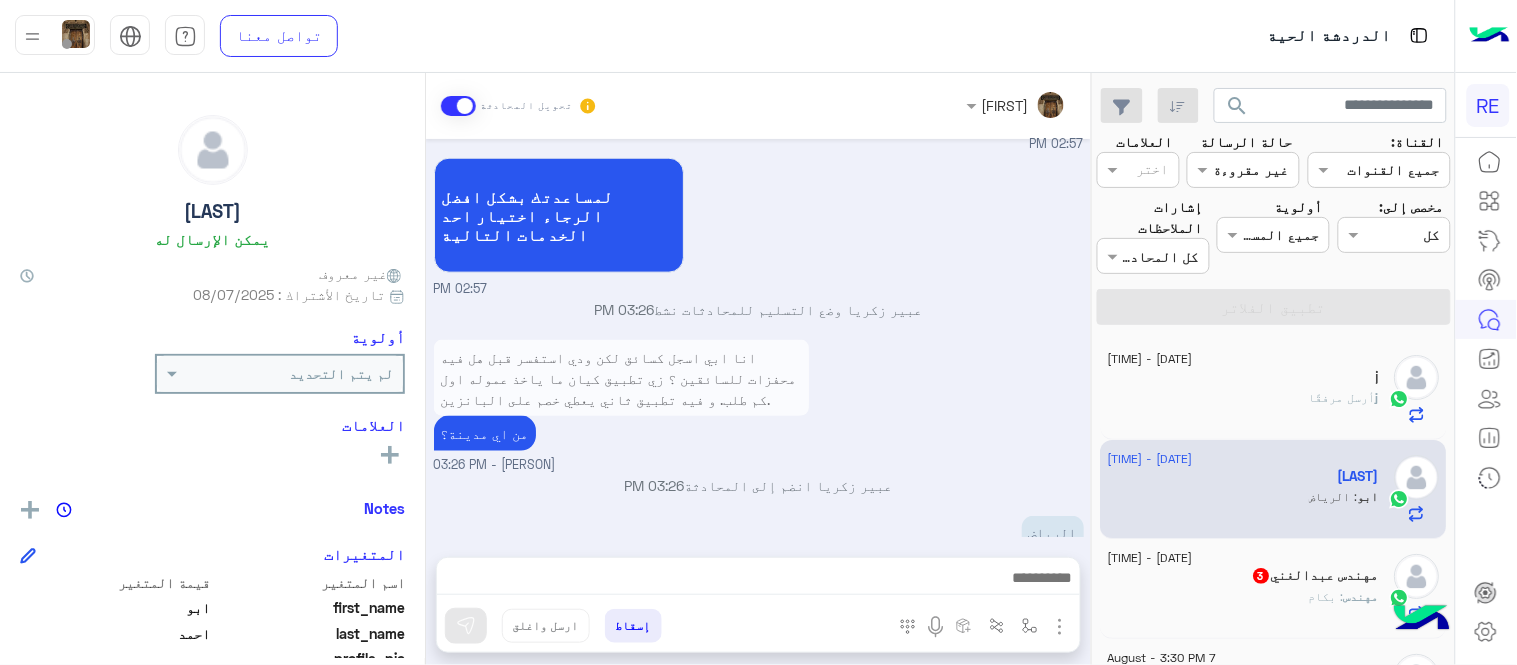 click on "مهندس : بكام" 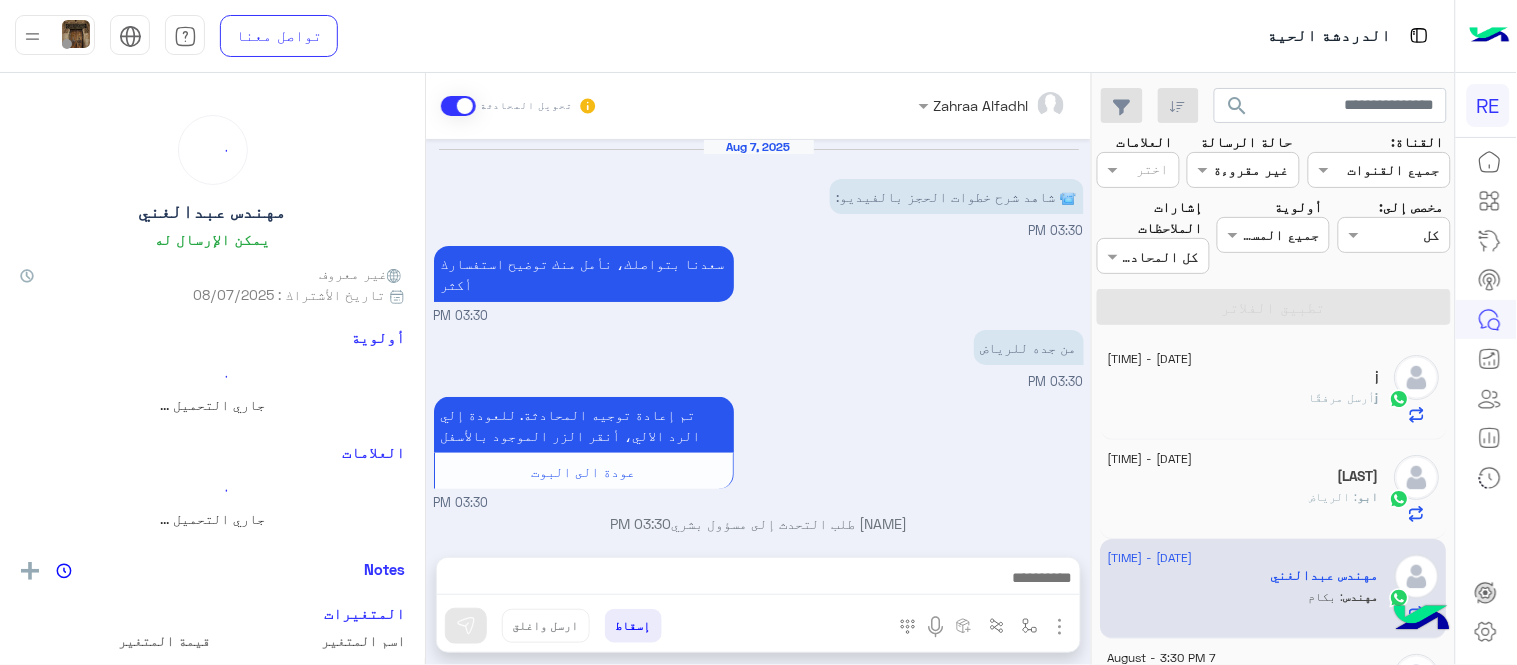 scroll, scrollTop: 93, scrollLeft: 0, axis: vertical 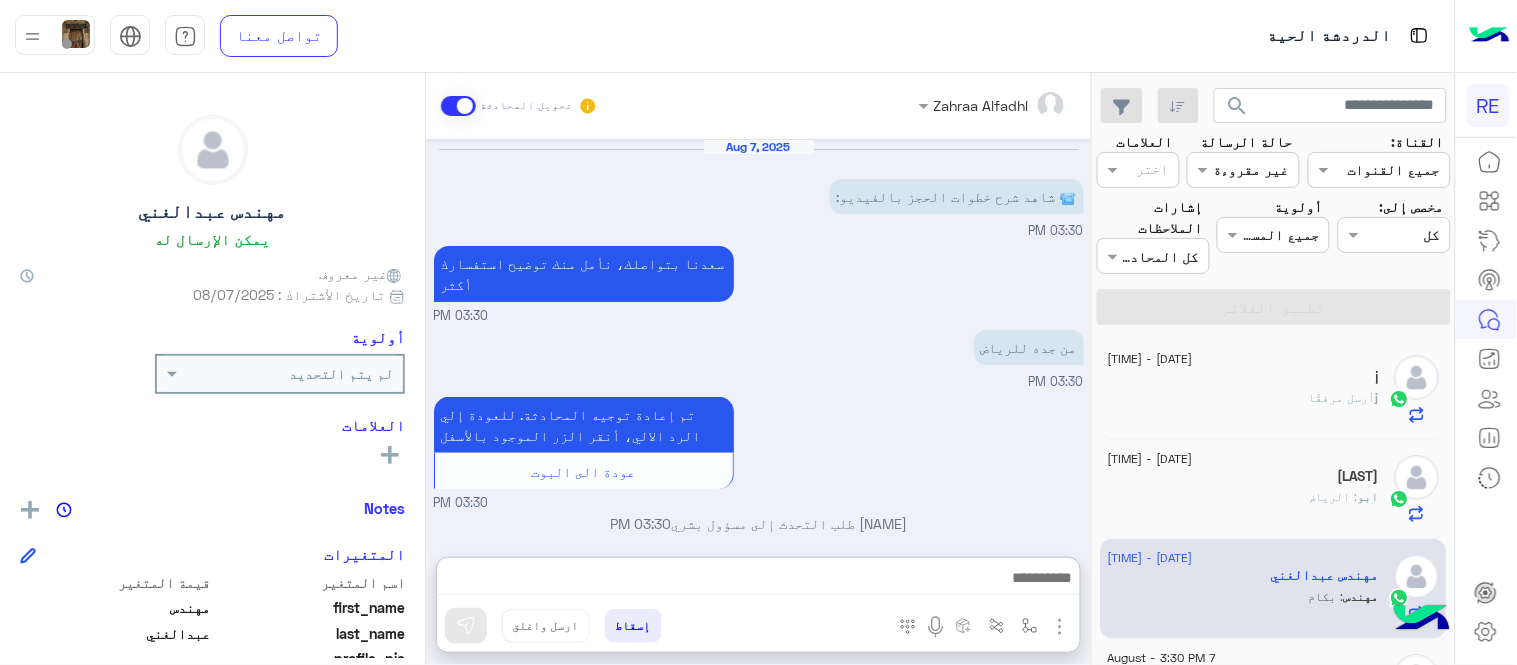 click at bounding box center [758, 580] 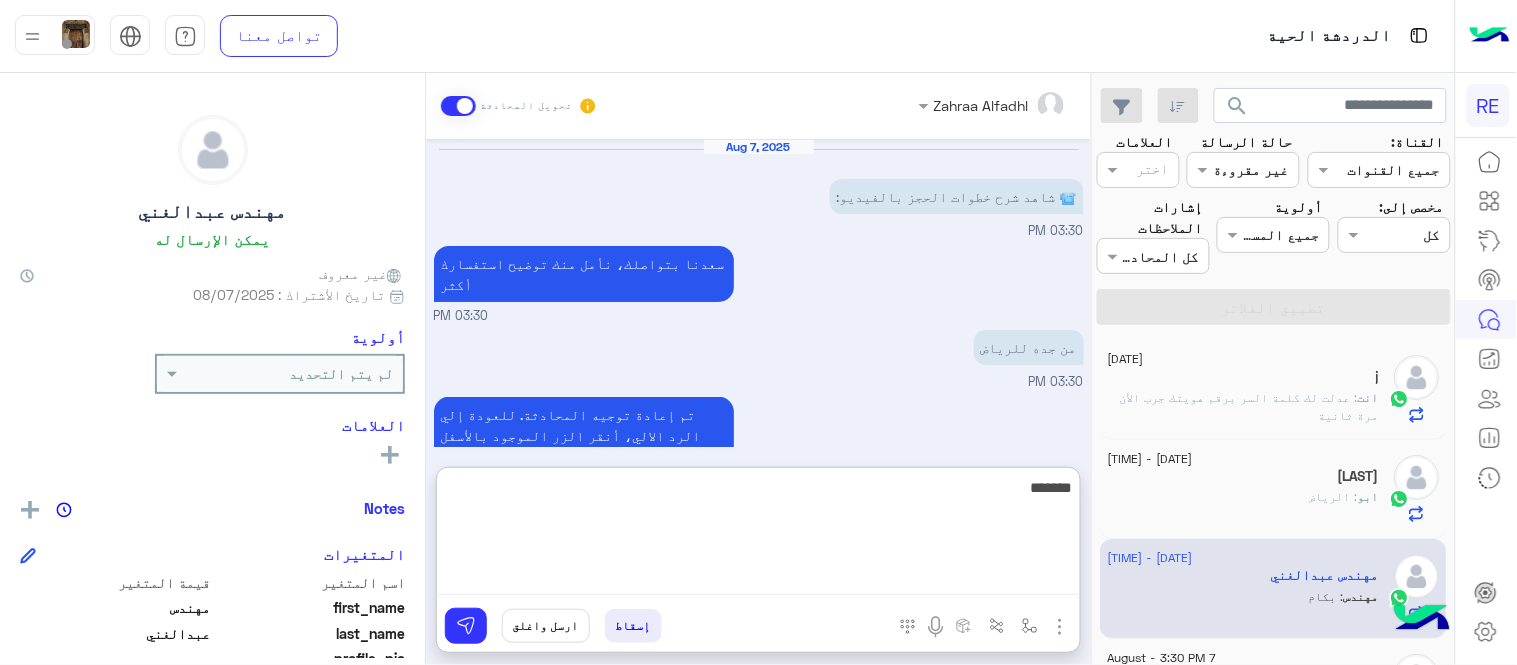 type on "********" 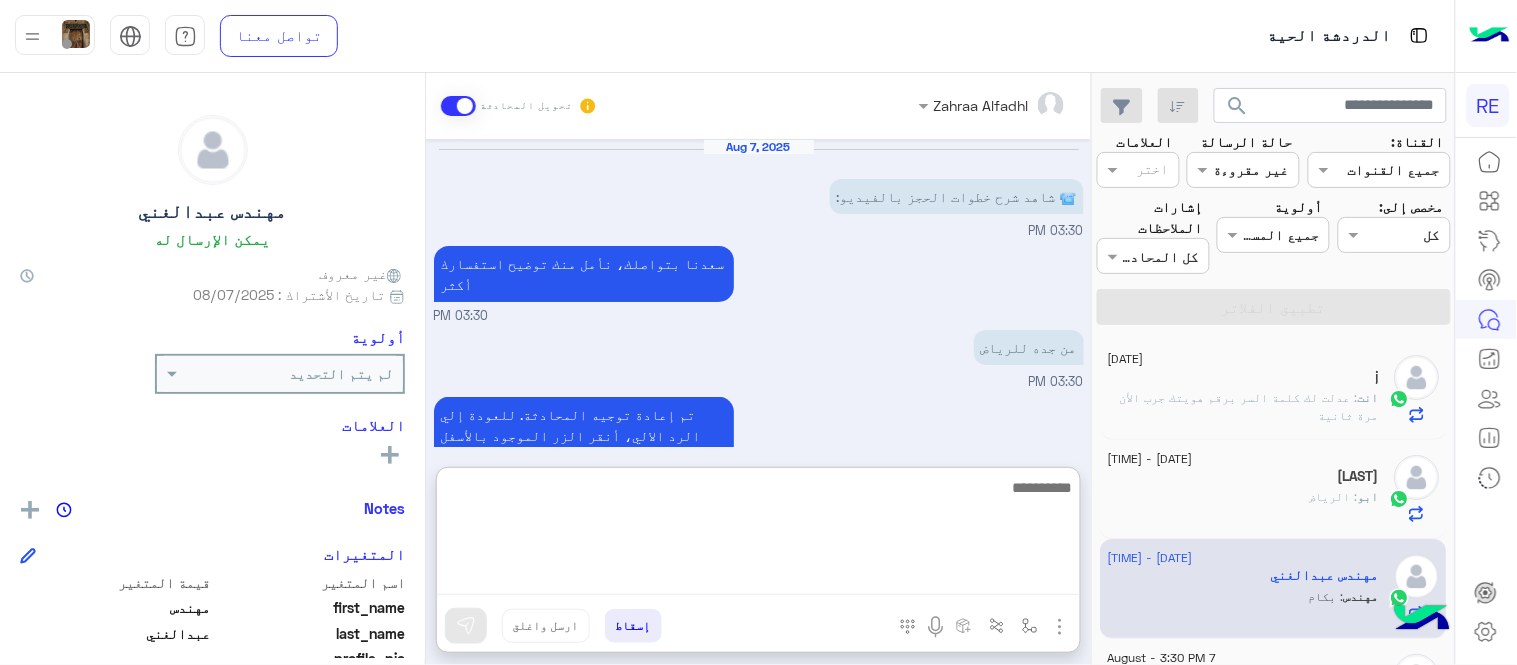 scroll, scrollTop: 247, scrollLeft: 0, axis: vertical 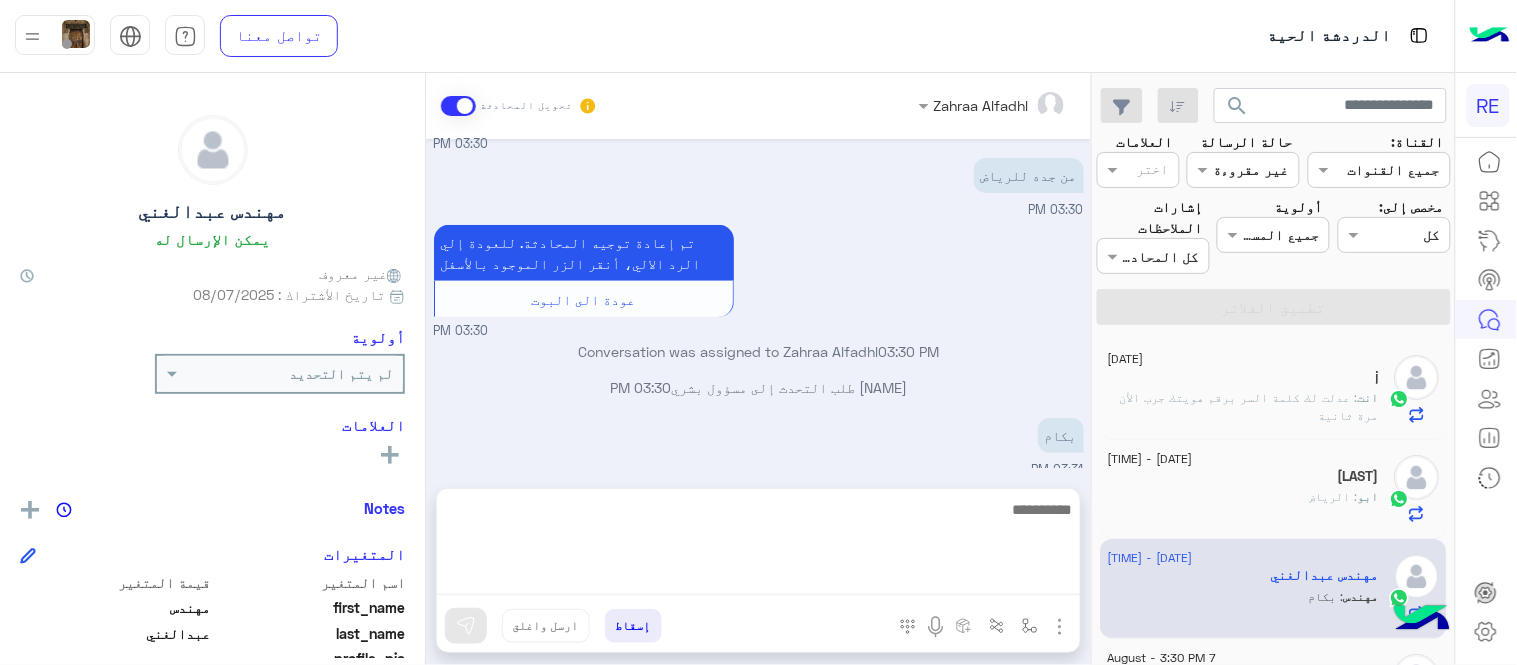 click on "Aug 7, 2025  📹 شاهد شرح خطوات الحجز بالفيديو:   [TIME]  سعدنا بتواصلك، نأمل منك توضيح استفسارك أكثر    [TIME]  من [ORIGIN_CITY] إلى [DESTINATION_CITY]   [TIME]  تم إعادة توجيه المحادثة. للعودة إلي الرد الالي، أنقر الزر الموجود بالأسفل  عودة الى البوت     [TIME]   Conversation was assigned to Zahraa Alfadhl   [TIME]       مهندس عبدالغني طلب التحدث إلى مسؤول بشري   [TIME]      بكام   [TIME]  كم شخص ؟   [TIME]" at bounding box center (758, 304) 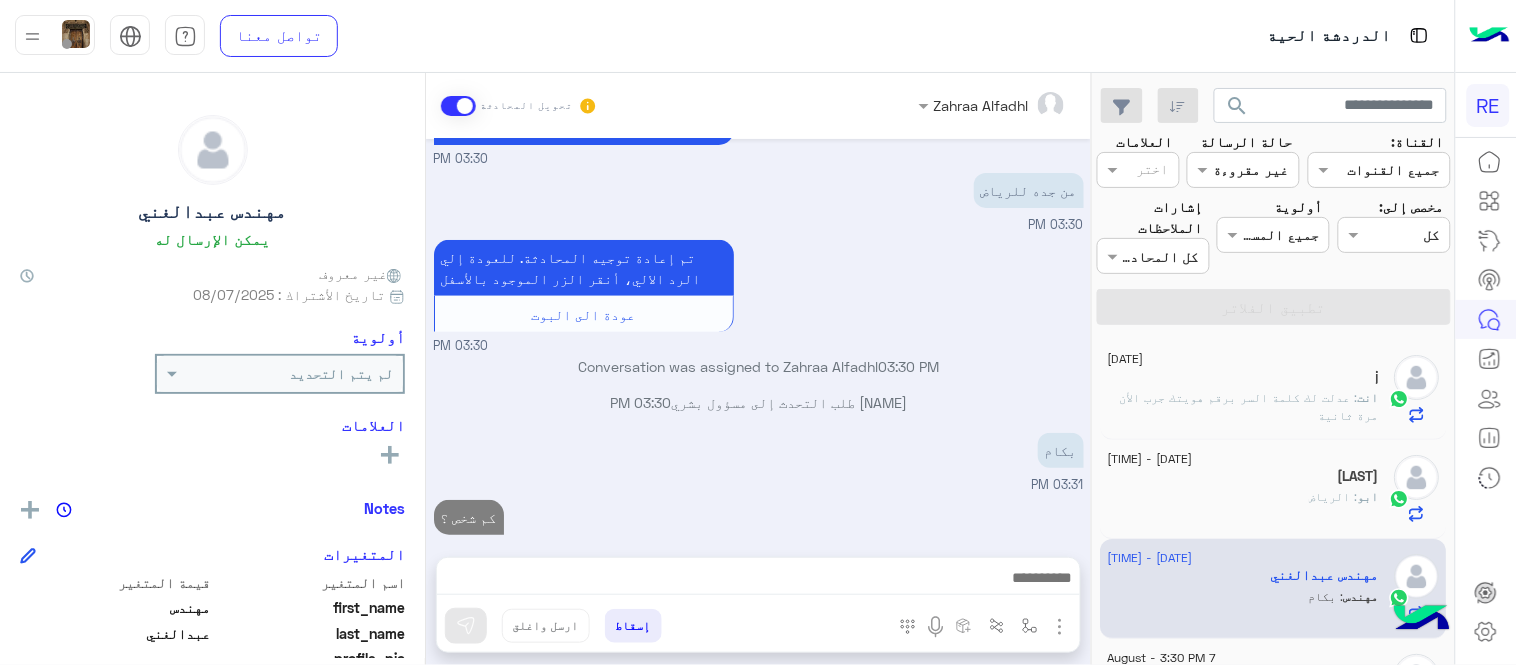 scroll, scrollTop: 194, scrollLeft: 0, axis: vertical 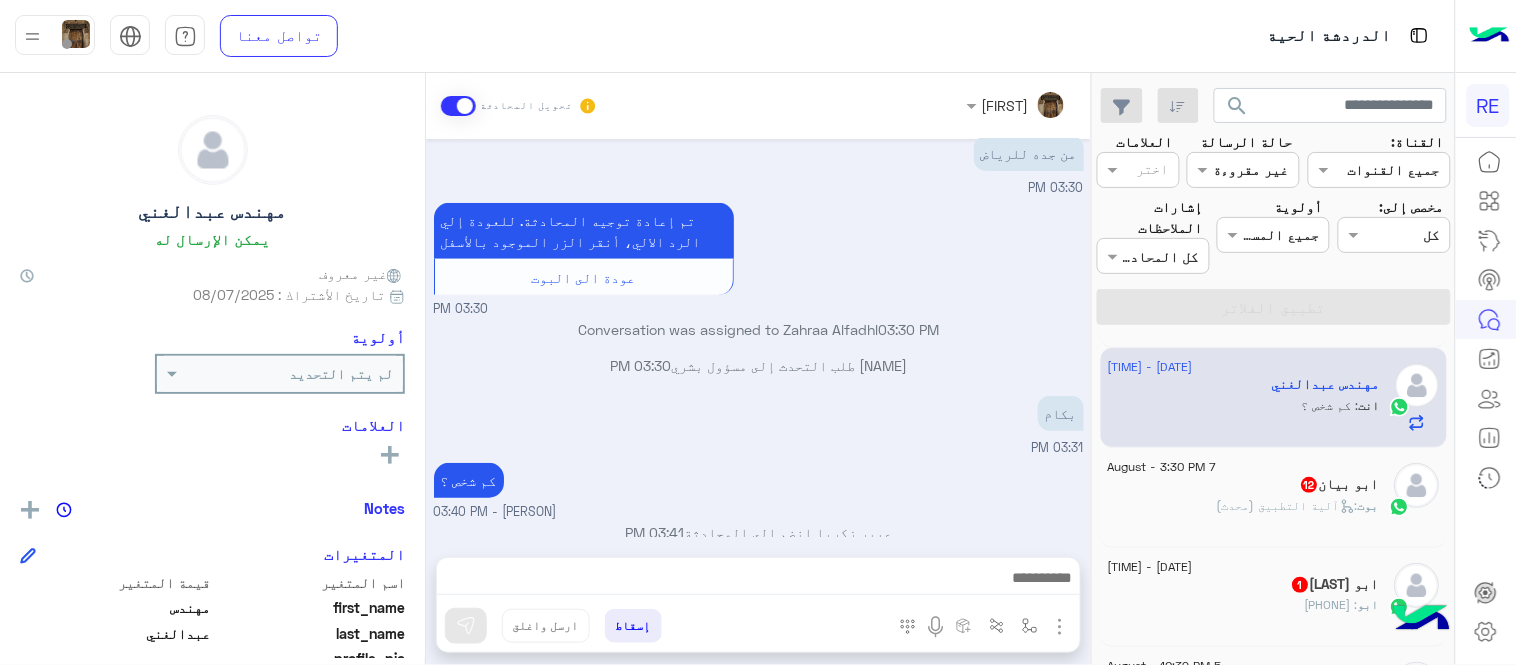 click on "7 August - 3:30 PM" 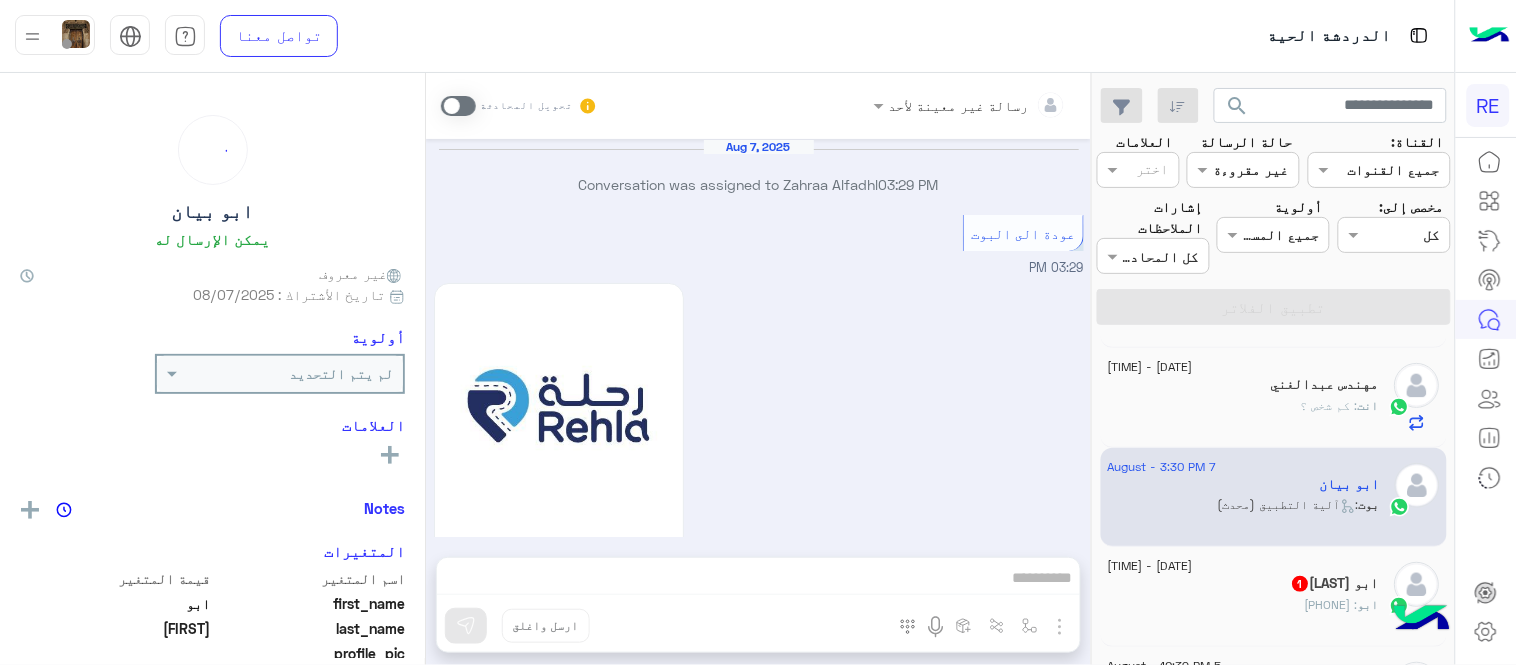 scroll, scrollTop: 1660, scrollLeft: 0, axis: vertical 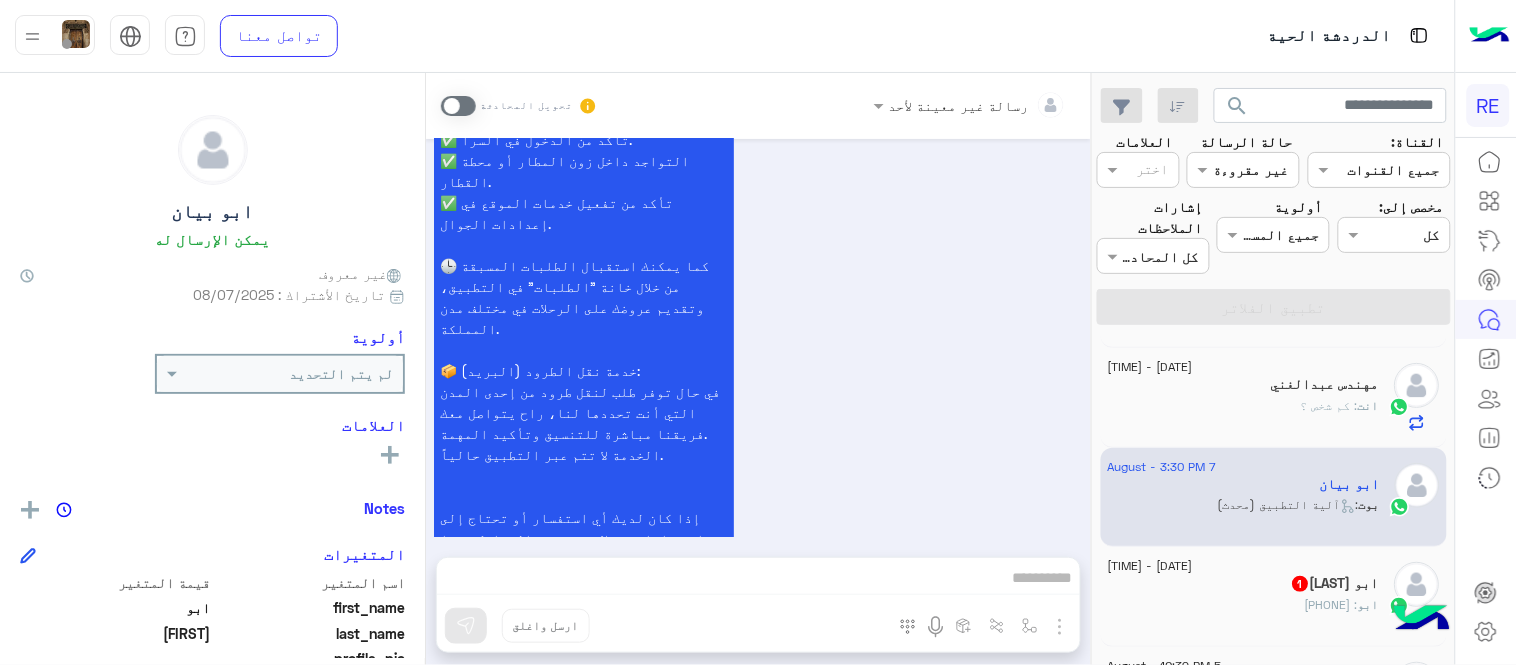 click at bounding box center [458, 106] 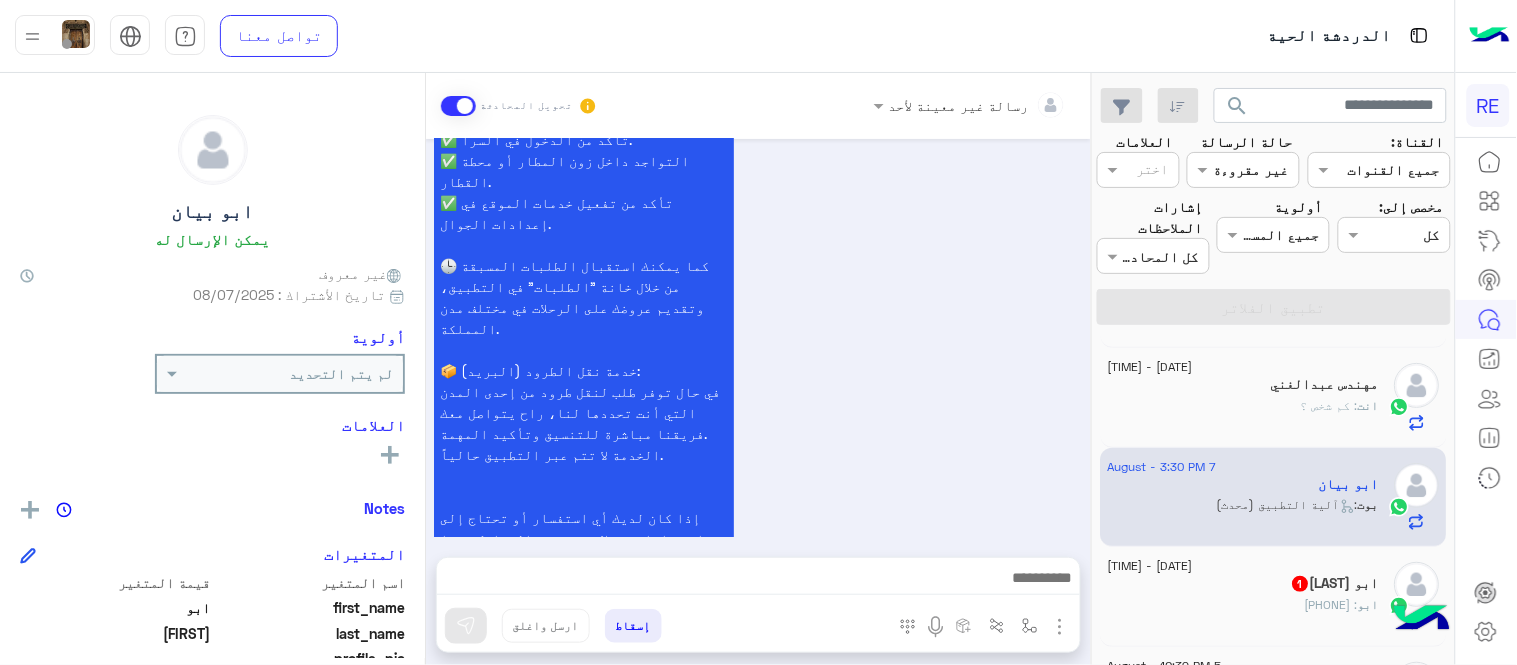 scroll, scrollTop: 1696, scrollLeft: 0, axis: vertical 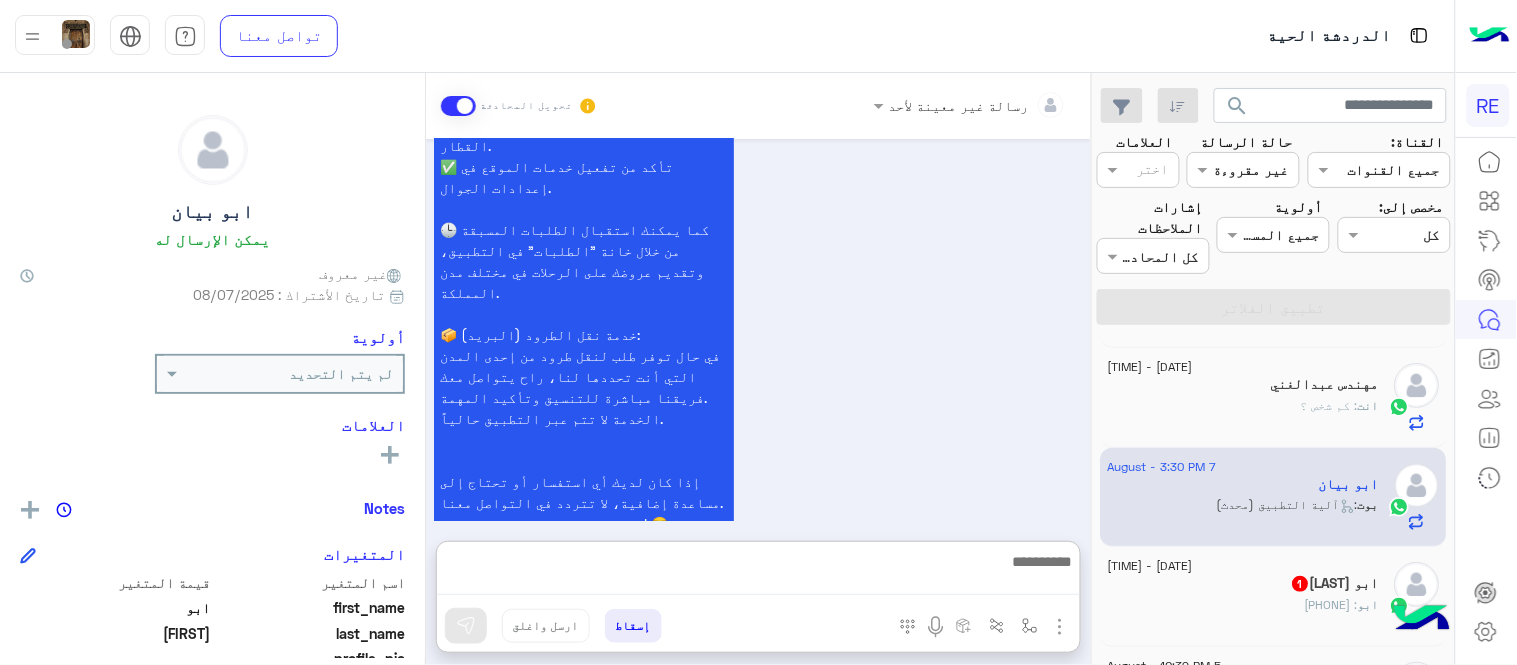 click at bounding box center (758, 572) 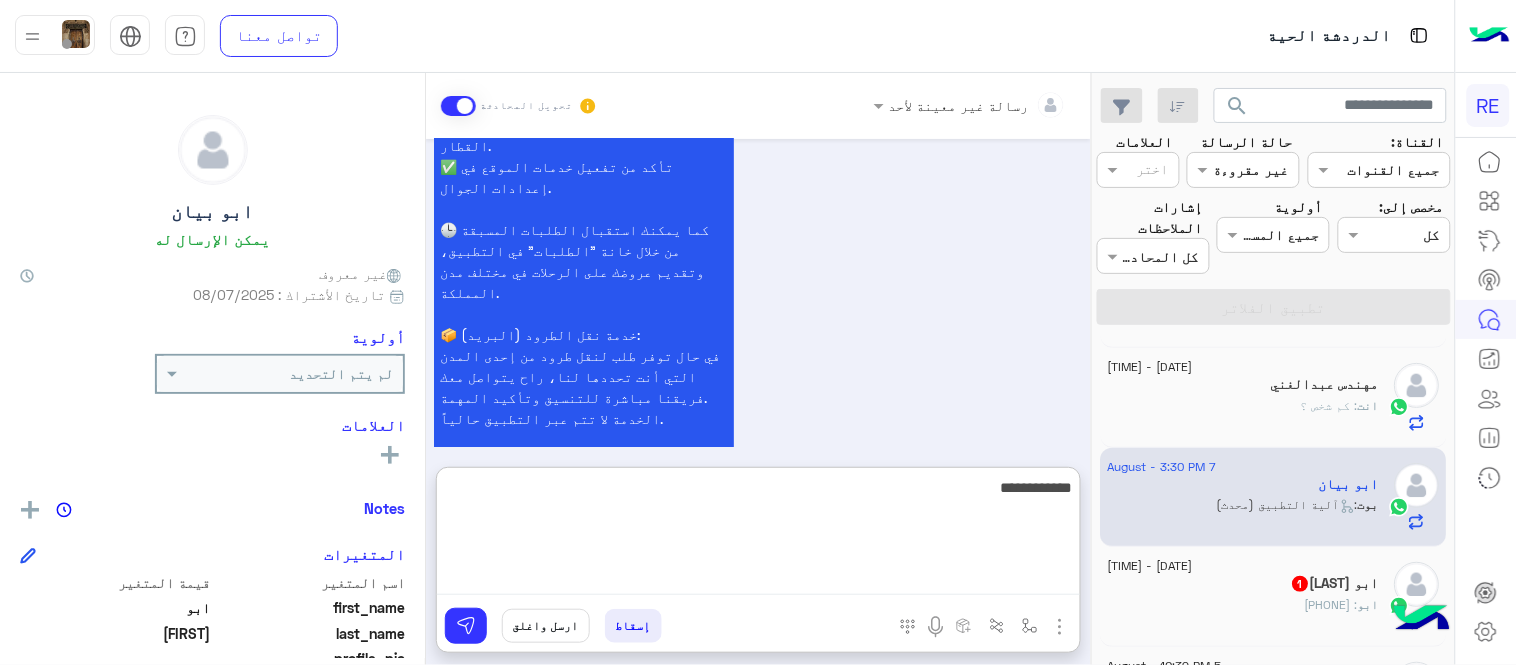 type on "**********" 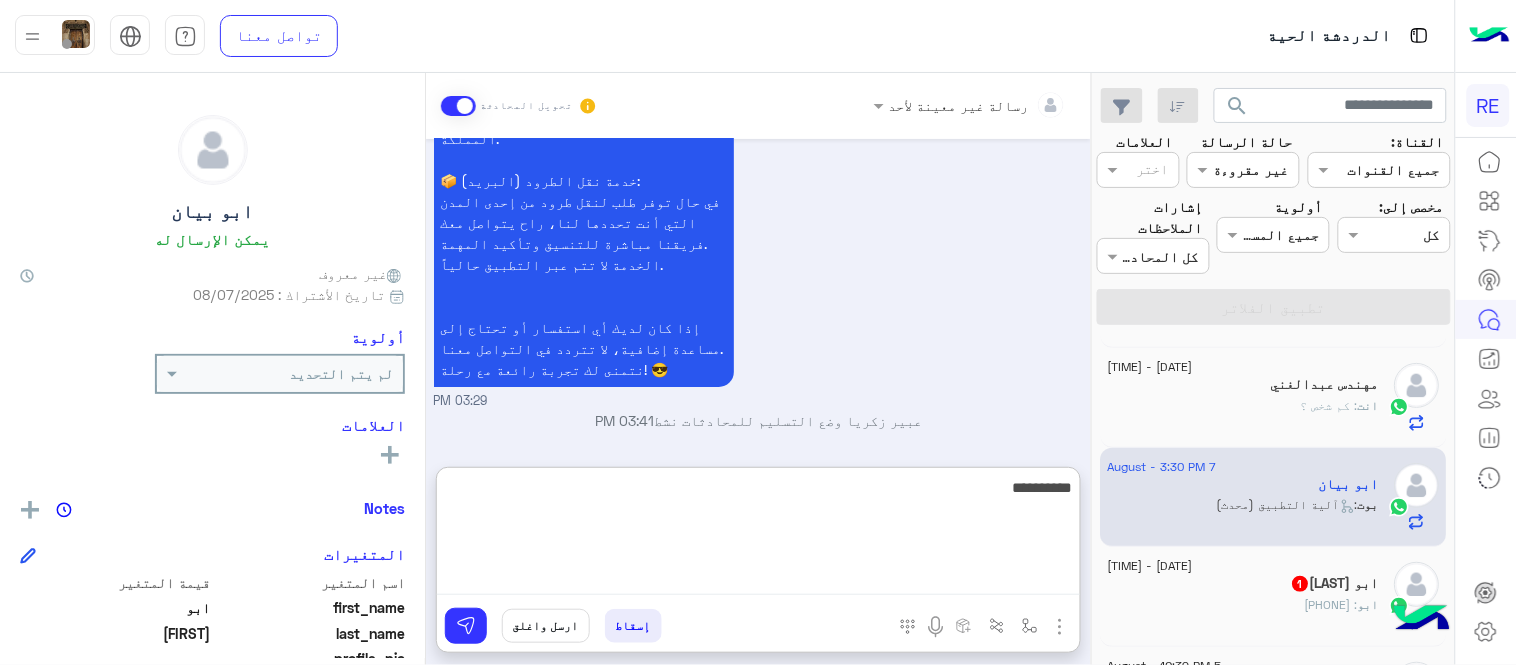 scroll, scrollTop: 1886, scrollLeft: 0, axis: vertical 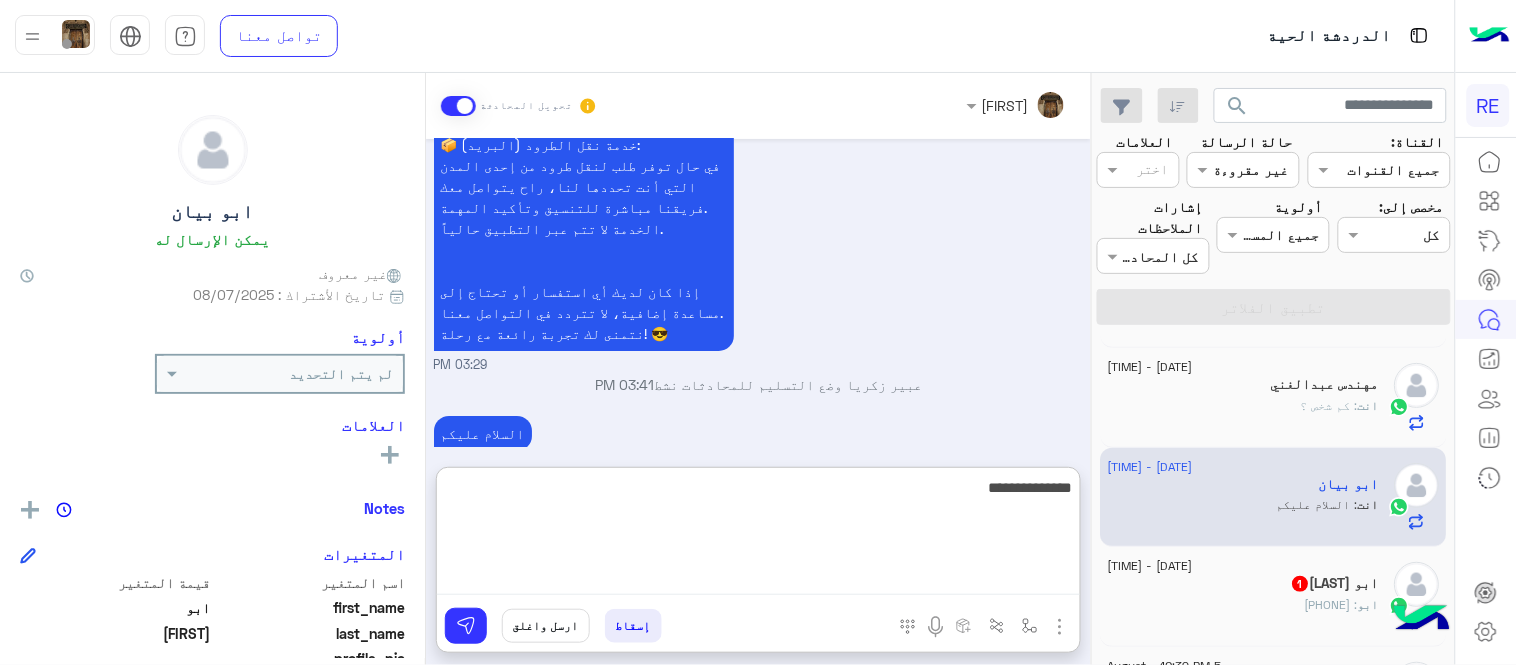 type on "**********" 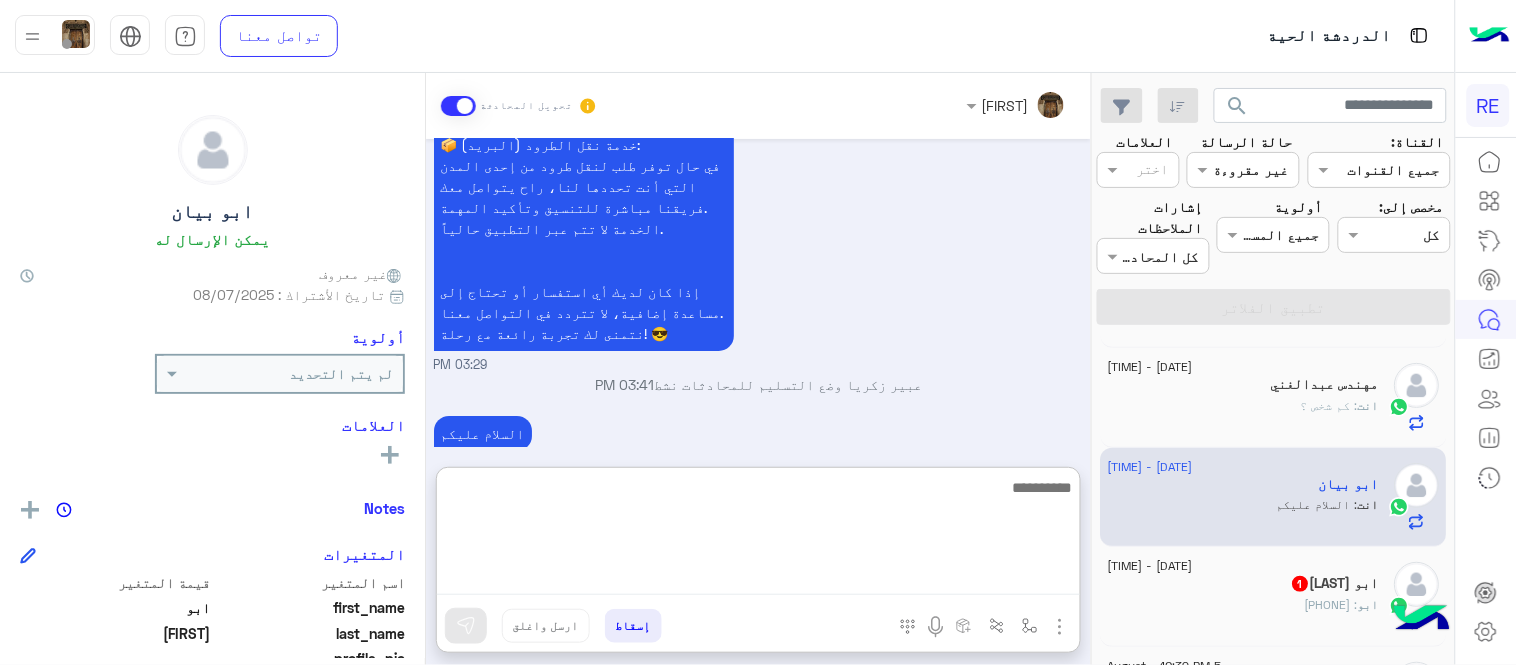scroll, scrollTop: 1950, scrollLeft: 0, axis: vertical 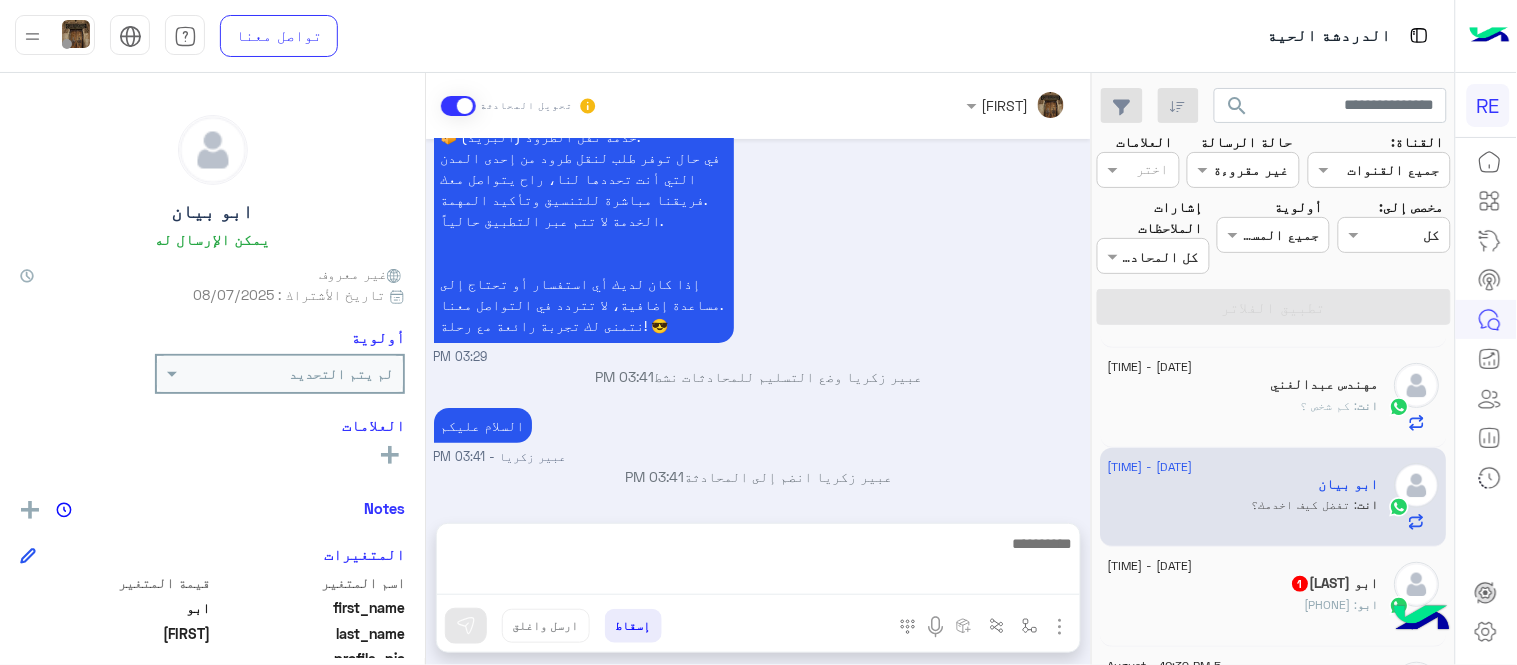 click on "[FIRST] [LAST] 1" 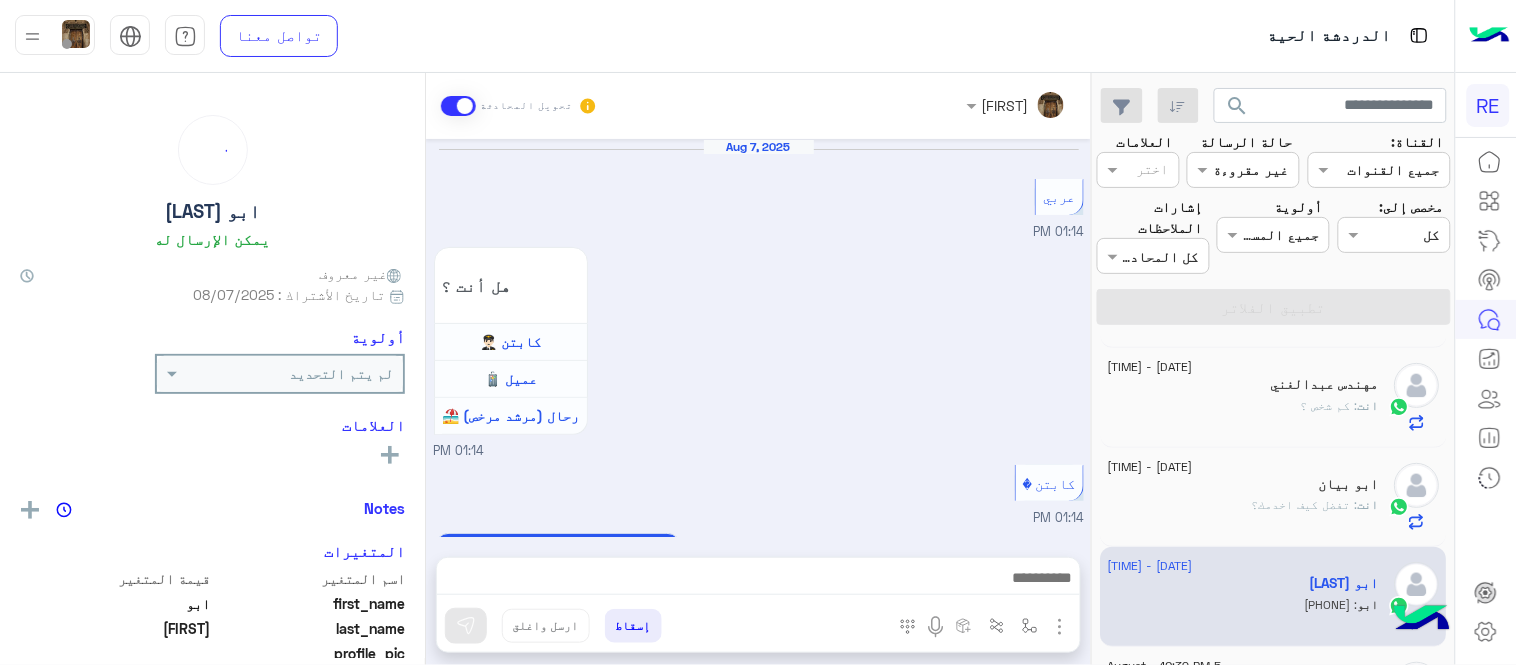 scroll, scrollTop: 1124, scrollLeft: 0, axis: vertical 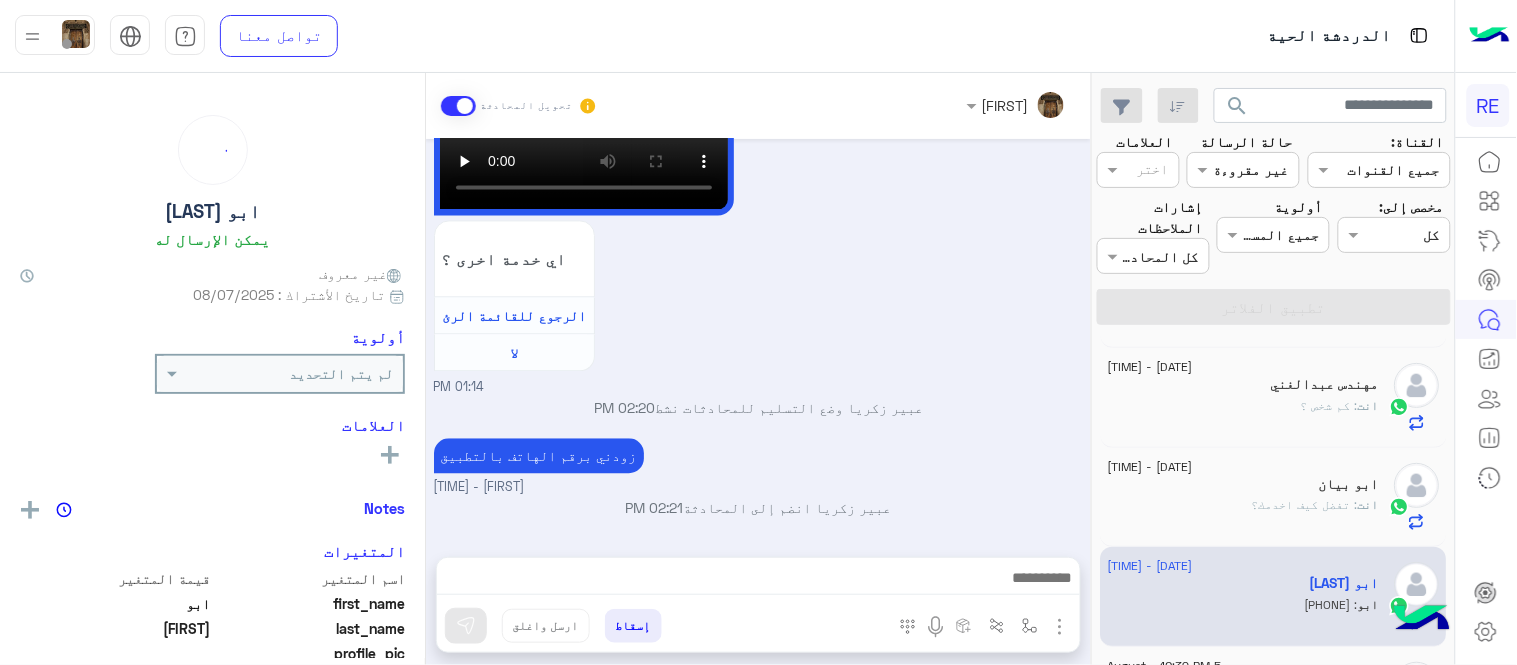 click on "[PHONE]" at bounding box center (1050, 556) 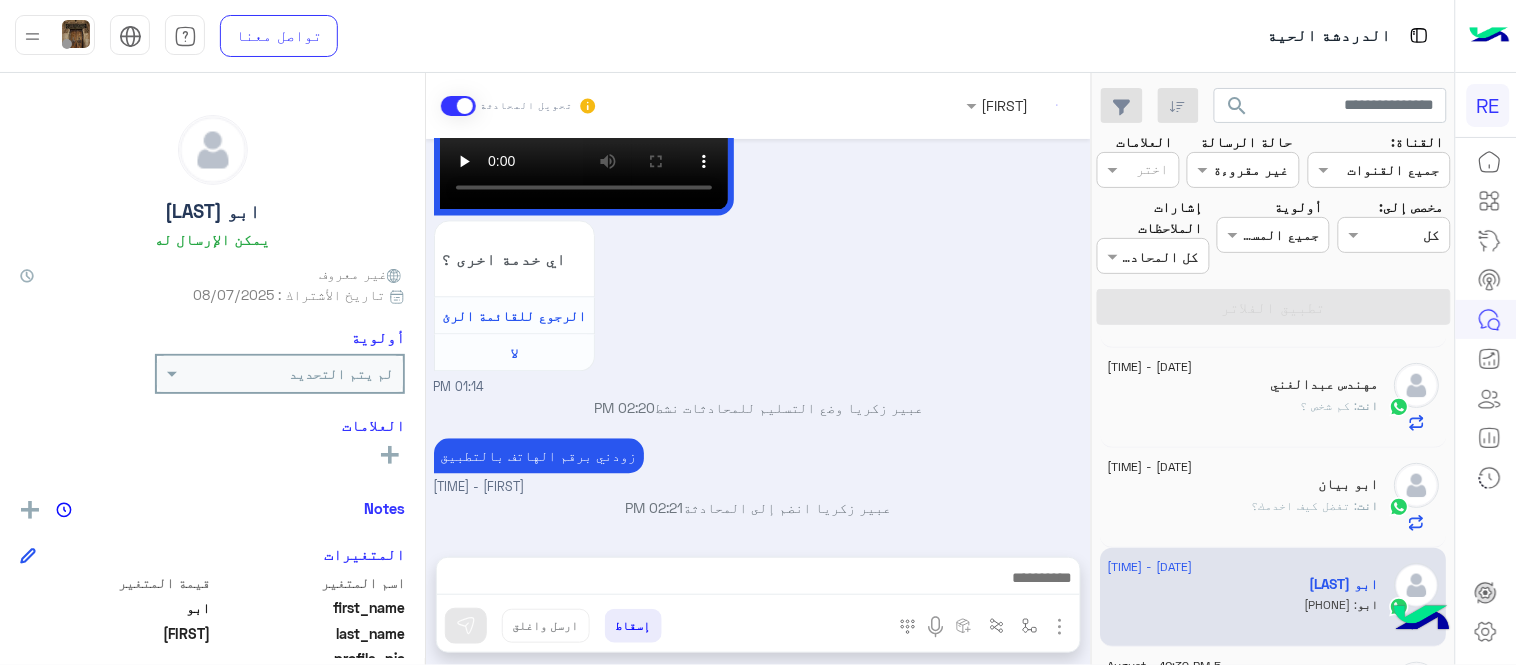scroll, scrollTop: 192, scrollLeft: 0, axis: vertical 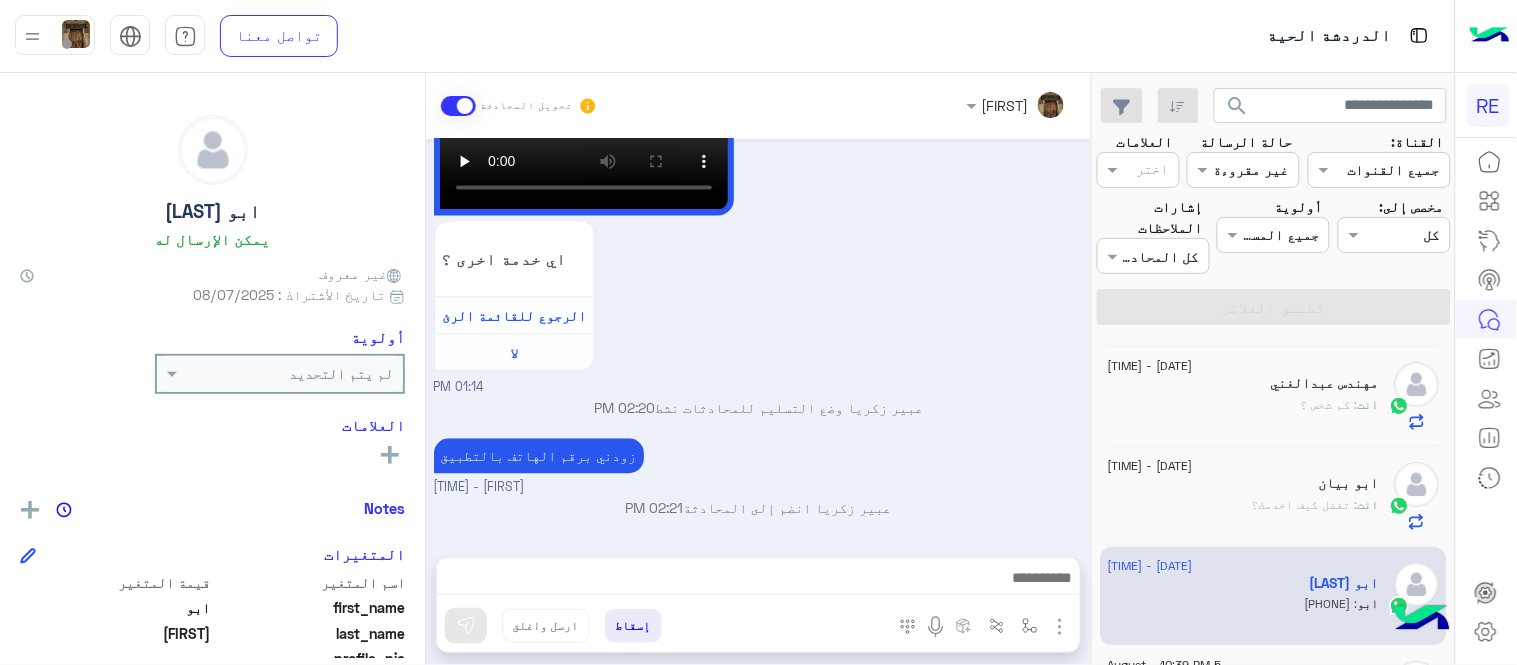copy on "[PHONE]" 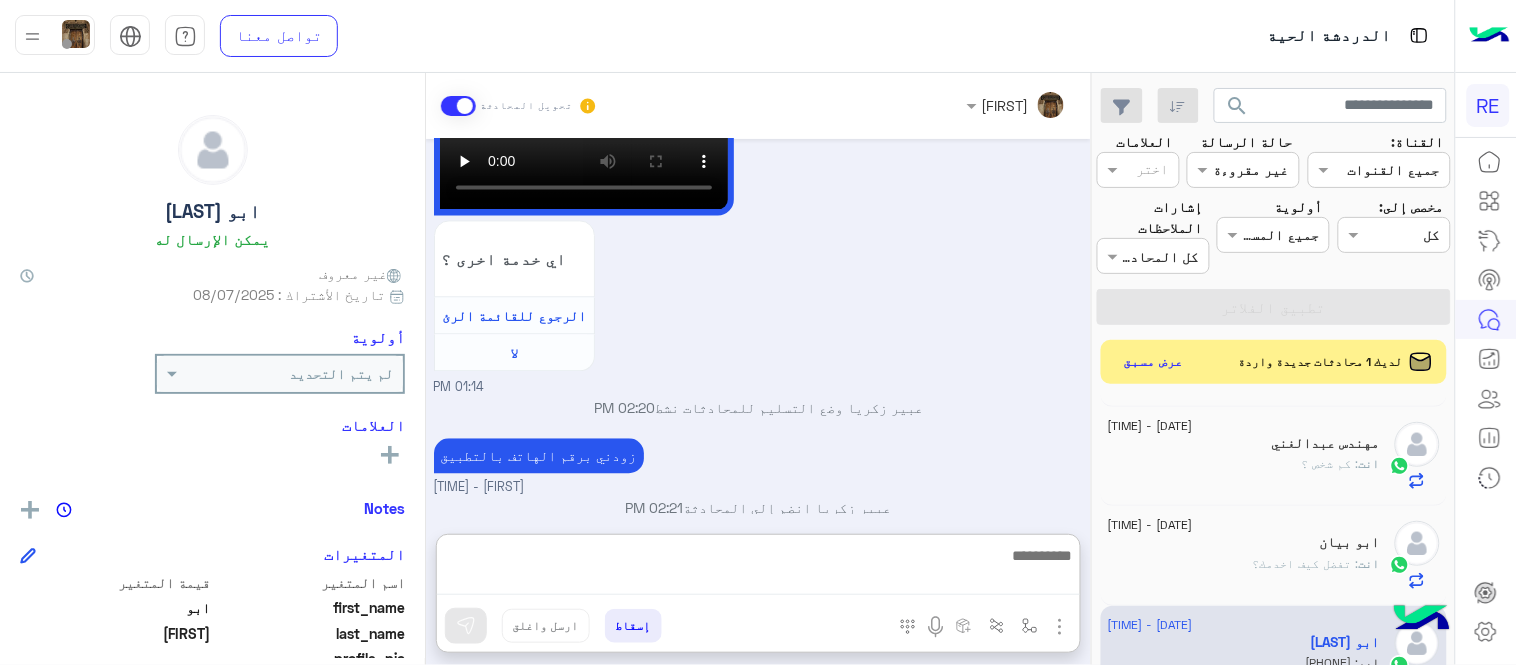 click at bounding box center (758, 569) 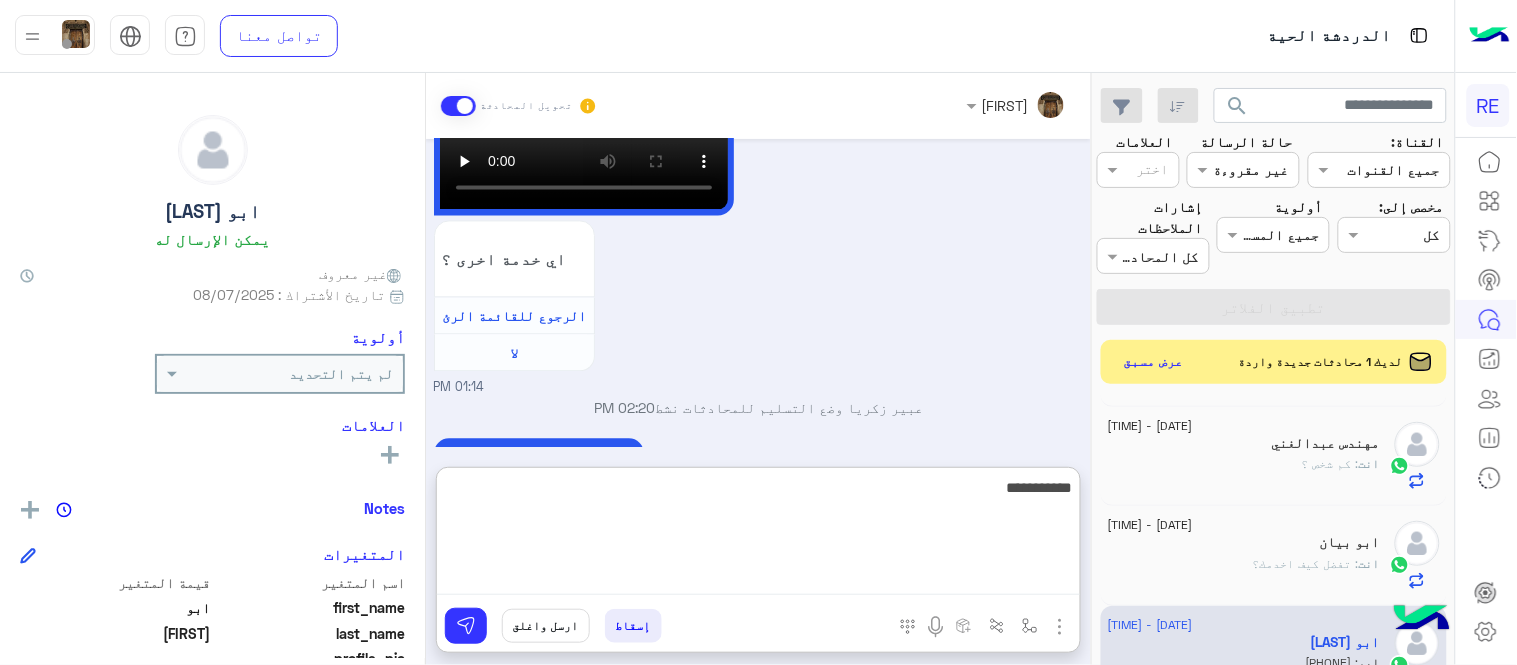 type on "**********" 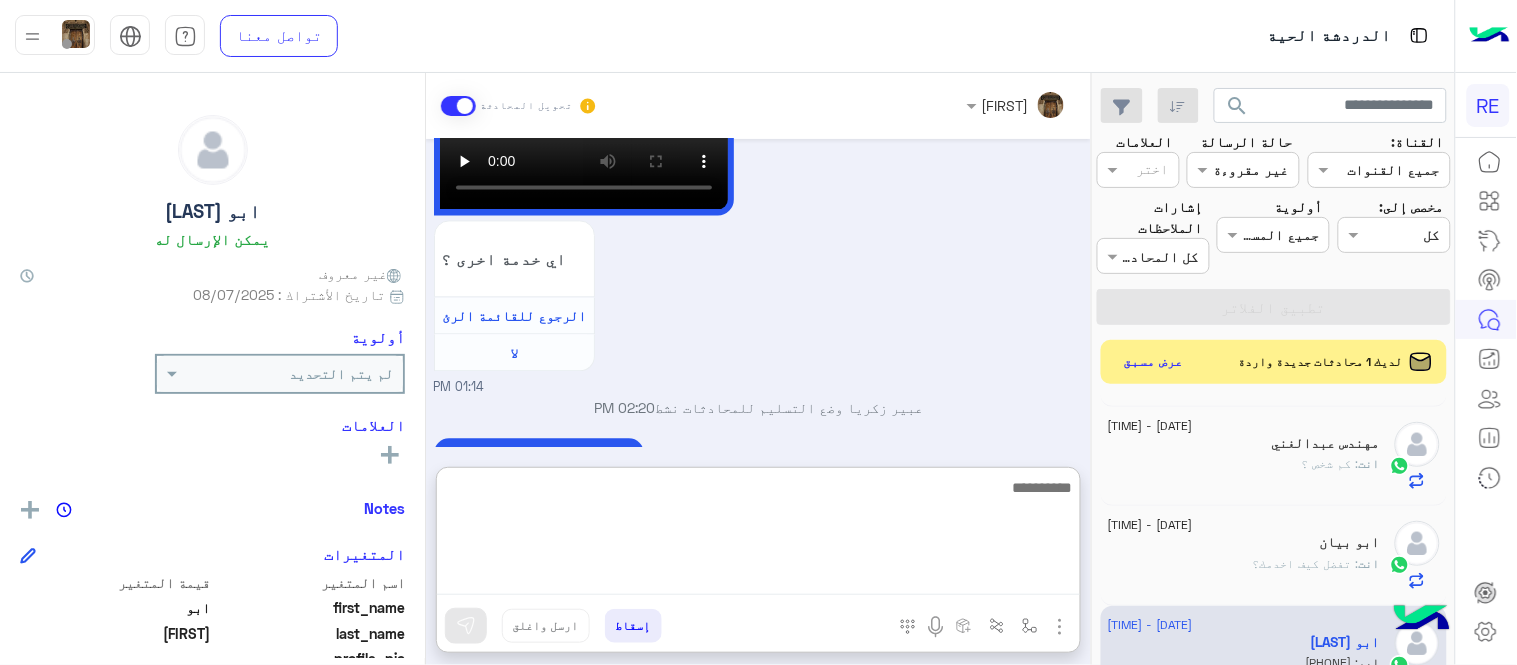 scroll, scrollTop: 1277, scrollLeft: 0, axis: vertical 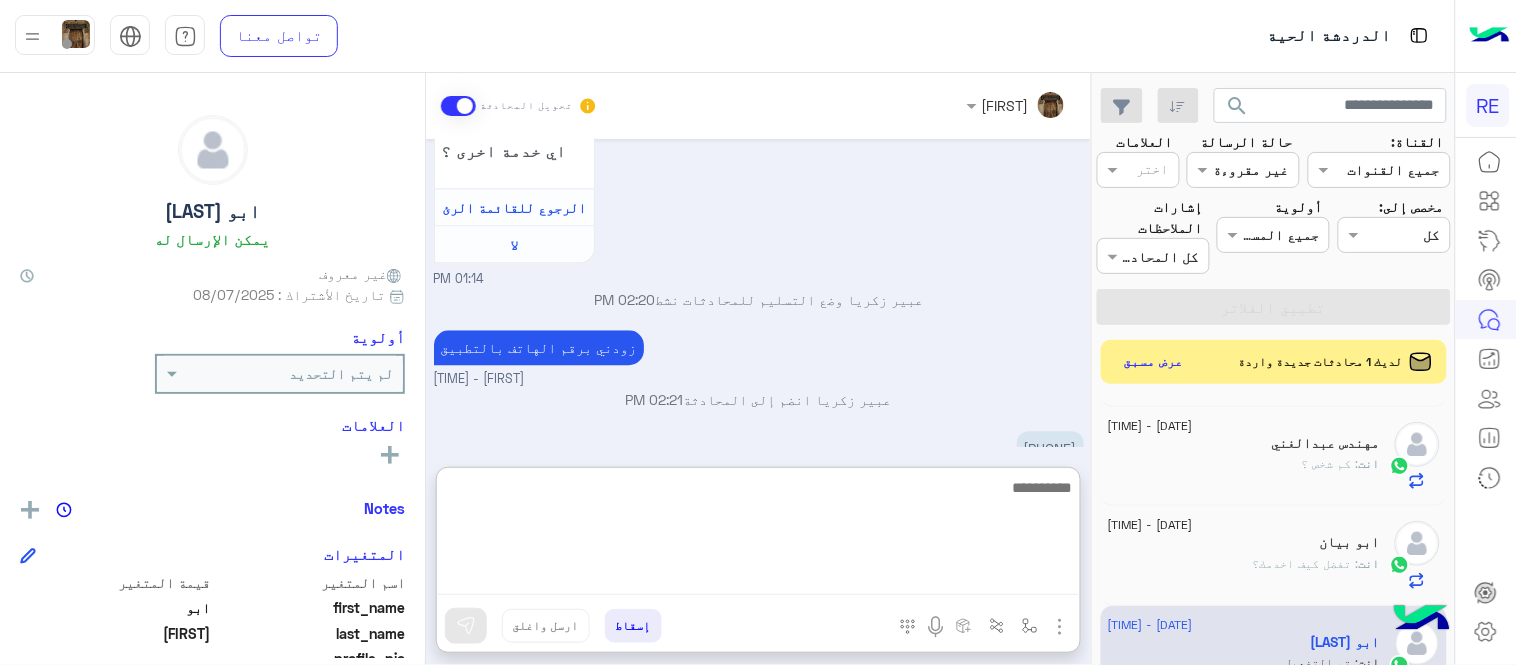 click on "[DATE] عربي [TIME] هل أنت ؟ كابتن 👨🏻‍✈️ عميل 🧳 رحال (مرشد مرخص) 🏖️ [TIME] كابتن  [TIME] اختر احد الخدمات التالية: [TIME] سرا المطار [TIME] تطبيق رحلة يعمل حاليا بسرا المطار بكل من جدة والمدينة المنورة والطائف وكذلك في محطات قطار الحرمين في مكة المكرمة والمدينة المنورة وجدة. لحجز دور بالسرا ينبغى ان يكون حسابك مفعل بالتطبيق ونأمل منك اتباع التعليمات التالية بالنسبة للسرا : ١- التأكد من وضع التطبيق على متاح ٢- التواجد بمنطقة السرا عند مواقف اوبر وكريم ٣- التأكد من تفعيل الموقع (GPS) ووضعه على خيار دئماً ملاحظة: اي خدمة اخرى ؟ الرجوع للقائمة الرئ" at bounding box center [758, 293] 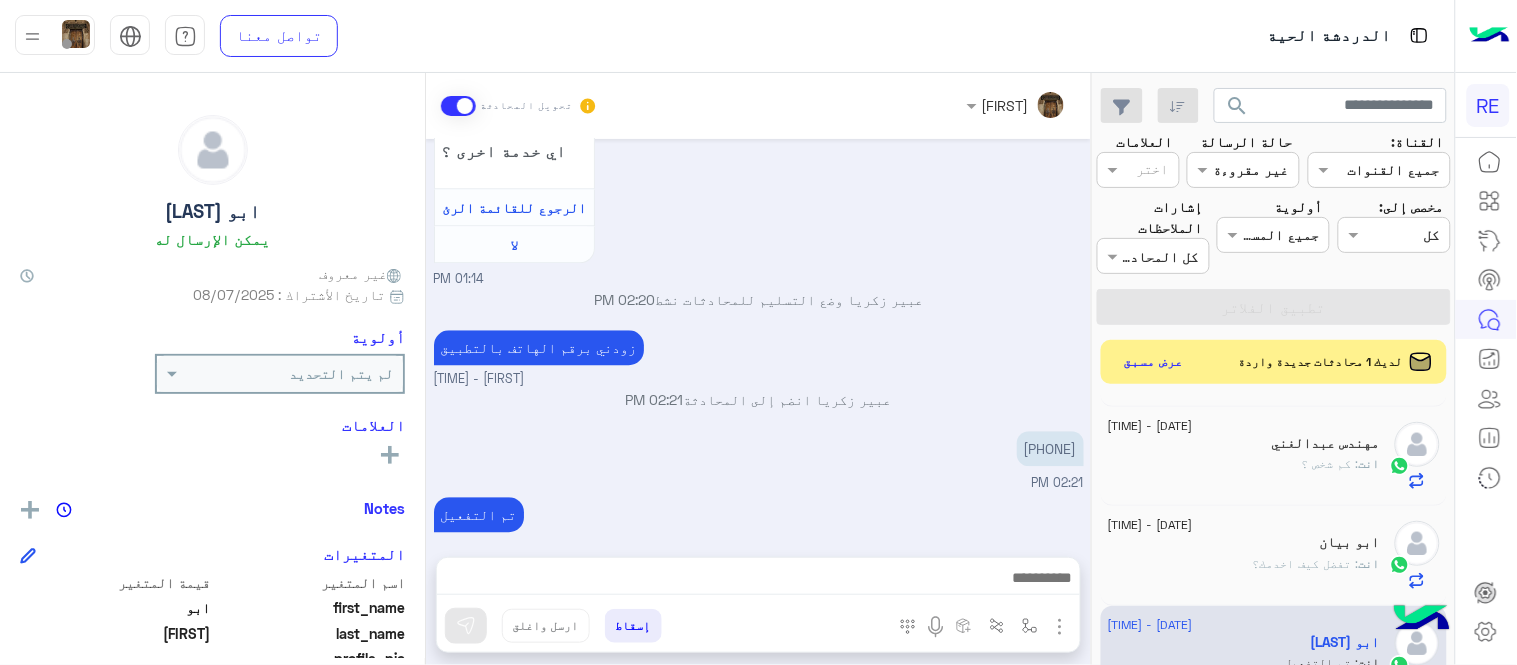 scroll, scrollTop: 1187, scrollLeft: 0, axis: vertical 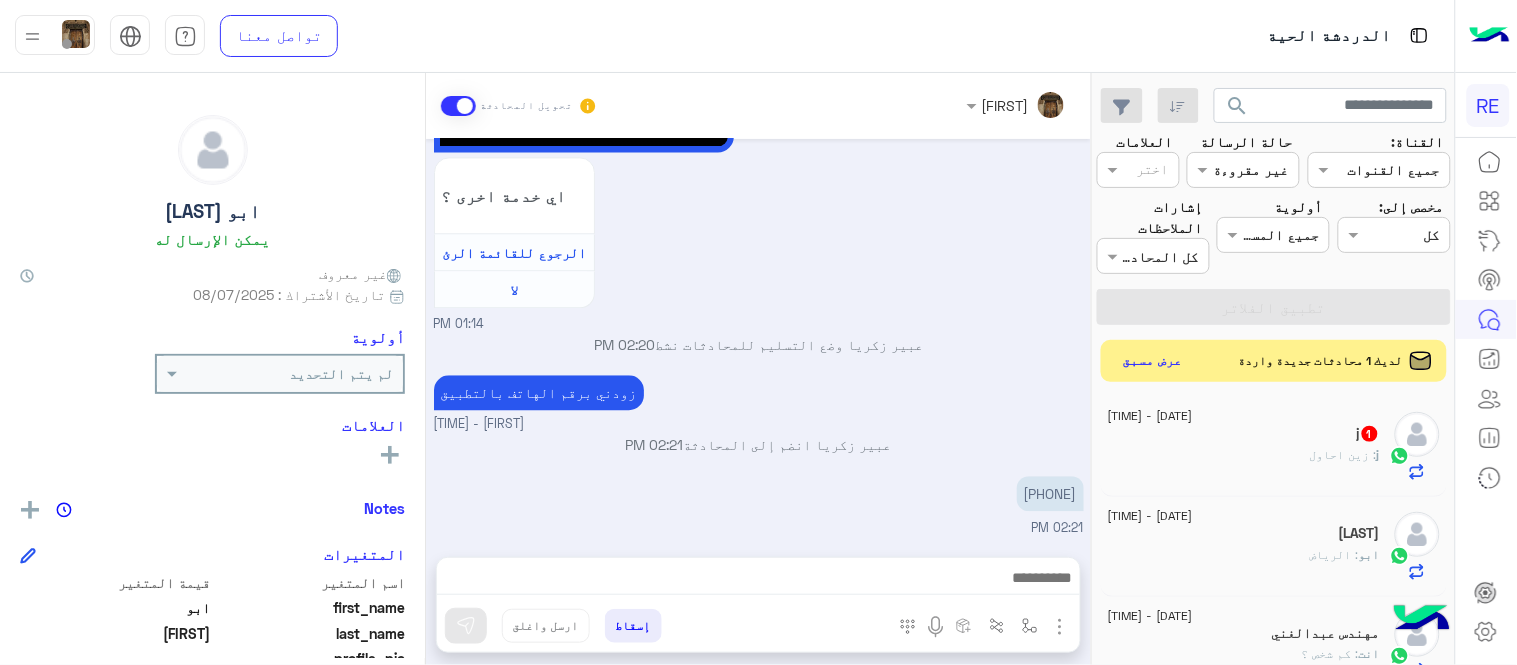 click on "عرض مسبق" 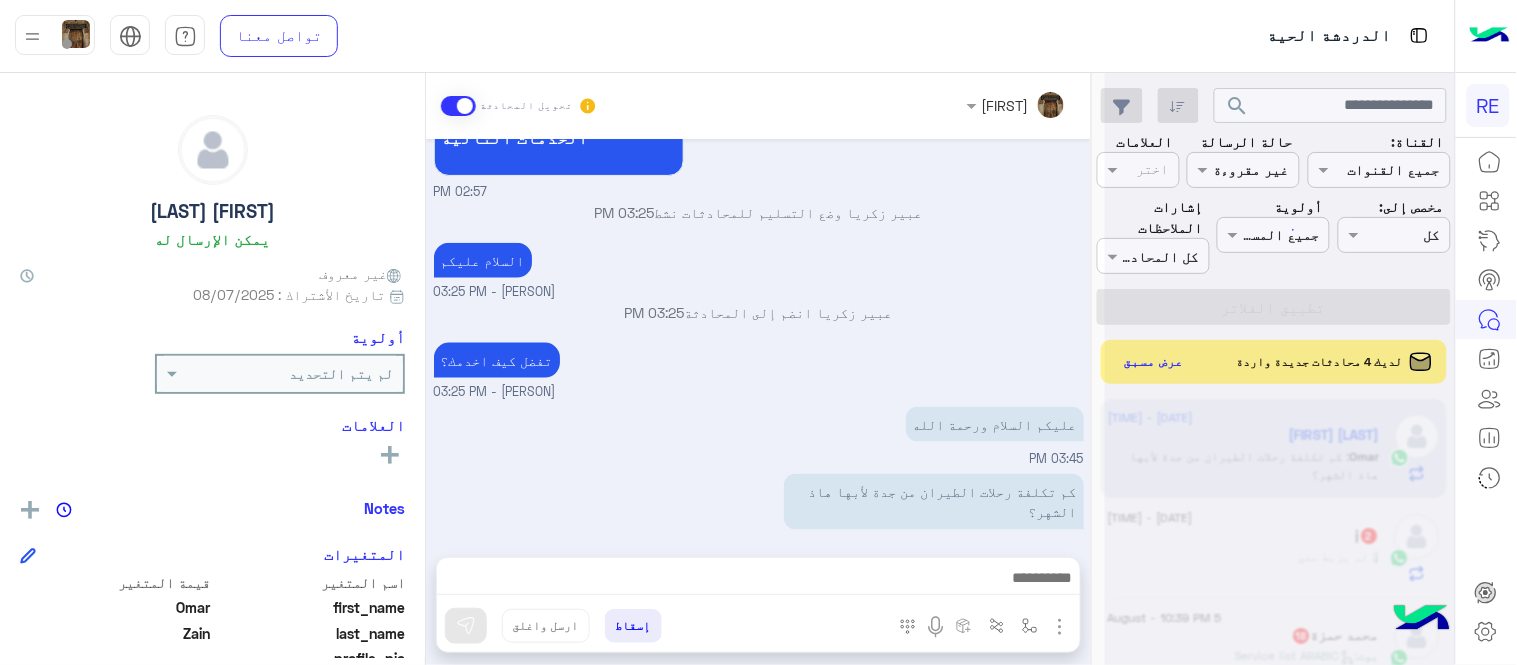scroll, scrollTop: 1160, scrollLeft: 0, axis: vertical 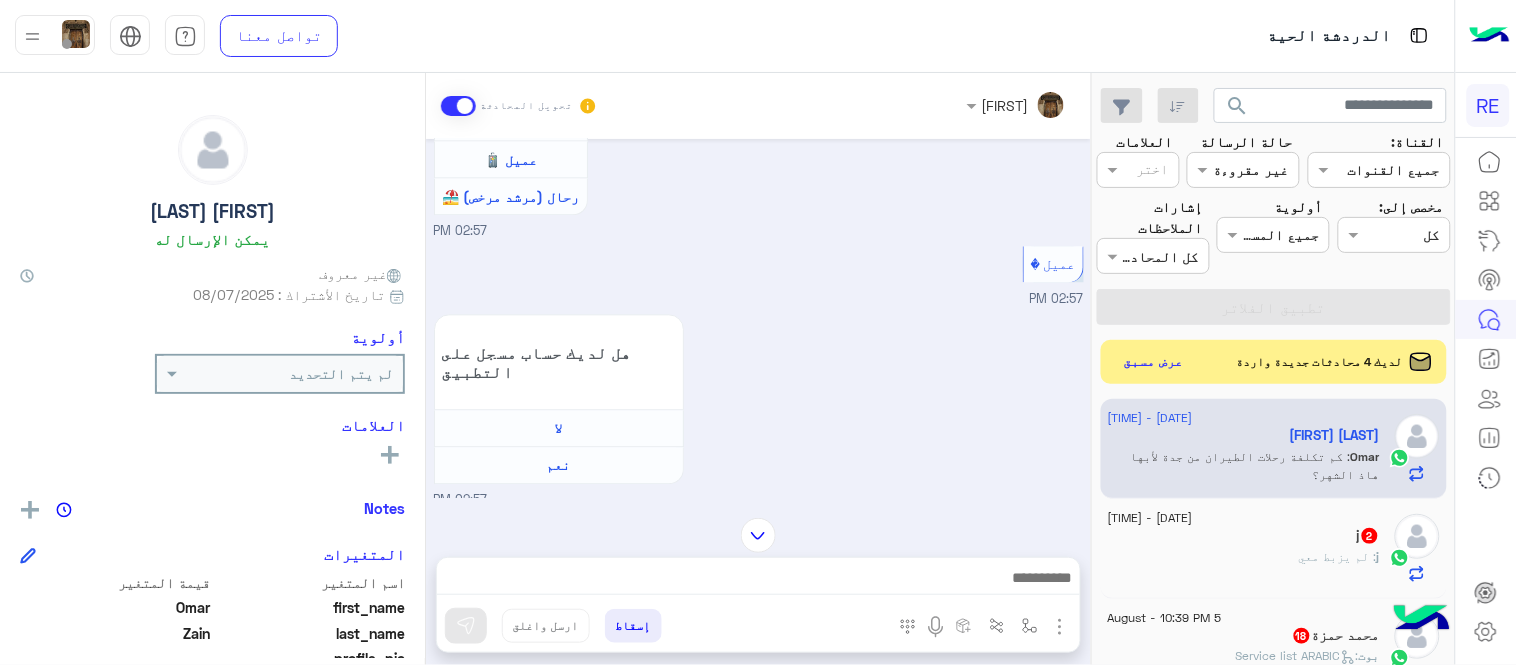 click at bounding box center (758, 535) 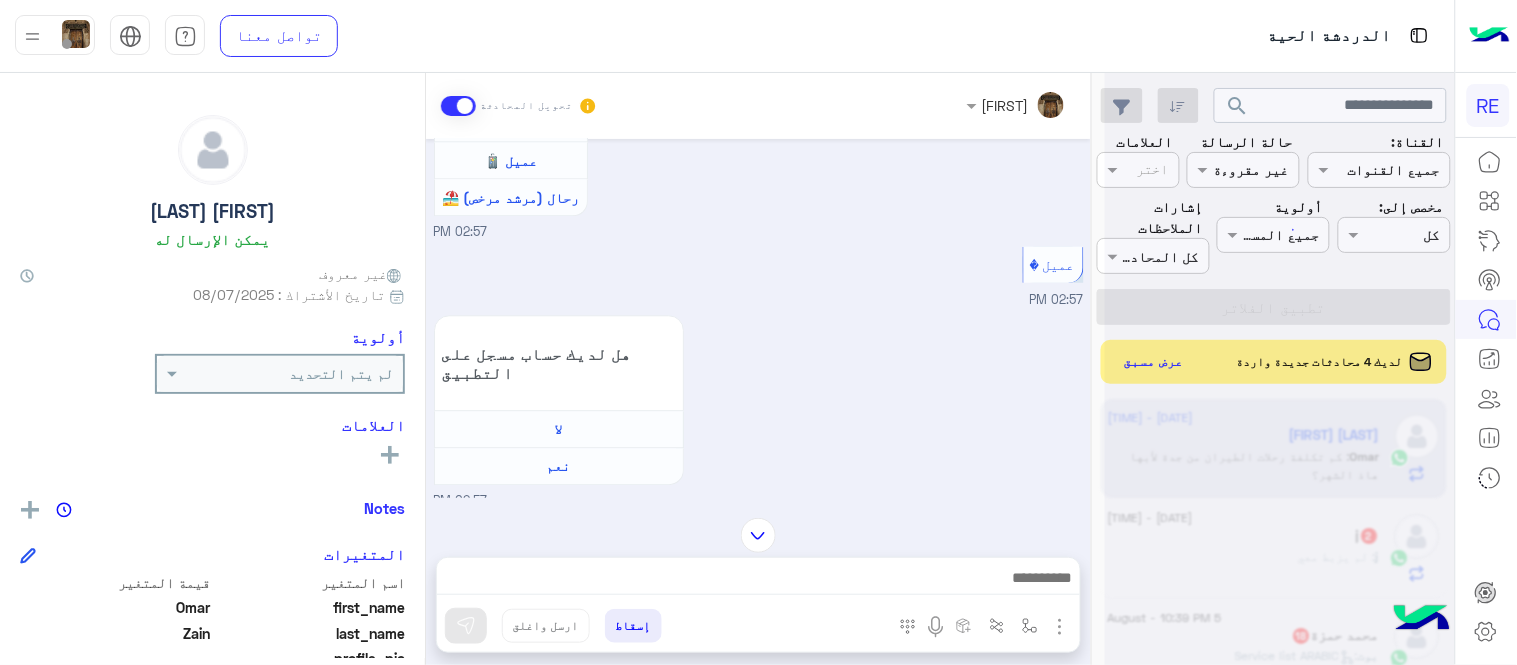 scroll, scrollTop: 1762, scrollLeft: 0, axis: vertical 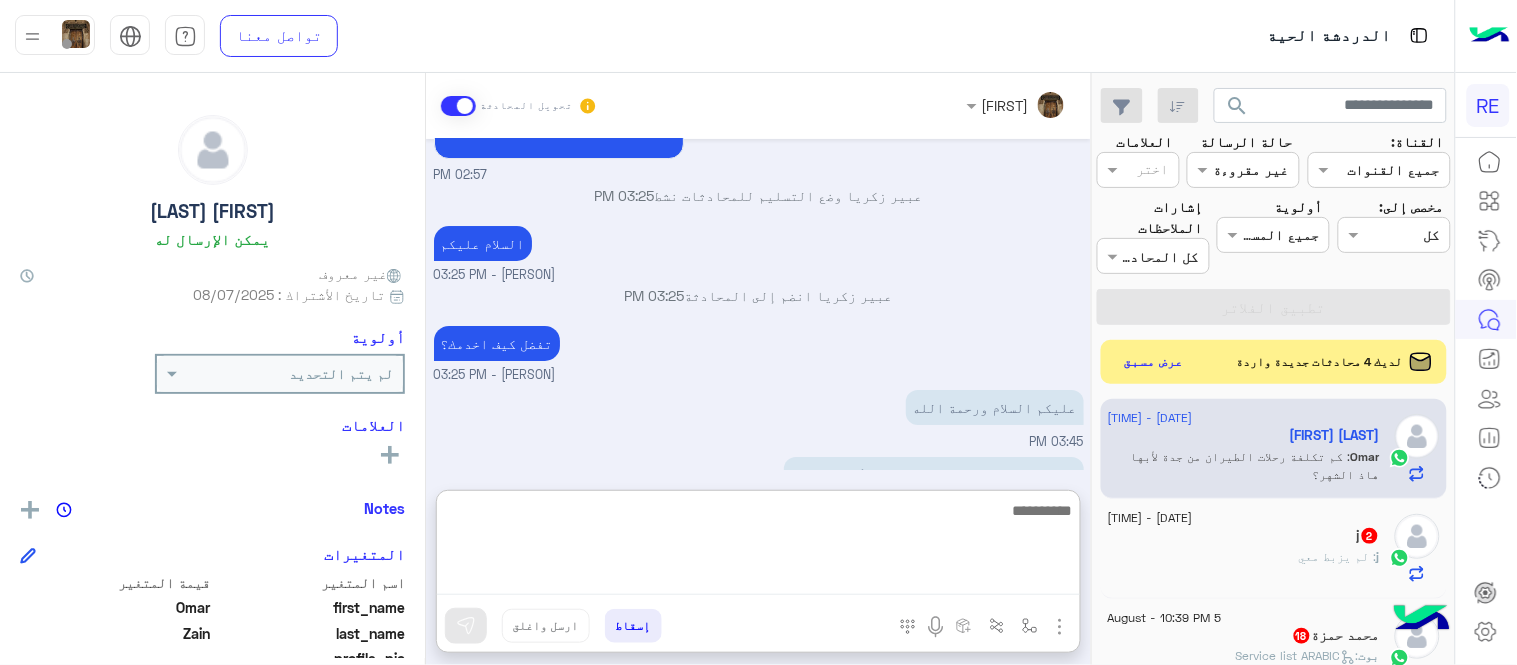 click at bounding box center [758, 546] 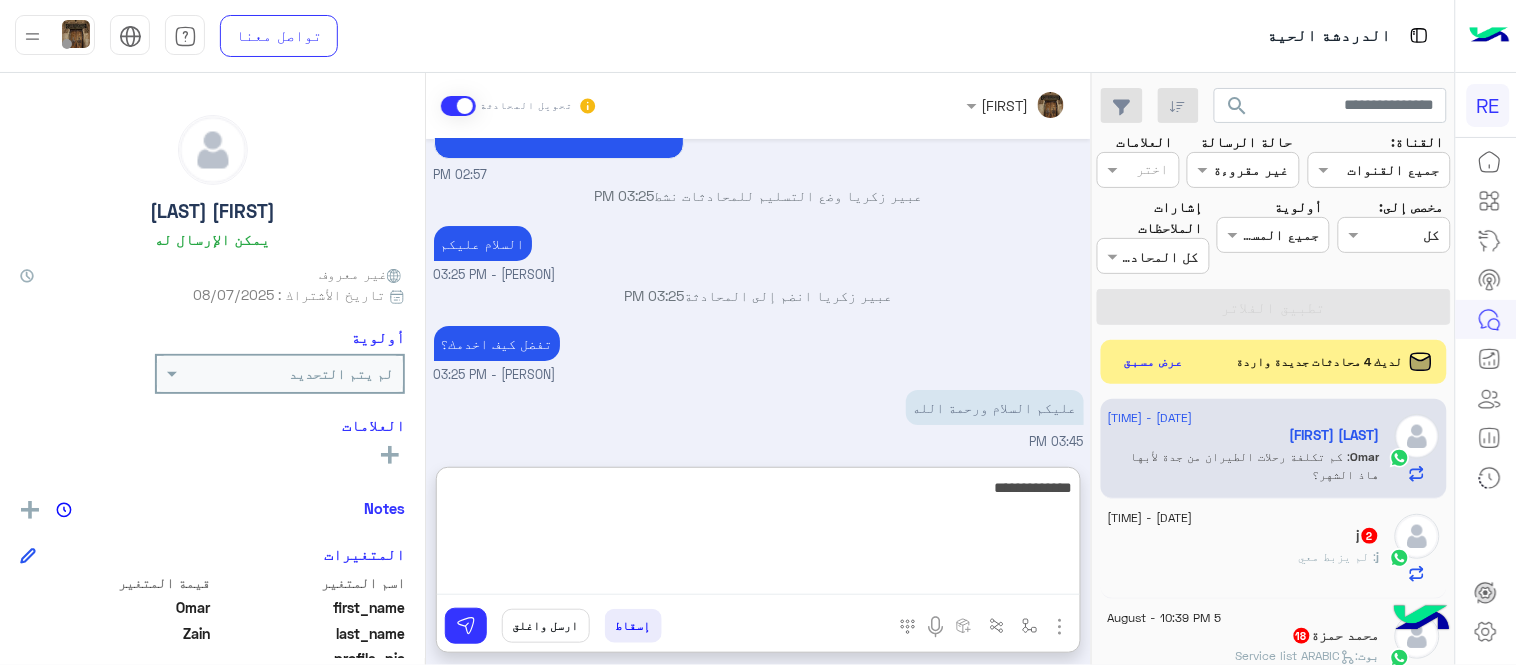 type on "**********" 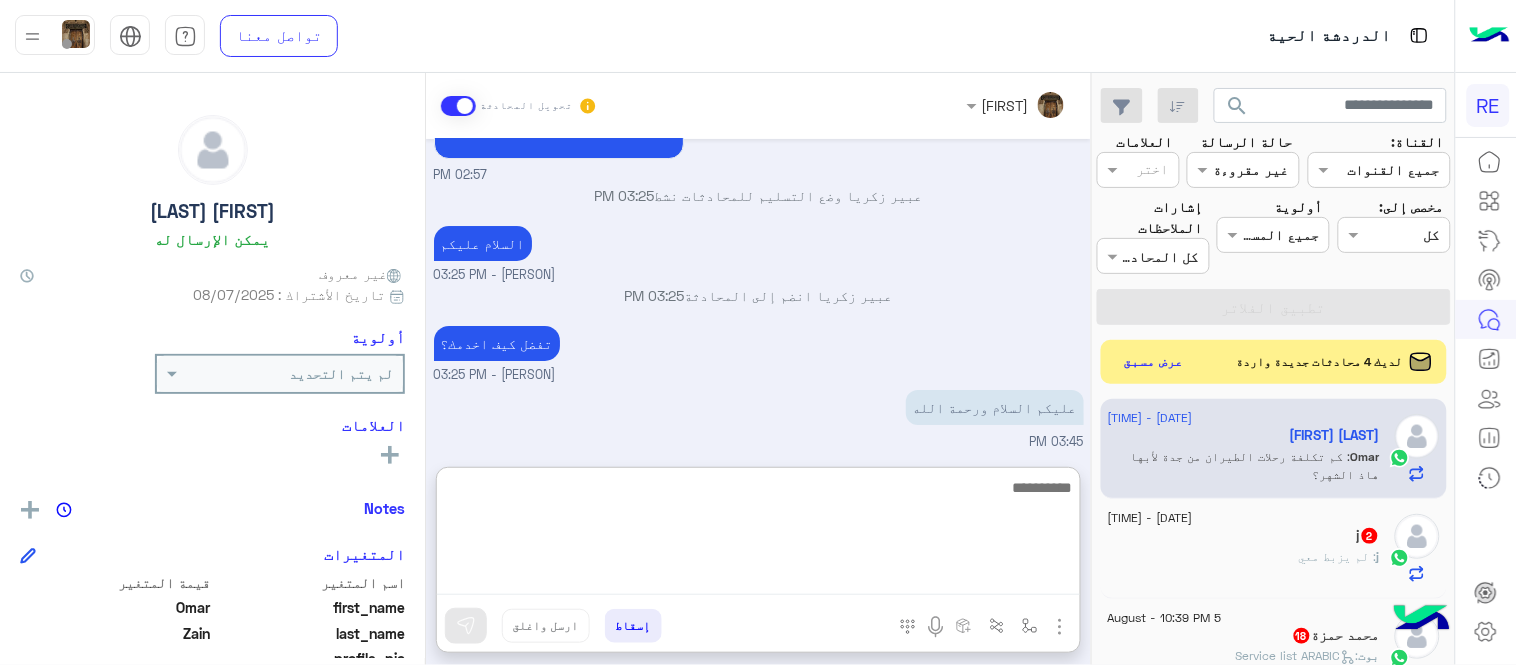 scroll, scrollTop: 1916, scrollLeft: 0, axis: vertical 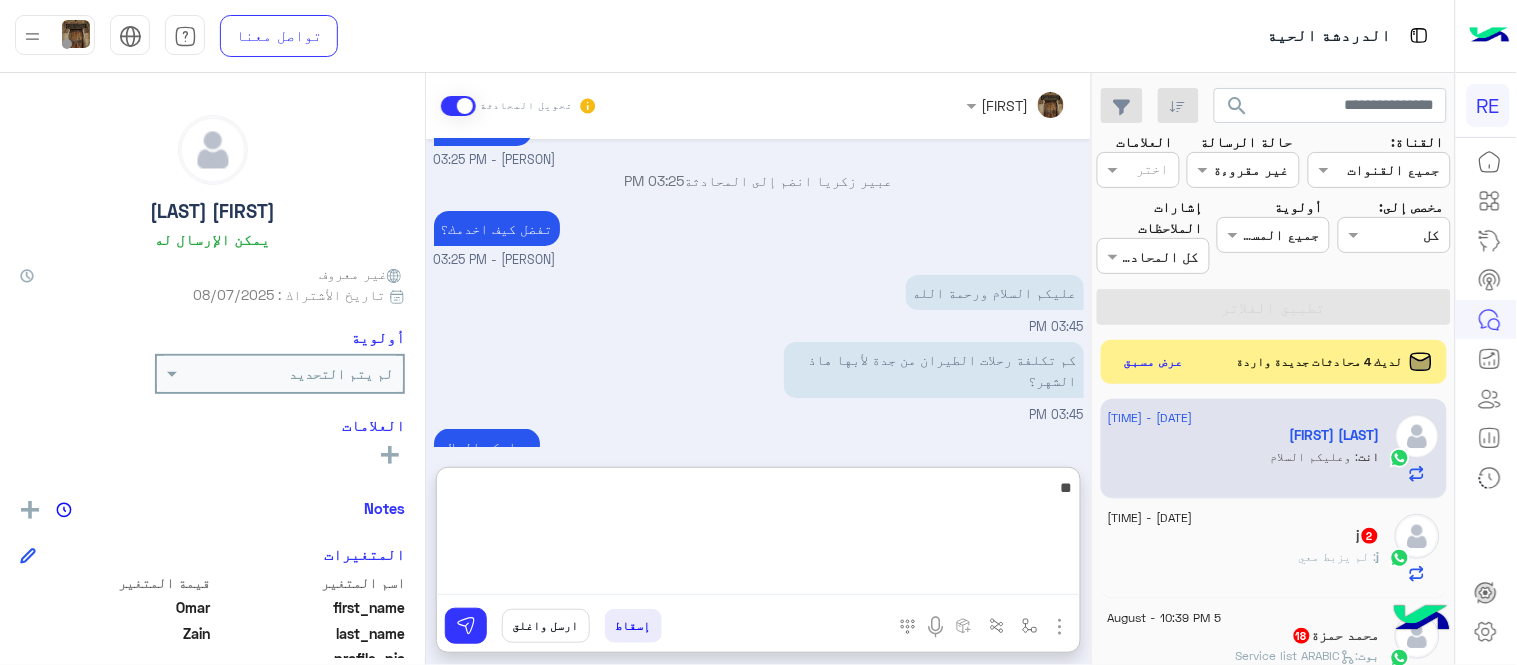type on "*" 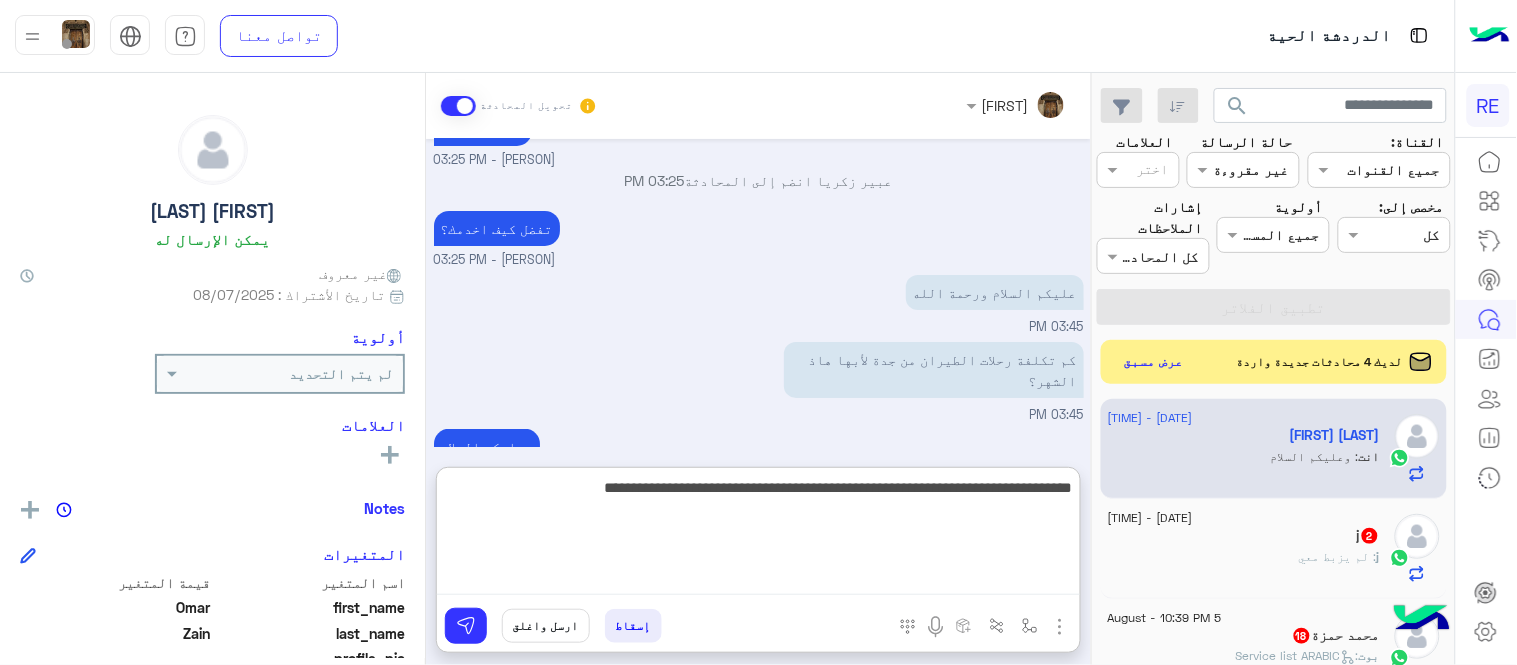 type on "**********" 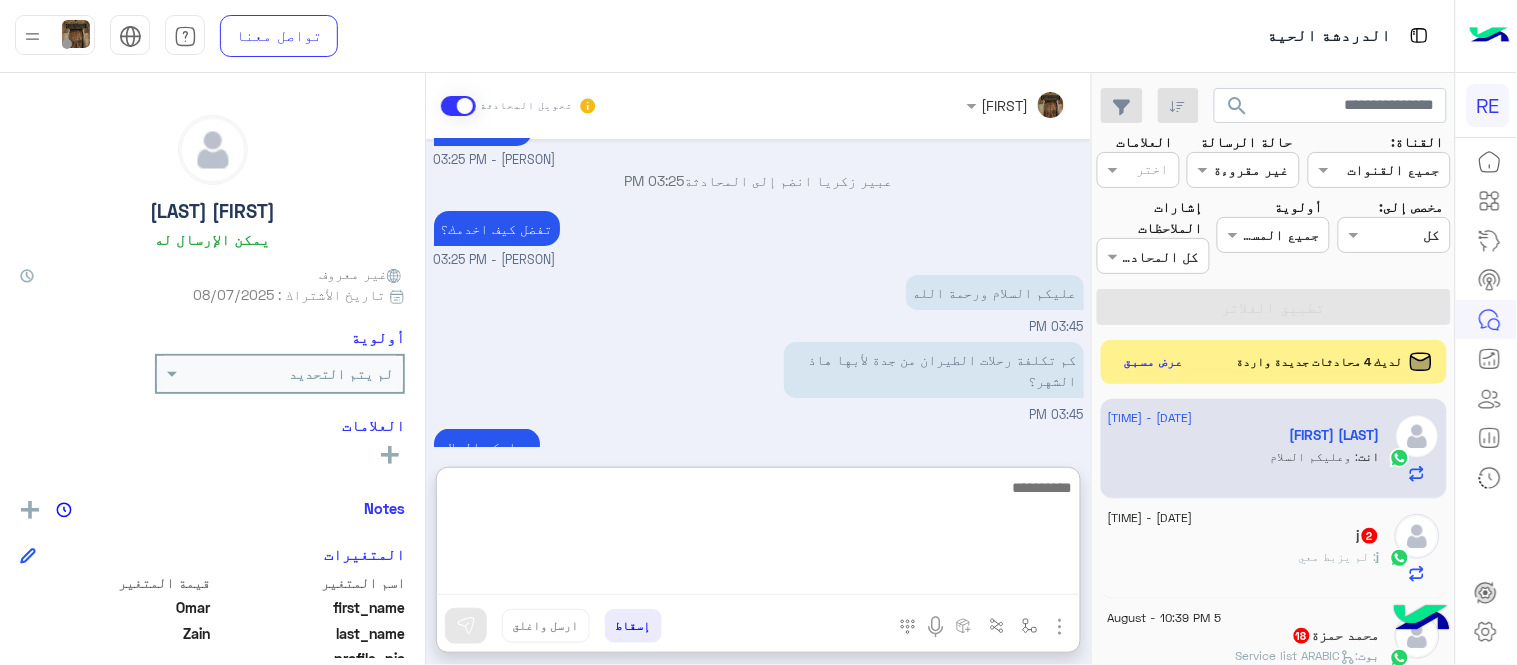 scroll, scrollTop: 2001, scrollLeft: 0, axis: vertical 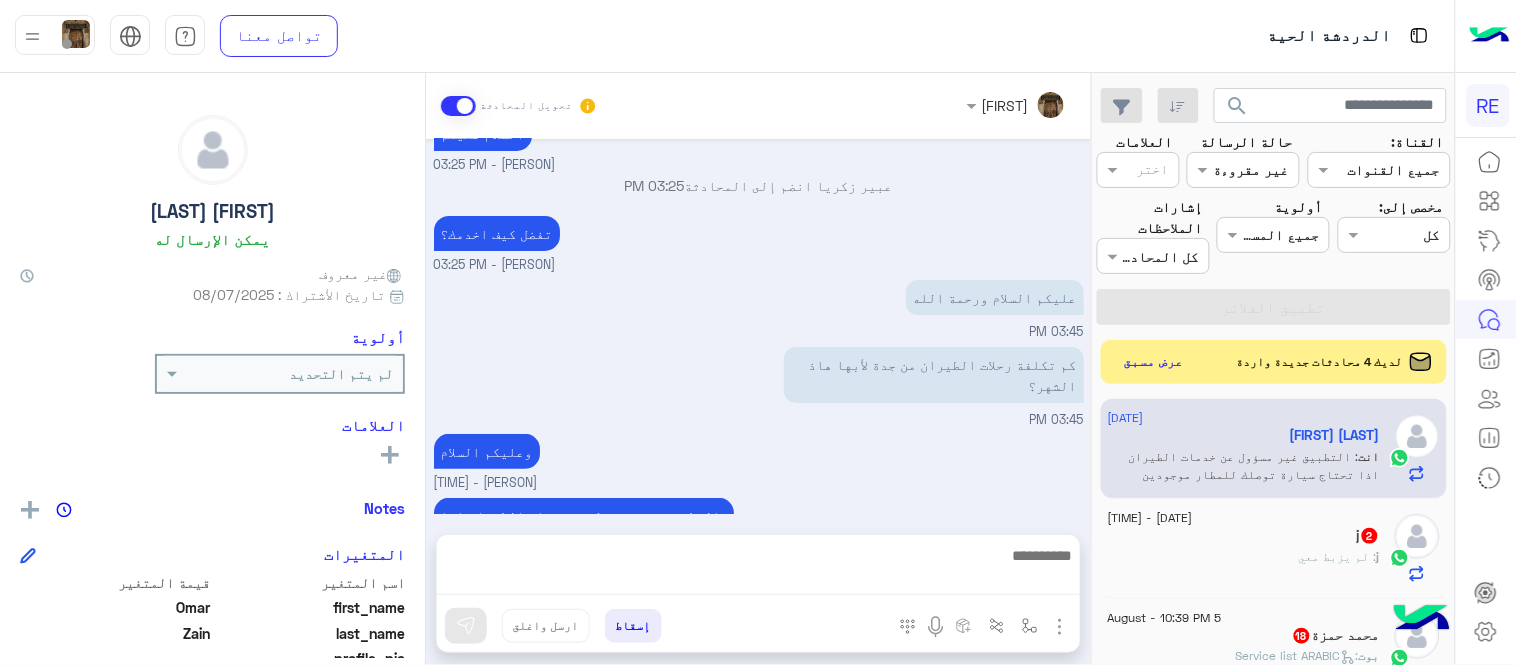 click on "j   2" 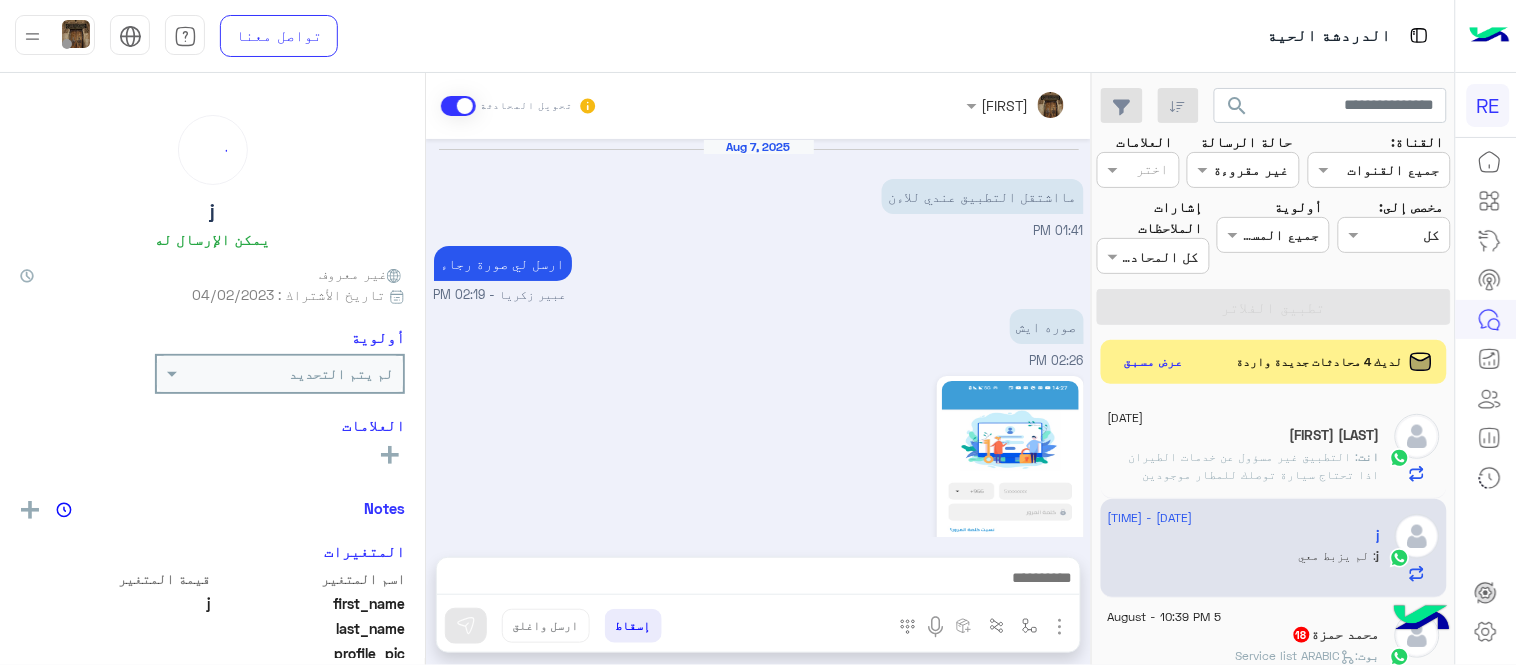 scroll, scrollTop: 570, scrollLeft: 0, axis: vertical 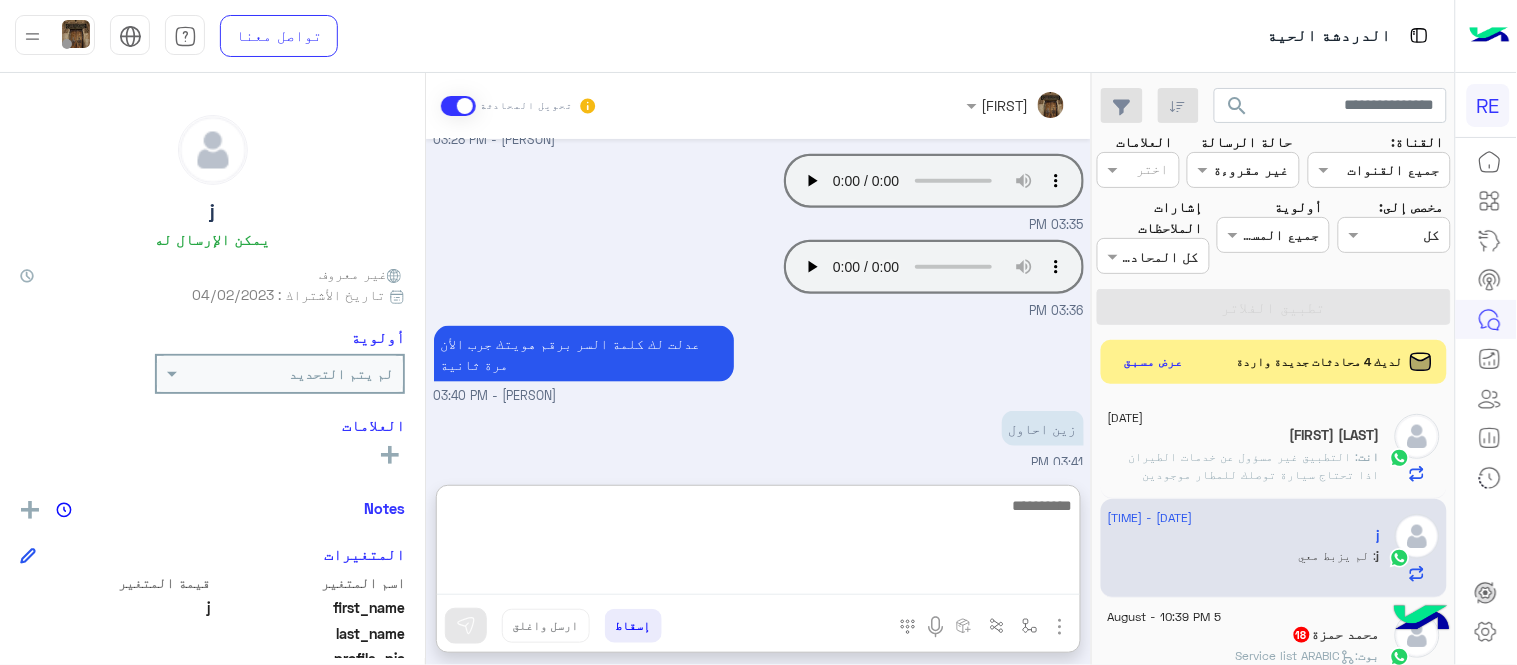 click at bounding box center (758, 544) 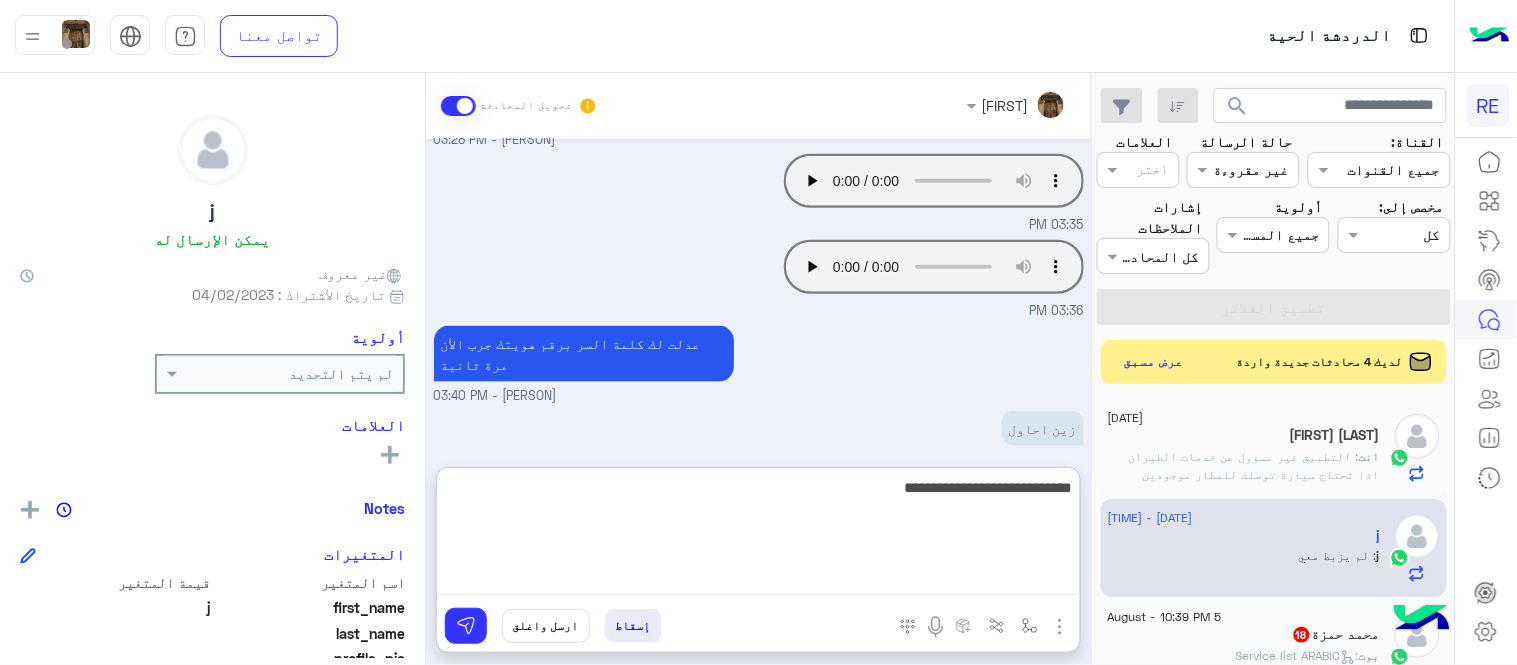 type on "**********" 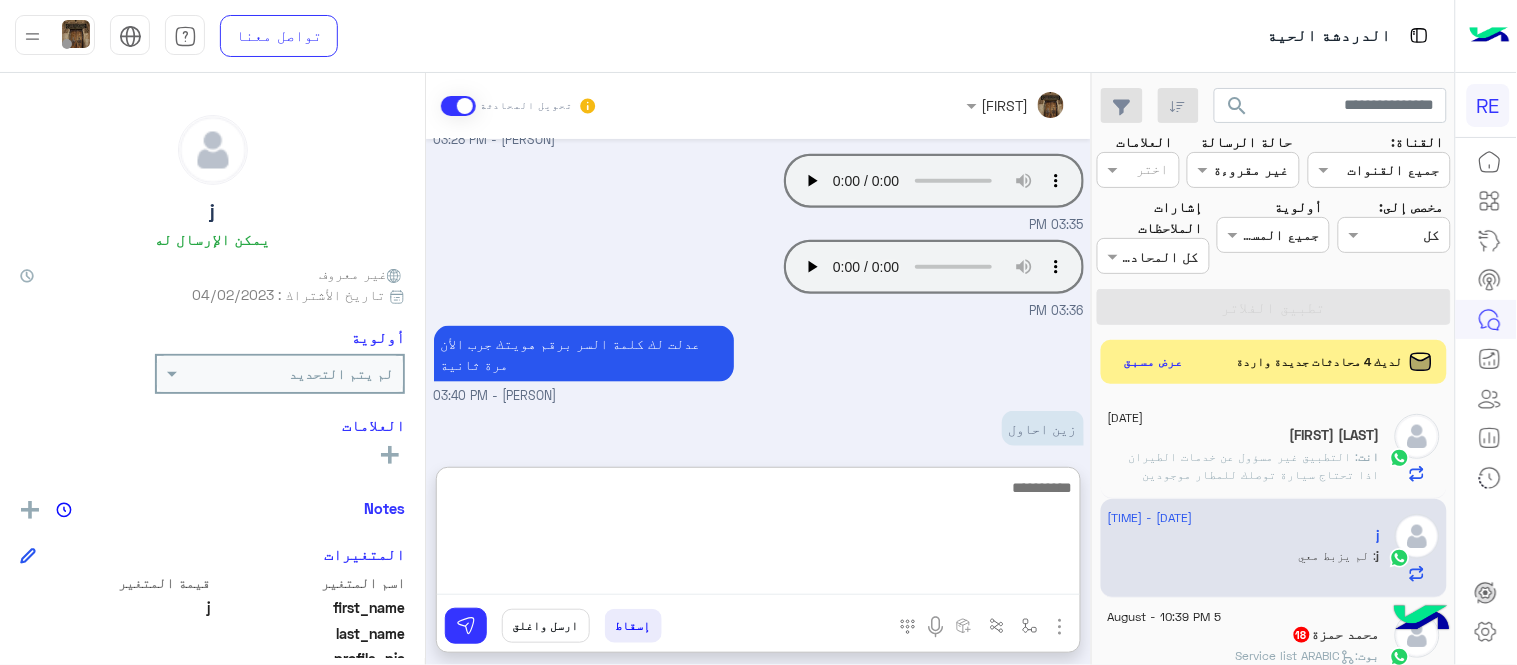 scroll, scrollTop: 724, scrollLeft: 0, axis: vertical 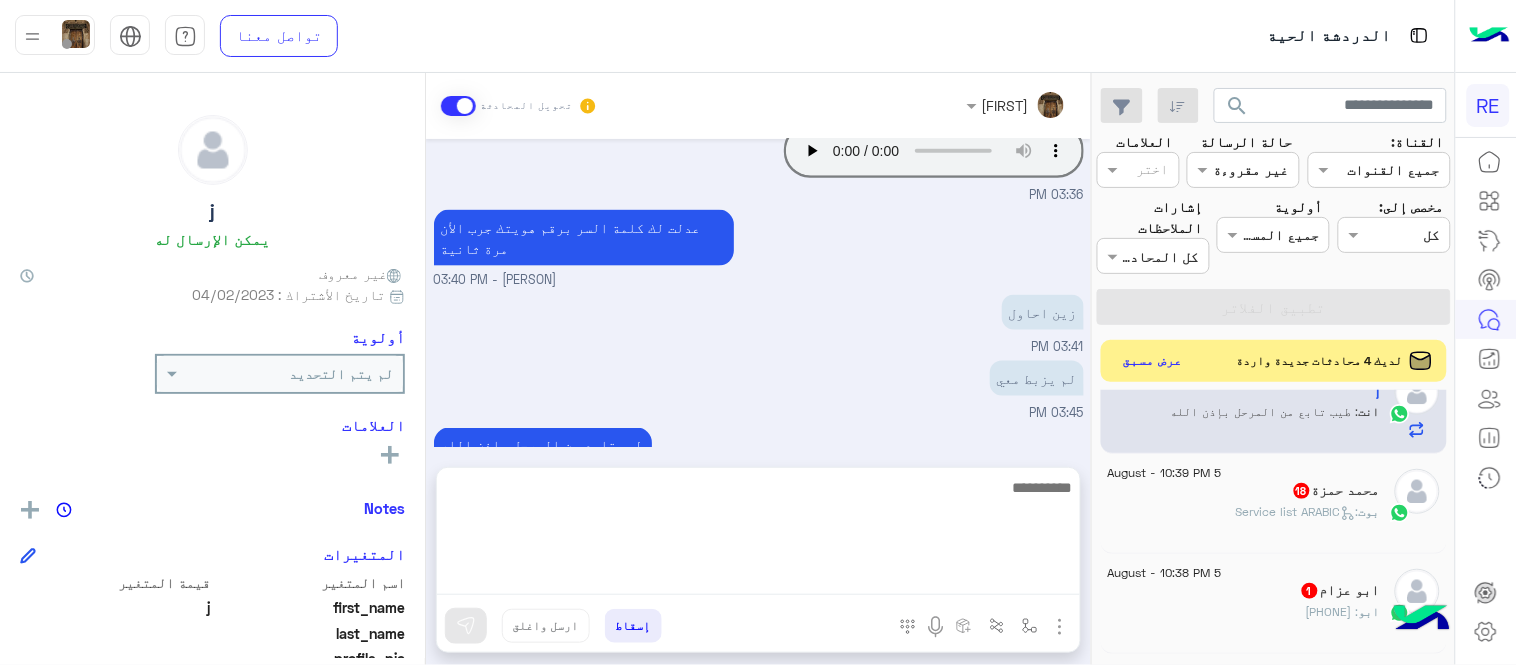 click on "عرض مسبق" 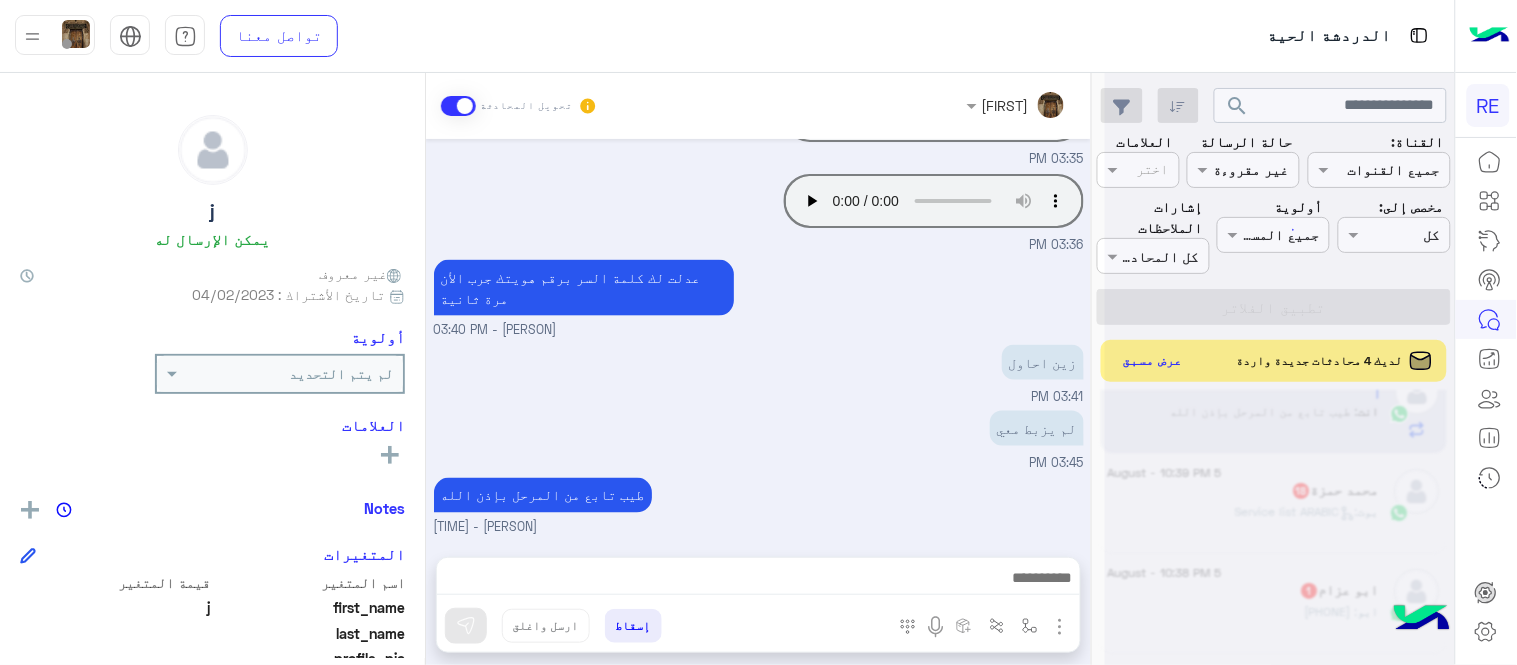 scroll, scrollTop: 634, scrollLeft: 0, axis: vertical 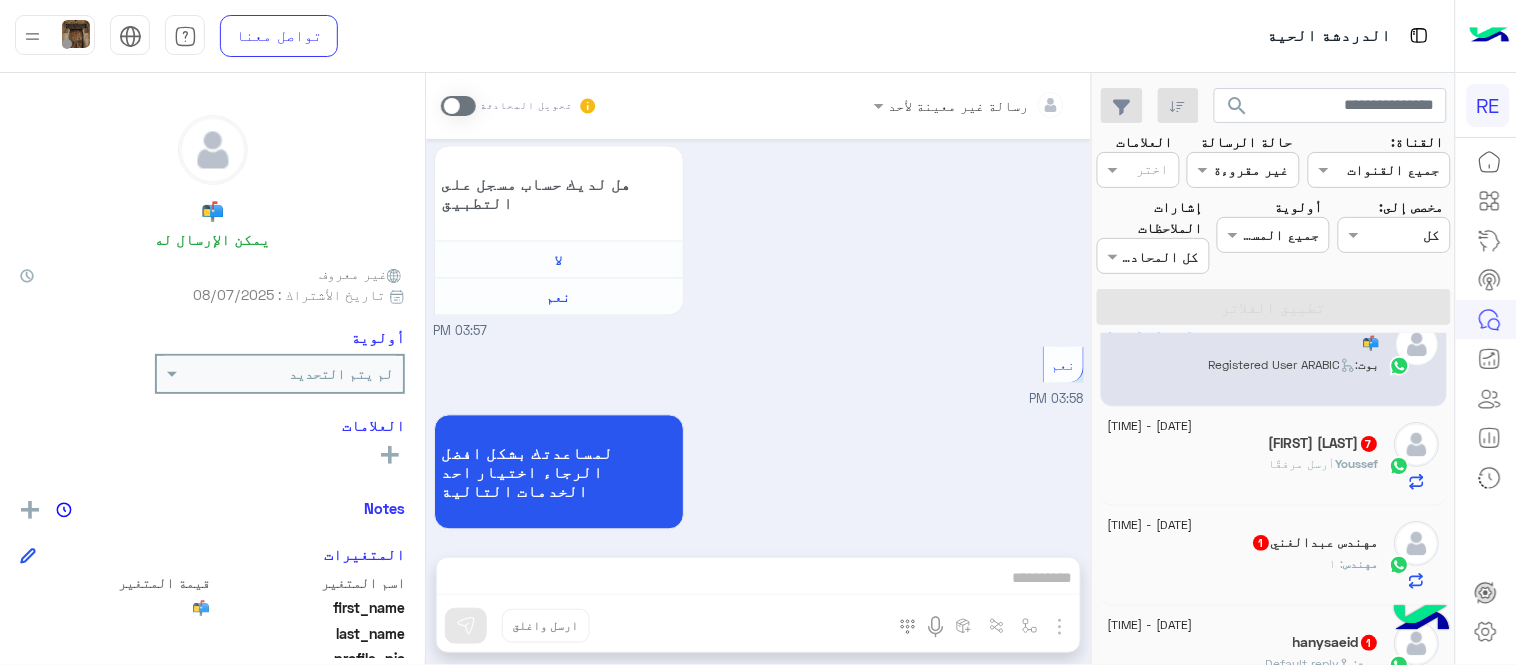 click on "مهندس : ١" 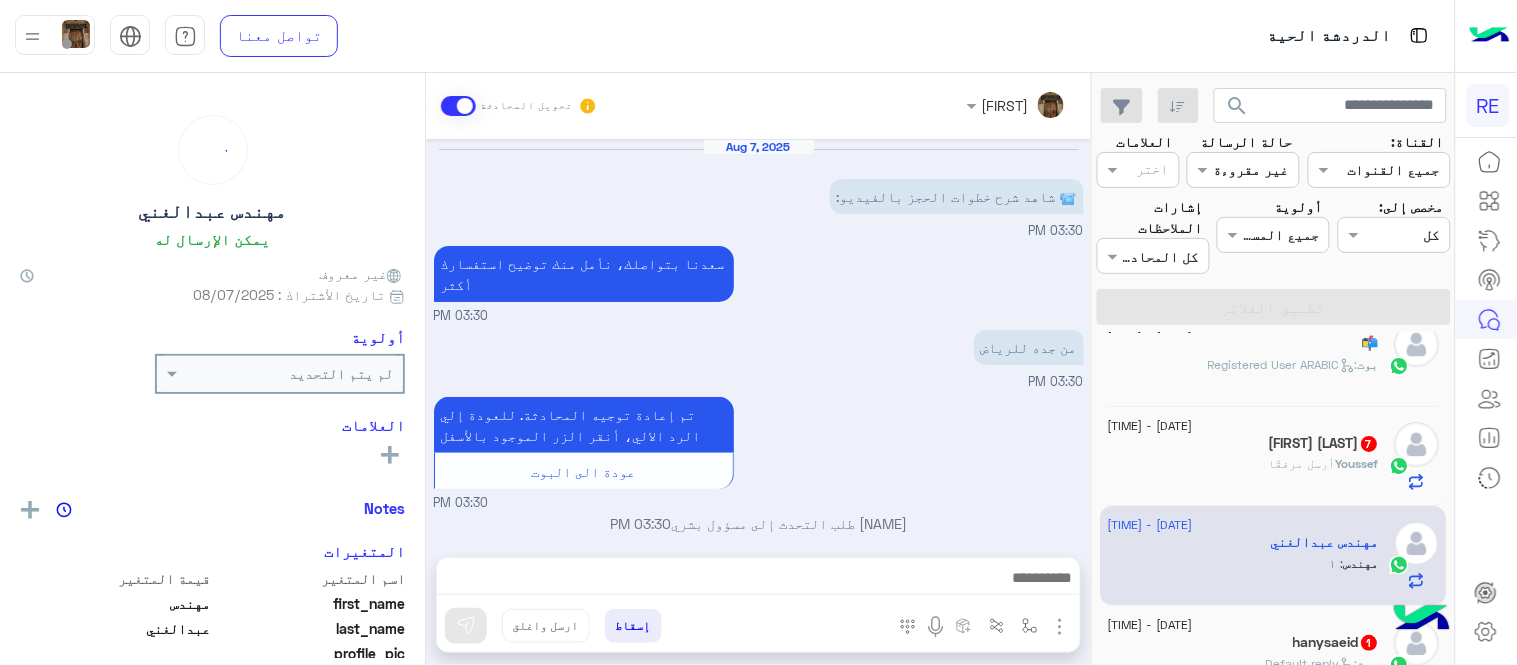 scroll, scrollTop: 260, scrollLeft: 0, axis: vertical 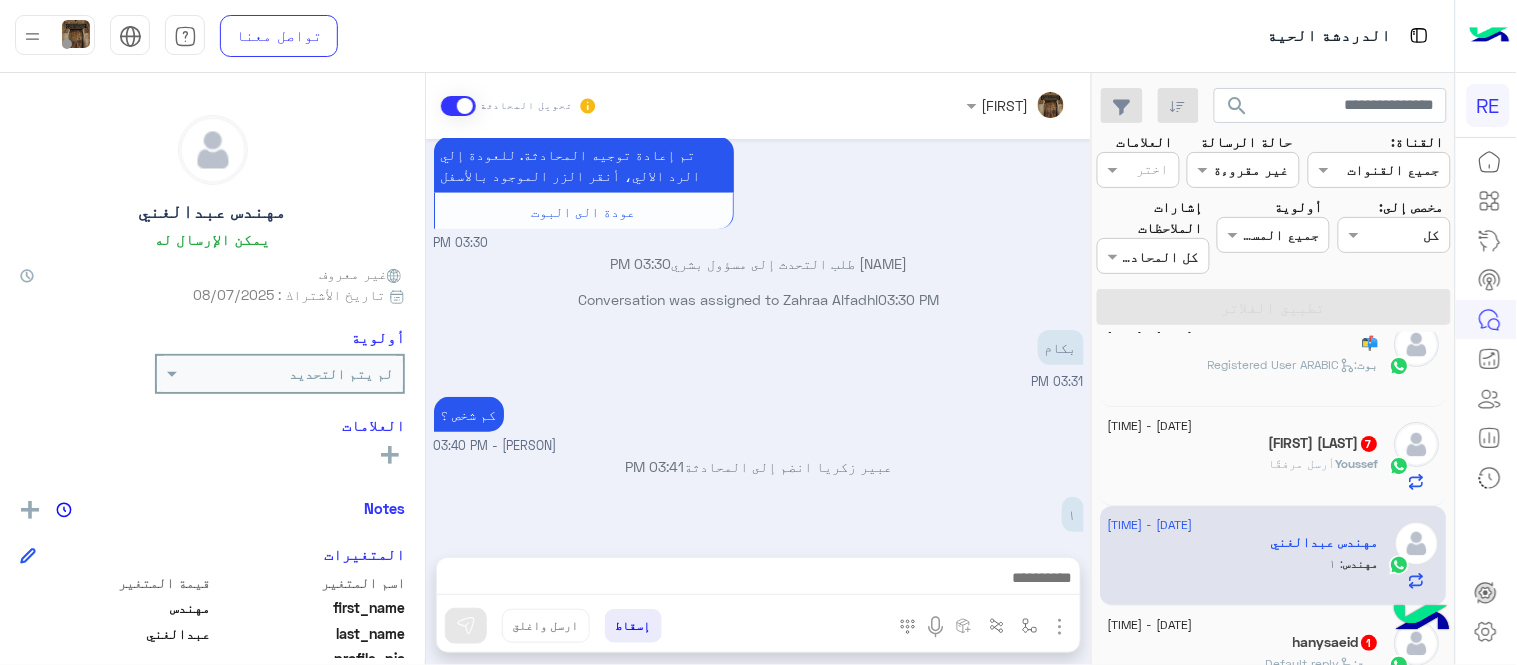 click on "Aug 7, 2025  📹 شاهد شرح خطوات الحجز بالفيديو:   03:30 PM  سعدنا بتواصلك، نأمل منك توضيح استفسارك أكثر    03:30 PM  من جده للرياض   03:30 PM  تم إعادة توجيه المحادثة. للعودة إلي الرد الالي، أنقر الزر الموجود بالأسفل  عودة الى البوت     03:30 PM   مهندس عبدالغني طلب التحدث إلى مسؤول بشري   03:30 PM       Conversation was assigned to Zahraa Alfadhl   03:30 PM      بكام   03:31 PM  كم شخص ؟  [PERSON] -  03:40 PM   [PERSON] انضم إلى المحادثة   03:41 PM      ١   03:51 PM" at bounding box center [758, 338] 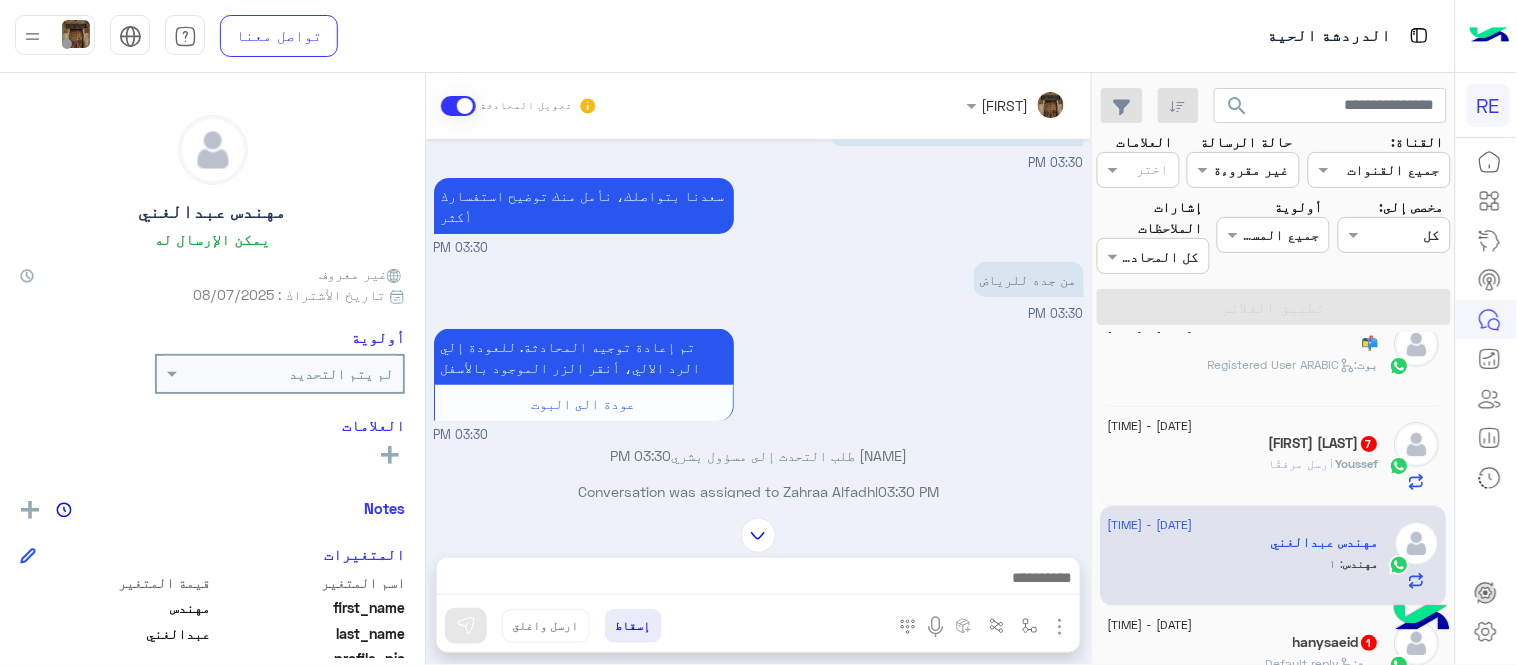 scroll, scrollTop: 0, scrollLeft: 0, axis: both 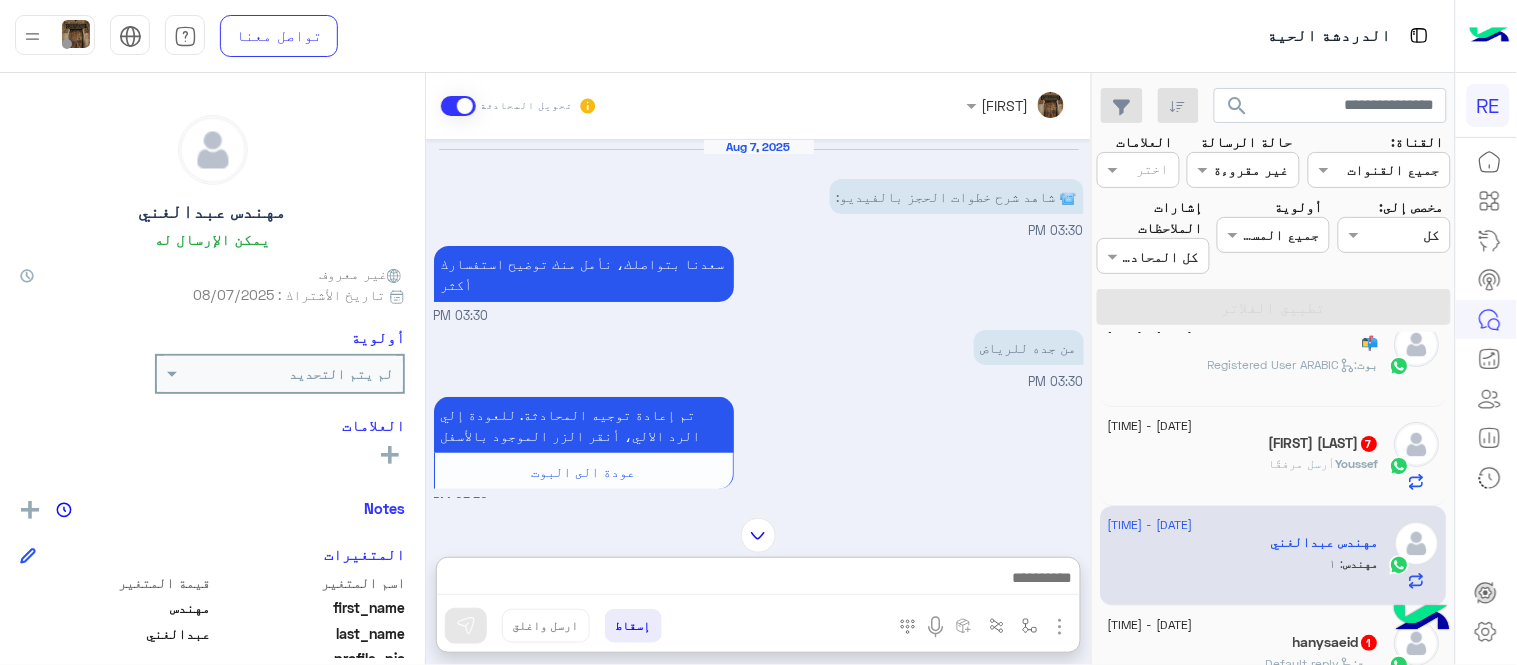click at bounding box center (758, 580) 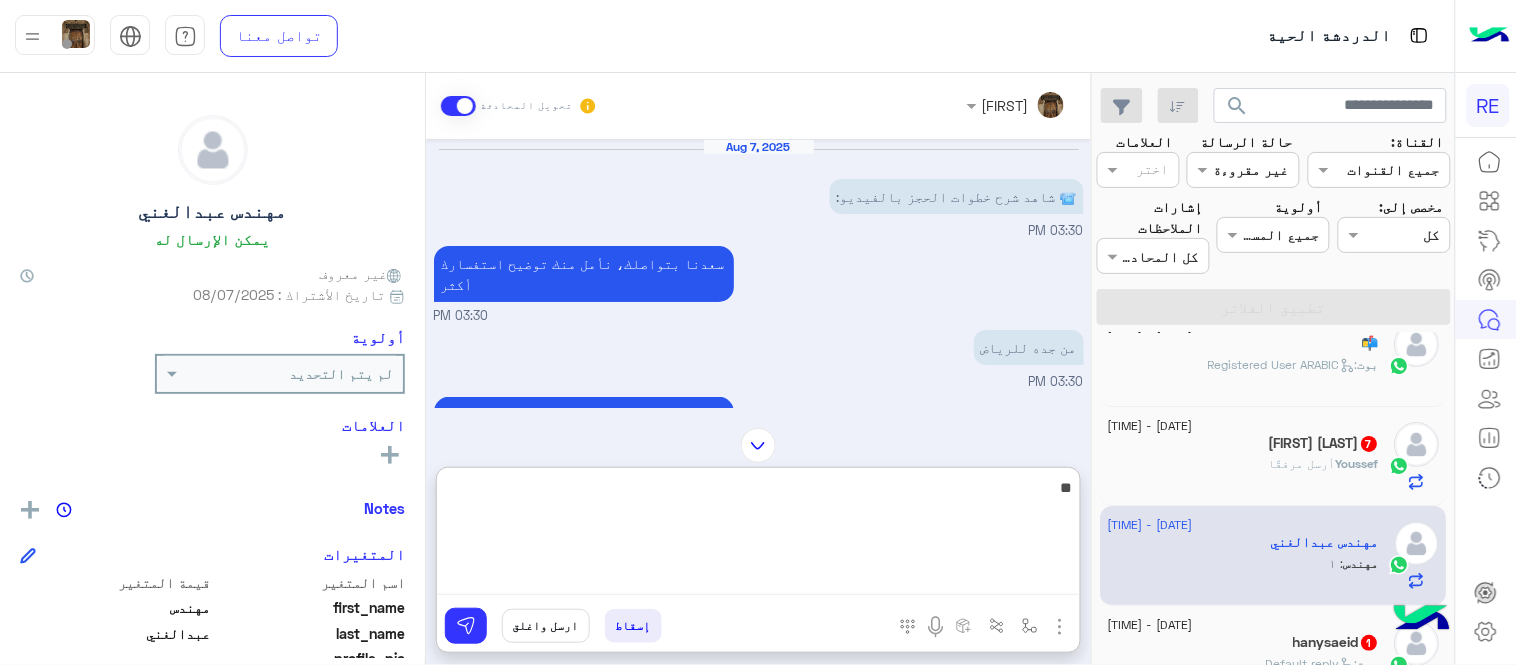 type on "*" 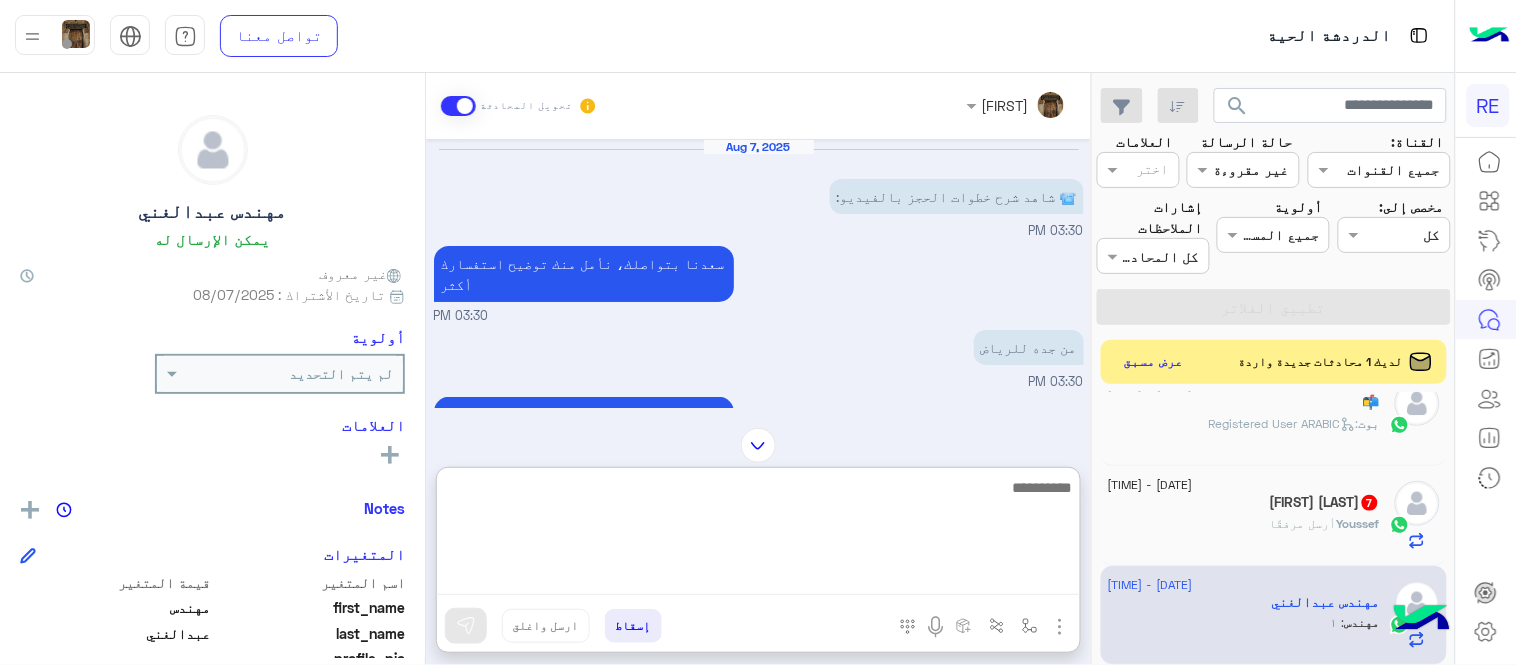 paste on "**********" 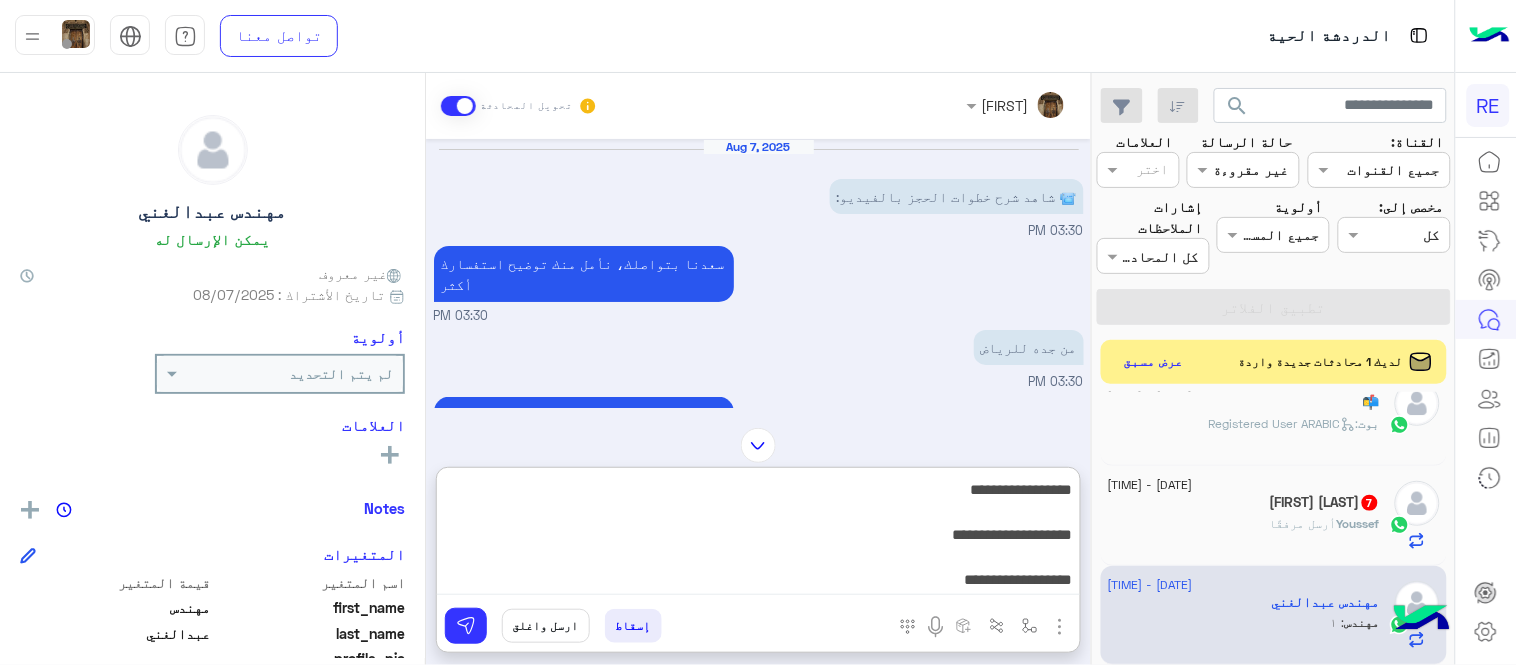 scroll, scrollTop: 3, scrollLeft: 0, axis: vertical 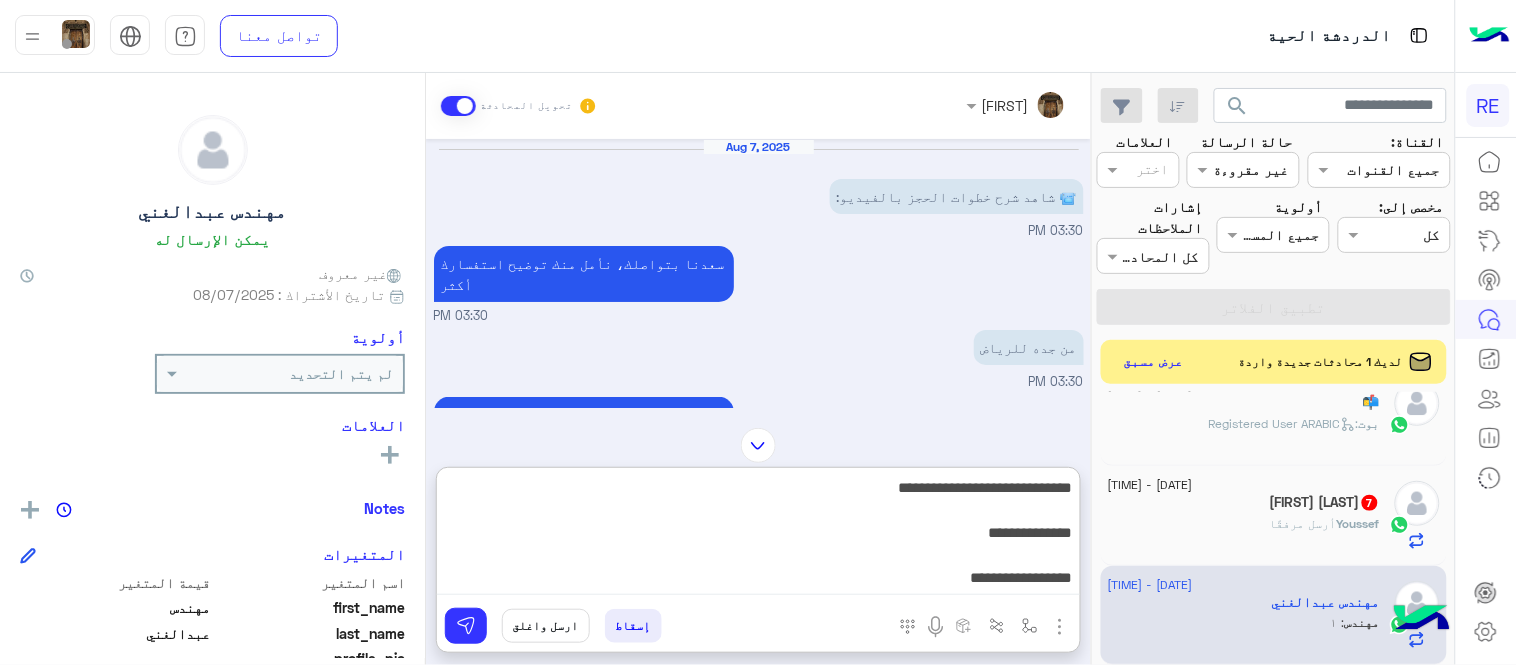 drag, startPoint x: 891, startPoint y: 494, endPoint x: 1077, endPoint y: 495, distance: 186.00269 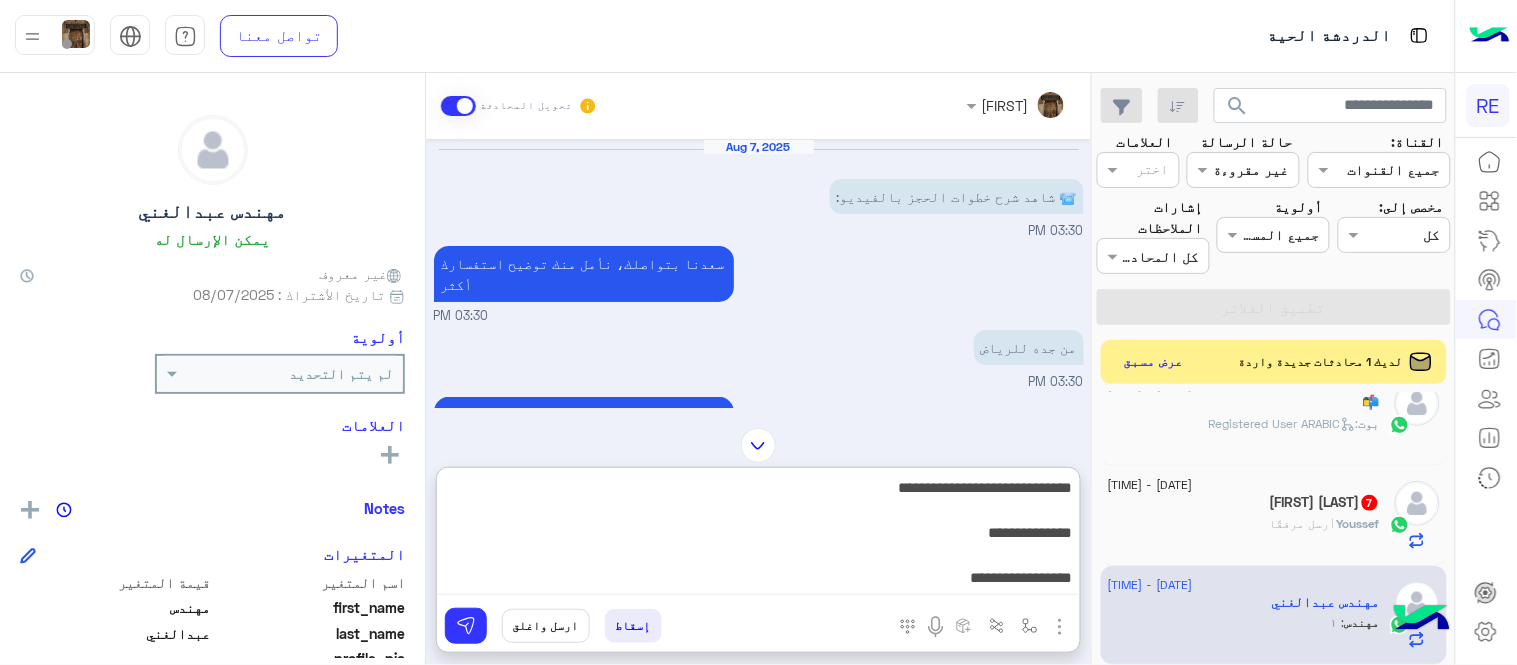 click on "**********" at bounding box center [758, 535] 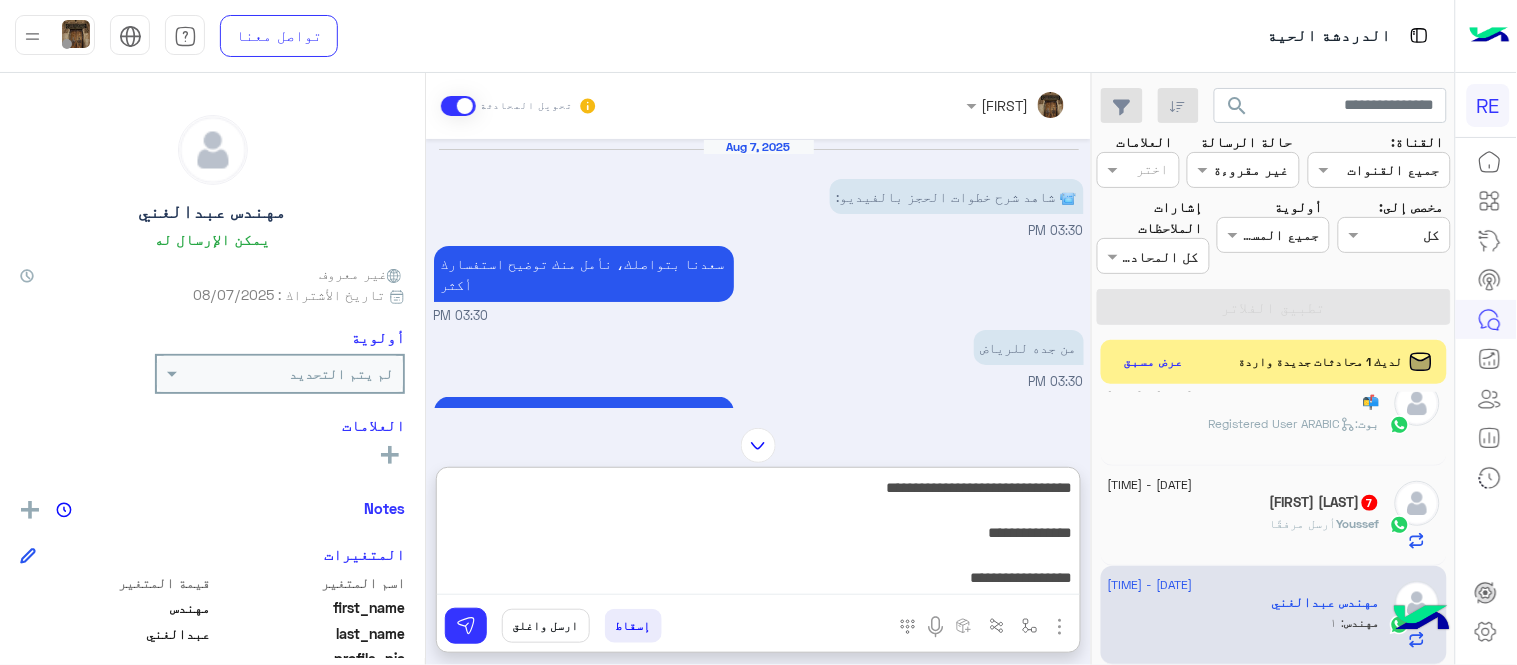 type on "**********" 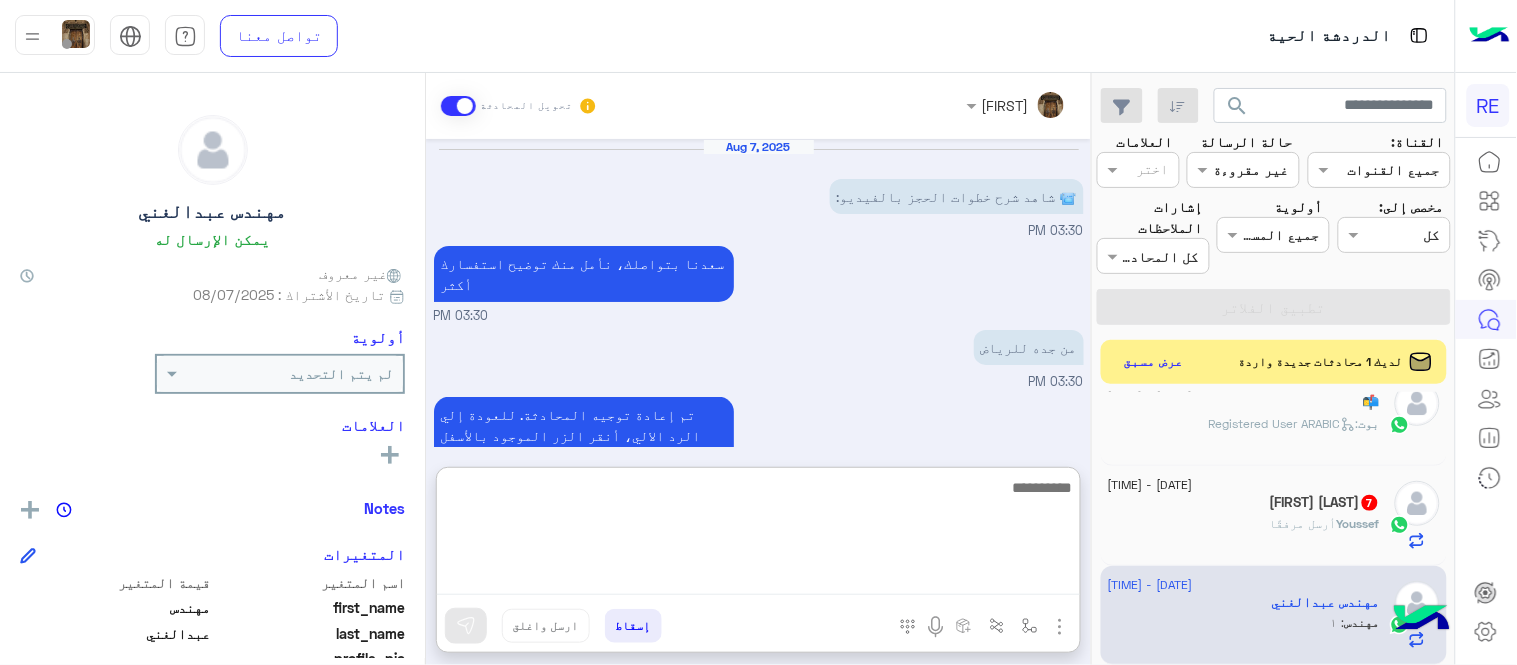 scroll, scrollTop: 582, scrollLeft: 0, axis: vertical 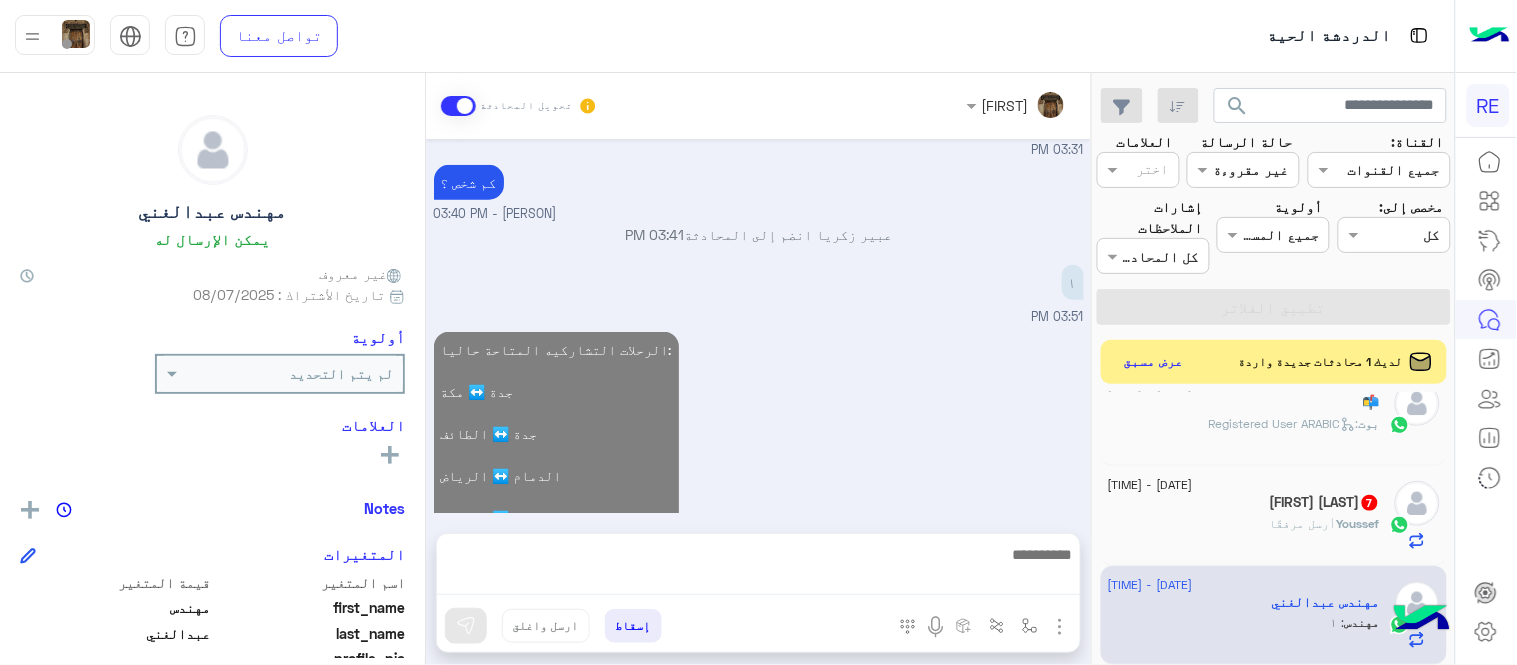 click on "أرسل مرفقًا" 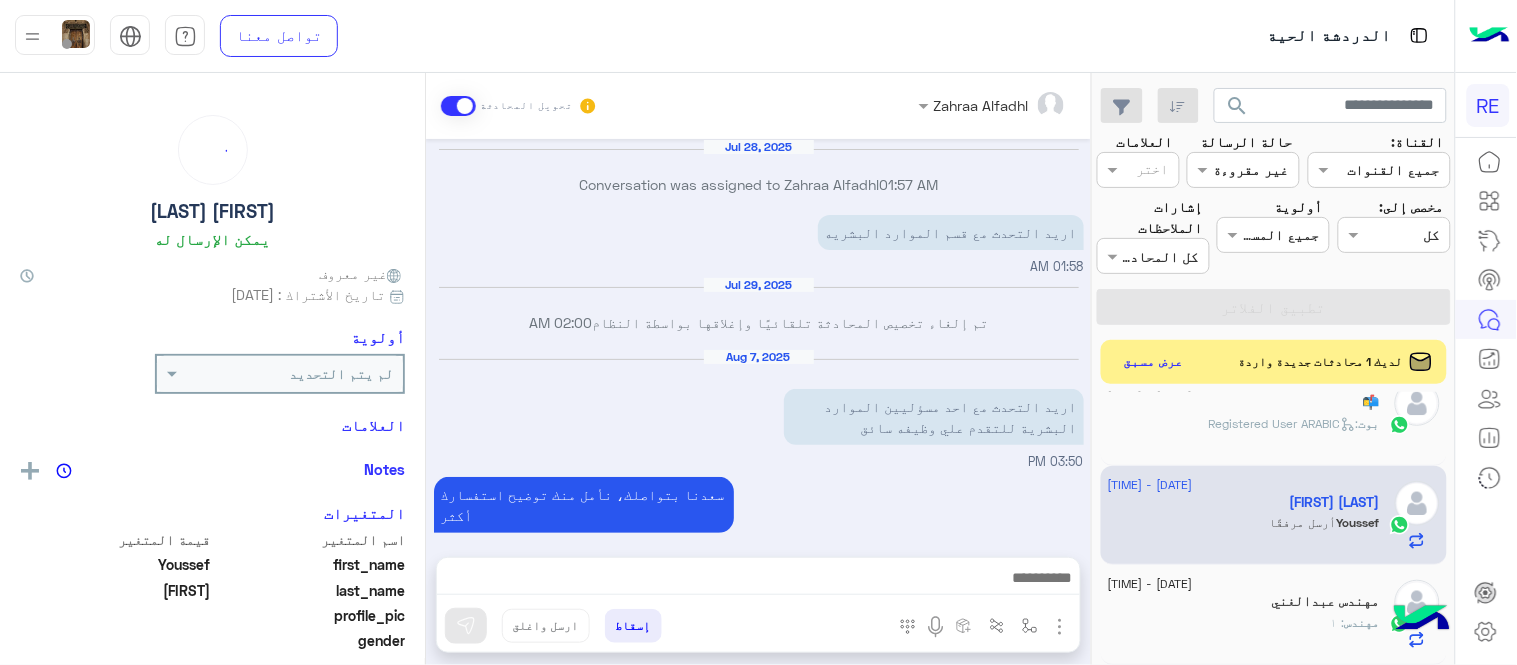scroll, scrollTop: 364, scrollLeft: 0, axis: vertical 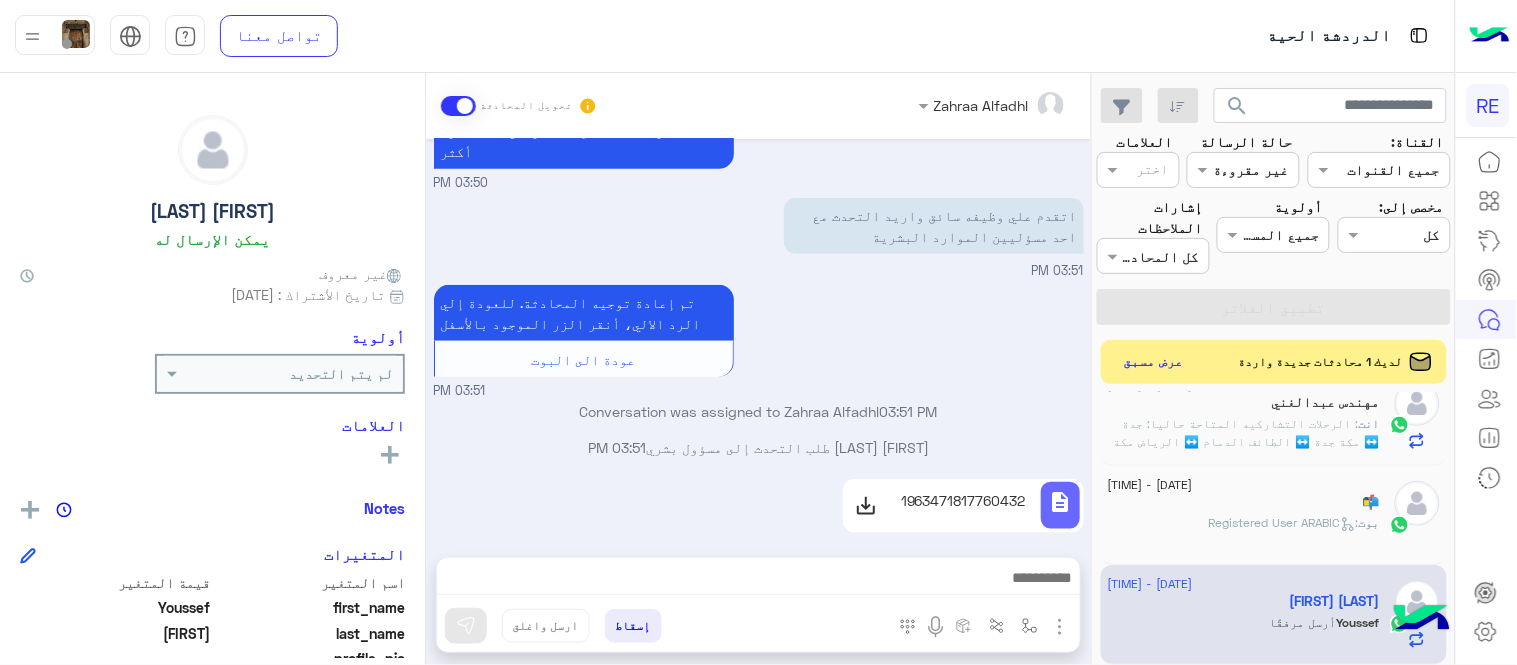 drag, startPoint x: 972, startPoint y: 477, endPoint x: 1006, endPoint y: 268, distance: 211.7475 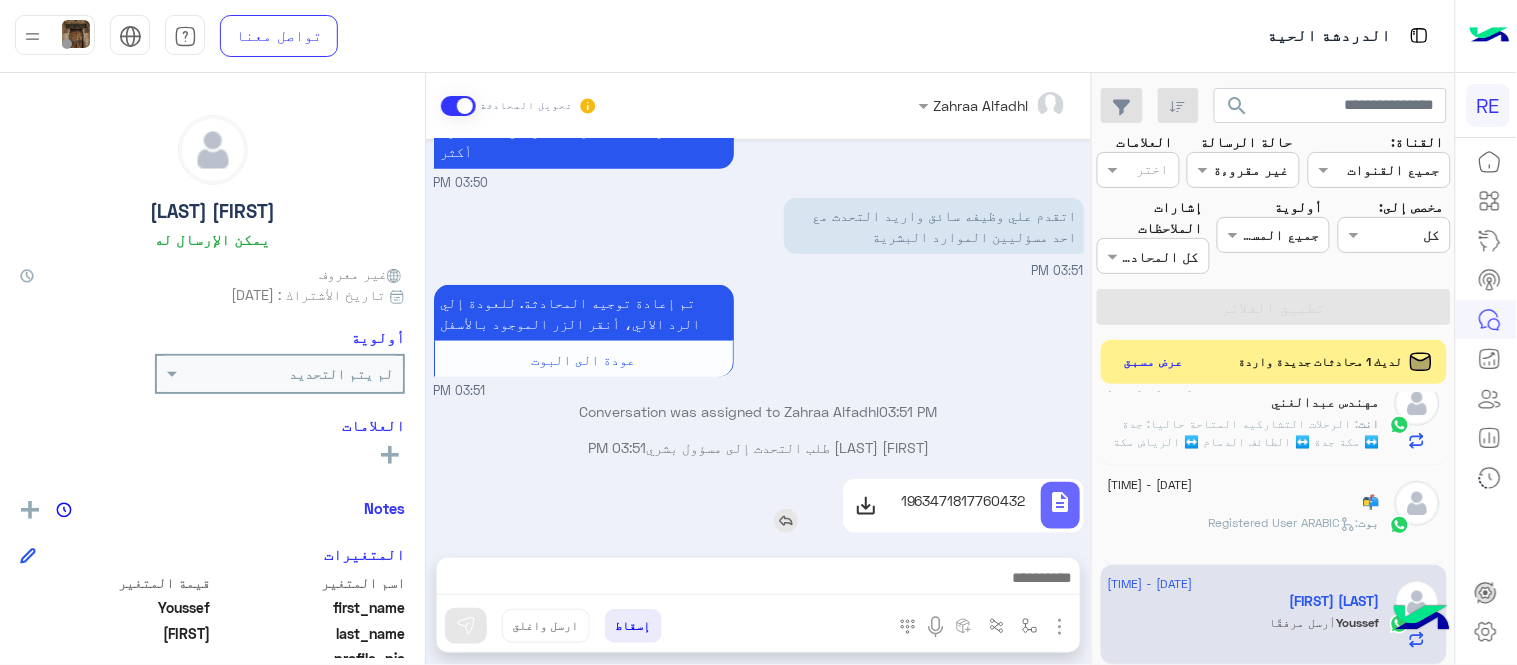 click on "1963471817760432" 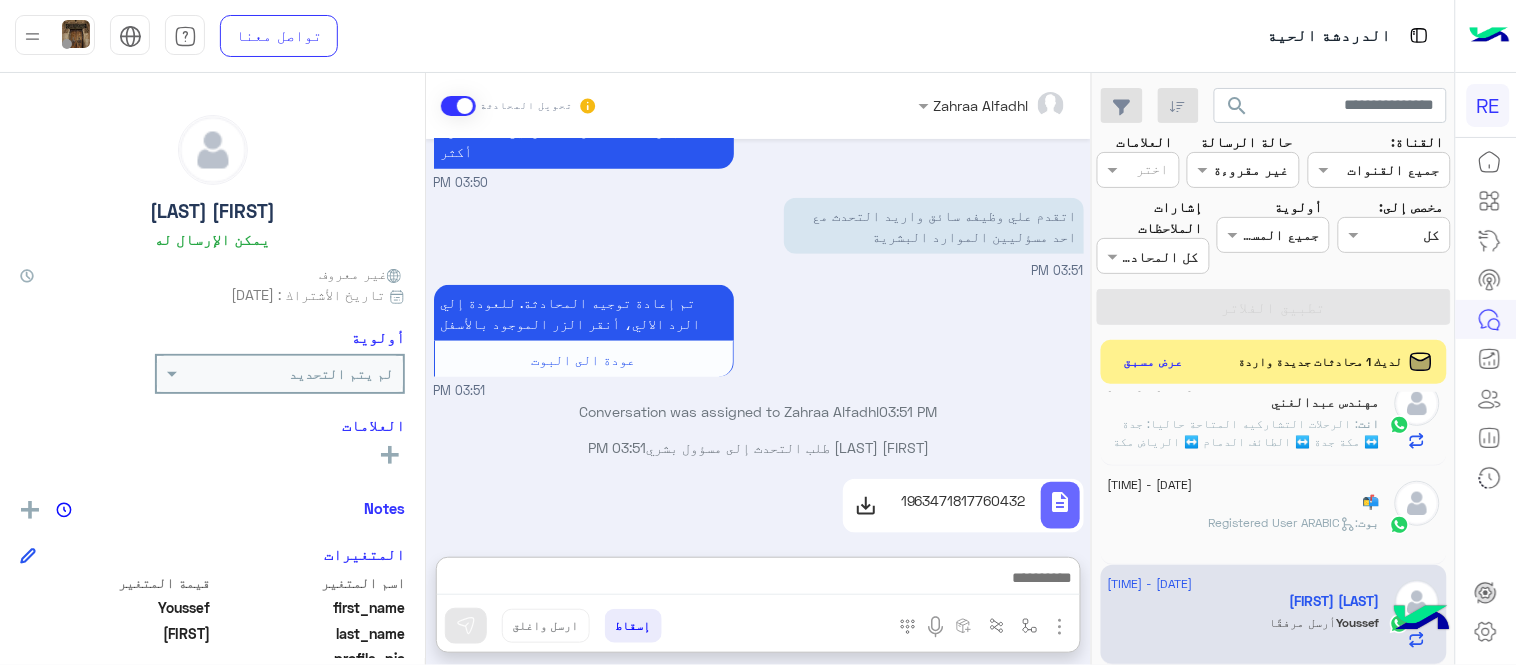 click at bounding box center (758, 580) 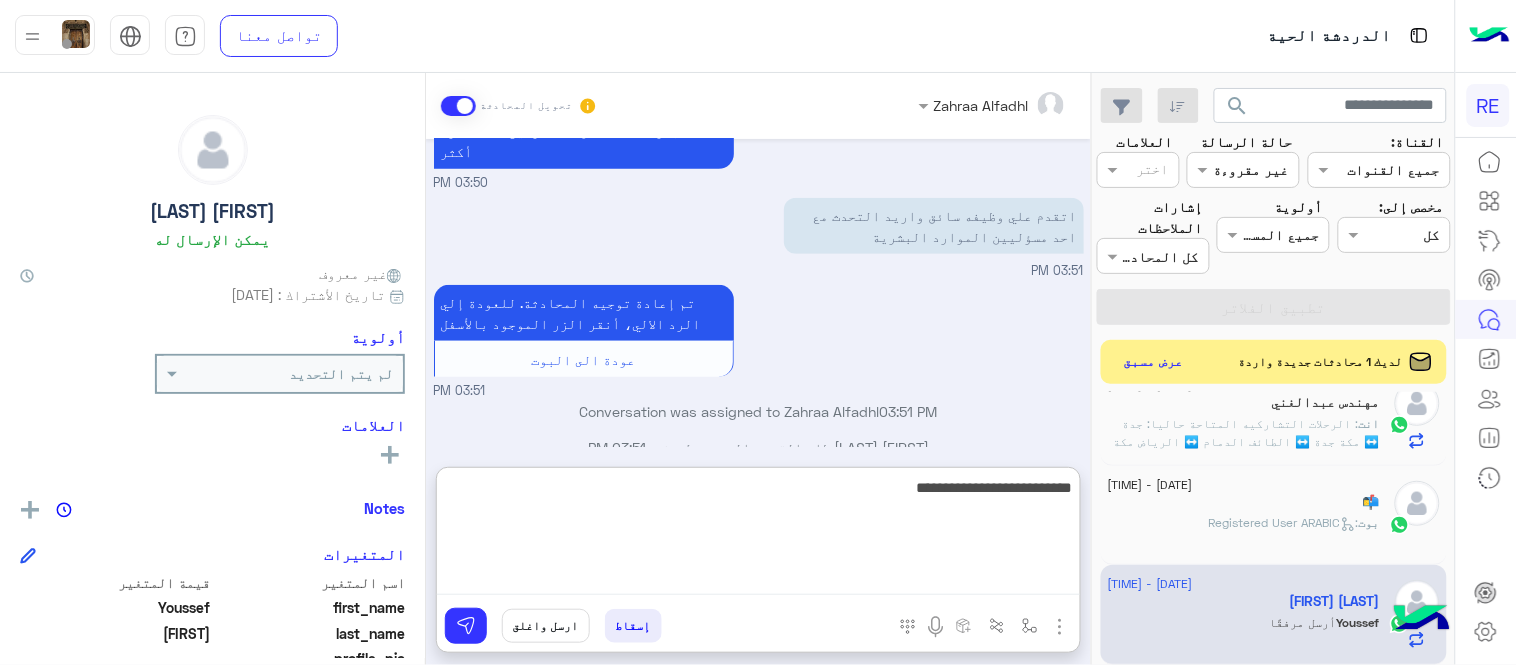 type on "**********" 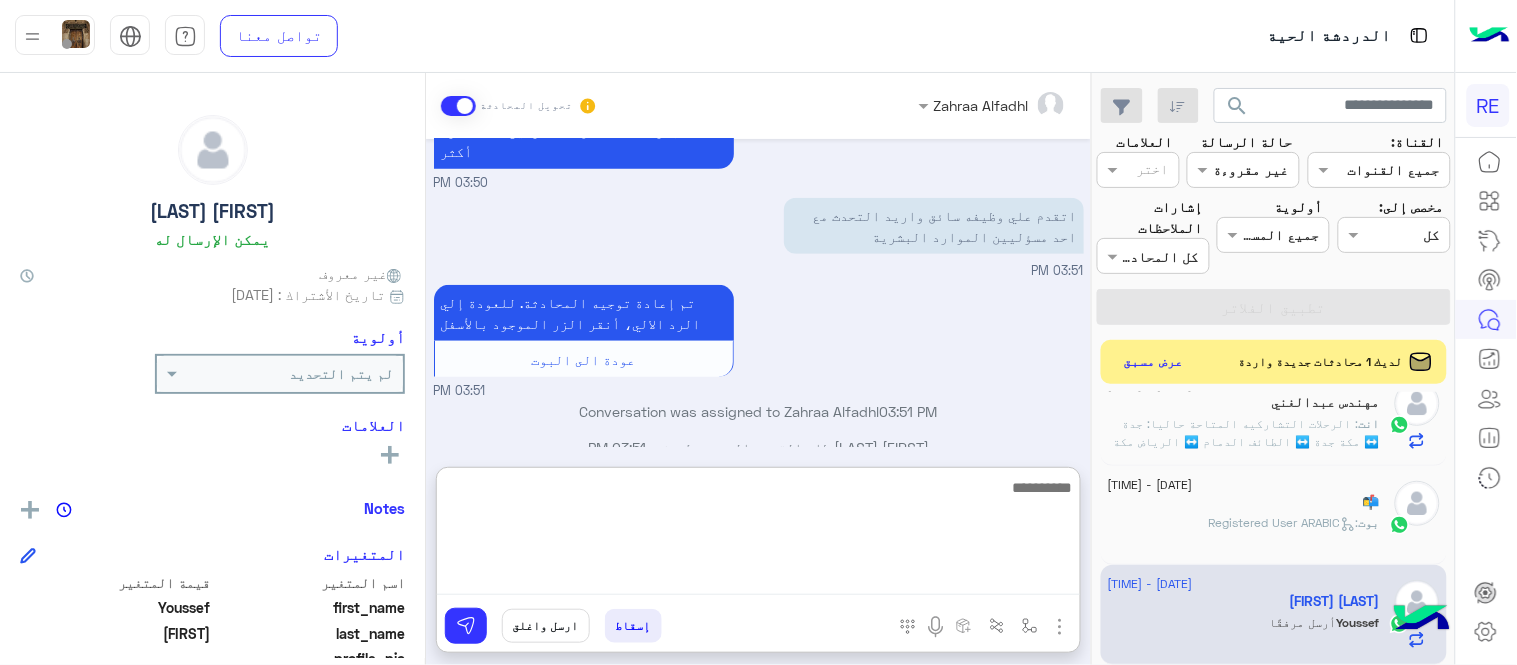 scroll, scrollTop: 518, scrollLeft: 0, axis: vertical 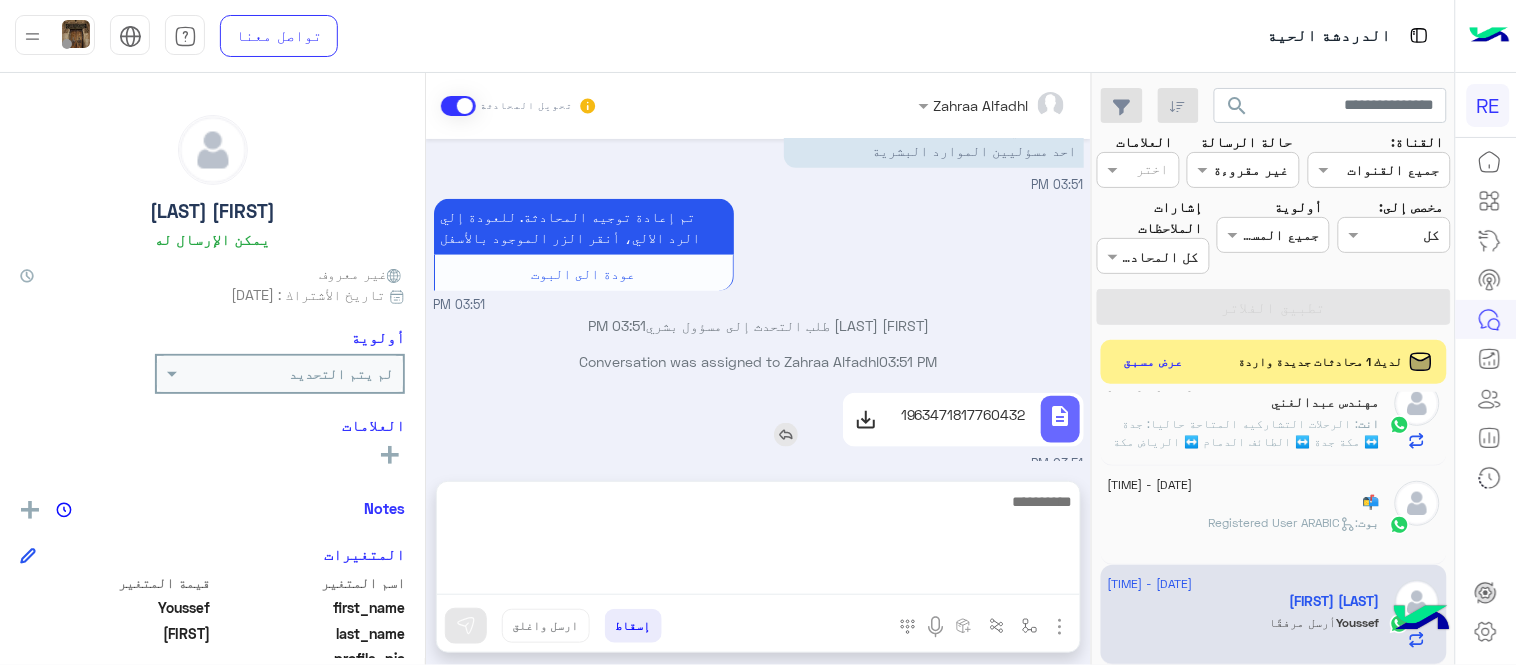 click on "[DATE]   Conversation was assigned to [PERSON]   [TIME]      اريد التحدث مع قسم الموارد البشريه   [TIME]  [DATE]   تم إلغاء تخصيص المحادثة تلقائيًا وإغلاقها بواسطة النظام   [TIME]       [DATE]  اريد التحدث مع احد مسؤليين الموارد البشرية للتقدم علي وظيفه سائق   [TIME]  سعدنا بتواصلك، نأمل منك توضيح استفسارك أكثر    [TIME]  اتقدم علي وظيفه سائق واريد التحدث مع احد مسؤليين الموارد البشرية   [TIME]  تم إعادة توجيه المحادثة. للعودة إلي الرد الالي، أنقر الزر الموجود بالأسفل  عودة الى البوت     [TIME]   [PERSON] طلب التحدث إلى مسؤول بشري   [TIME]       Conversation was assigned to [PERSON]   [TIME]      description [NUMBER]   [TIME]" at bounding box center (758, 300) 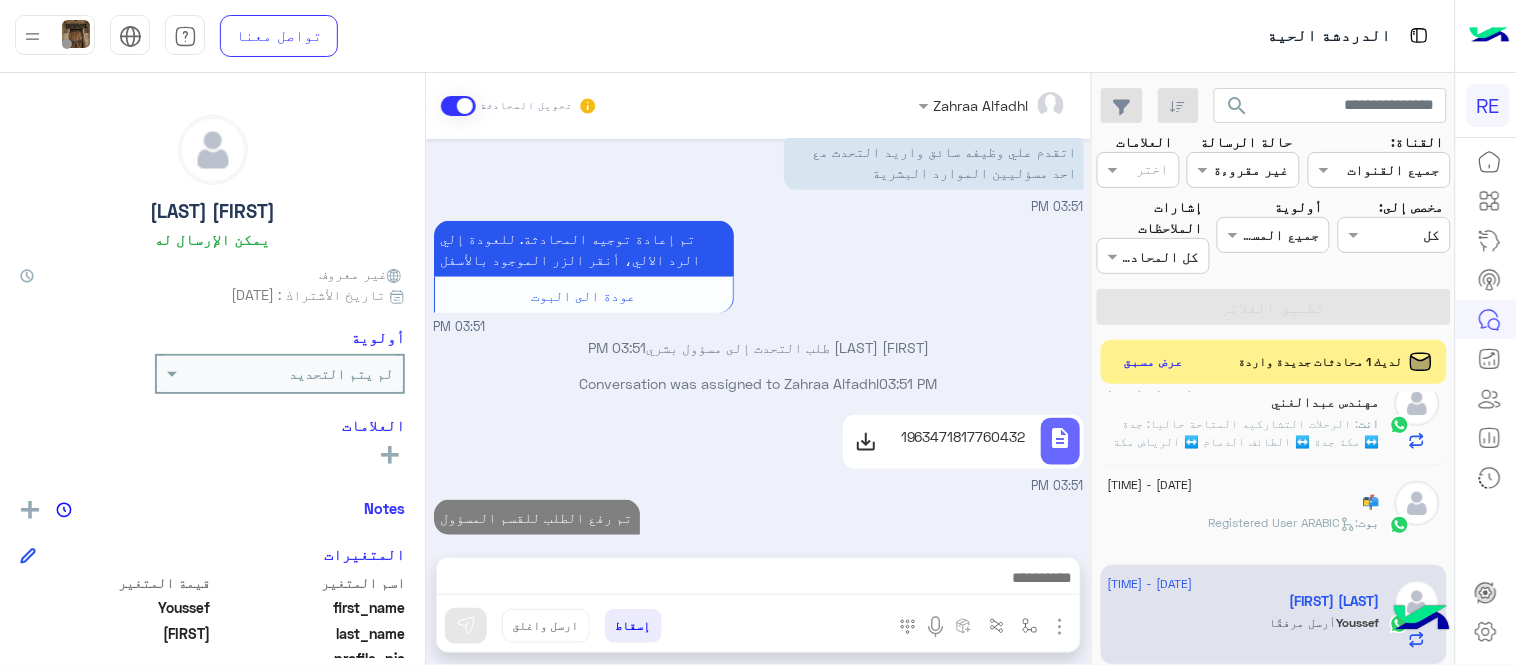 scroll, scrollTop: 465, scrollLeft: 0, axis: vertical 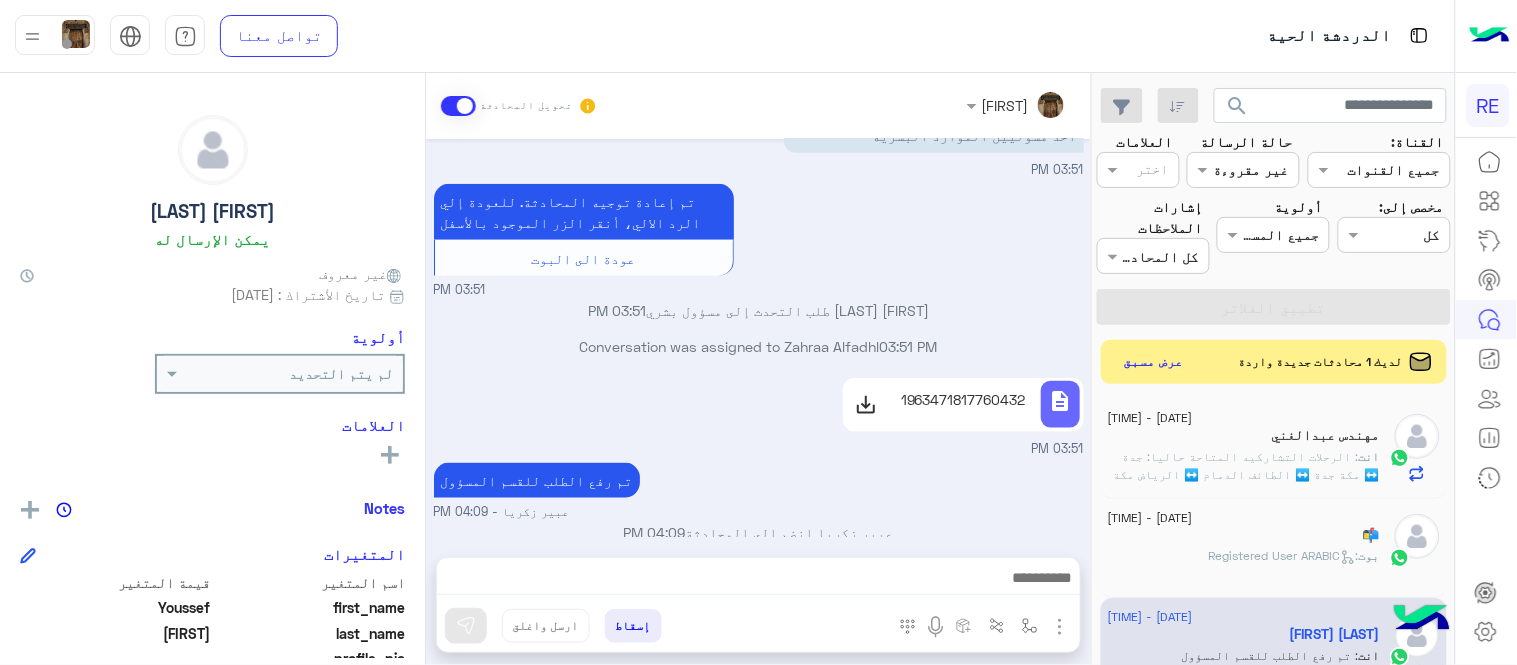 click on "بوت :   Registered User ARABIC" 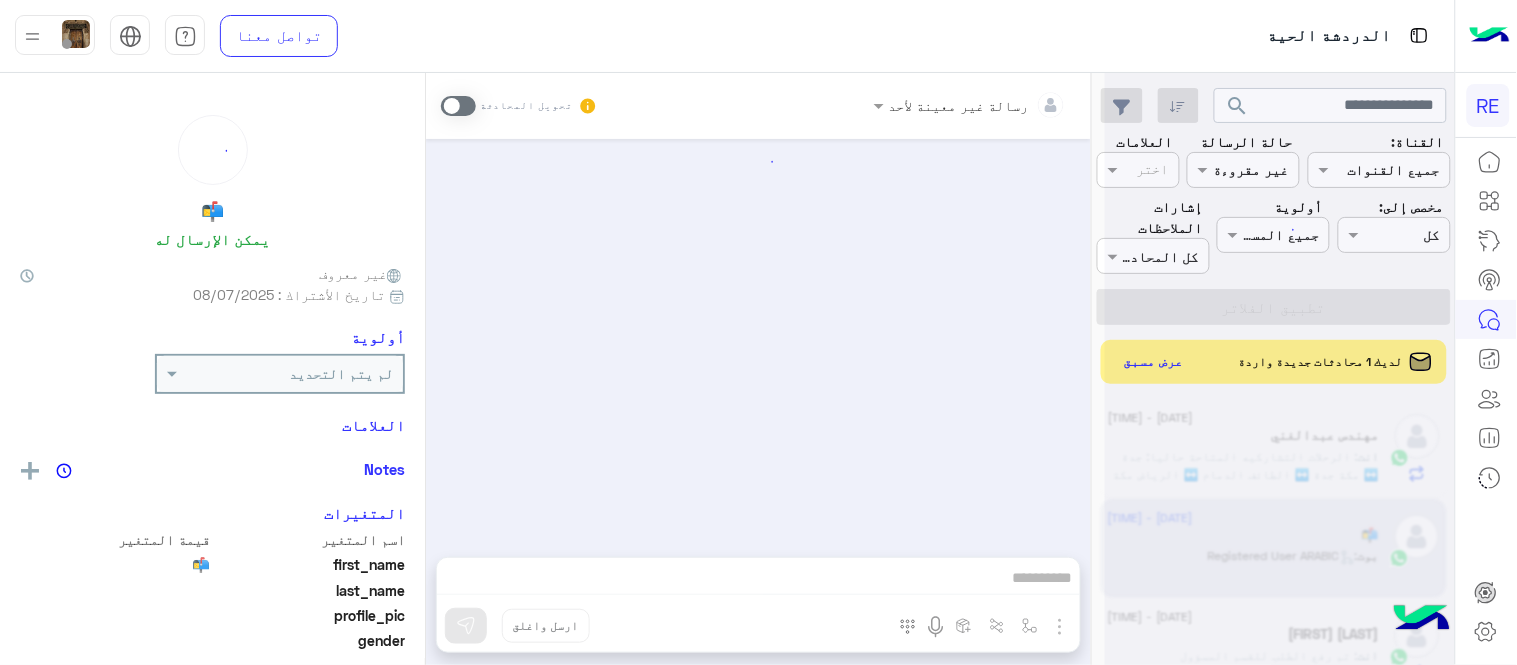 scroll, scrollTop: 945, scrollLeft: 0, axis: vertical 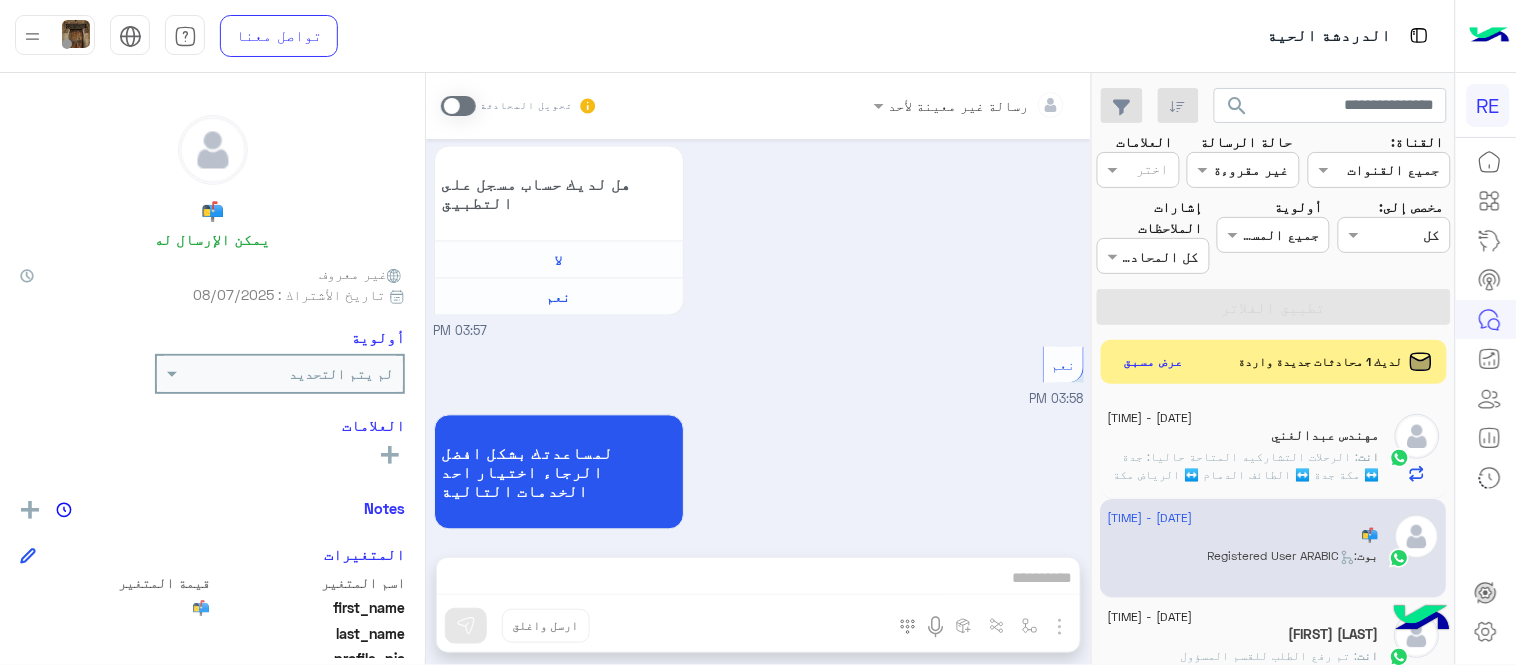 click at bounding box center [458, 106] 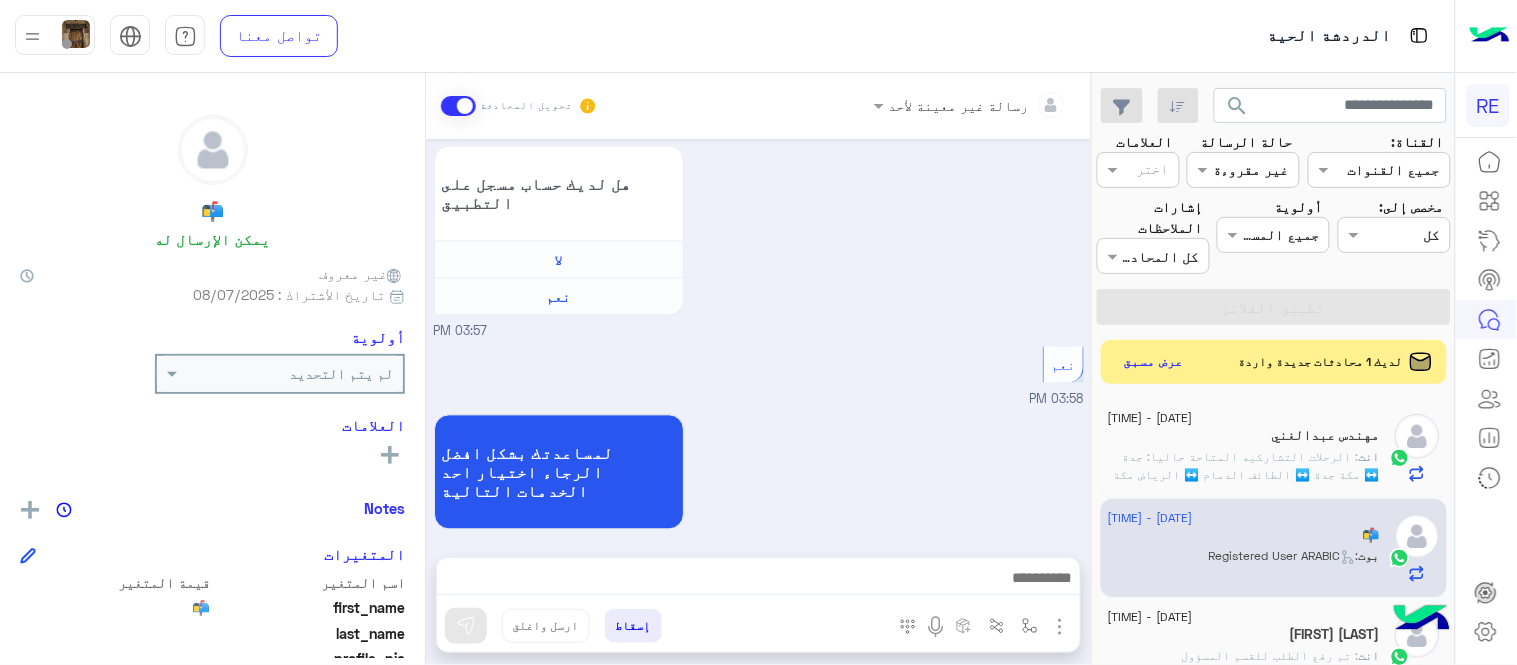 scroll, scrollTop: 981, scrollLeft: 0, axis: vertical 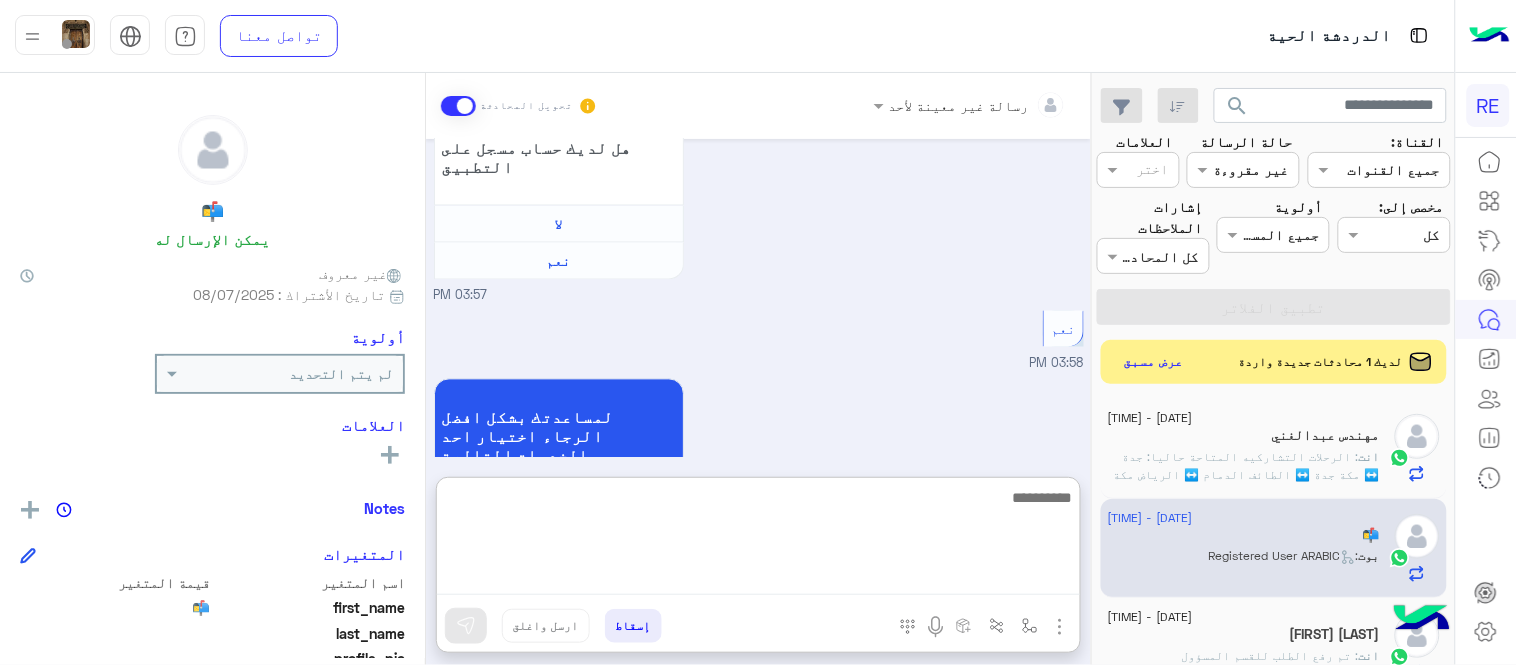 click at bounding box center (758, 540) 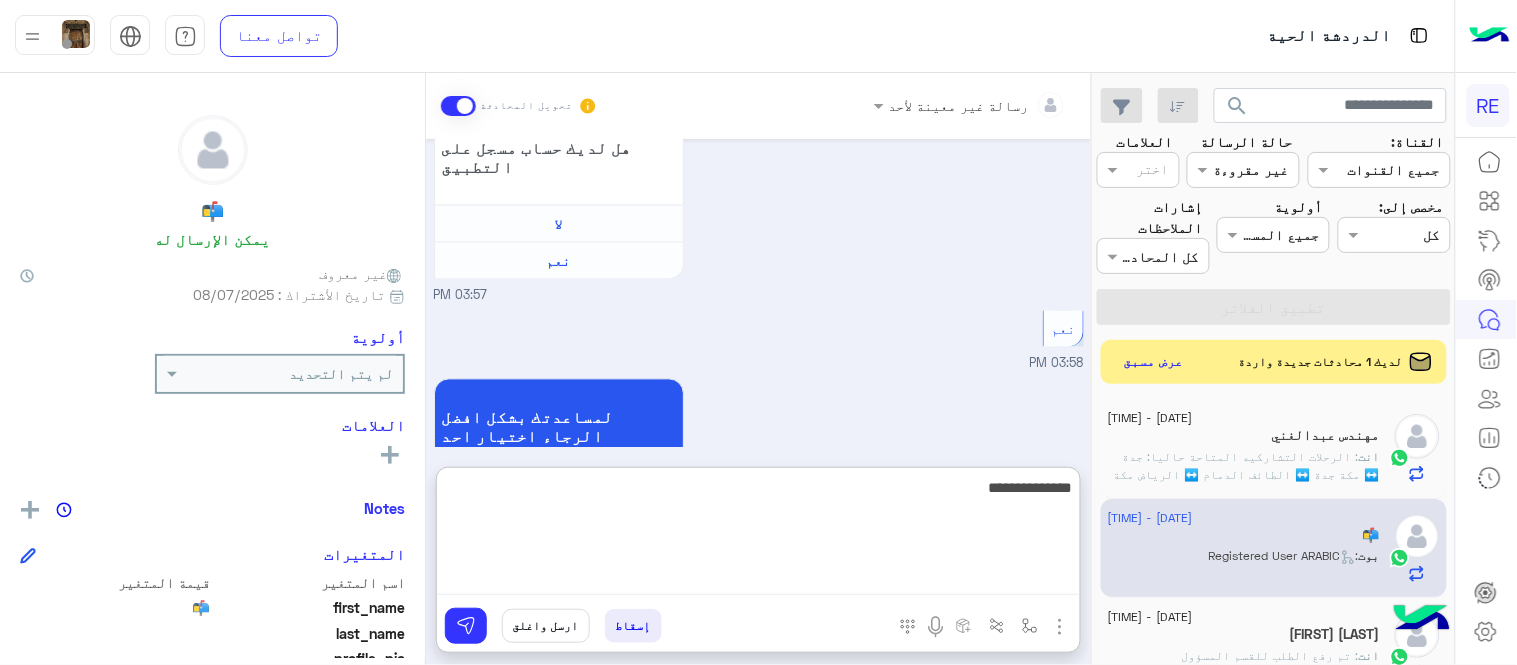 type on "**********" 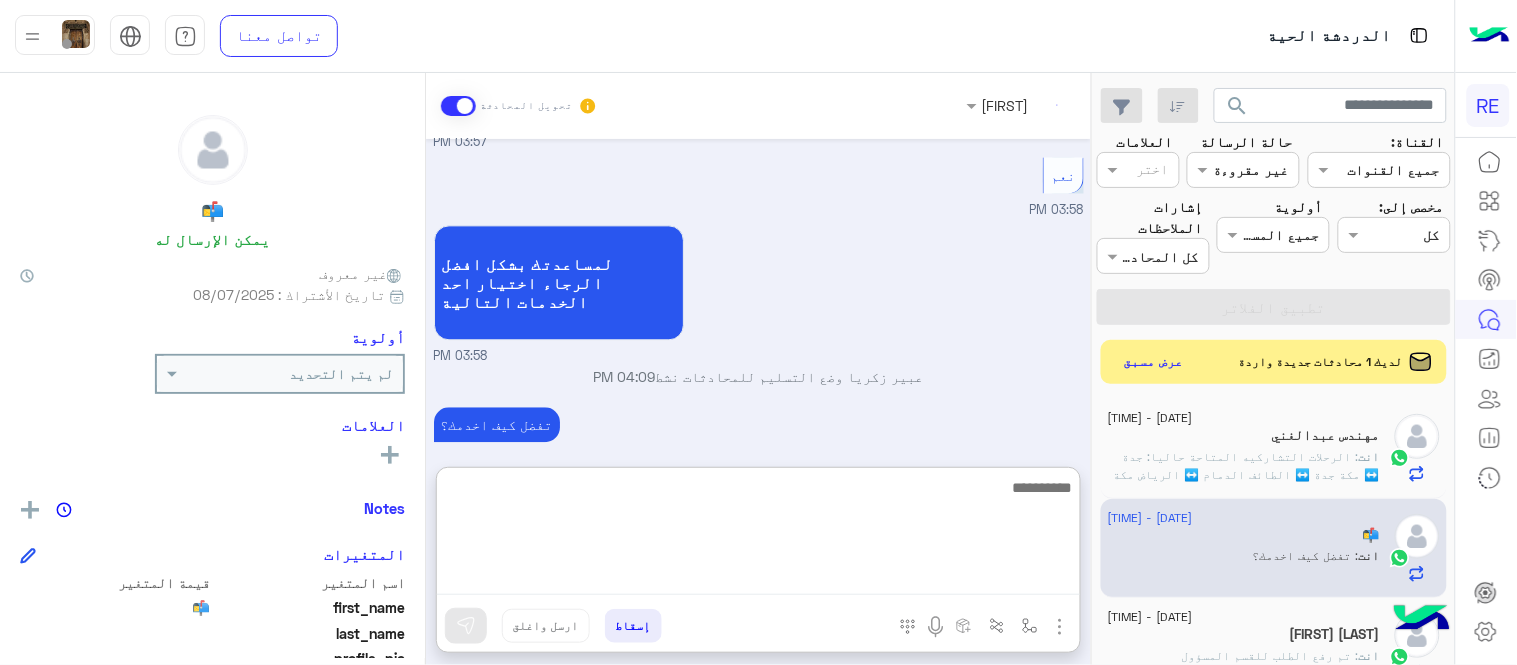 scroll, scrollTop: 1171, scrollLeft: 0, axis: vertical 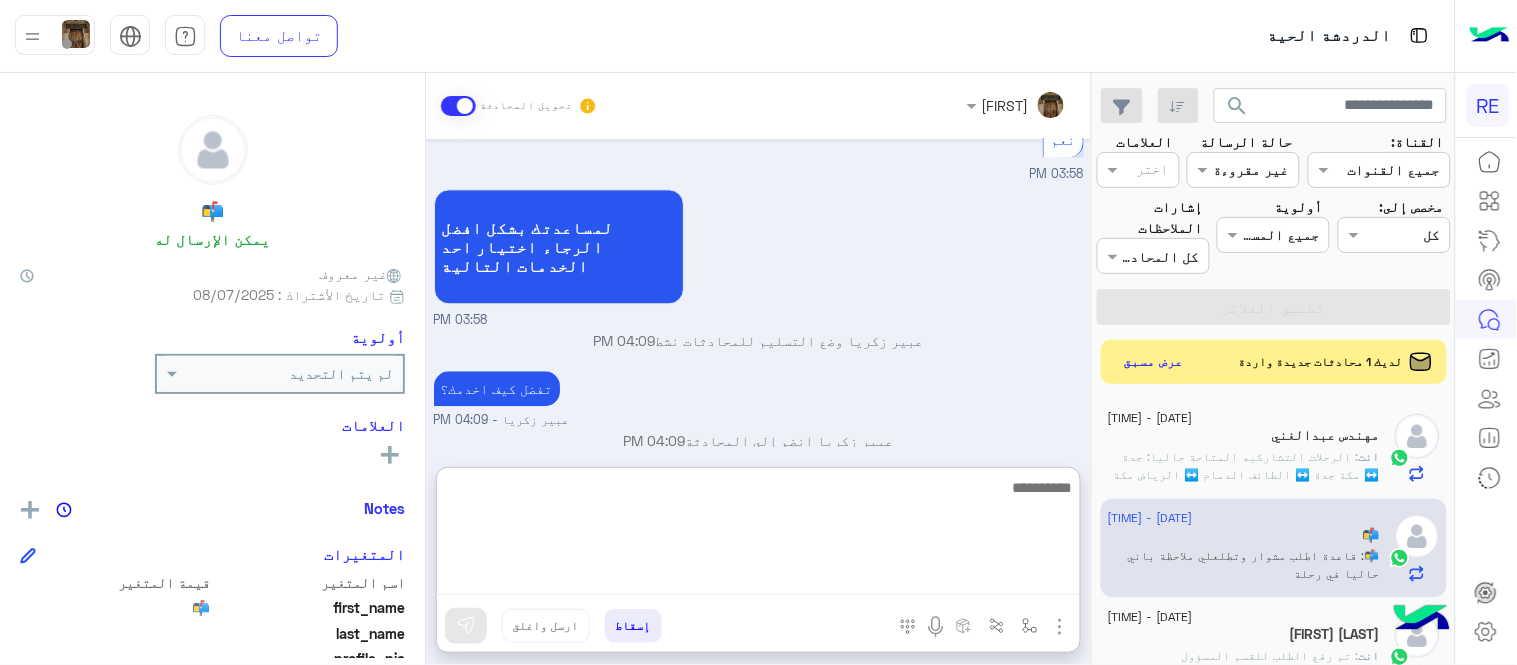 click on "[NAME] وضع التسليم للمحادثات نشط [TIME]" at bounding box center (759, 340) 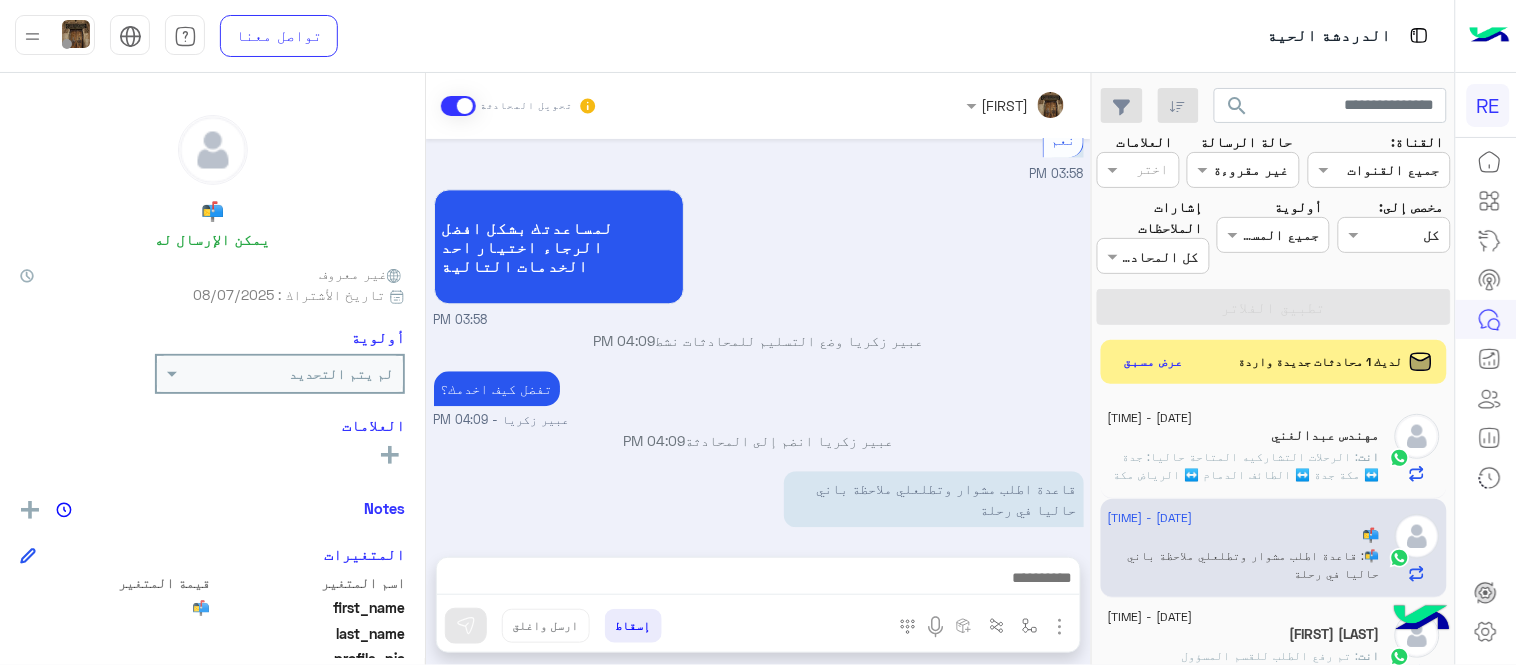 scroll, scrollTop: 1168, scrollLeft: 0, axis: vertical 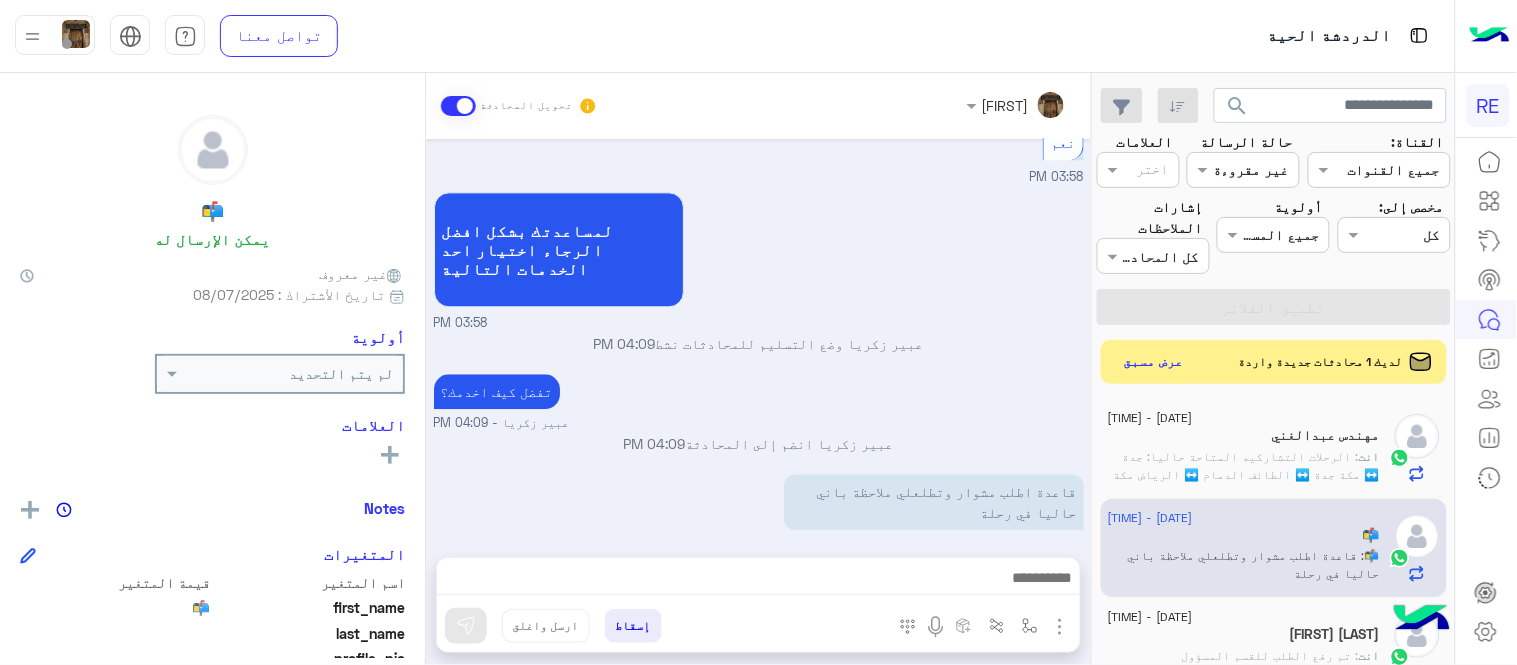 click on "[FIRST] [LAST]" 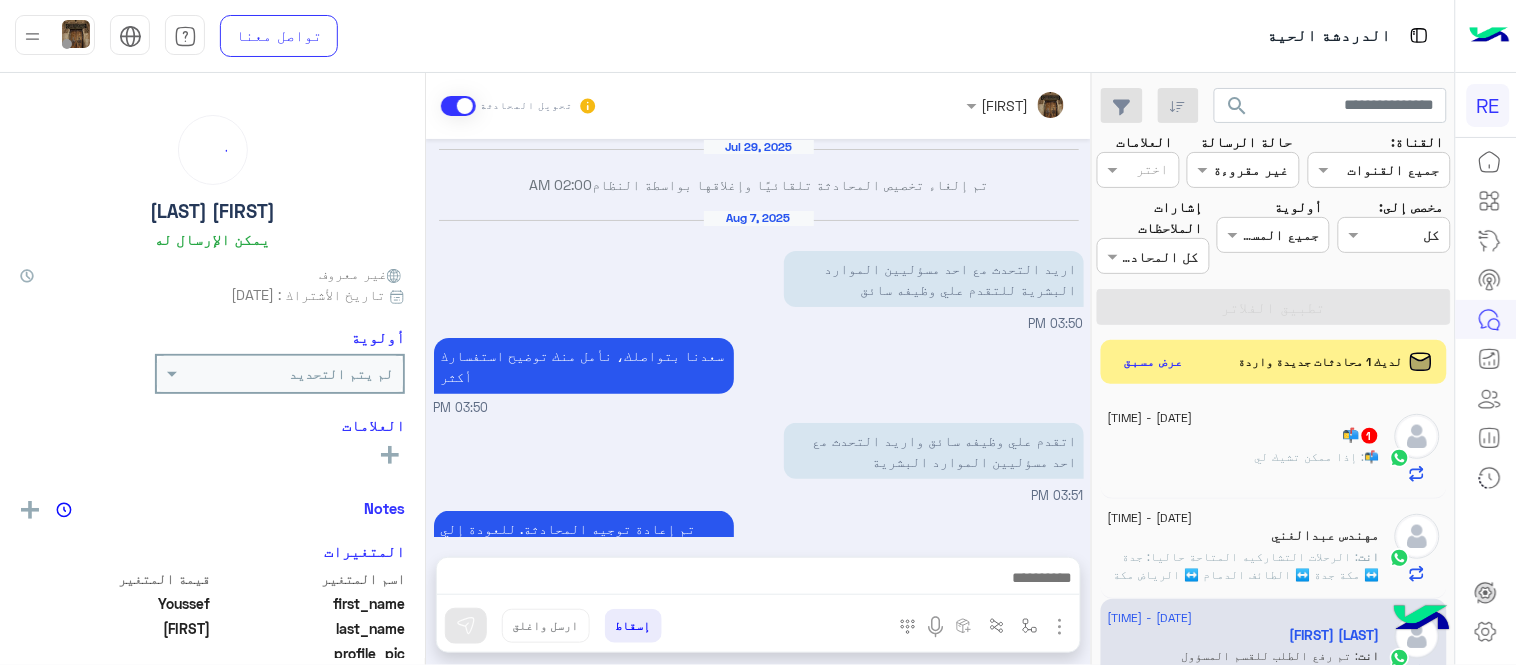 scroll, scrollTop: 326, scrollLeft: 0, axis: vertical 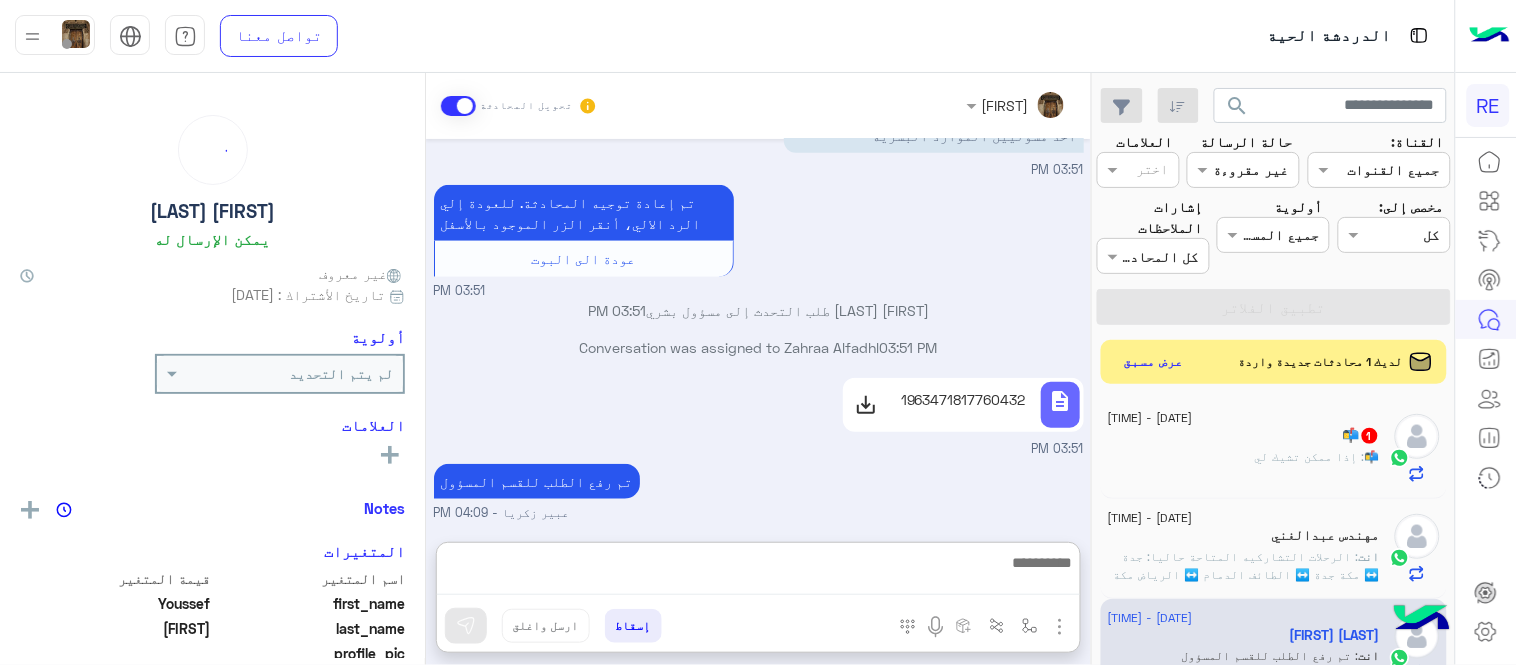click at bounding box center [758, 572] 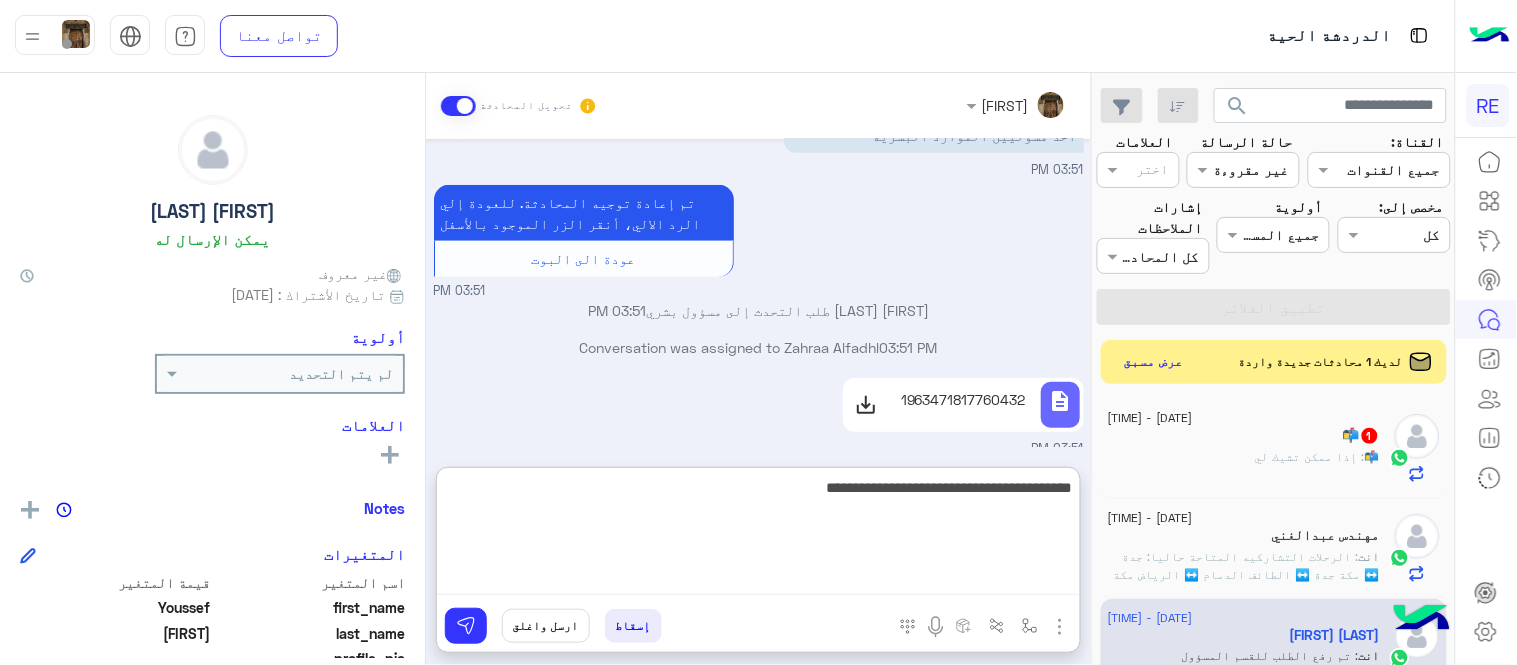 type on "**********" 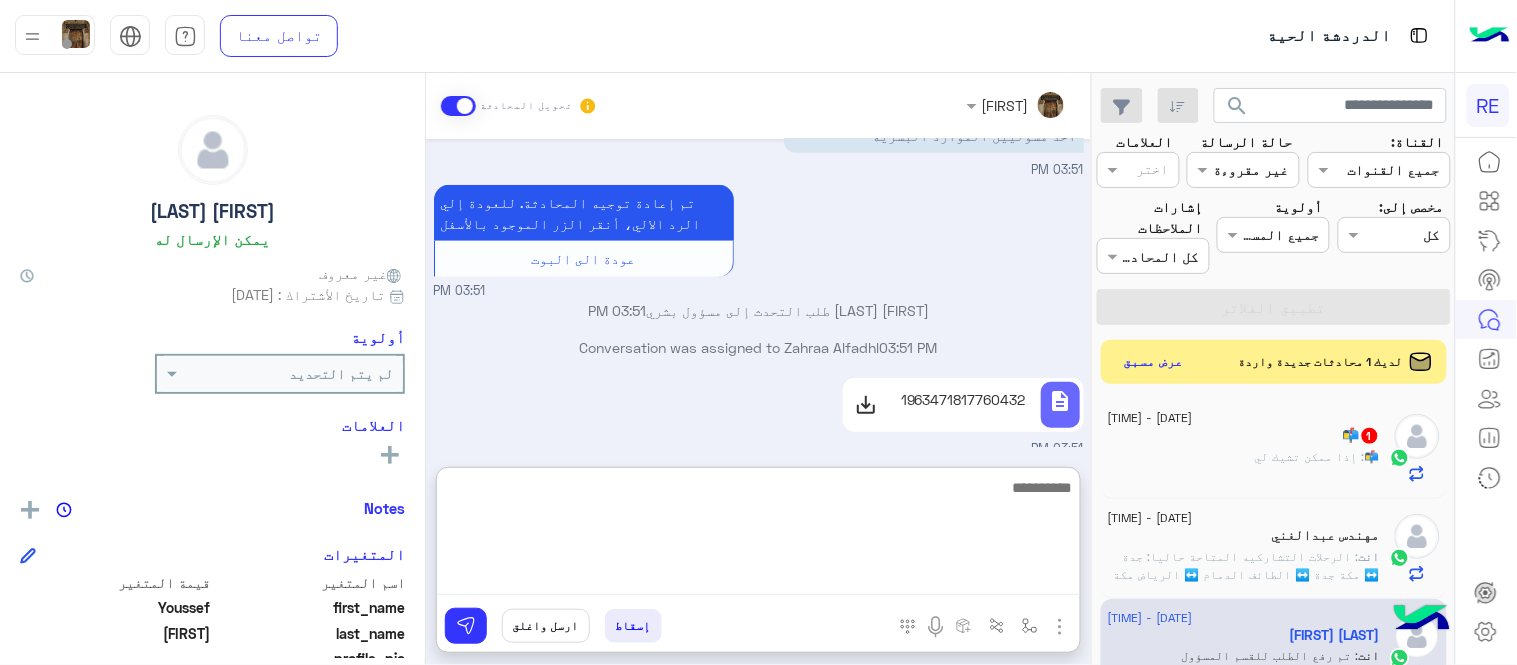 scroll, scrollTop: 480, scrollLeft: 0, axis: vertical 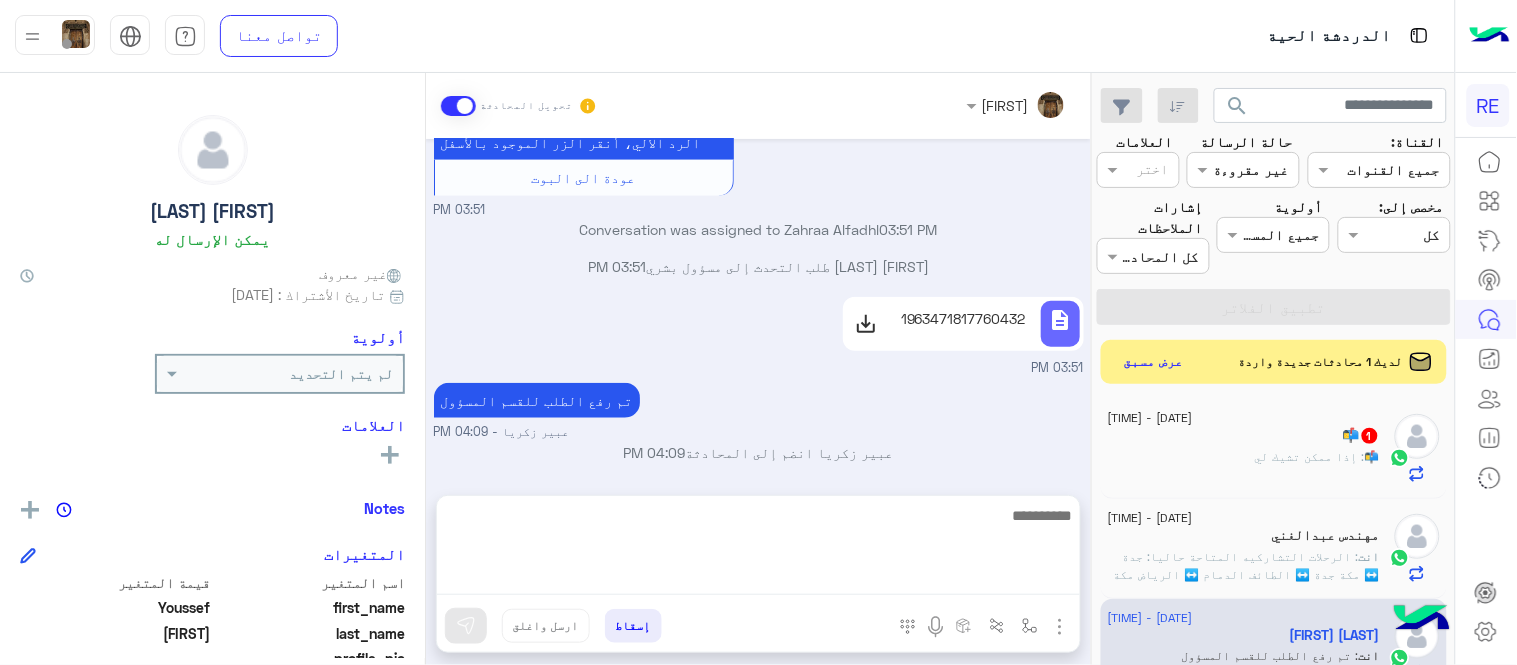 click on "Jul 29, 2025   تم إلغاء تخصيص المحادثة تلقائيًا وإغلاقها بواسطة النظام   [TIME]       Aug 7, 2025  اريد التحدث مع احد مسؤليين الموارد البشرية للتقدم علي وظيفه سائق   [TIME]  سعدنا بتواصلك، نأمل منك توضيح استفسارك أكثر    [TIME]  اتقدم علي وظيفه سائق واريد التحدث مع احد مسؤليين الموارد البشرية   [TIME]  تم إعادة توجيه المحادثة. للعودة إلي الرد الالي، أنقر الزر الموجود بالأسفل  عودة الى البوت     [TIME]   Conversation was assigned to Zahraa Alfadhl   [TIME]       Youssef Hemida طلب التحدث إلى مسؤول بشري   [TIME]      description 1963471817760432   [TIME]  تم رفع الطلب للقسم المسؤول  عبير زكريا -  [TIME]   عبير زكريا انضم إلى المحادثة   [TIME]" at bounding box center (758, 307) 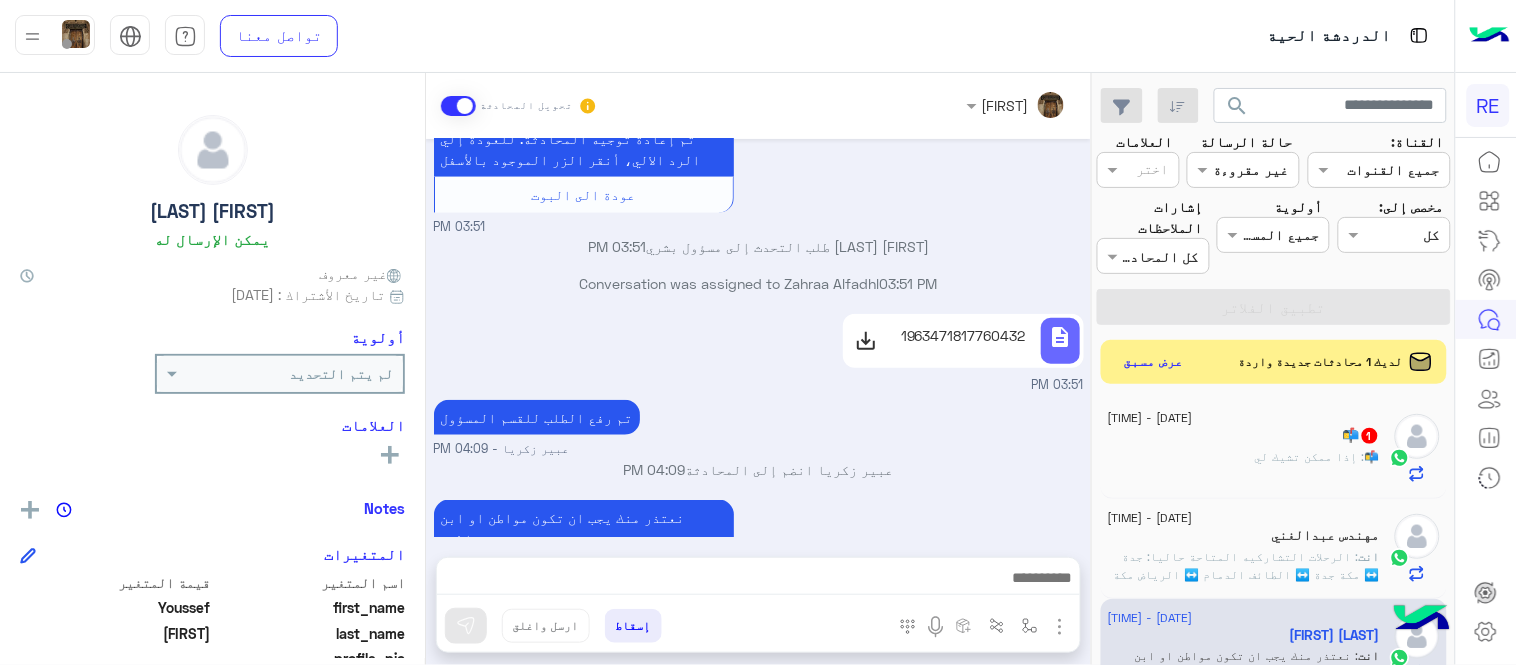 click on "📬 : إذا ممكن تشيك لي" 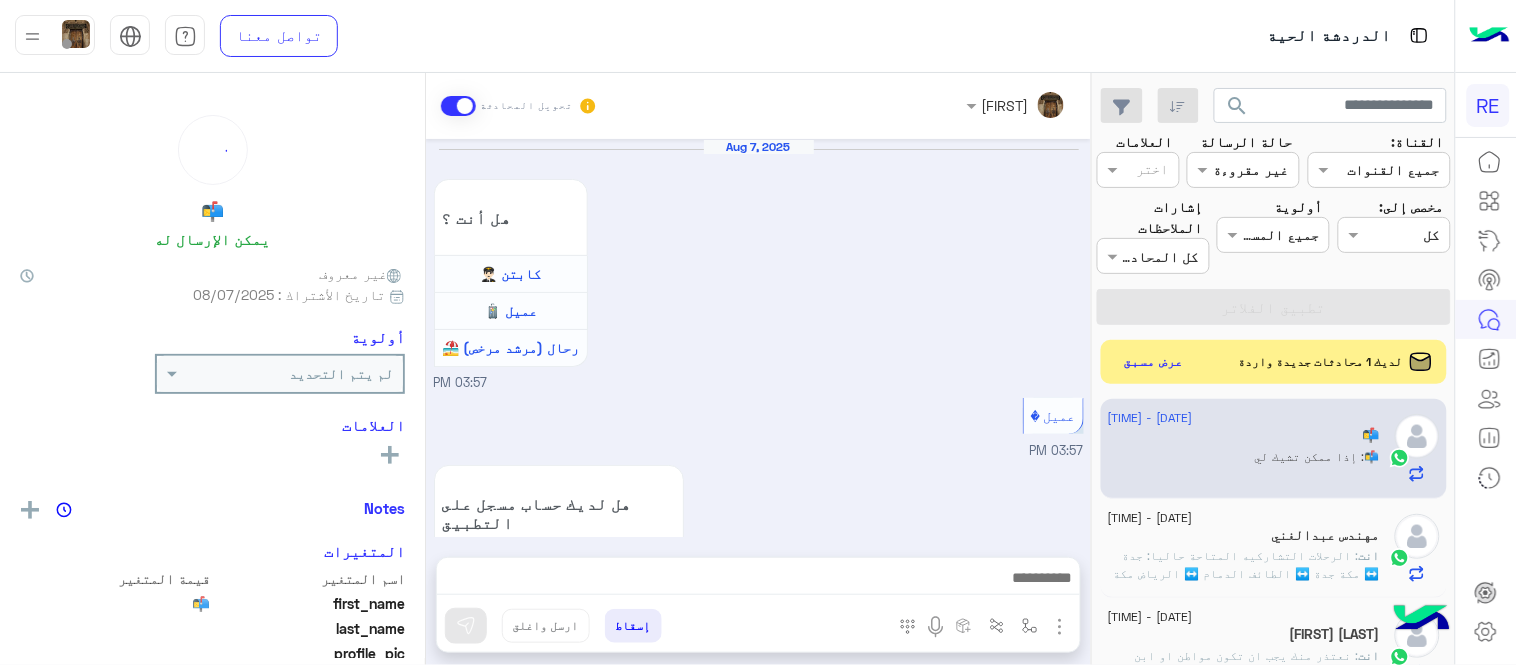 scroll, scrollTop: 610, scrollLeft: 0, axis: vertical 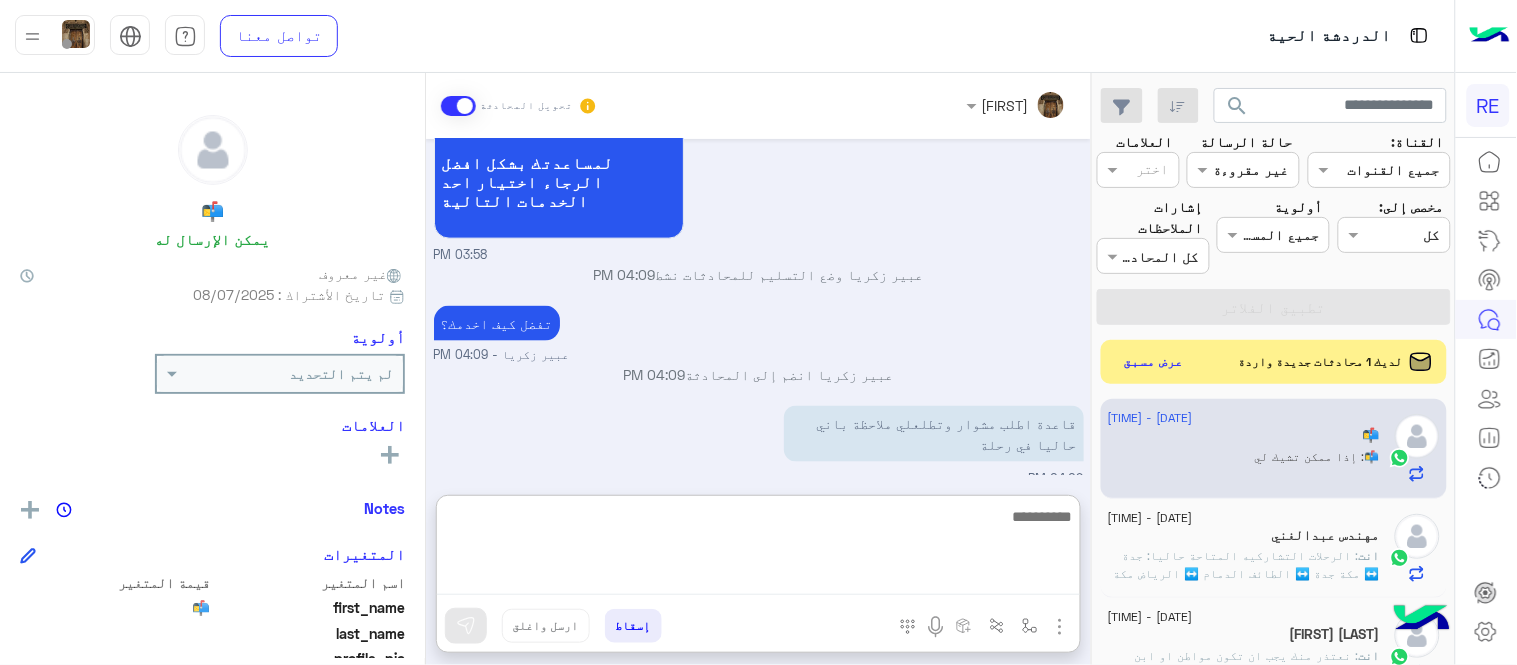 click at bounding box center [758, 550] 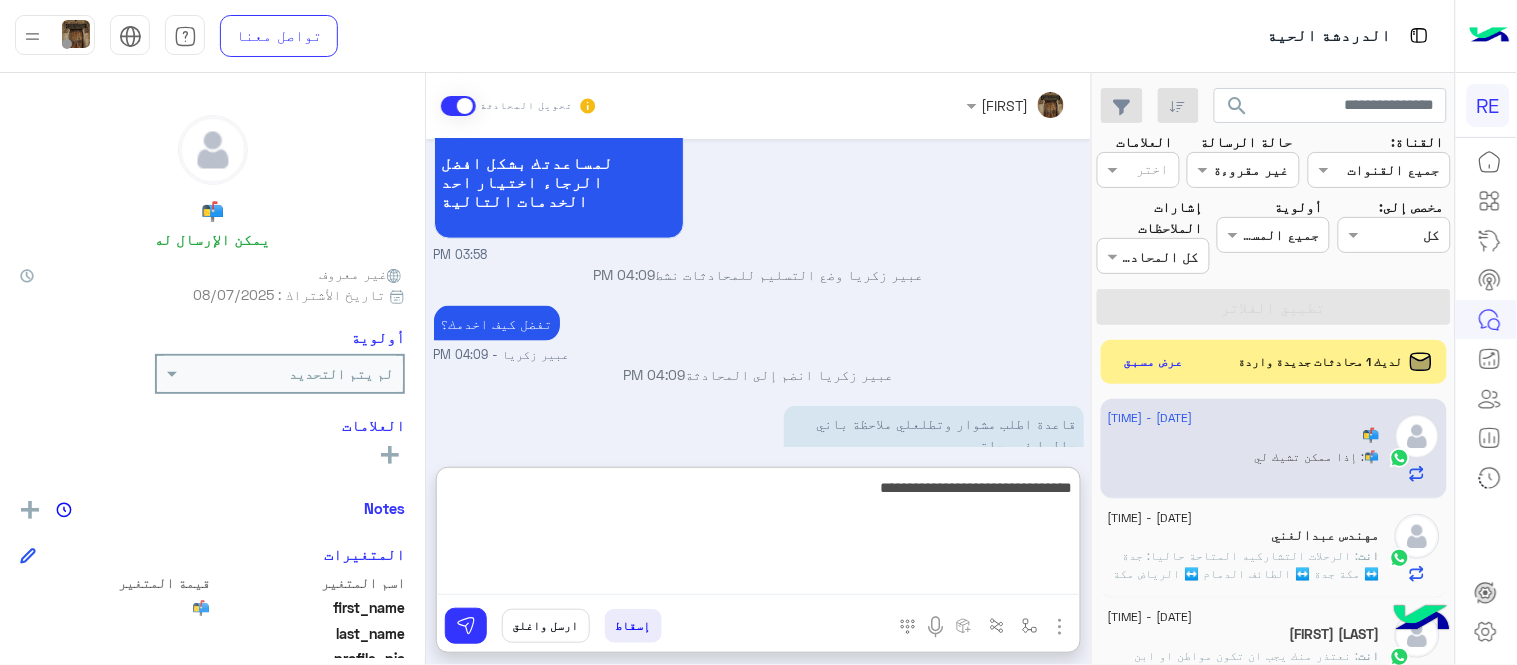 type on "**********" 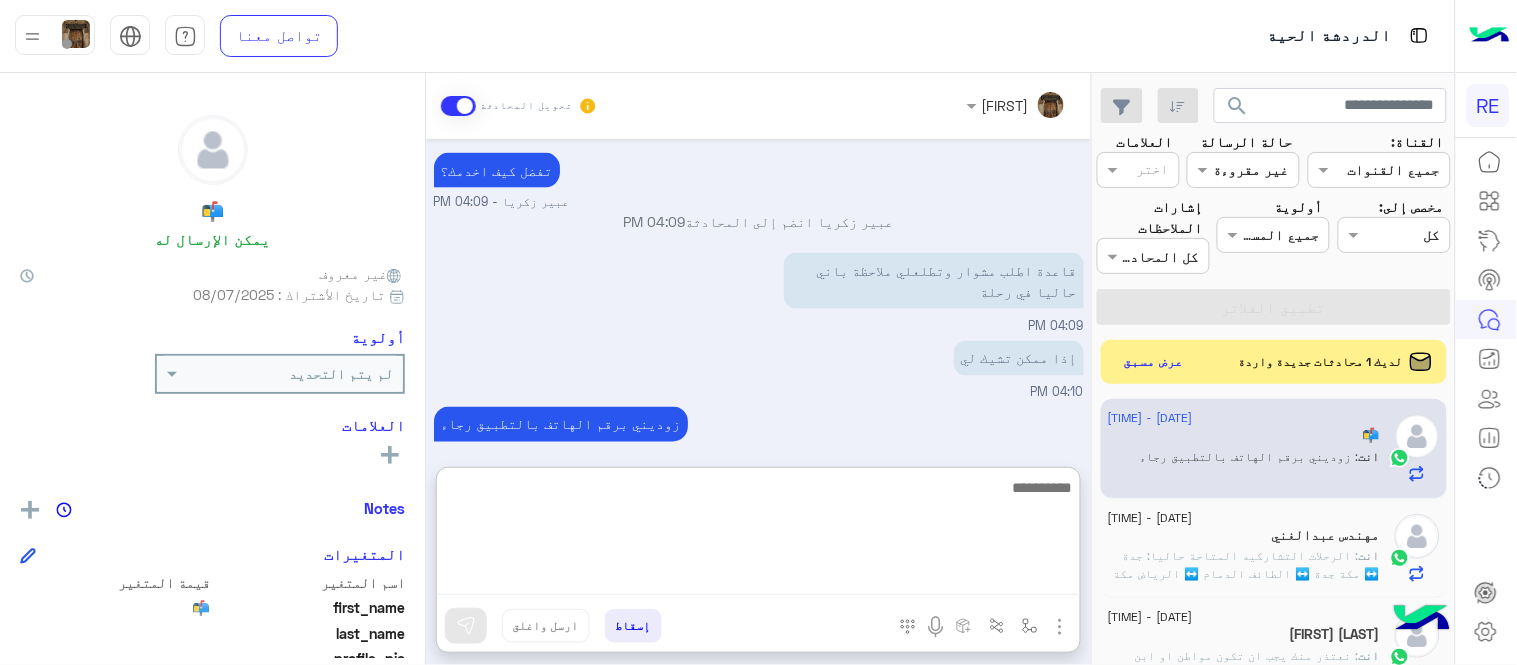 scroll, scrollTop: 830, scrollLeft: 0, axis: vertical 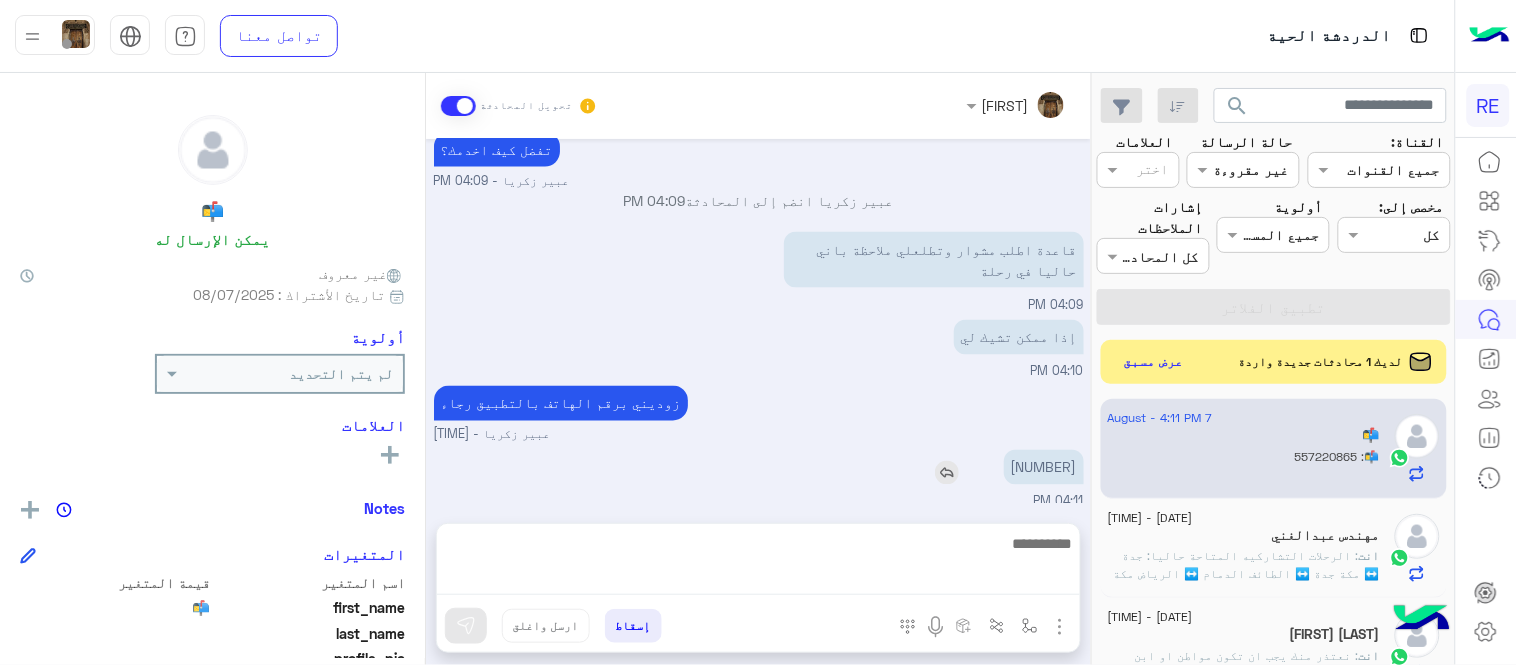 click on "Aug 7, 2025 هل أنت ؟ كابتن 👨🏻‍✈️ عميل 🧳 رحال (مرشد مرخص) 🏖️ 03:57 PM عميل 03:57 PM هل لديك حساب مسجل على التطبيق لا نعم 03:57 PM نعم 03:58 PM لمساعدتك بشكل افضل
الرجاء اختيار احد الخدمات التالية 03:58 PM عبير زكريا وضع التسليم للمحادثات نشط 04:09 PM تفضل كيف اخدمك؟ عبير زكريا - 04:09 PM عبير زكريا انضم إلى المحادثة 04:09 PM قاعدة اطلب مشوار وتطلعلي ملاحظة باني حاليا في رحلة 04:09 PM إذا ممكن تشيك لي 04:10 PM زوديني برقم الهاتف بالتطبيق رجاء عبير زكريا - 04:10 PM 557220865 04:11 PM" at bounding box center (758, 321) 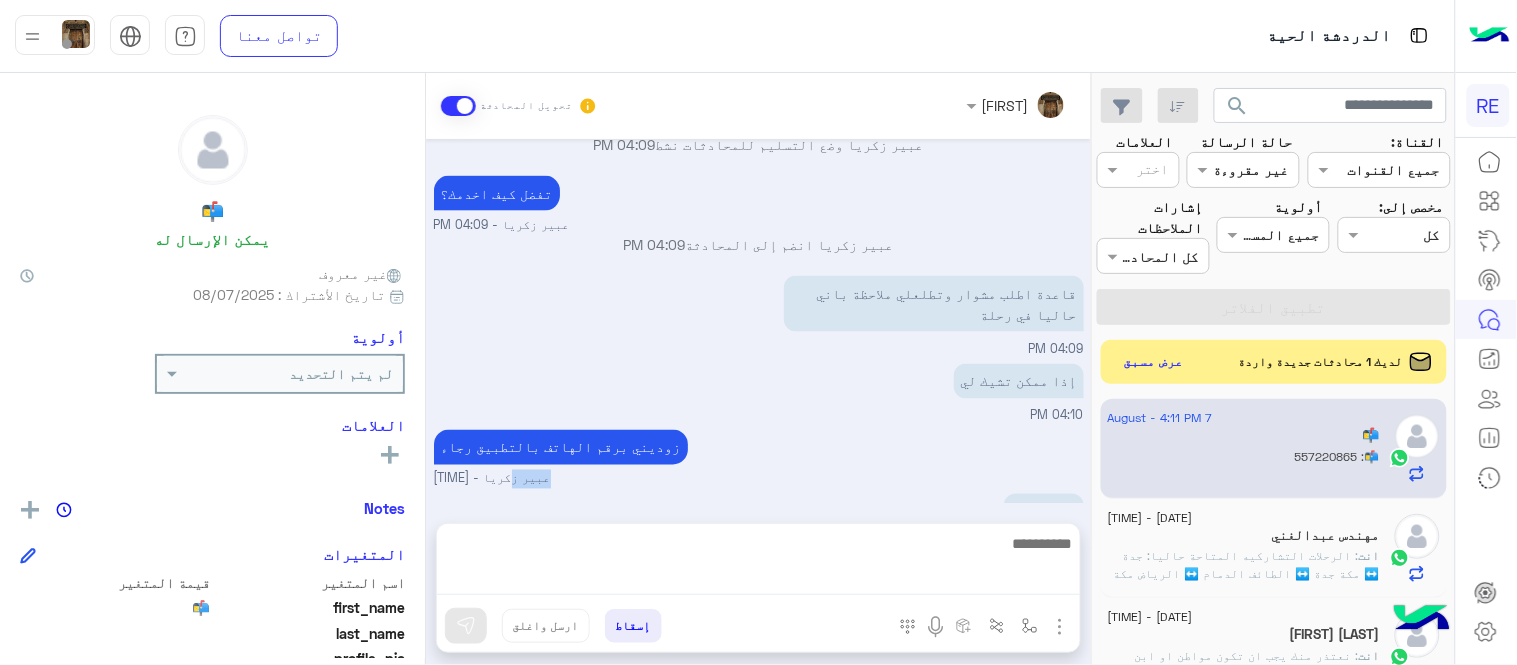 click on "زوديني برقم الهاتف بالتطبيق رجاء  [PERSON] -  [TIME]" at bounding box center [759, 457] 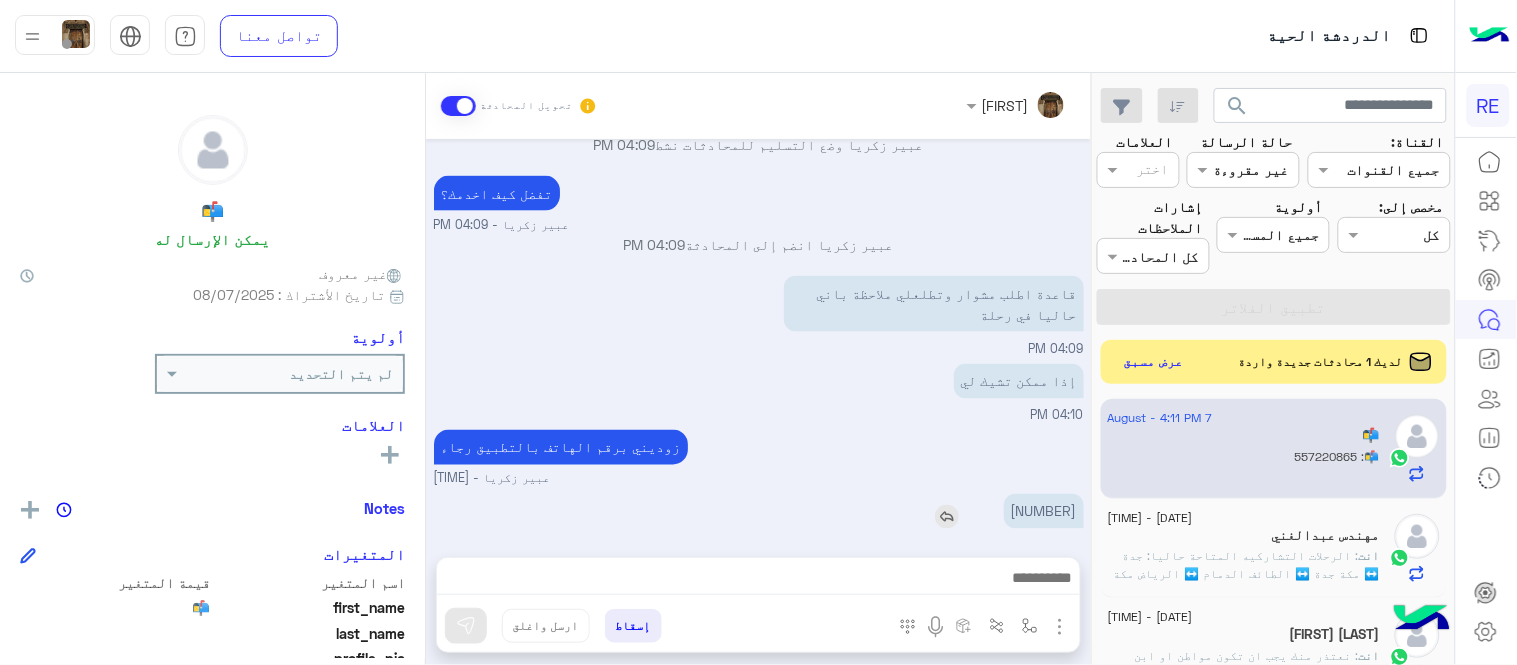 click on "[NUMBER]" at bounding box center (1044, 511) 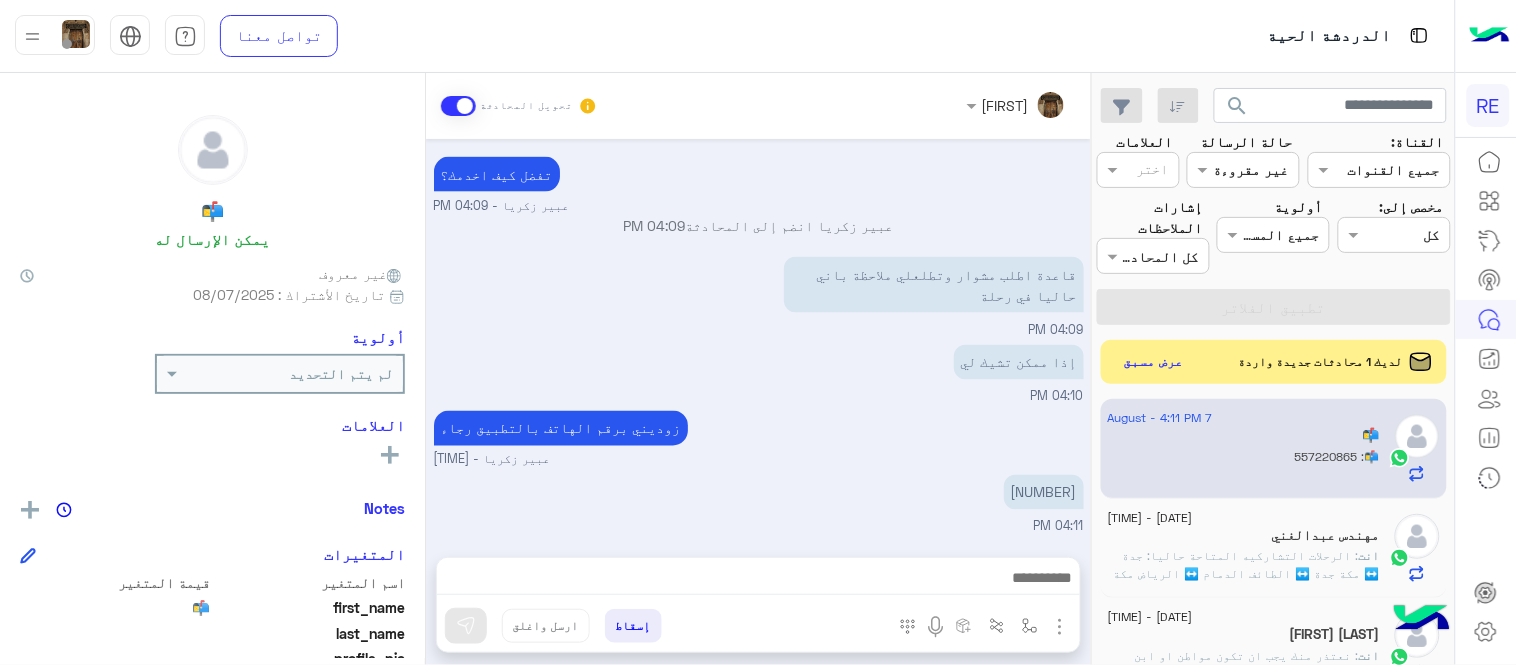 click at bounding box center (758, 580) 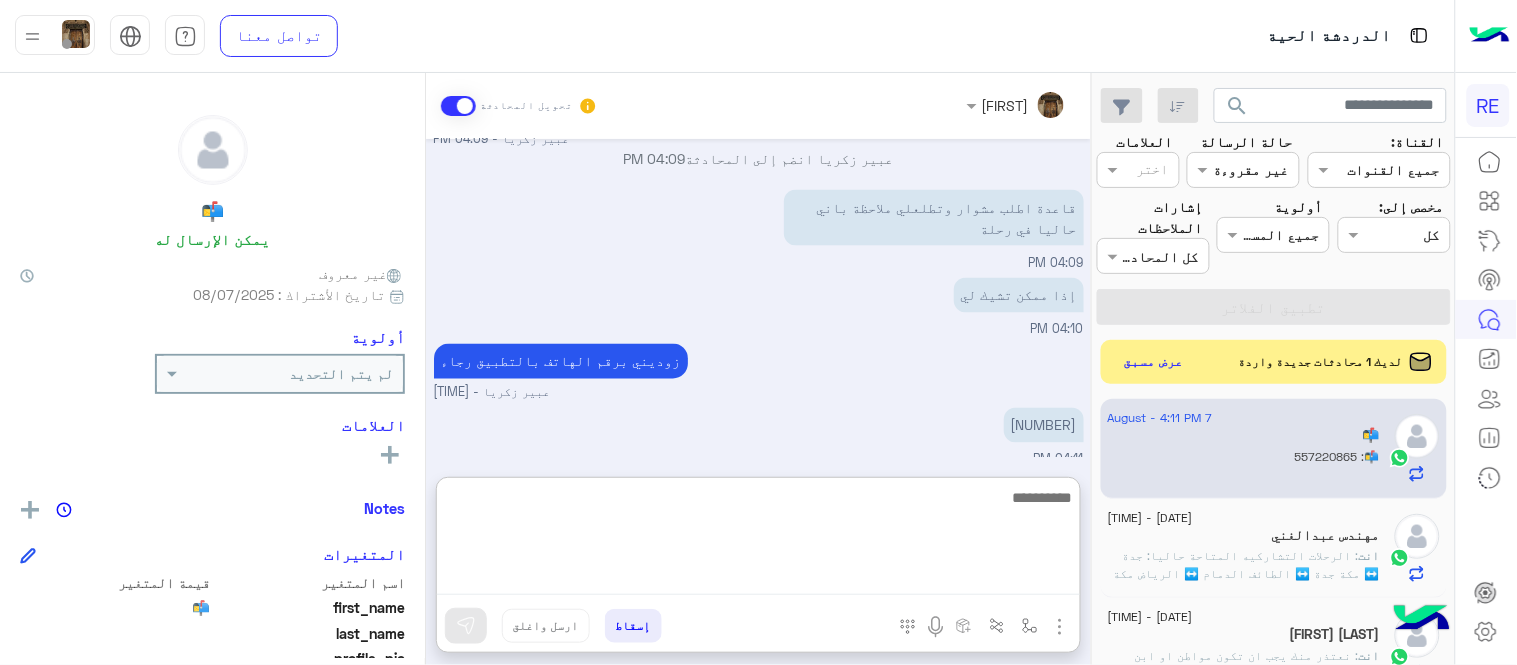 scroll, scrollTop: 830, scrollLeft: 0, axis: vertical 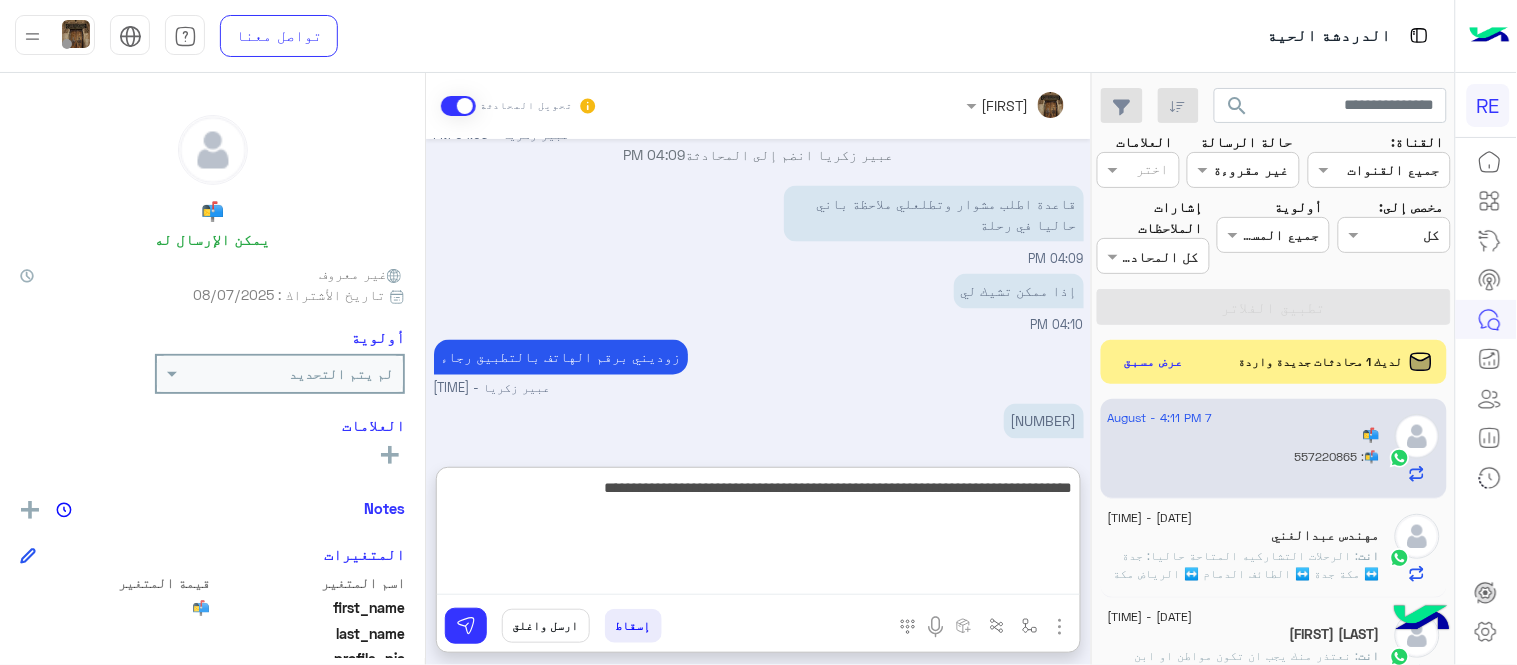 type on "**********" 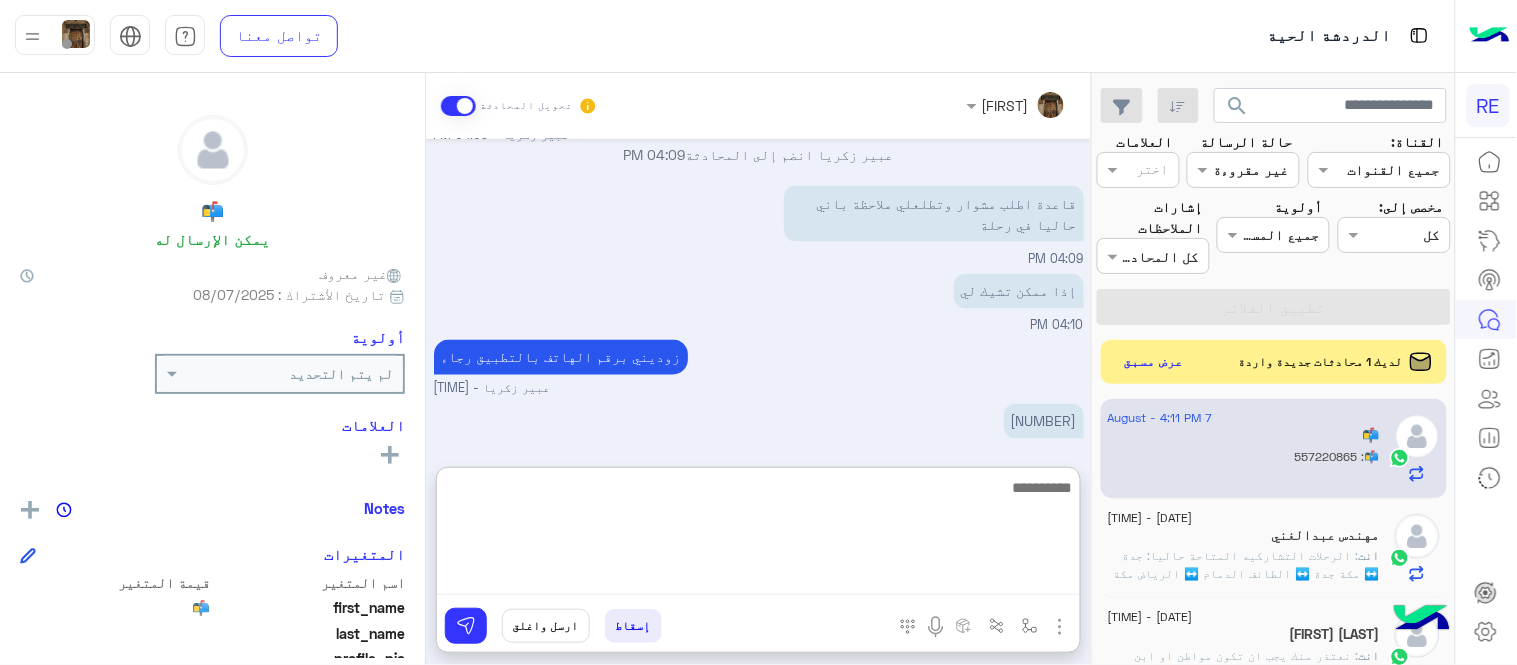 scroll, scrollTop: 914, scrollLeft: 0, axis: vertical 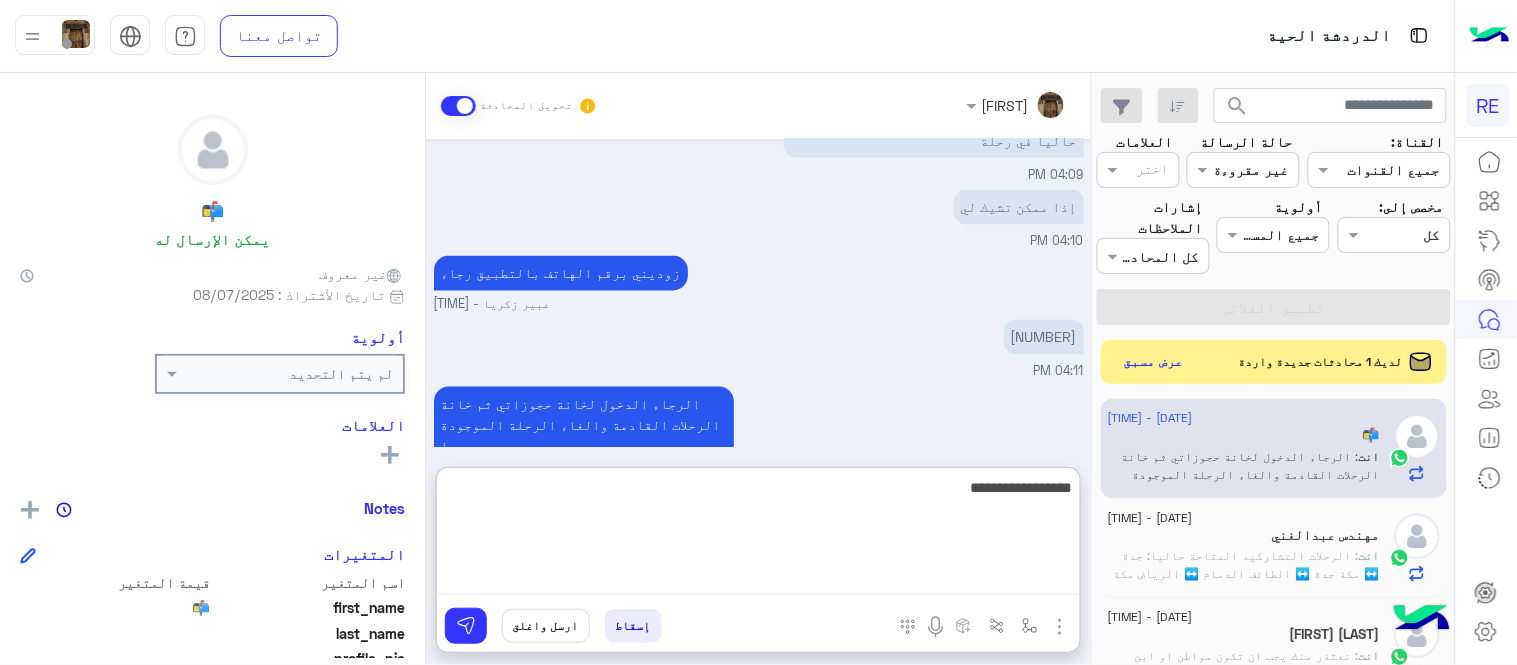 type on "**********" 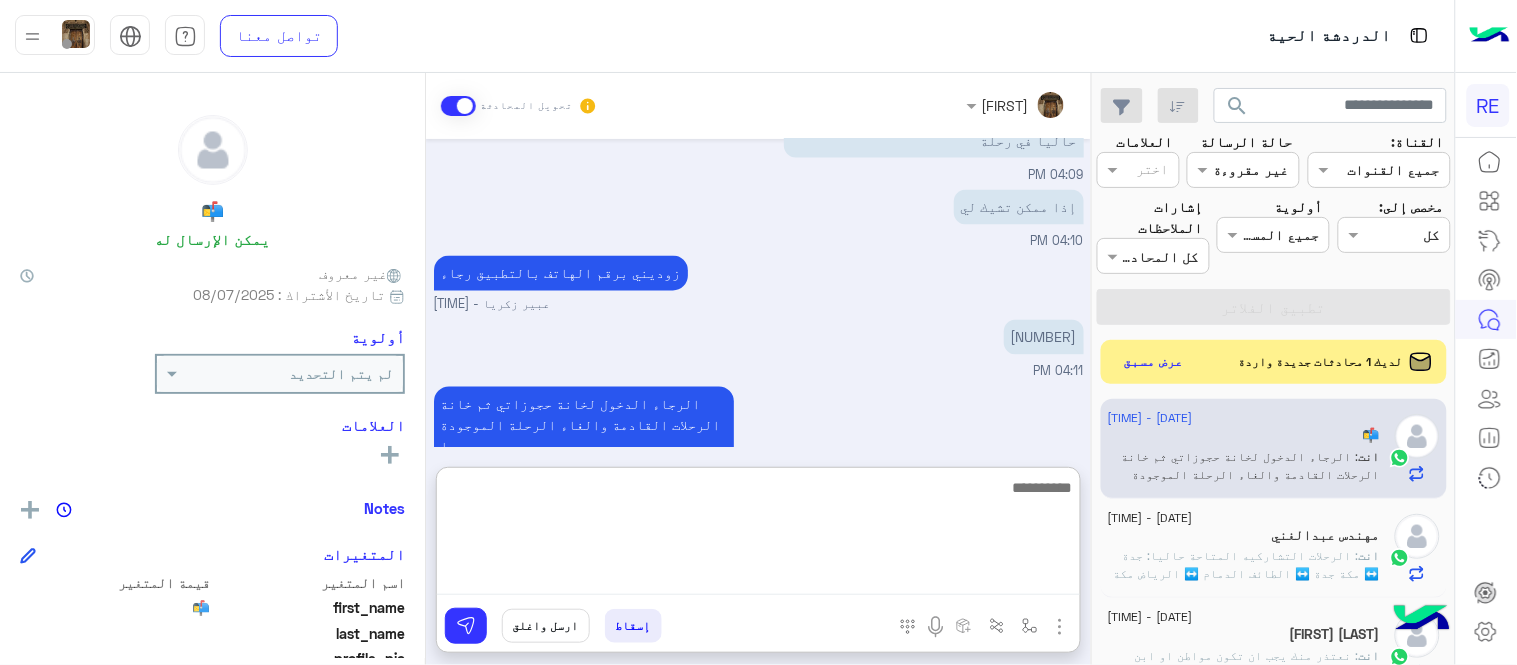 scroll, scrollTop: 977, scrollLeft: 0, axis: vertical 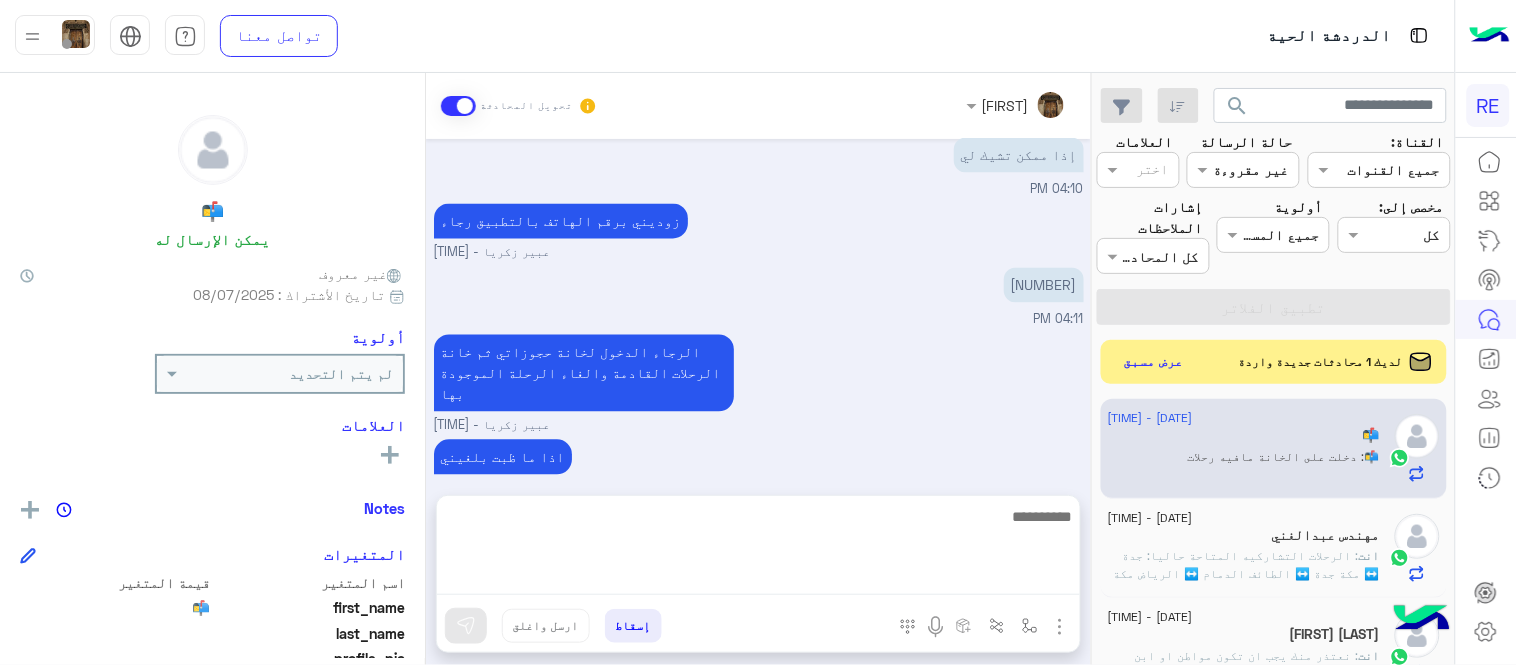 click on "Aug 7, 2025 هل أنت ؟ كابتن 👨🏻‍✈️ عميل 🧳 رحال (مرشد مرخص) 🏖️ 03:57 PM عميل 03:57 PM هل لديك حساب مسجل على التطبيق لا نعم 03:57 PM نعم 03:58 PM لمساعدتك بشكل افضل
الرجاء اختيار احد الخدمات التالية 03:58 PM عبير زكريا وضع التسليم للمحادثات نشط 04:09 PM تفضل كيف اخدمك؟ عبير زكريا - 04:09 PM عبير زكريا انضم إلى المحادثة 04:09 PM قاعدة اطلب مشوار وتطلعلي ملاحظة باني حاليا في رحلة 04:09 PM إذا ممكن تشيك لي 04:10 PM زوديني برقم الهاتف بالتطبيق رجاء عبير زكريا - 04:10 PM 557220865 04:11 PM الرجاء الدخول لخانة حجوزاتي ثم خانة الرحلات القادمة والغاء الرحلة الموجودة بها 04:13 PM" at bounding box center (758, 307) 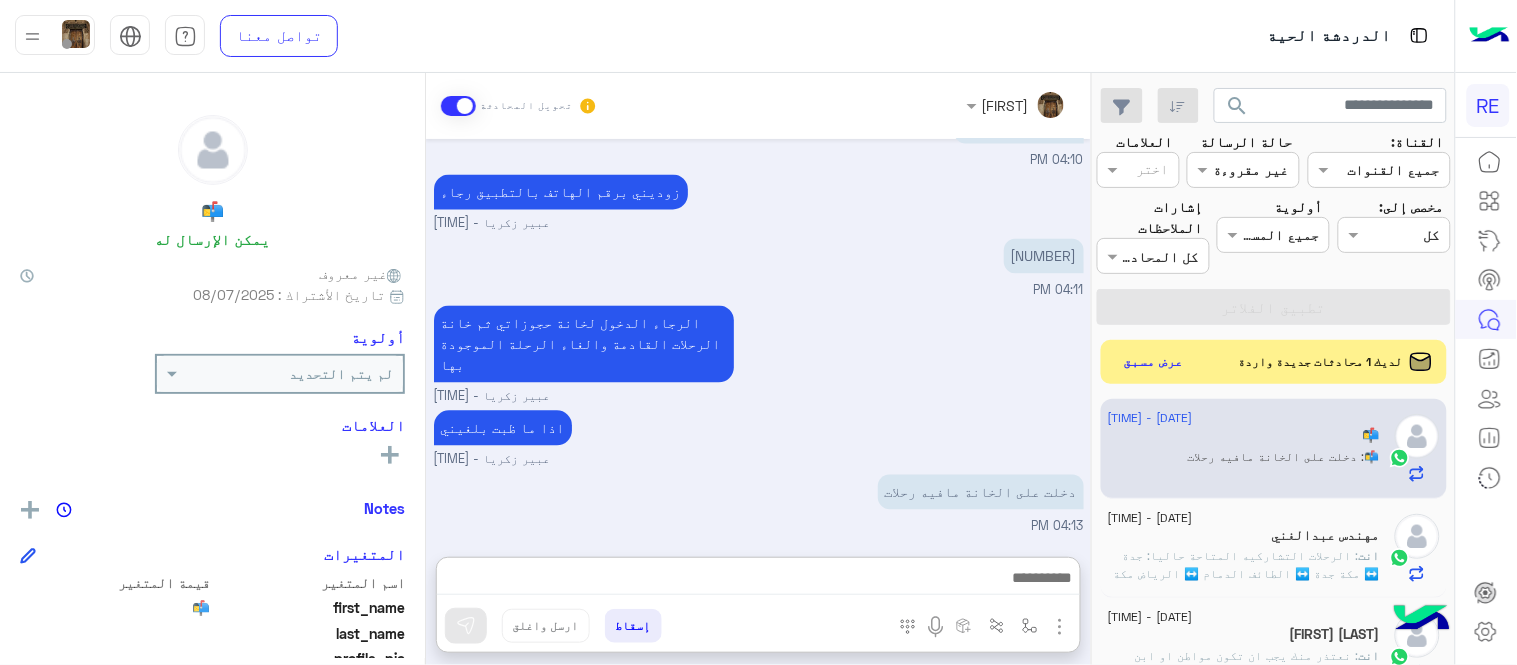 click at bounding box center [758, 580] 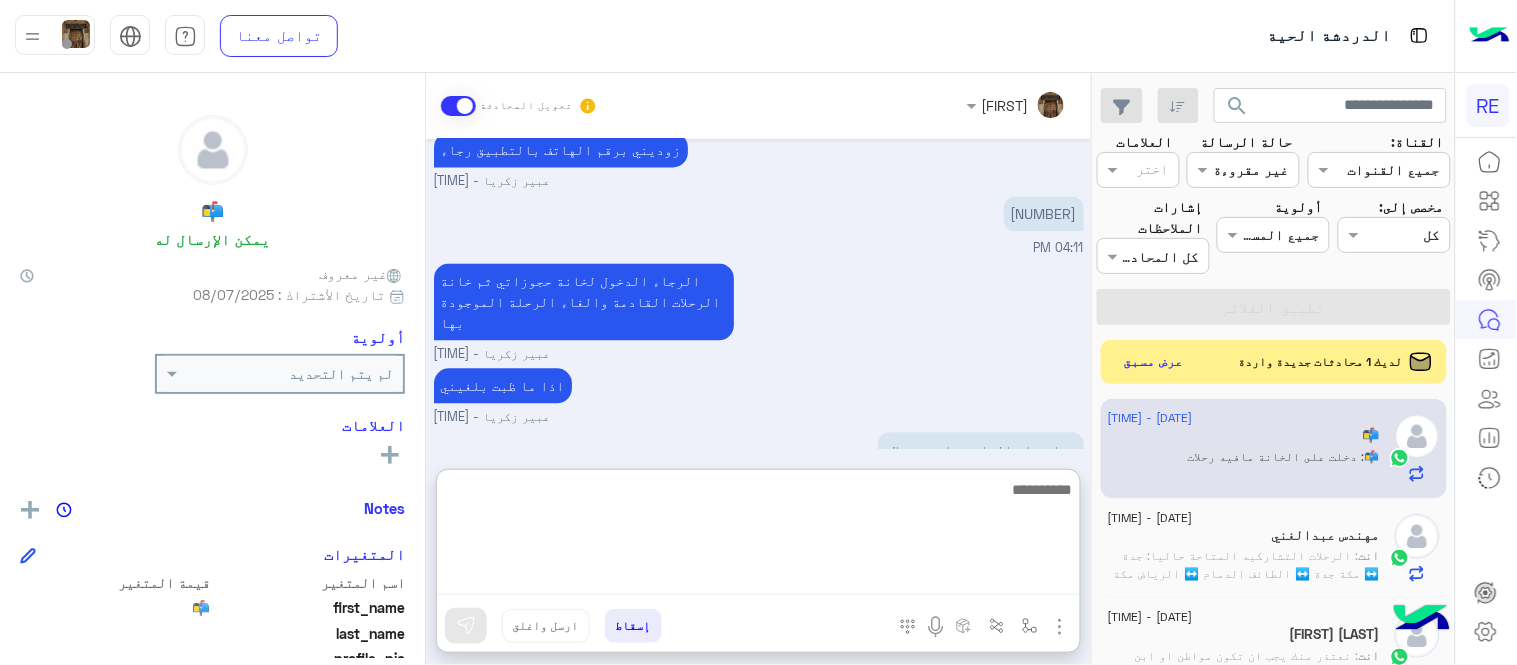 scroll, scrollTop: 1044, scrollLeft: 0, axis: vertical 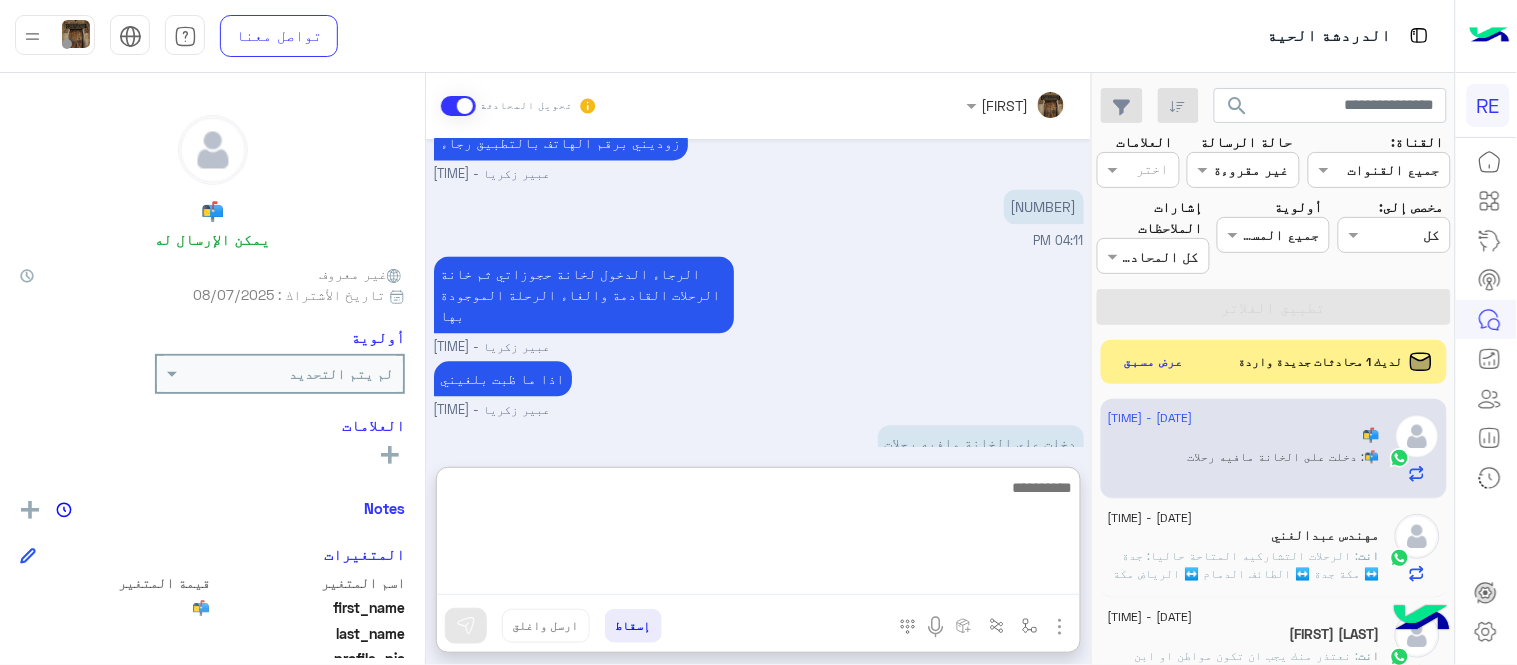 click at bounding box center (758, 535) 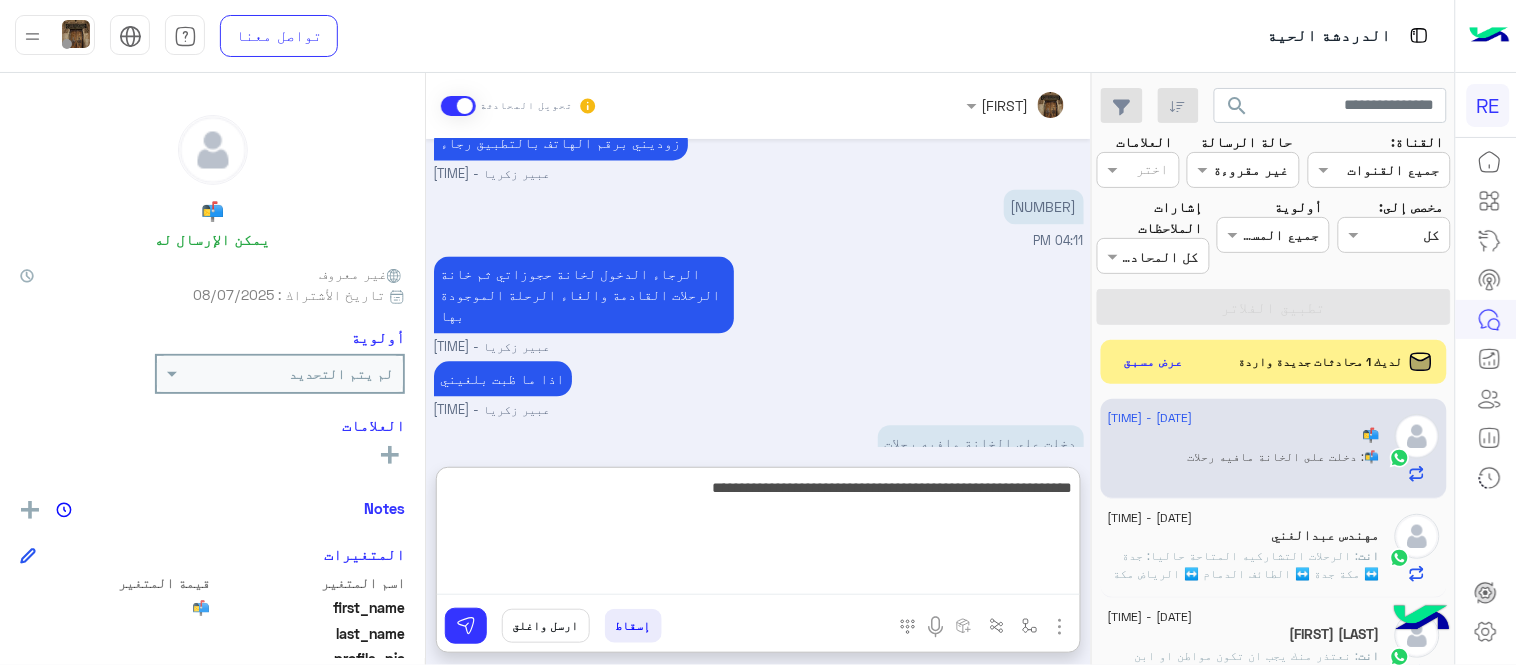 type on "**********" 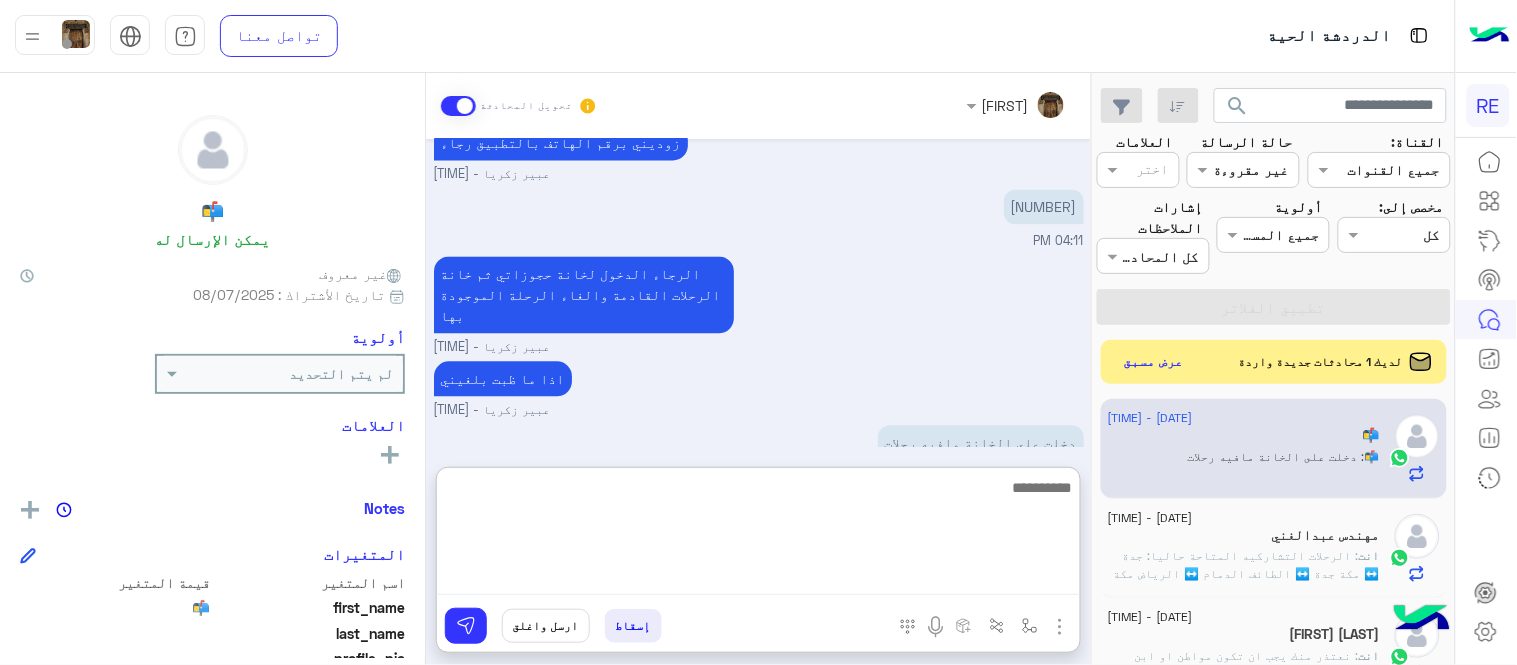 scroll, scrollTop: 1128, scrollLeft: 0, axis: vertical 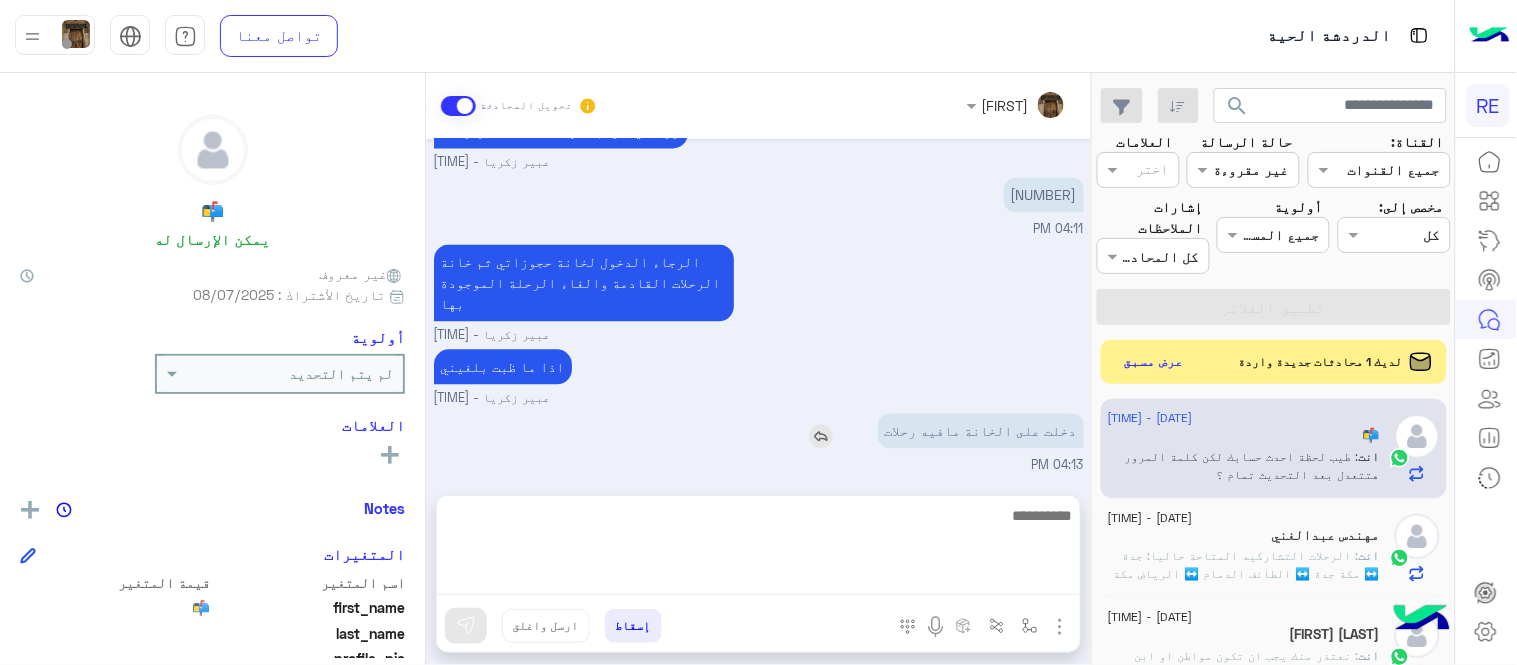 click on "Aug 7, 2025 هل أنت ؟ كابتن 👨🏻‍✈️ عميل 🧳 رحال (مرشد مرخص) 🏖️ 03:57 PM عميل 03:57 PM هل لديك حساب مسجل على التطبيق لا نعم 03:57 PM نعم 03:58 PM لمساعدتك بشكل افضل
الرجاء اختيار احد الخدمات التالية 03:58 PM عبير زكريا وضع التسليم للمحادثات نشط 04:09 PM تفضل كيف اخدمك؟ عبير زكريا - 04:09 PM عبير زكريا انضم إلى المحادثة 04:09 PM قاعدة اطلب مشوار وتطلعلي ملاحظة باني حاليا في رحلة 04:09 PM إذا ممكن تشيك لي 04:10 PM زوديني برقم الهاتف بالتطبيق رجاء عبير زكريا - 04:10 PM 557220865 04:11 PM الرجاء الدخول لخانة حجوزاتي ثم خانة الرحلات القادمة والغاء الرحلة الموجودة بها 04:13 PM" at bounding box center (758, 307) 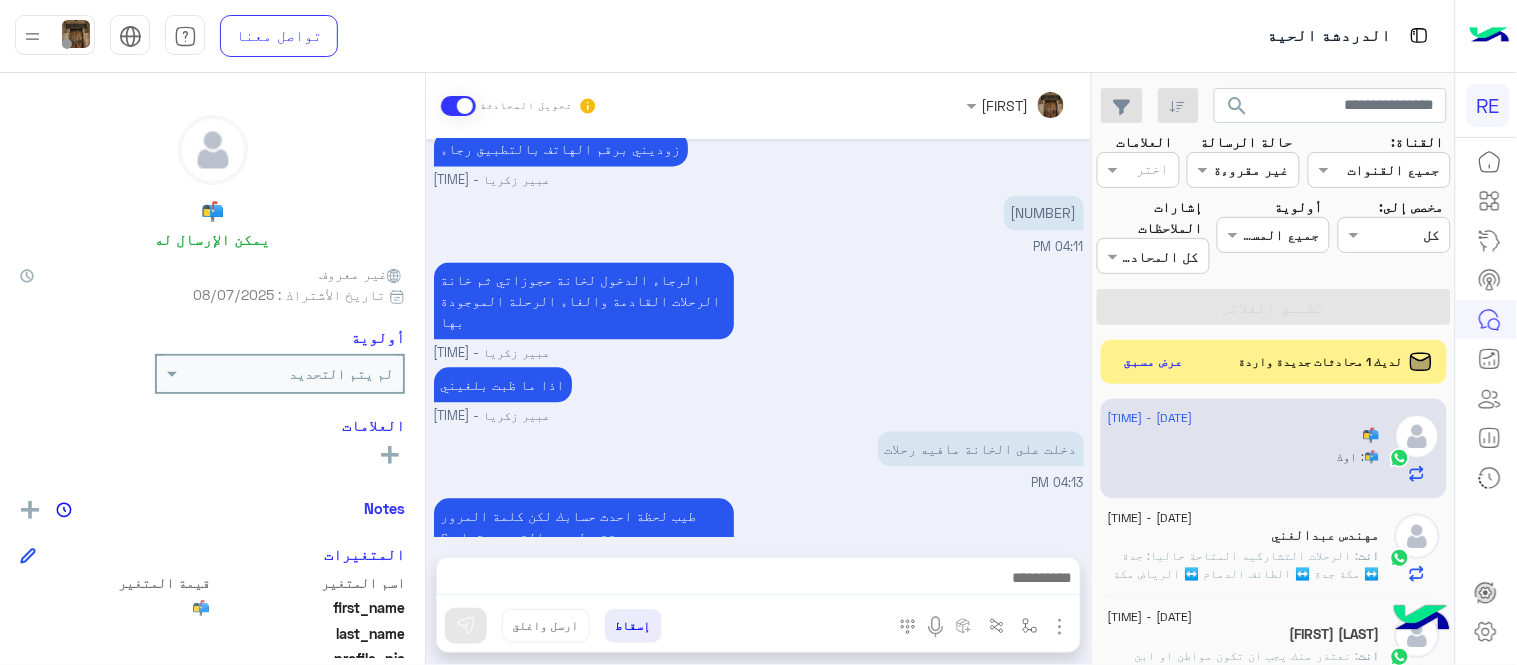scroll, scrollTop: 1105, scrollLeft: 0, axis: vertical 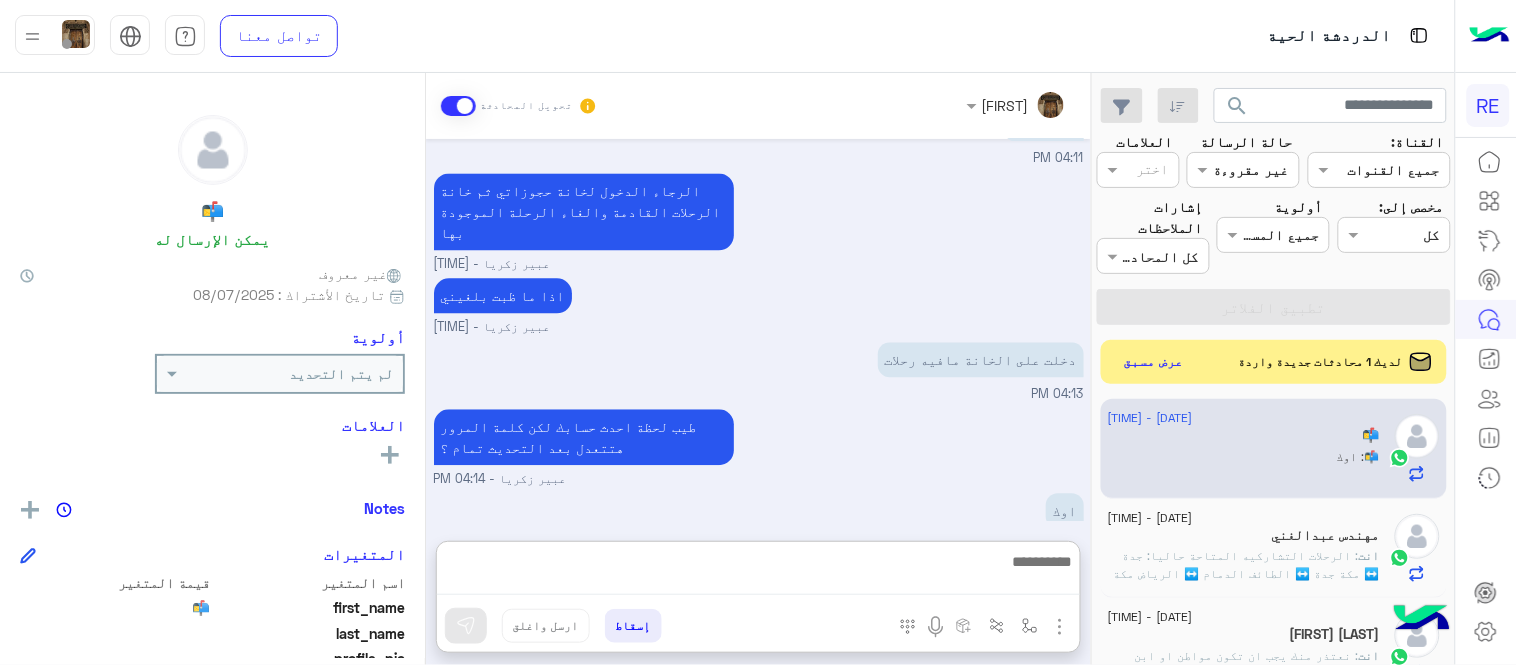 click at bounding box center (758, 572) 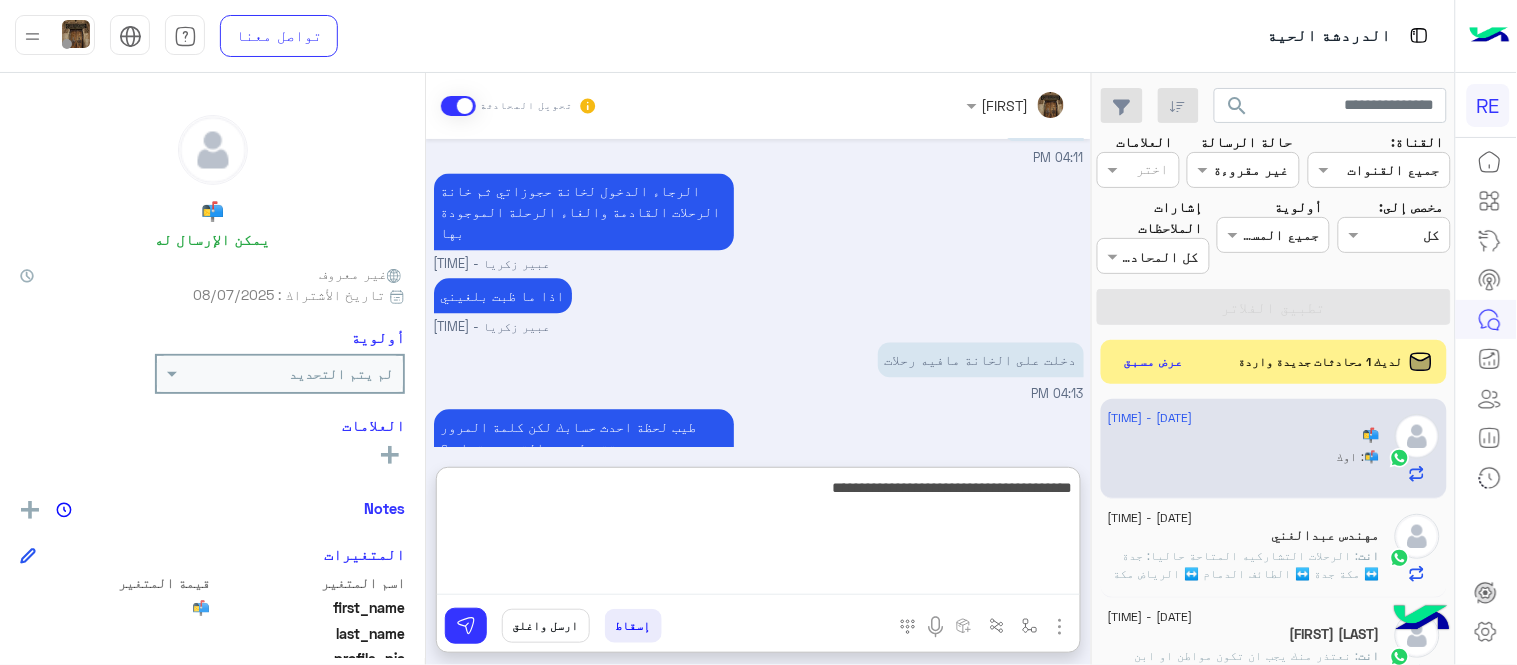 type on "**********" 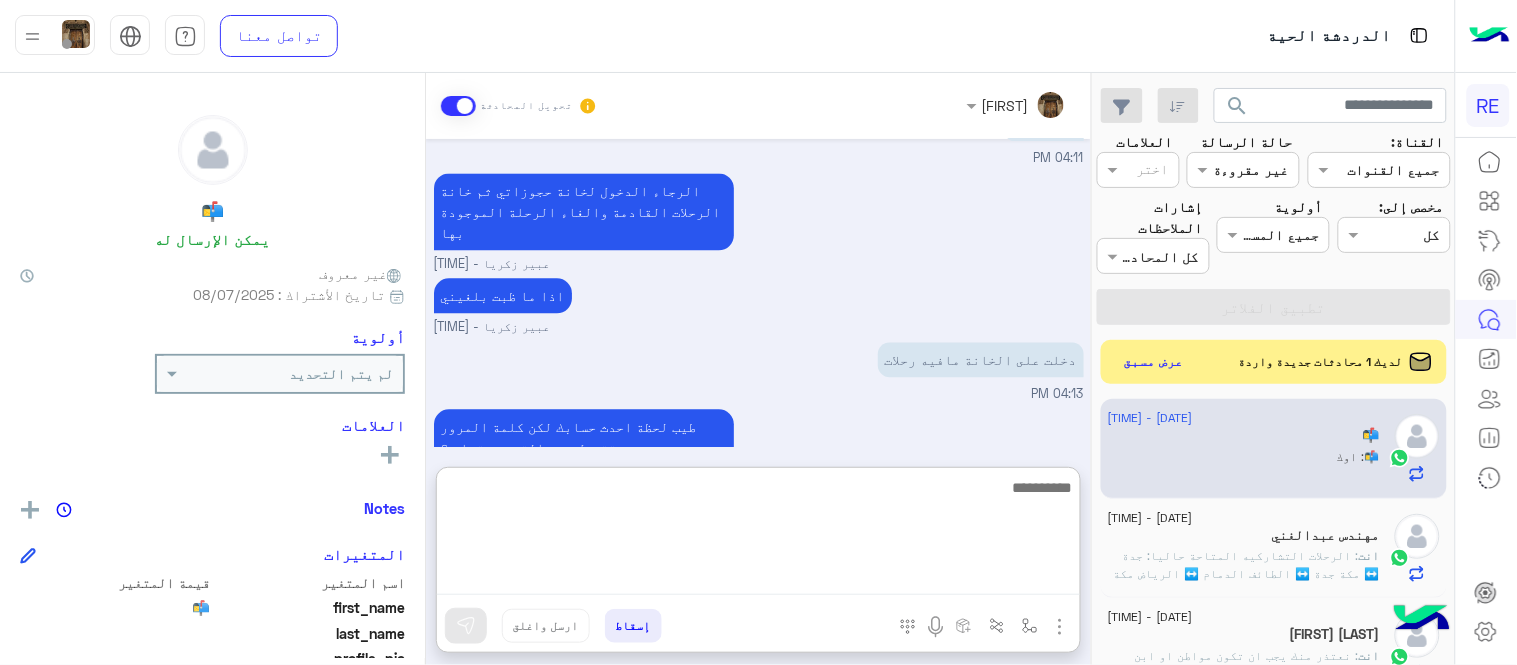scroll, scrollTop: 1258, scrollLeft: 0, axis: vertical 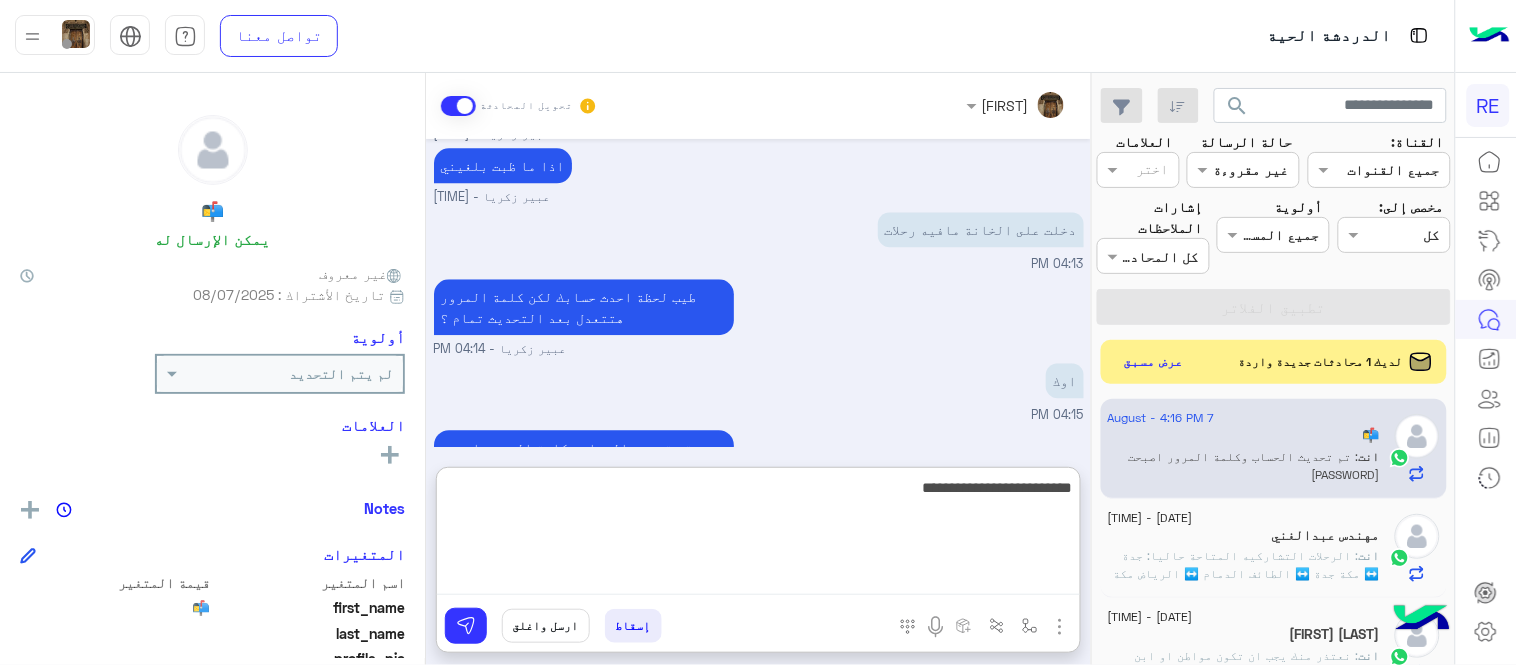 type on "**********" 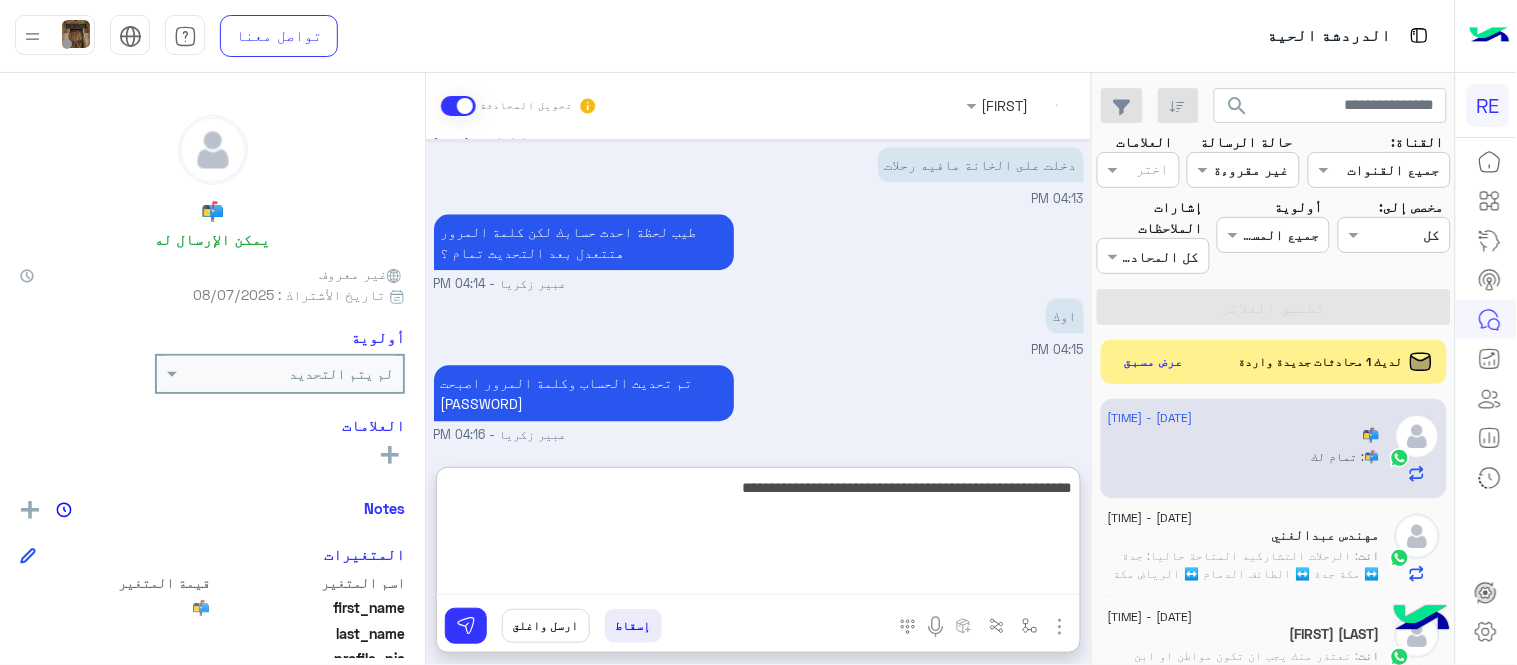 scroll, scrollTop: 1388, scrollLeft: 0, axis: vertical 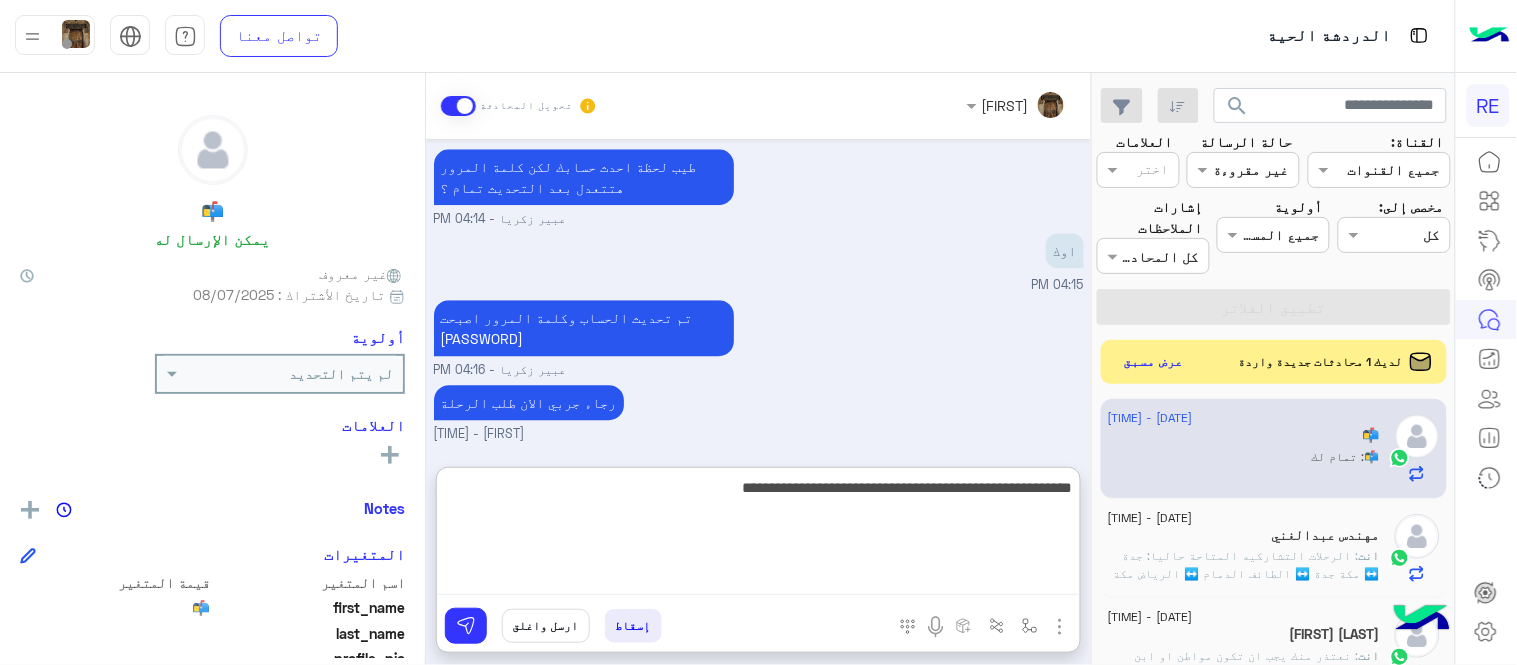 click on "**********" at bounding box center (758, 535) 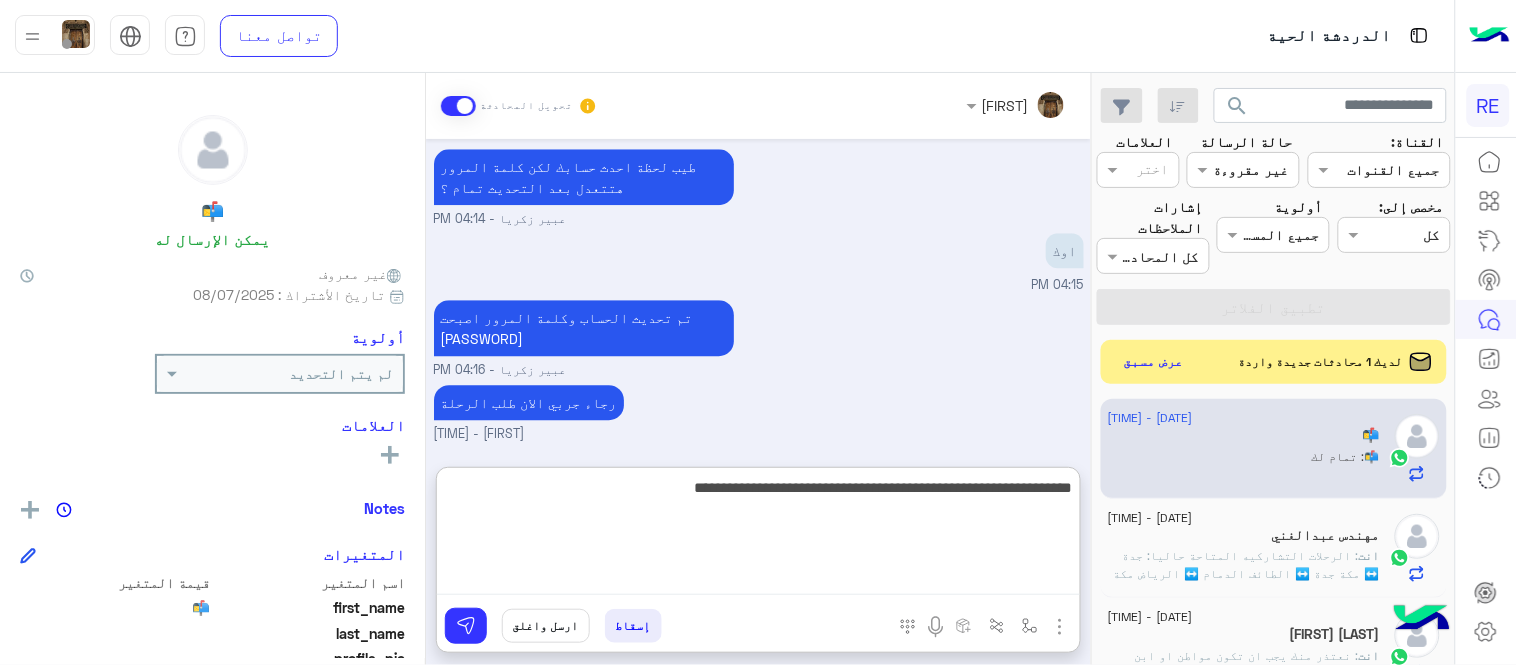 click on "**********" at bounding box center [758, 535] 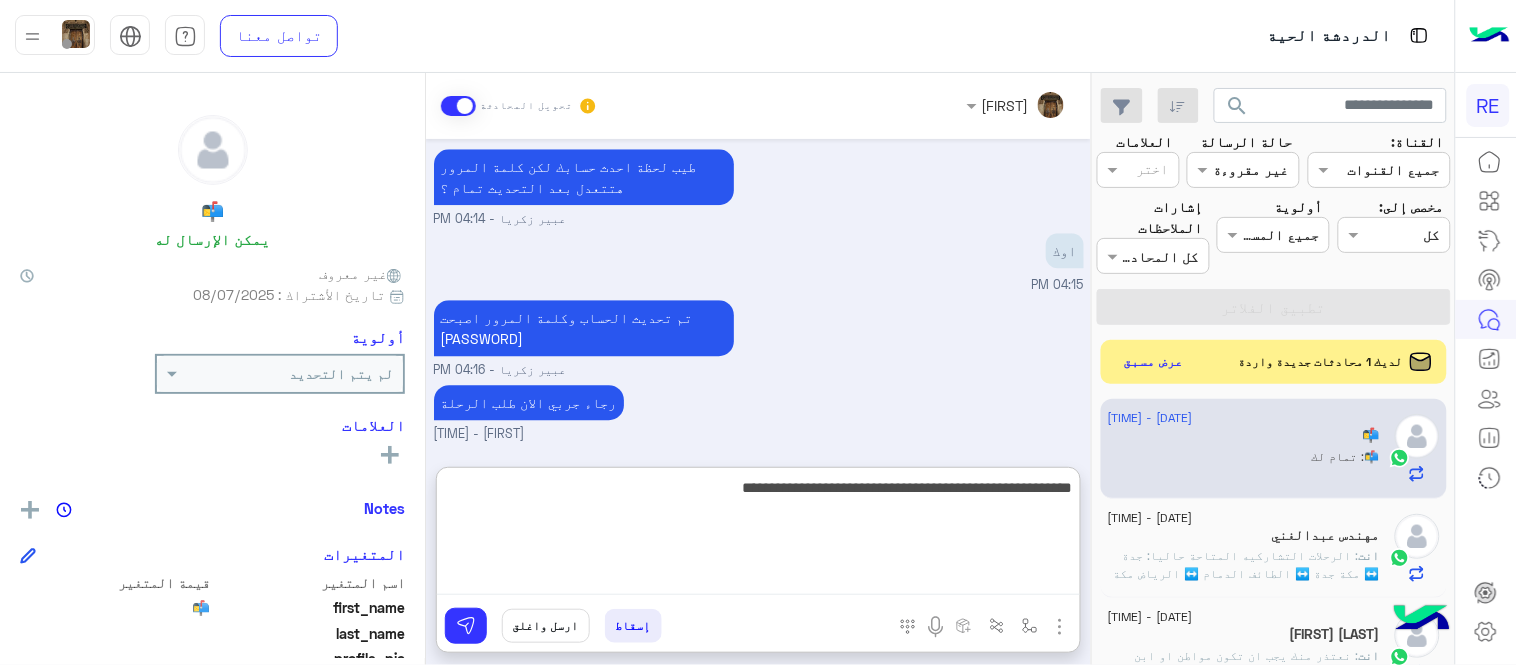 type on "**********" 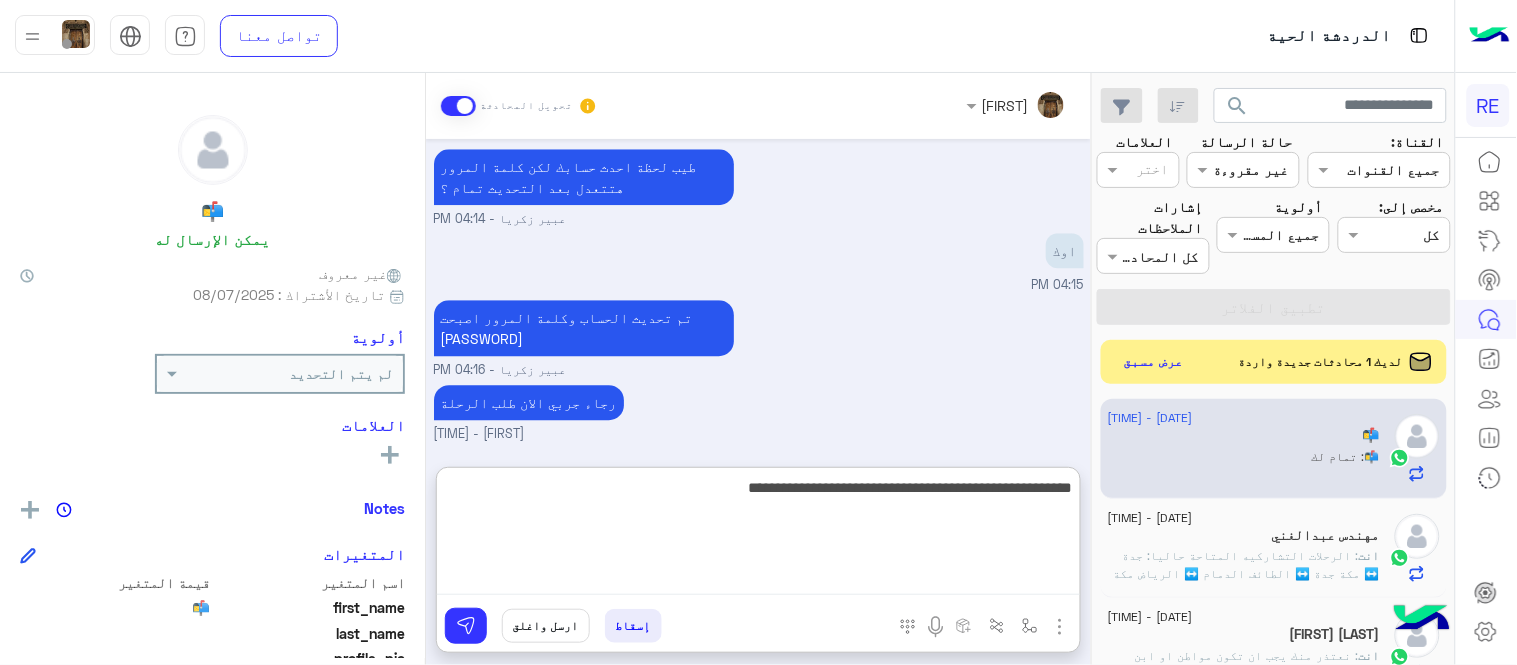 type 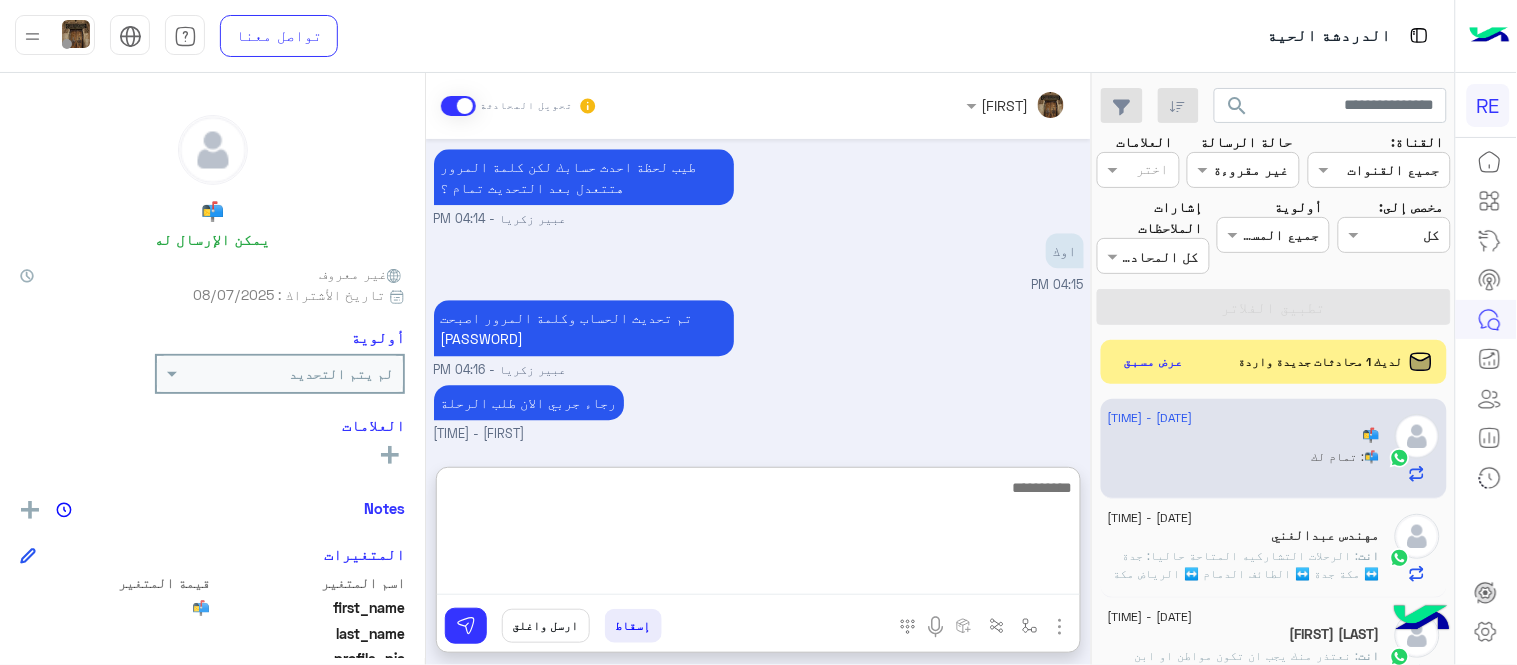 scroll, scrollTop: 1473, scrollLeft: 0, axis: vertical 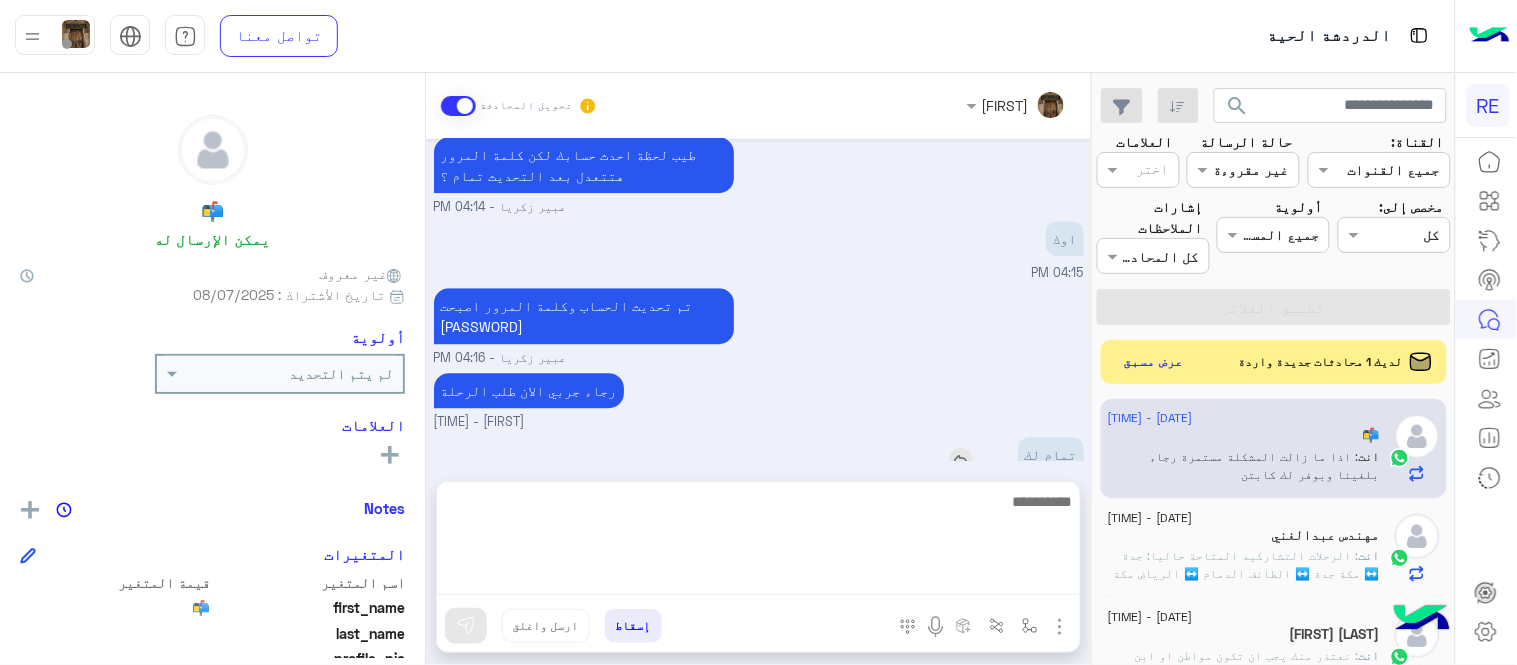 click on "[DATE] هل أنت ؟ كابتن 👨🏻‍✈️ عميل 🧳 رحال (مرشد مرخص) 🏖️ [TIME] عميل  [TIME] هل لديك حساب مسجل على التطبيق لا نعم [TIME] نعم [TIME] لمساعدتك بشكل افضل
الرجاء اختيار احد الخدمات التالية [TIME] [NAME] وضع التسليم للمحادثات نشط [TIME] تفضل كيف اخدمك؟ [NAME] - [TIME] [NAME] انضم إلى المحادثة [TIME] قاعدة اطلب مشوار وتطلعلي ملاحظة باني حاليا في رحلة [TIME] إذا ممكن تشيك لي [TIME] زوديني برقم الهاتف بالتطبيق رجاء [NAME] - [TIME] [PHONE] [TIME] الرجاء الدخول لخانة حجوزاتي ثم خانة الرحلات القادمة والغاء الرحلة الموجودة بها [TIME] اوك" at bounding box center [758, 300] 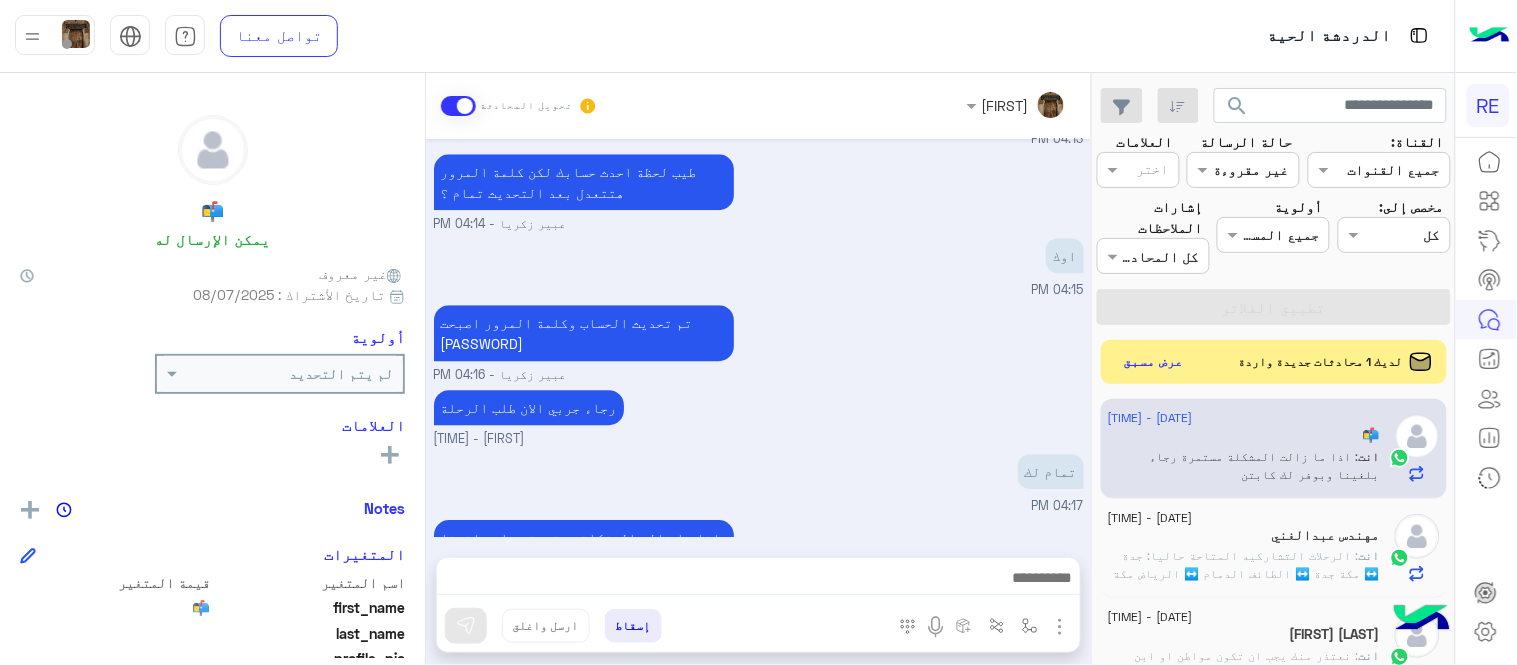 click on ": الرحلات التشاركيه المتاحة حاليا:
جدة ↔️ مكة
جدة ↔️ الطائف
الدمام ↔️ الرياض
مكة ↔️ الطائف" 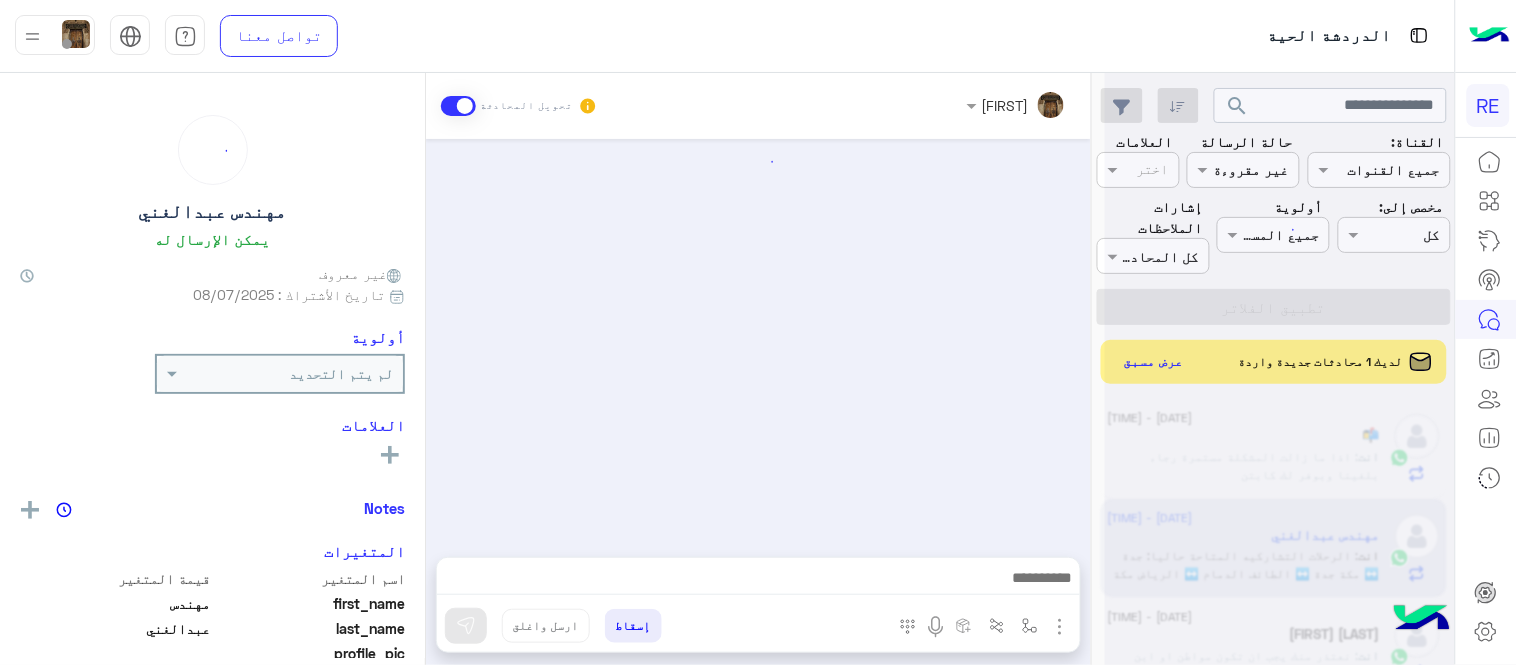 scroll, scrollTop: 425, scrollLeft: 0, axis: vertical 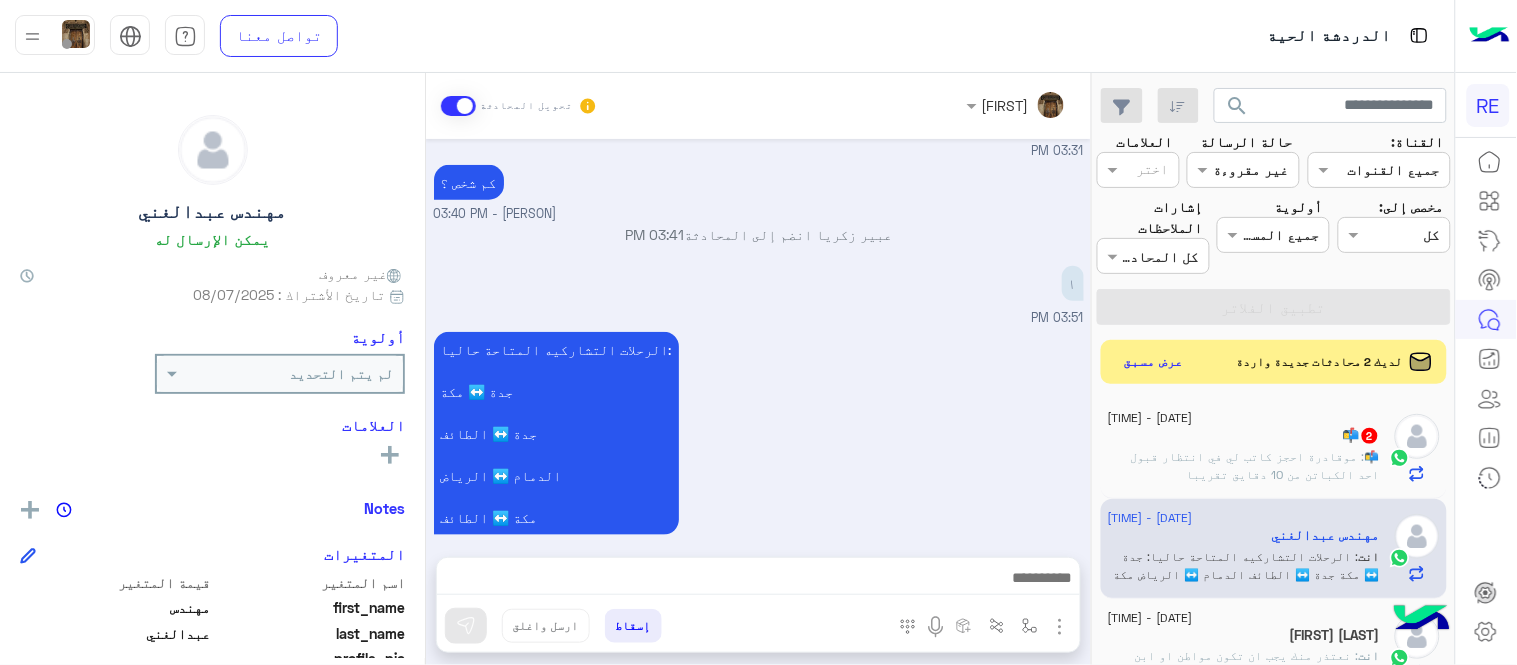 click on ": موقادرة احجز كاتب لي في انتظار قبول احد الكباتن من 10 دقايق تقريبا" 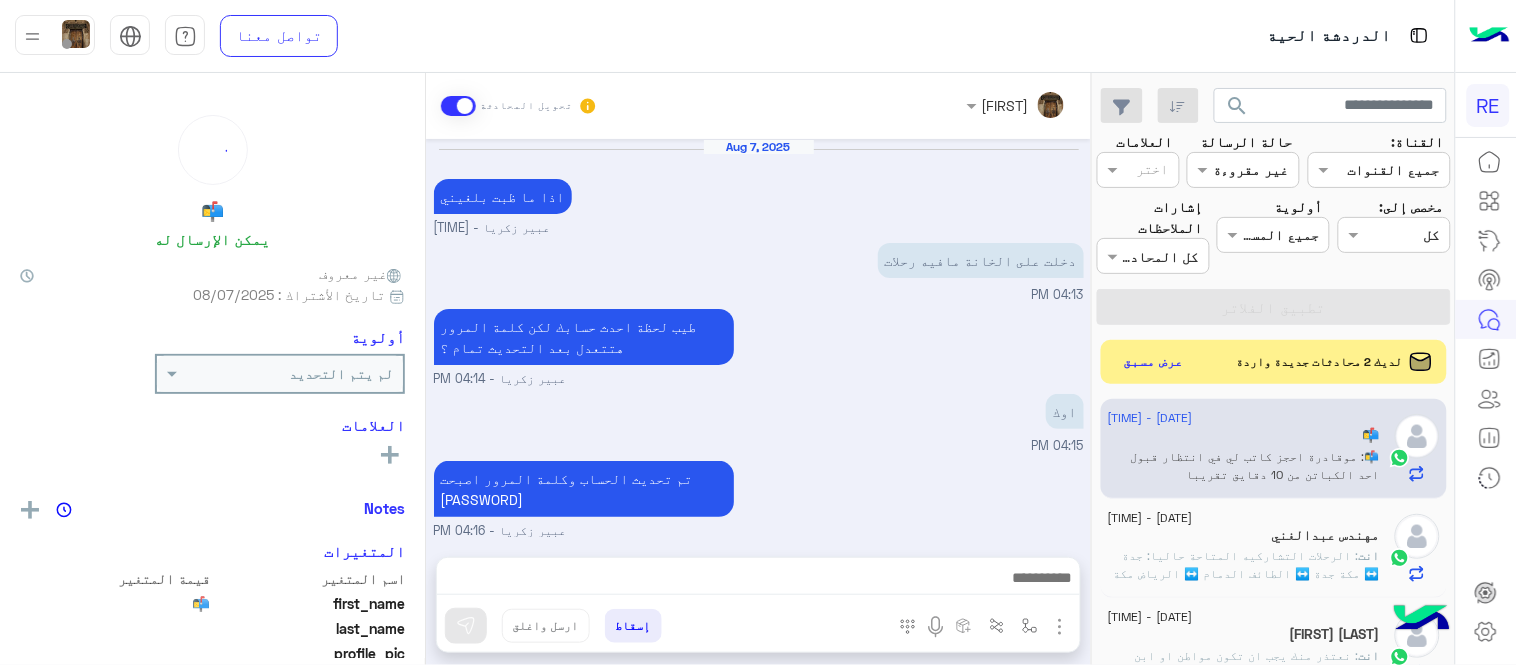 scroll, scrollTop: 351, scrollLeft: 0, axis: vertical 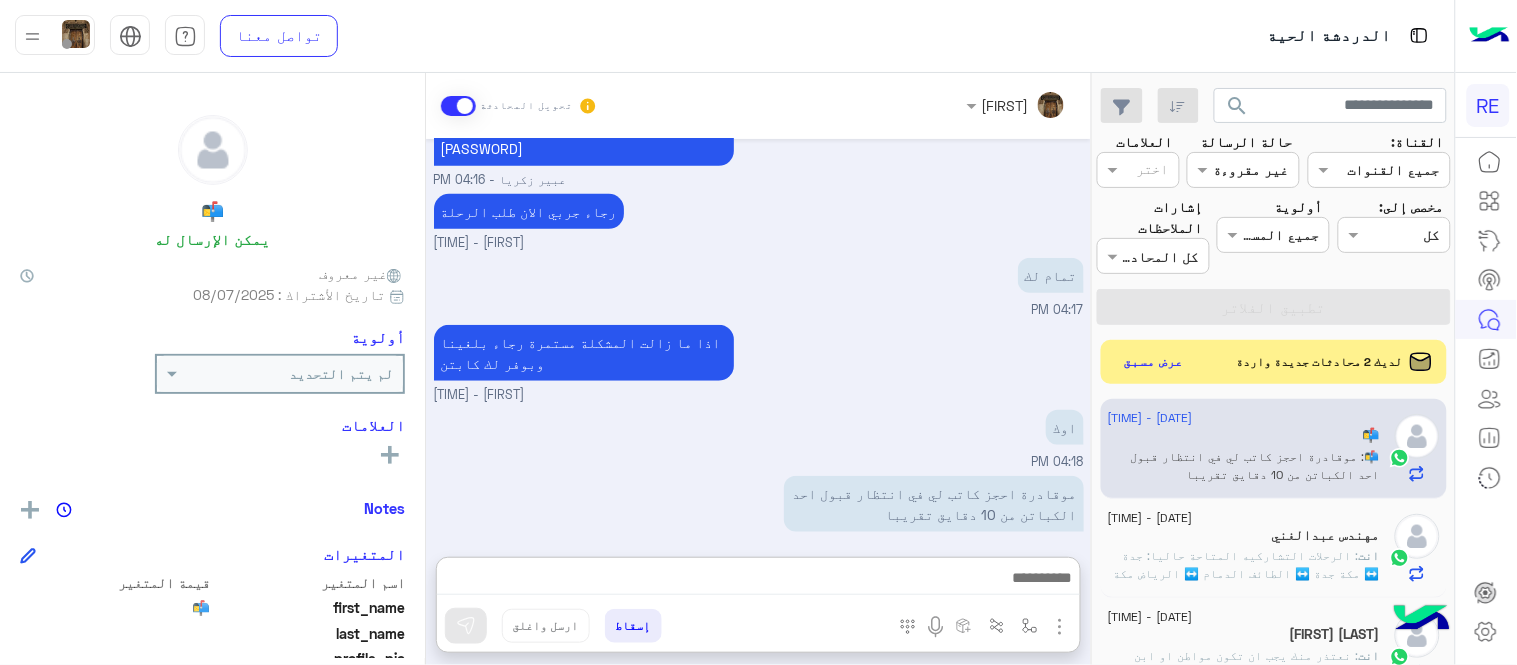 click at bounding box center (758, 580) 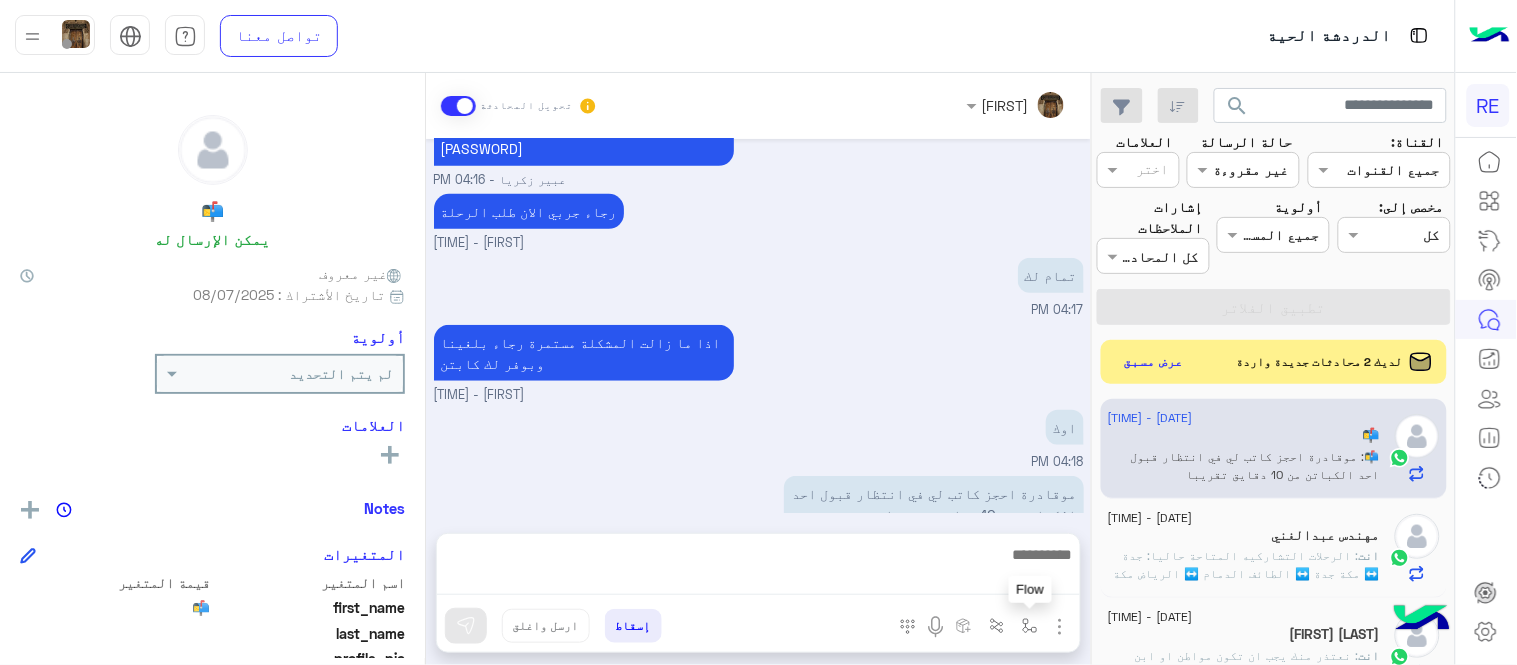 click at bounding box center [1030, 626] 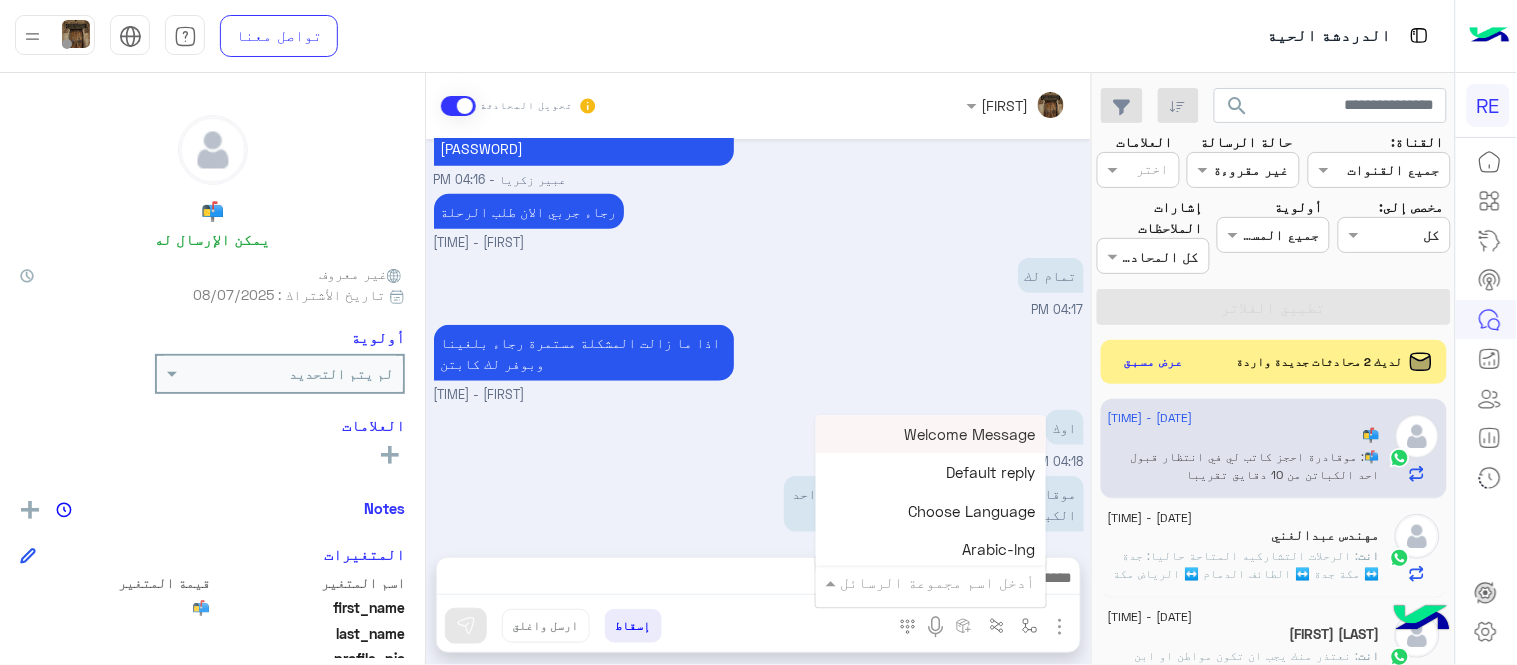 click on "أدخل اسم مجموعة الرسائل" at bounding box center [931, 582] 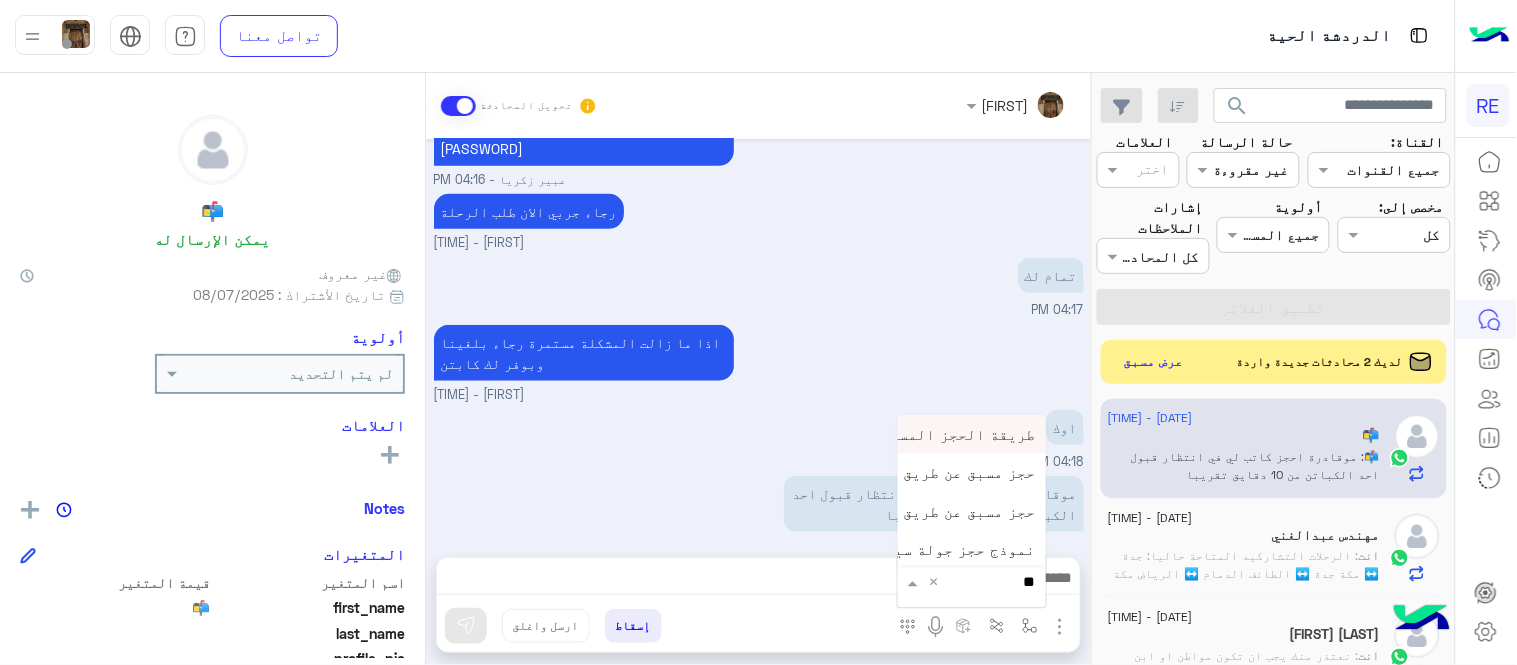 type on "***" 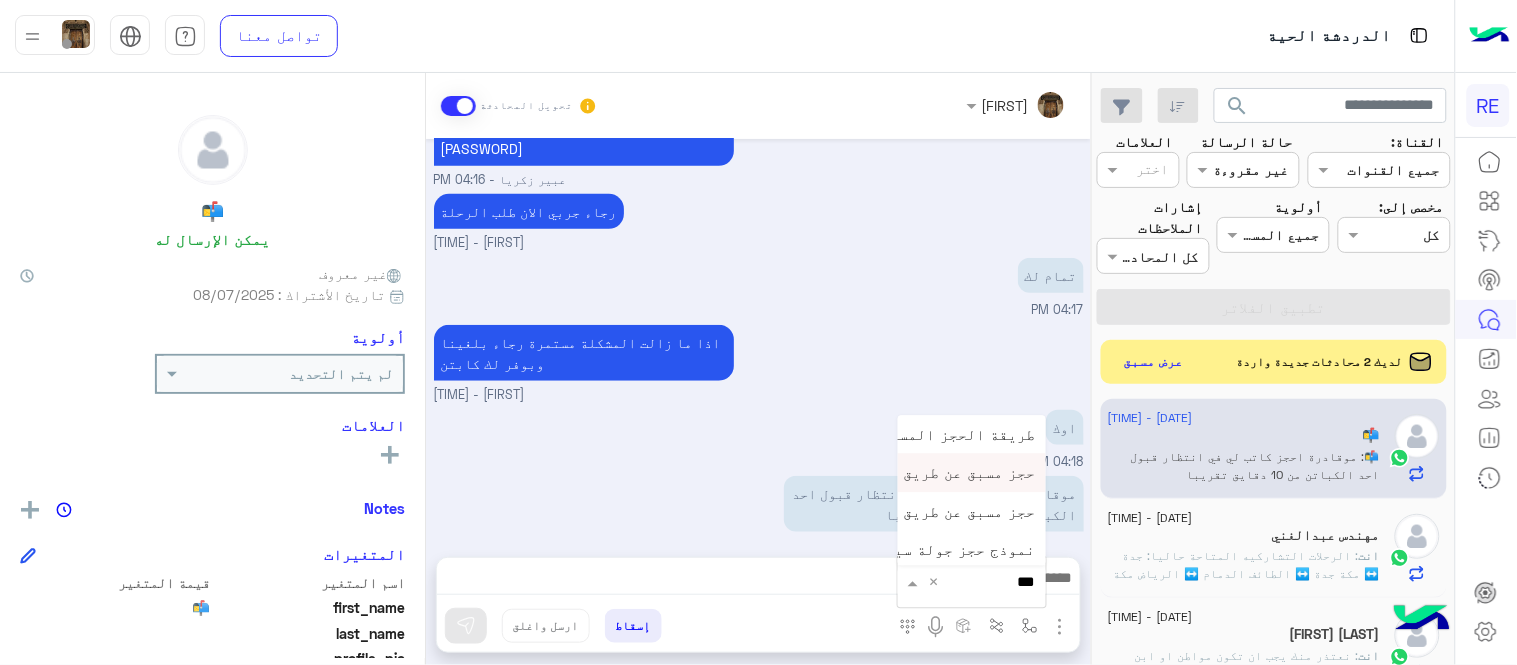 click on "حجز مسبق عن طريق الواتساب غير مكتمل" at bounding box center (890, 473) 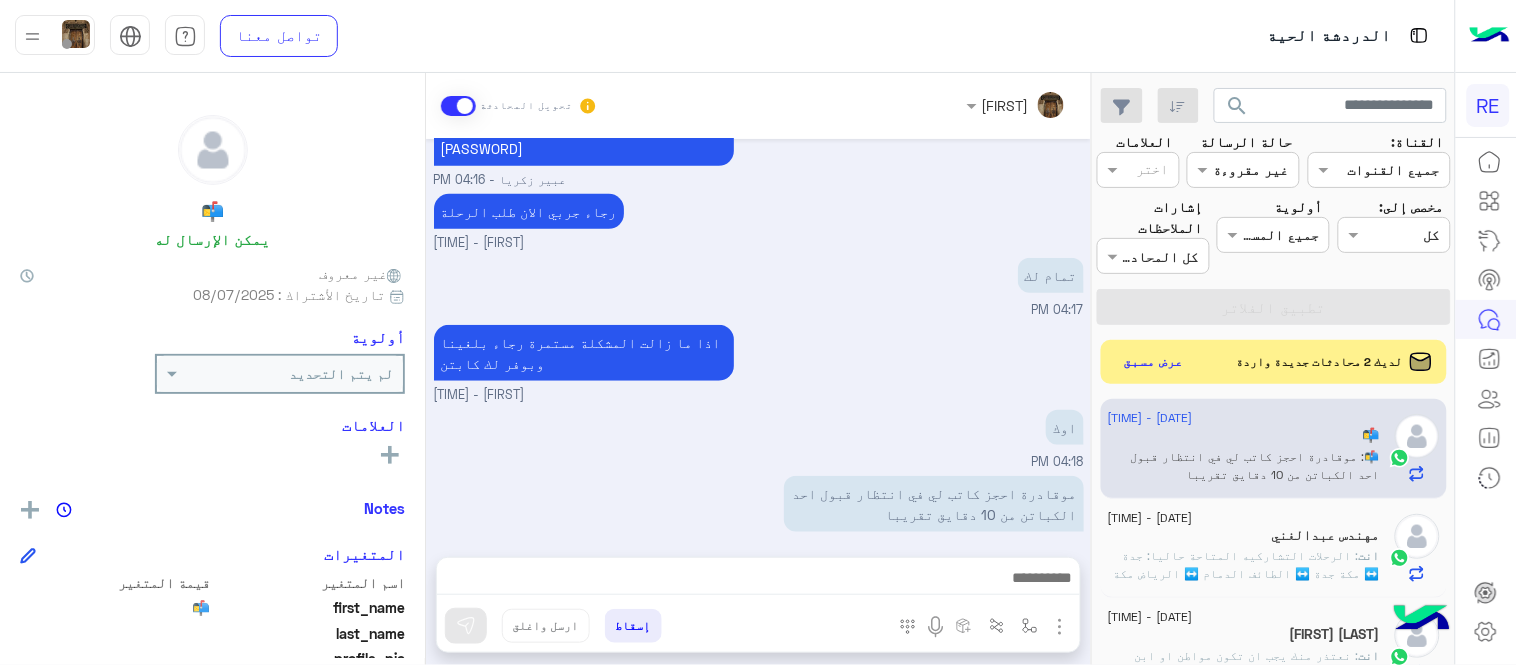 type on "**********" 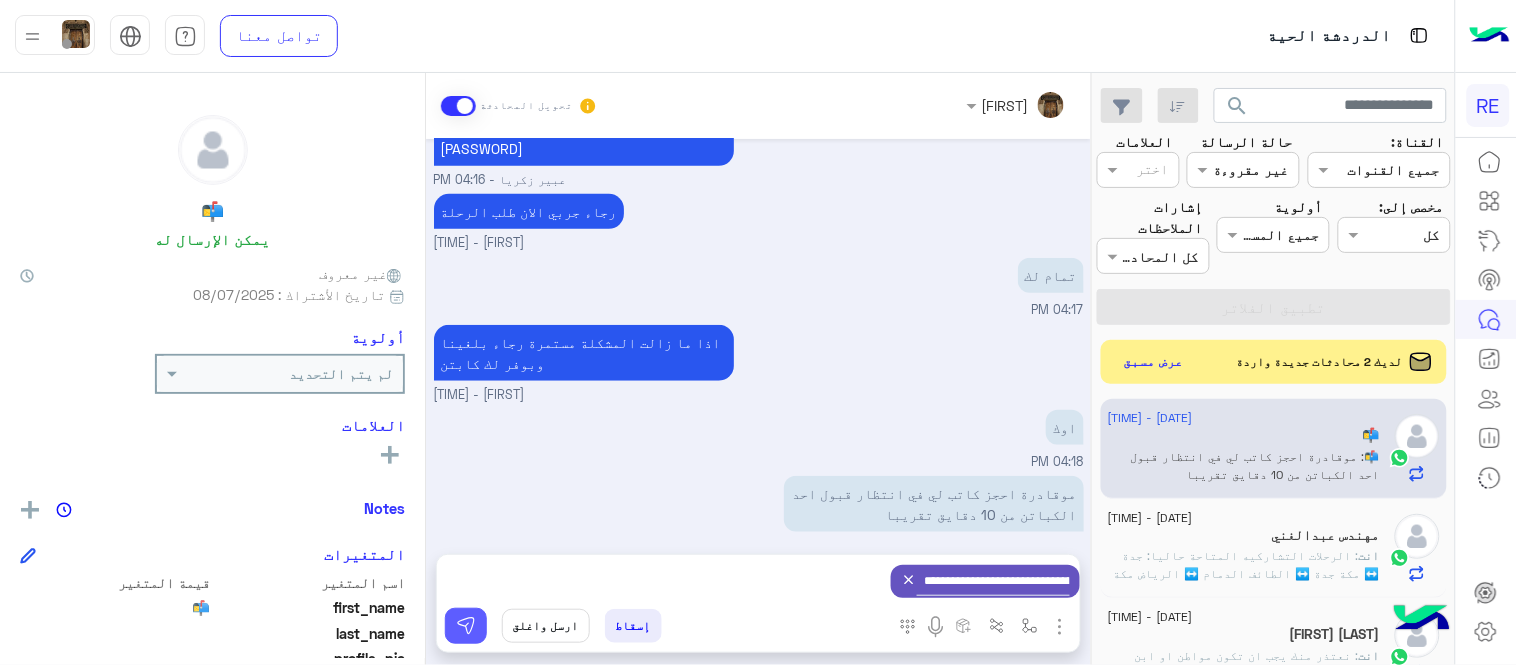 drag, startPoint x: 454, startPoint y: 624, endPoint x: 473, endPoint y: 623, distance: 19.026299 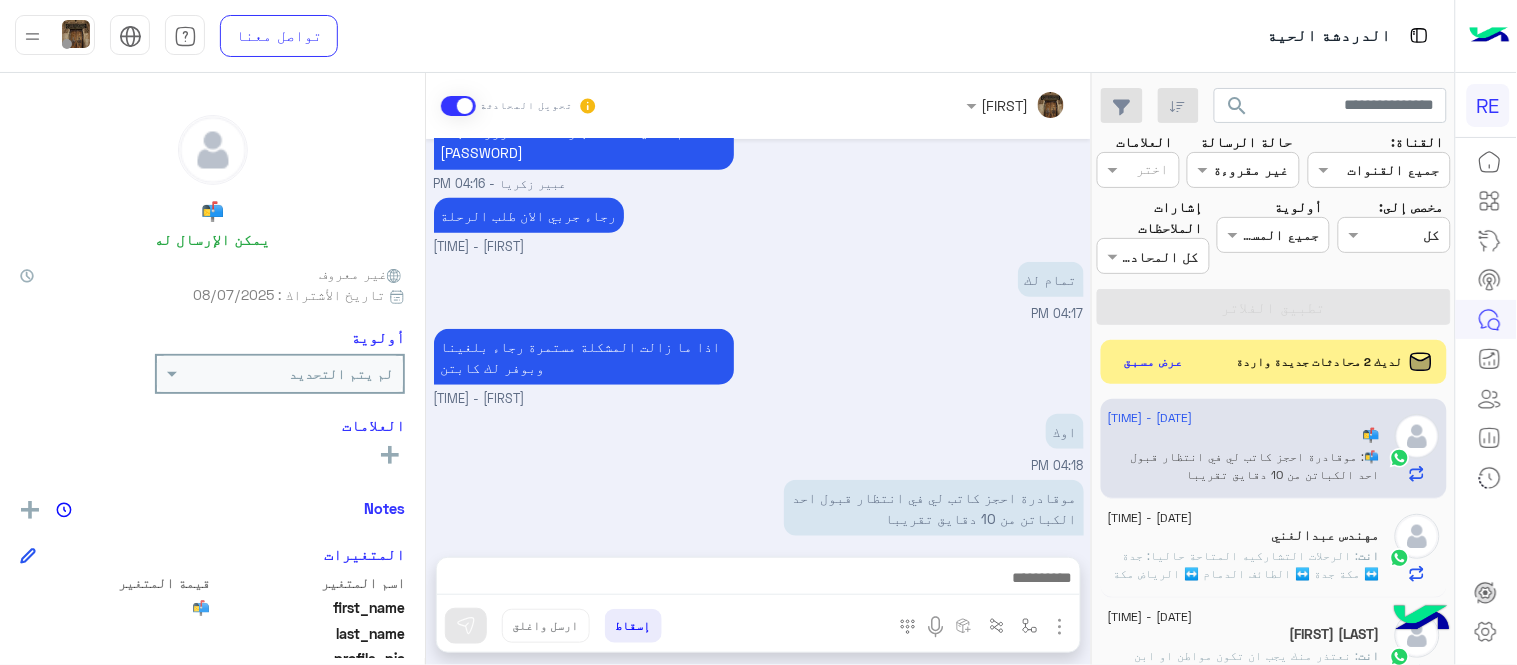 scroll, scrollTop: 351, scrollLeft: 0, axis: vertical 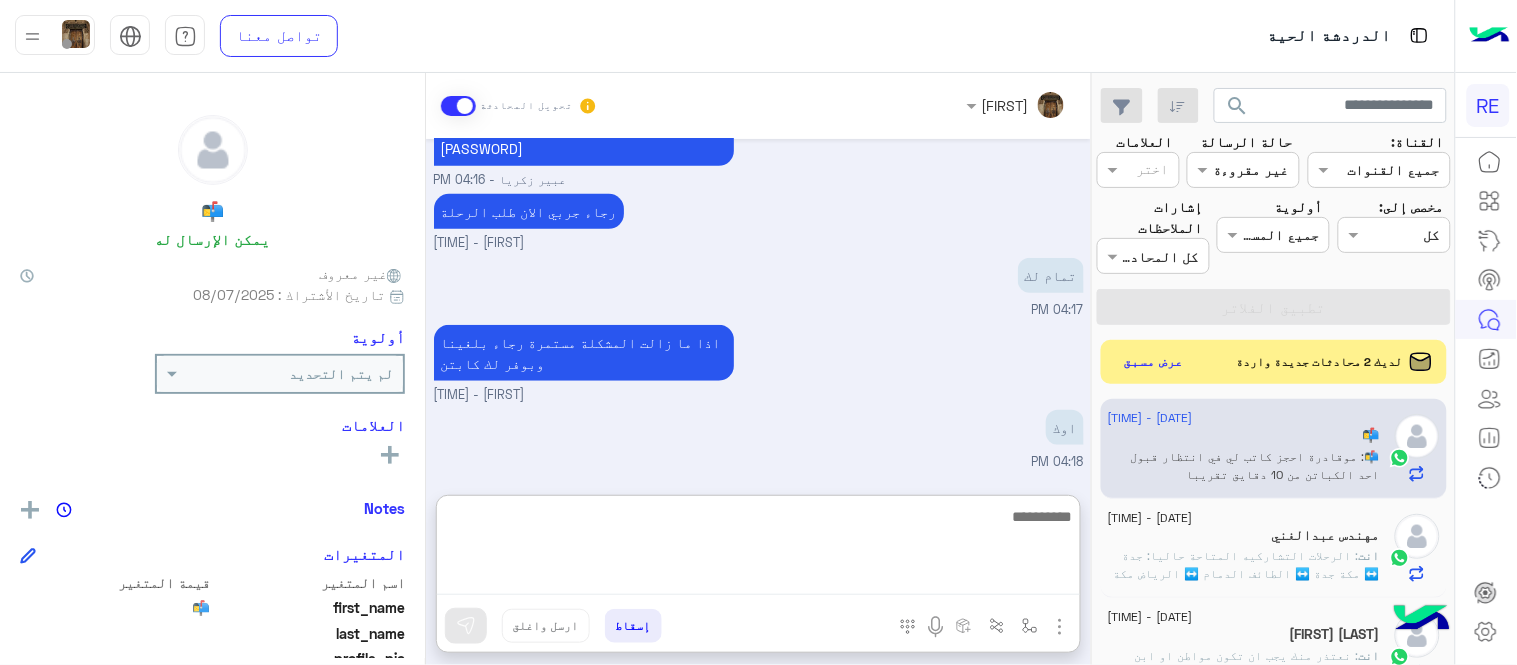 click at bounding box center (758, 549) 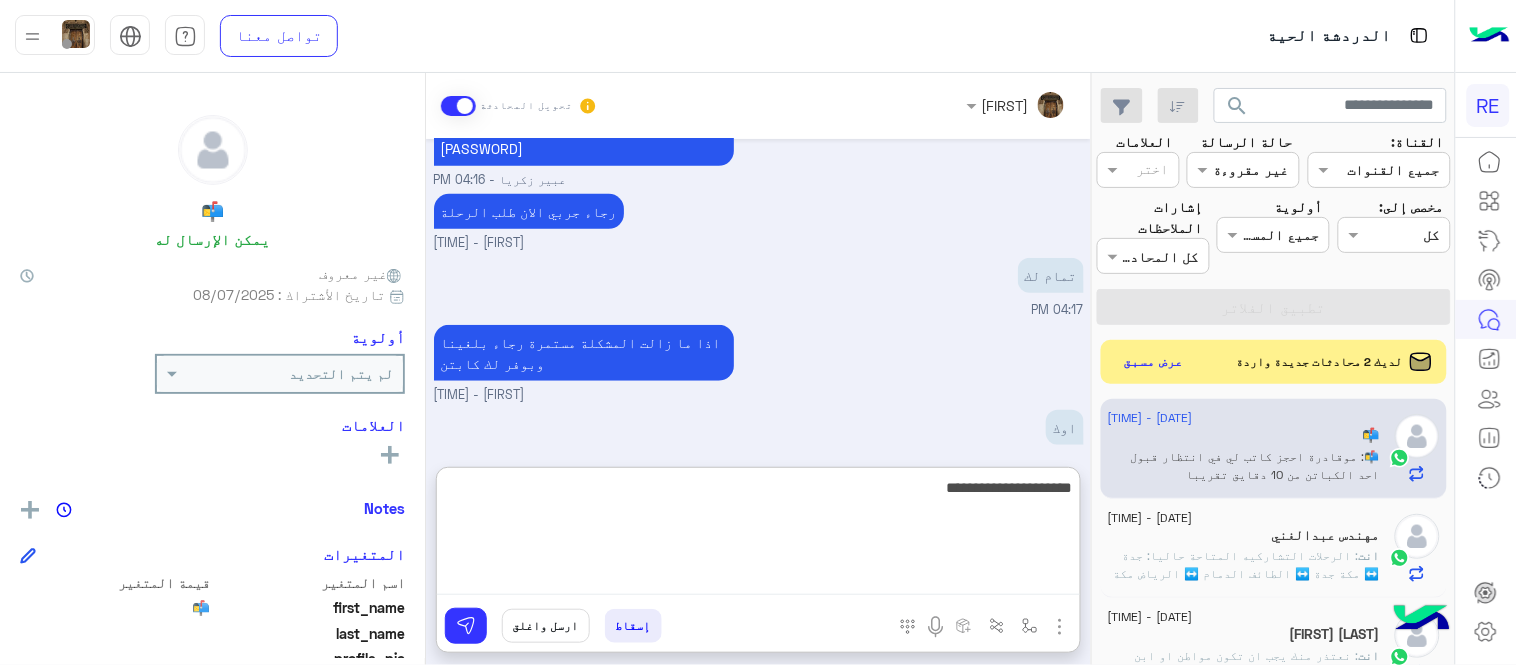 type on "**********" 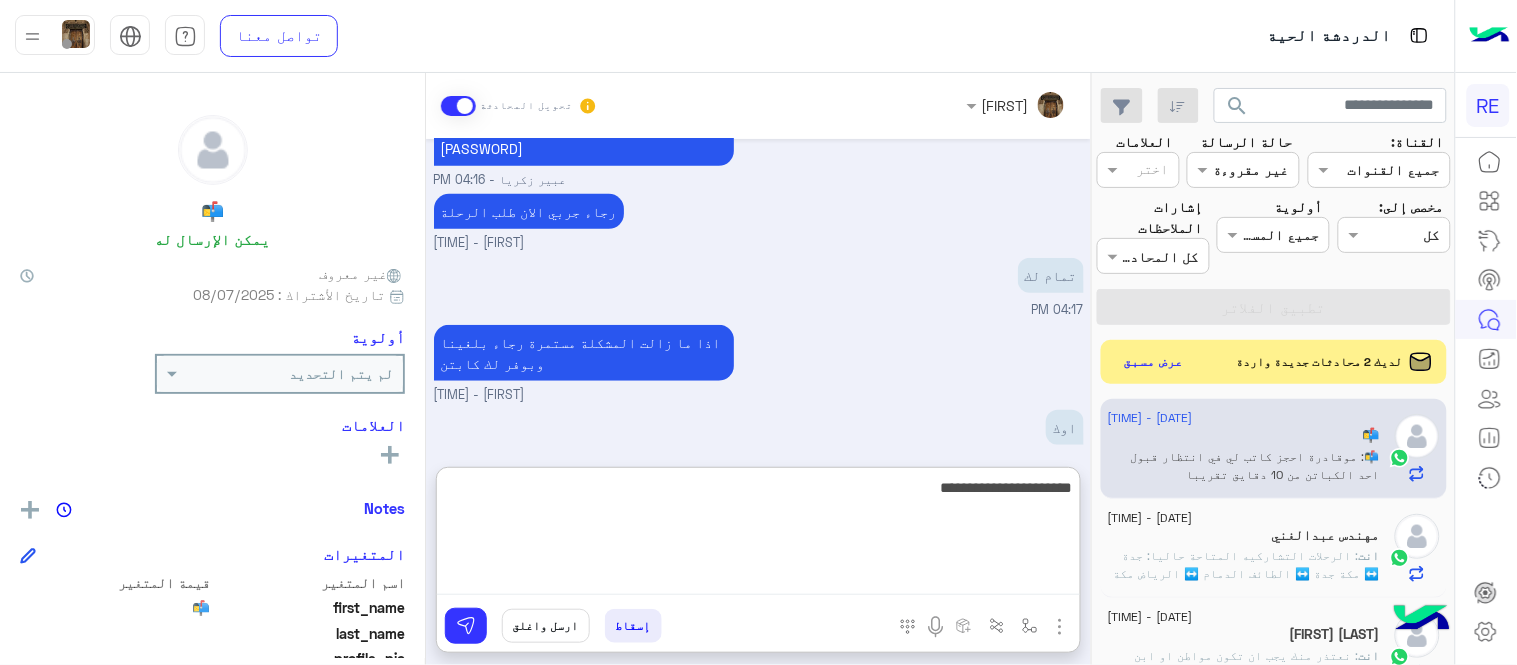 type 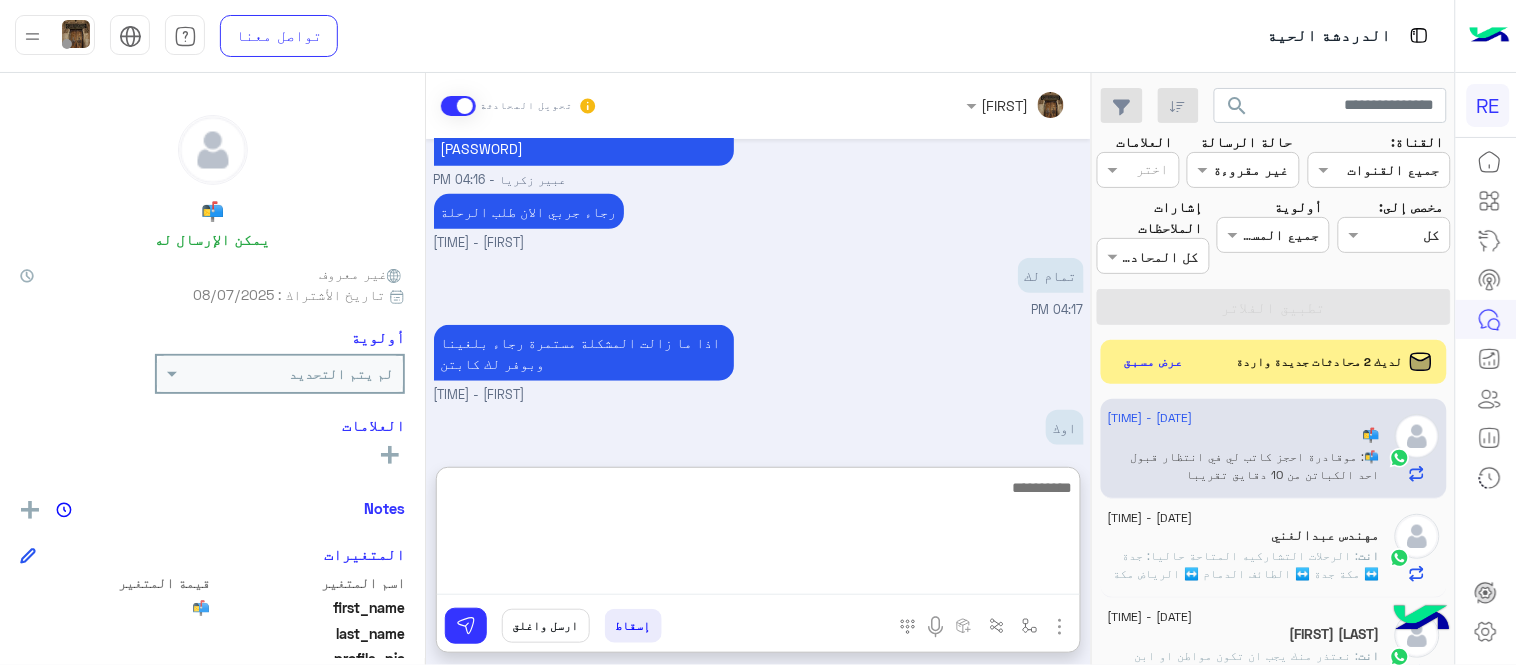 scroll, scrollTop: 504, scrollLeft: 0, axis: vertical 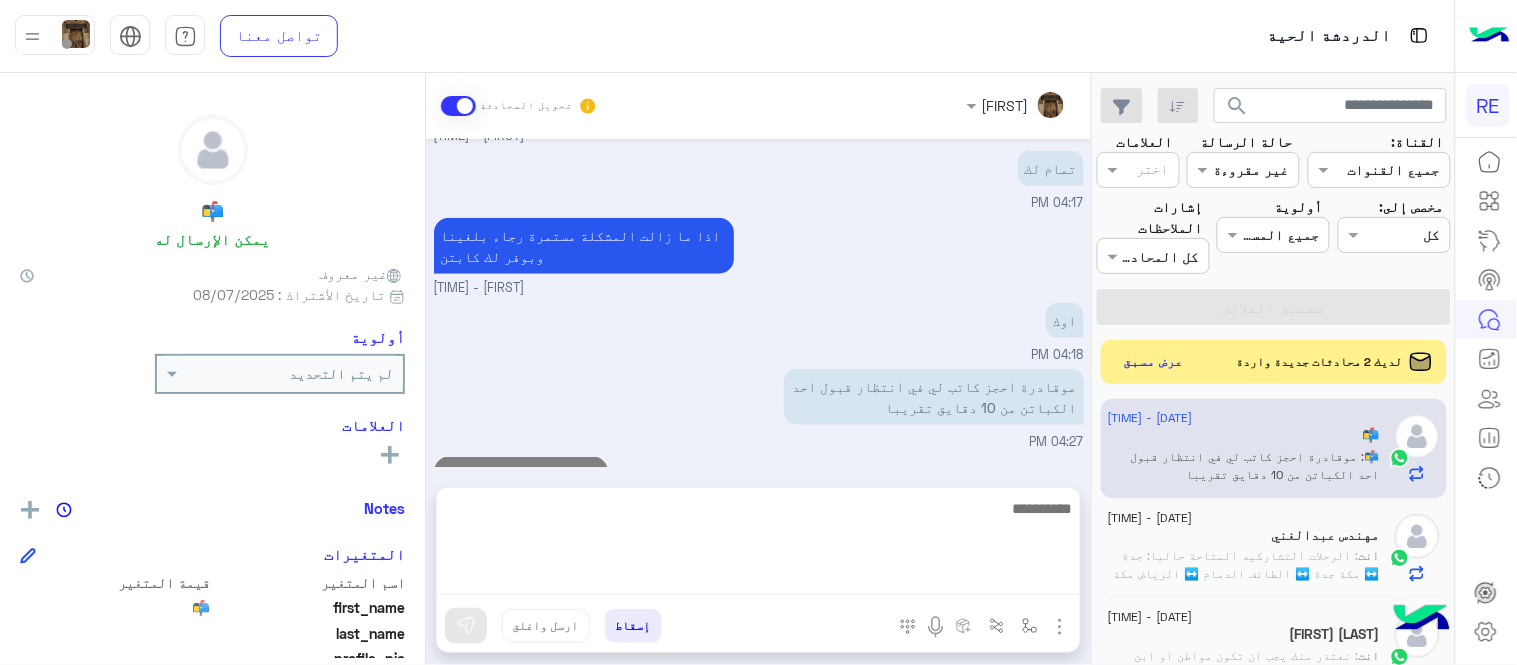 click on "مهندس عبدالغني" 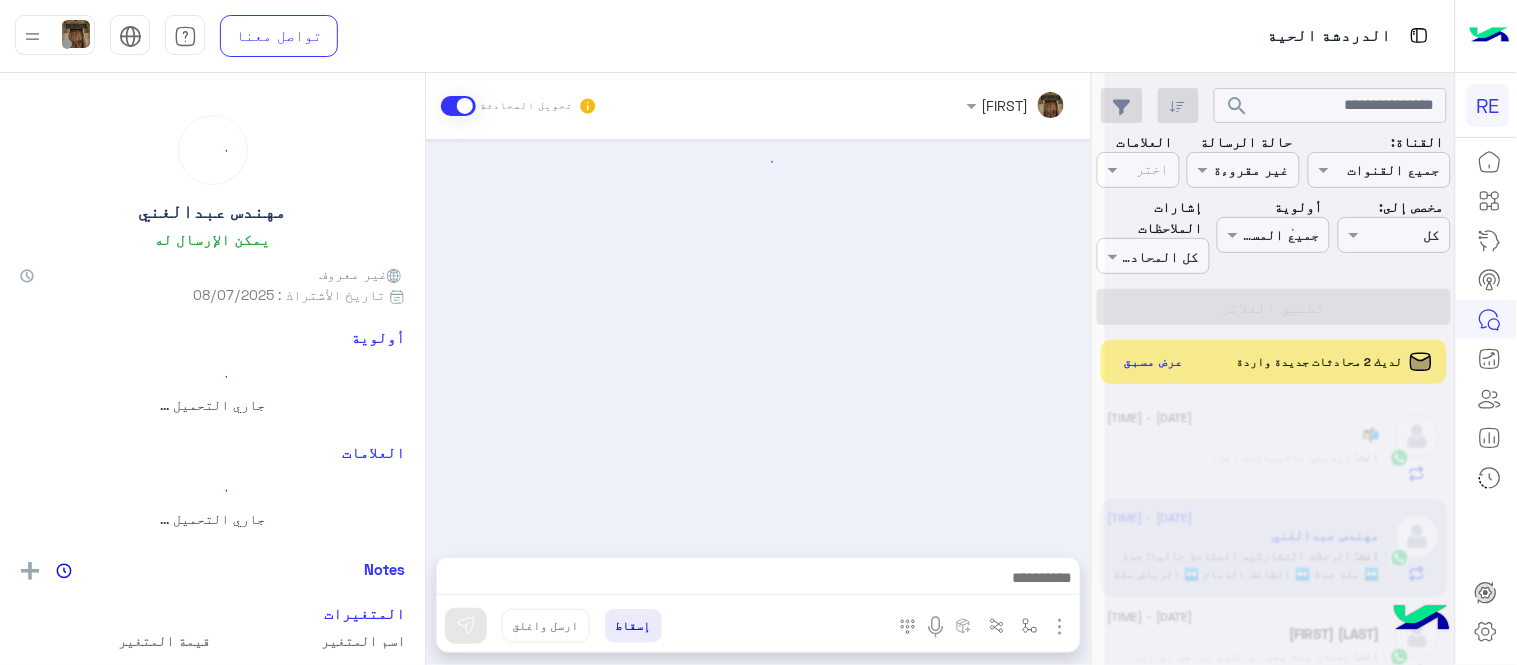 scroll, scrollTop: 425, scrollLeft: 0, axis: vertical 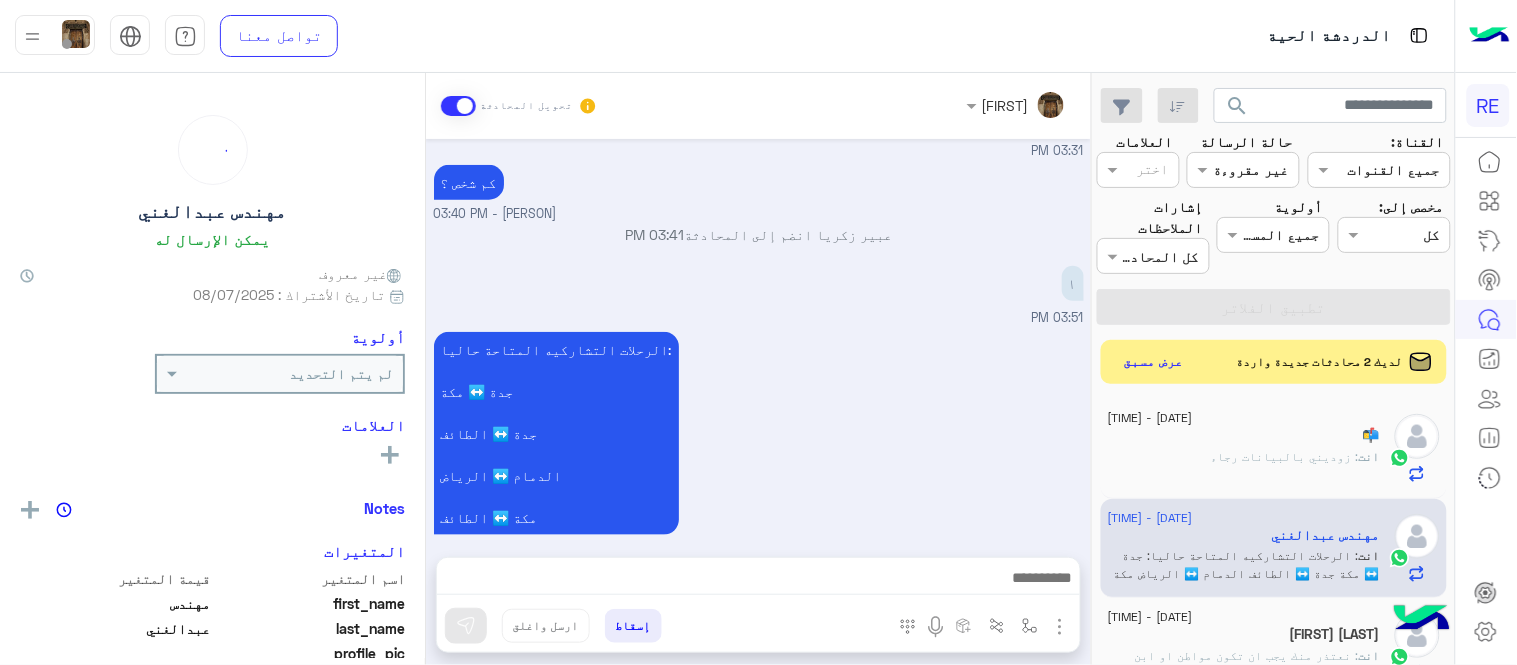 click on "انت  : زوديني بالبيانات رجاء" 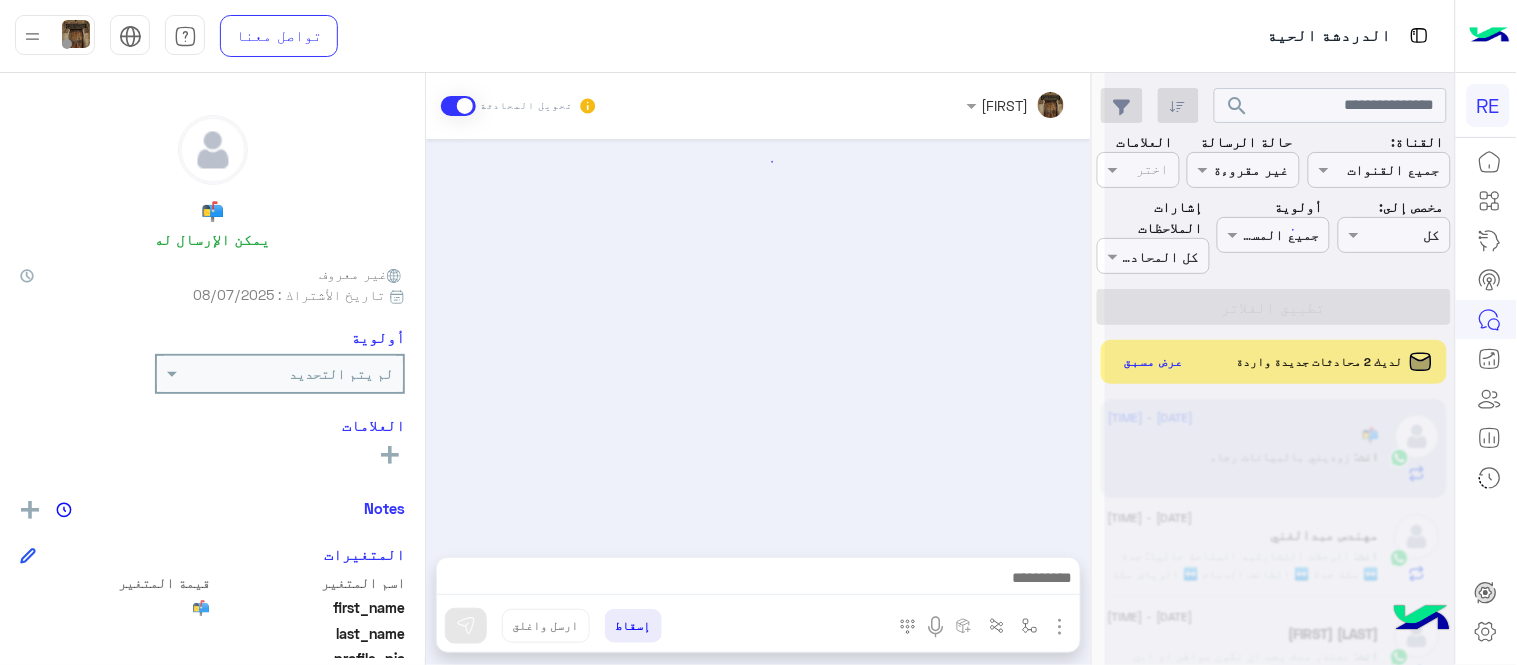 scroll, scrollTop: 351, scrollLeft: 0, axis: vertical 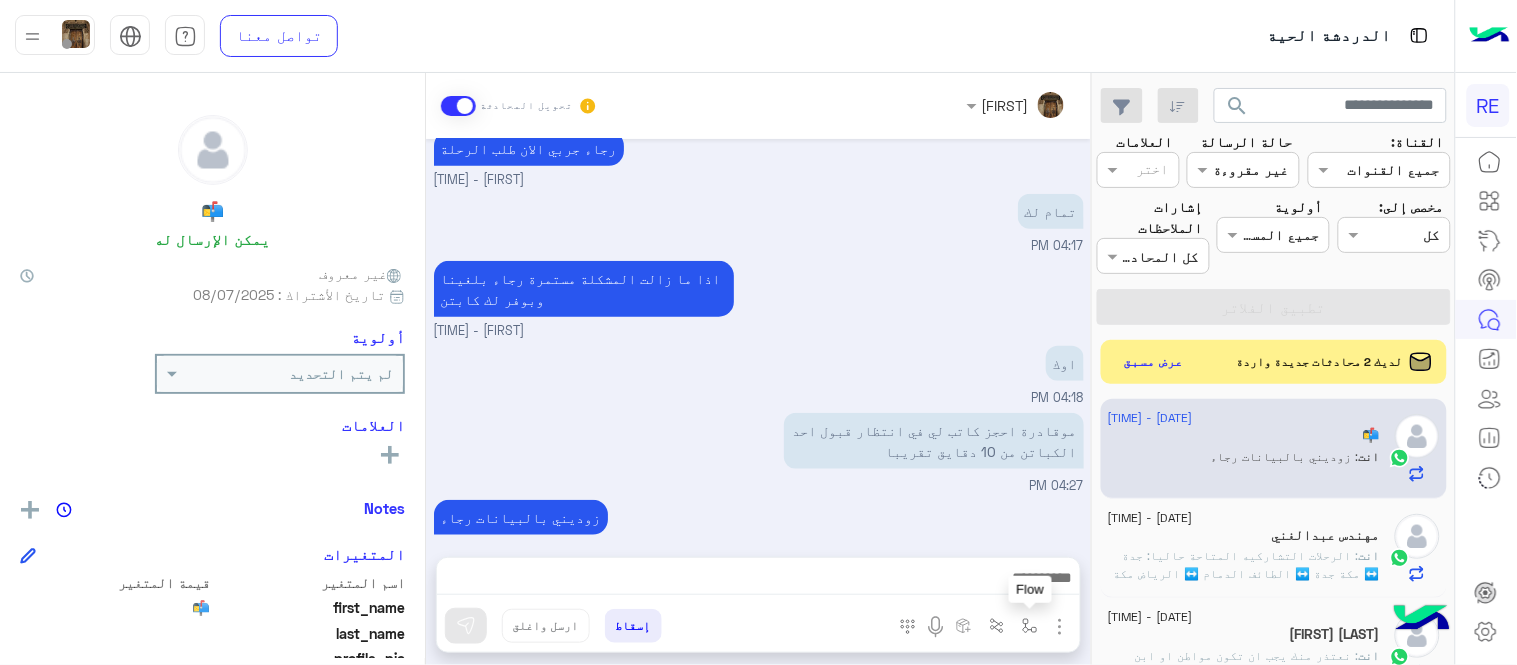 click at bounding box center (1030, 626) 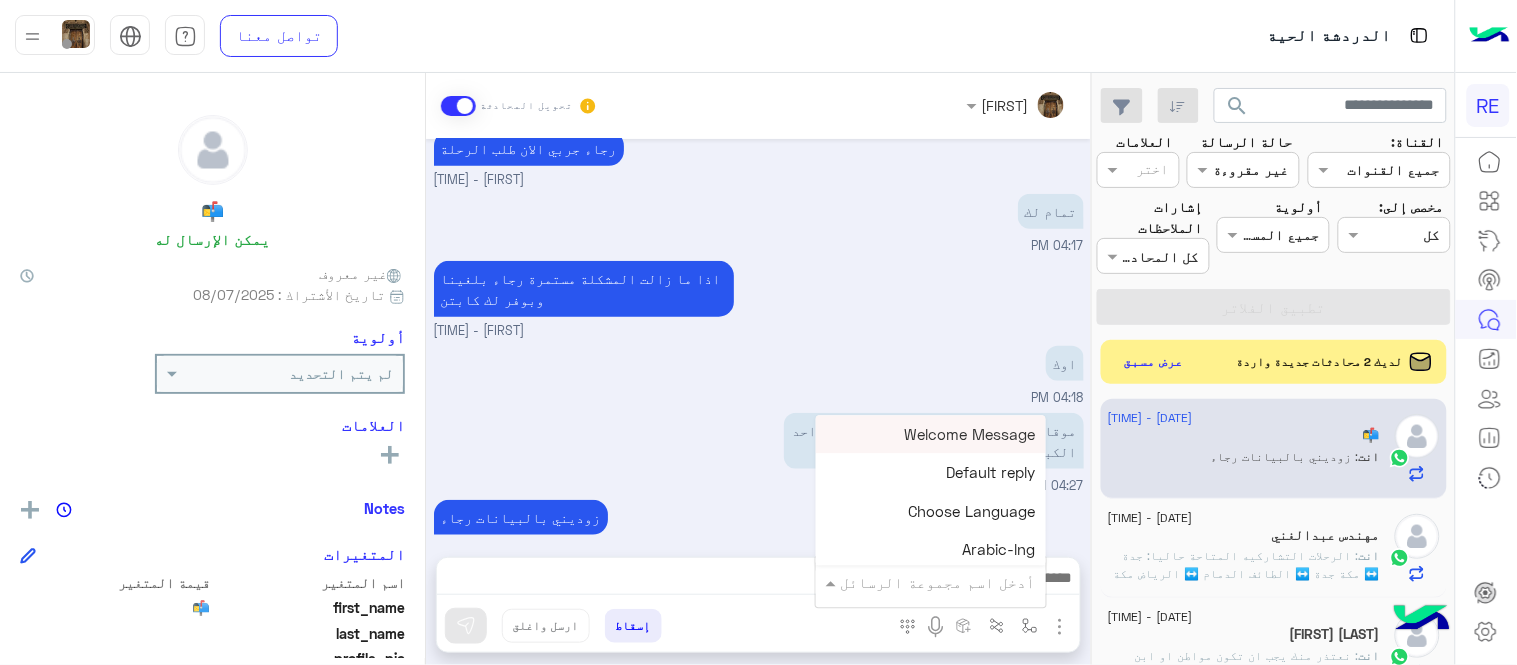 click at bounding box center (959, 582) 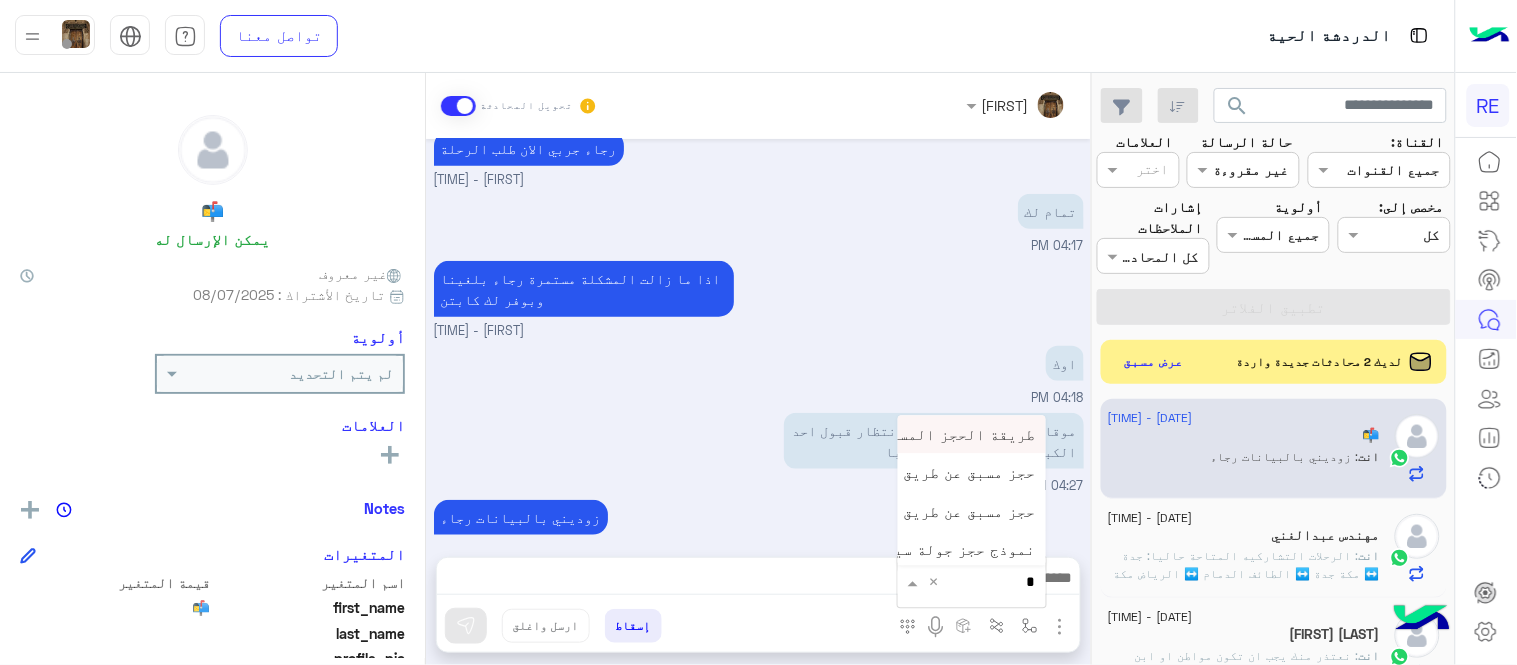 type on "**" 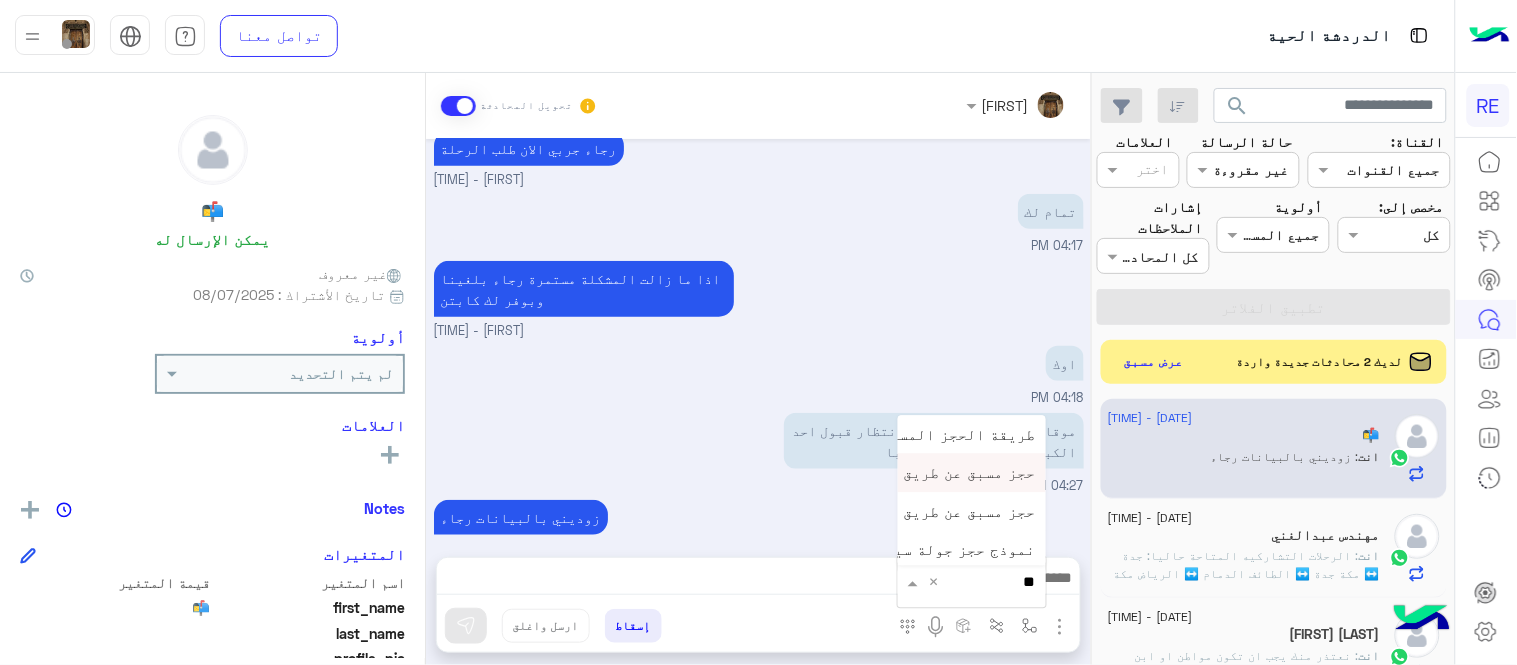 click on "حجز مسبق عن طريق الواتساب غير مكتمل" at bounding box center [890, 473] 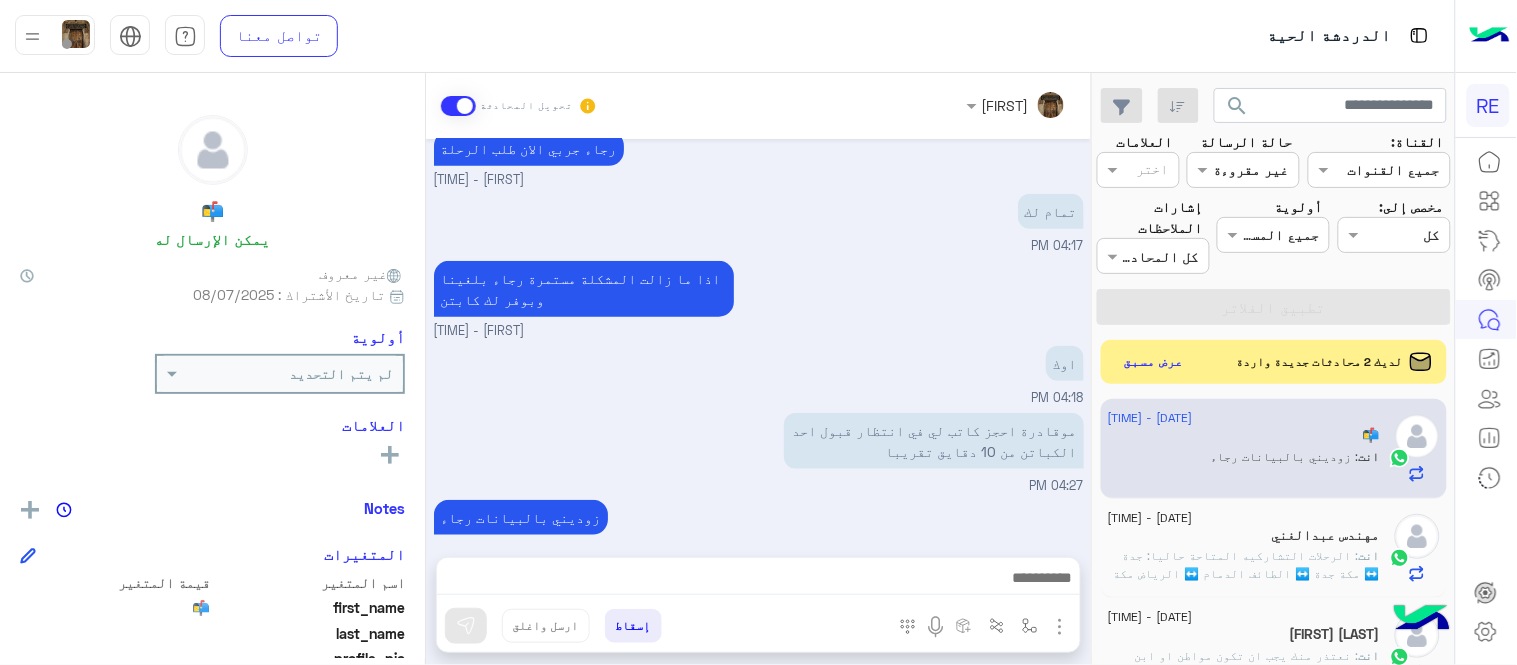 type on "**********" 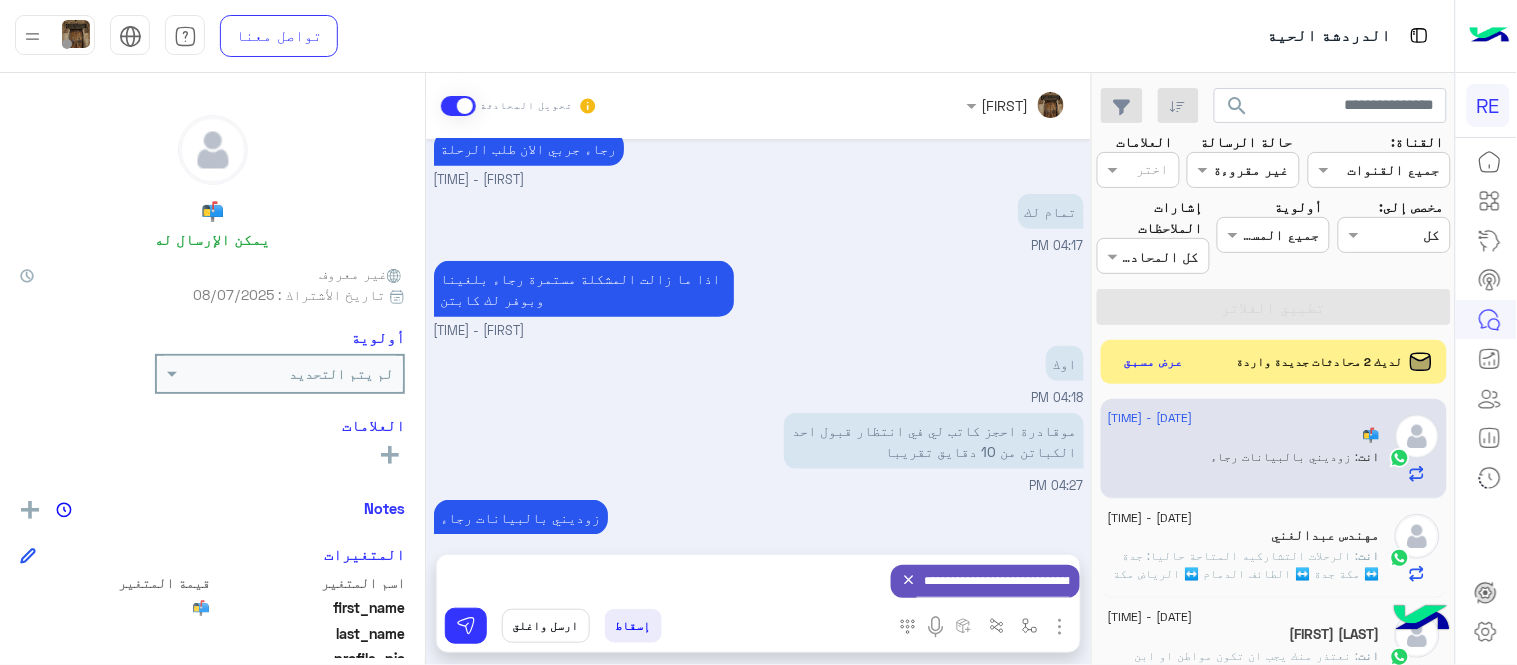 scroll, scrollTop: 1073, scrollLeft: 0, axis: vertical 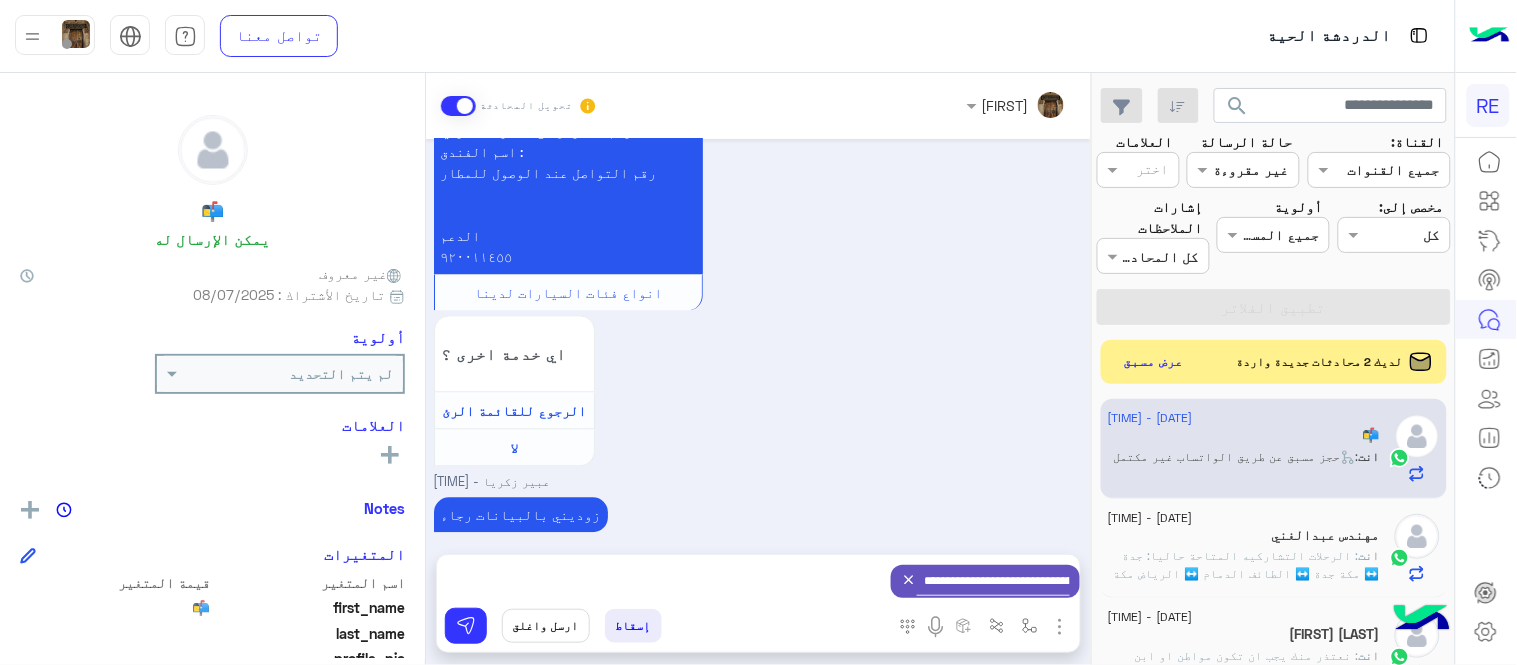 click 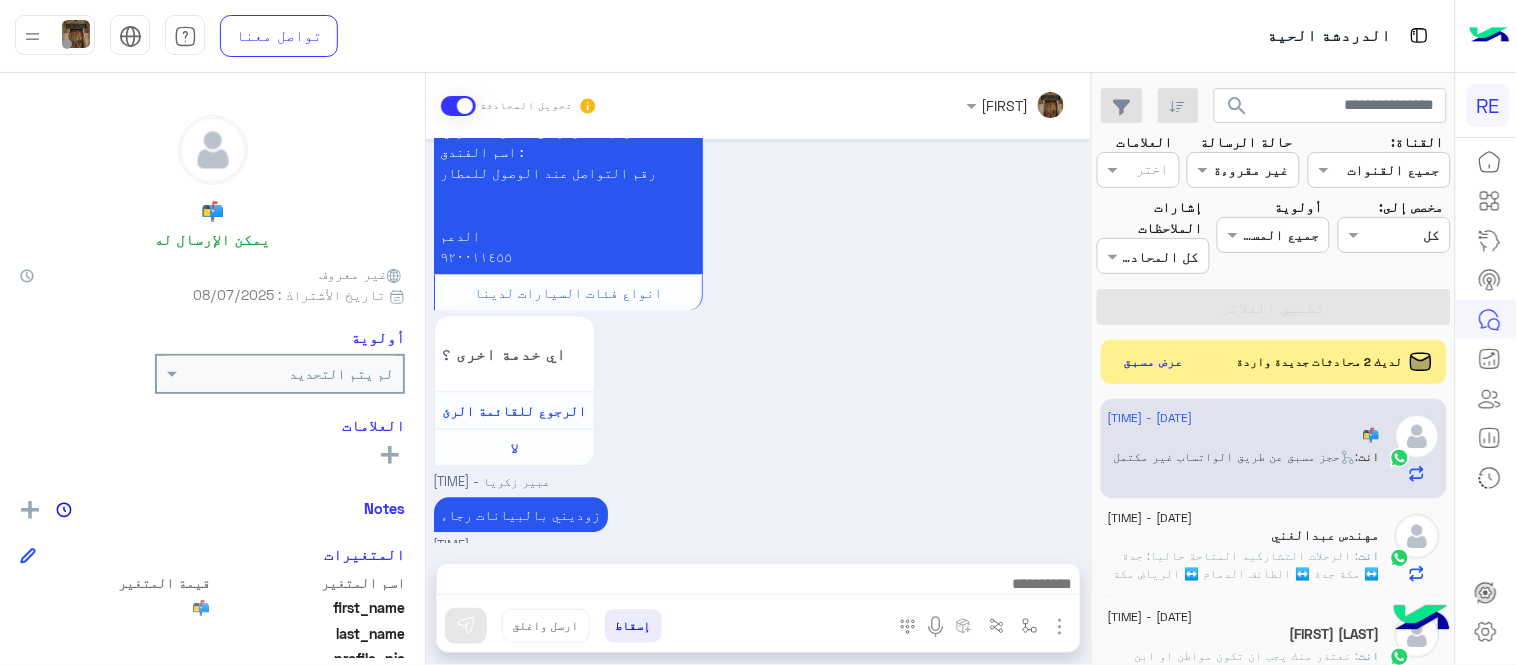 scroll, scrollTop: 1071, scrollLeft: 0, axis: vertical 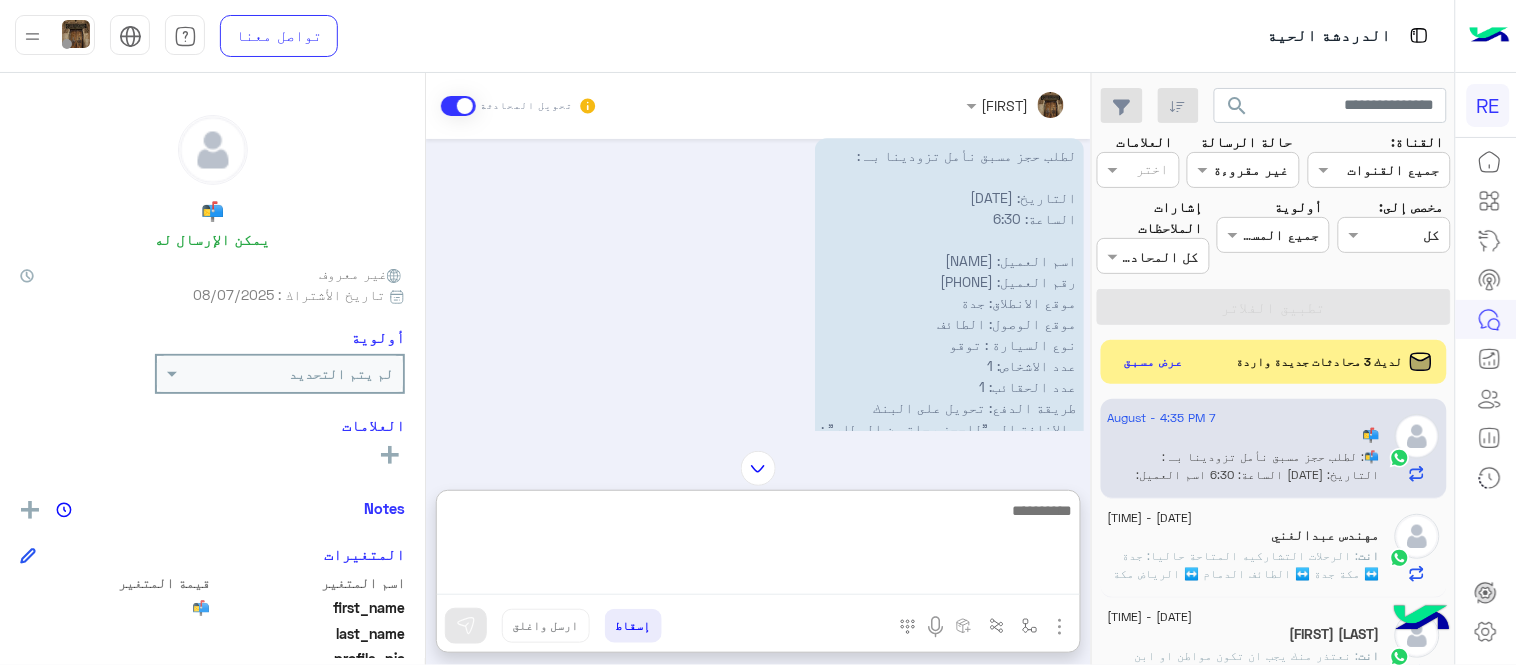 click at bounding box center [758, 546] 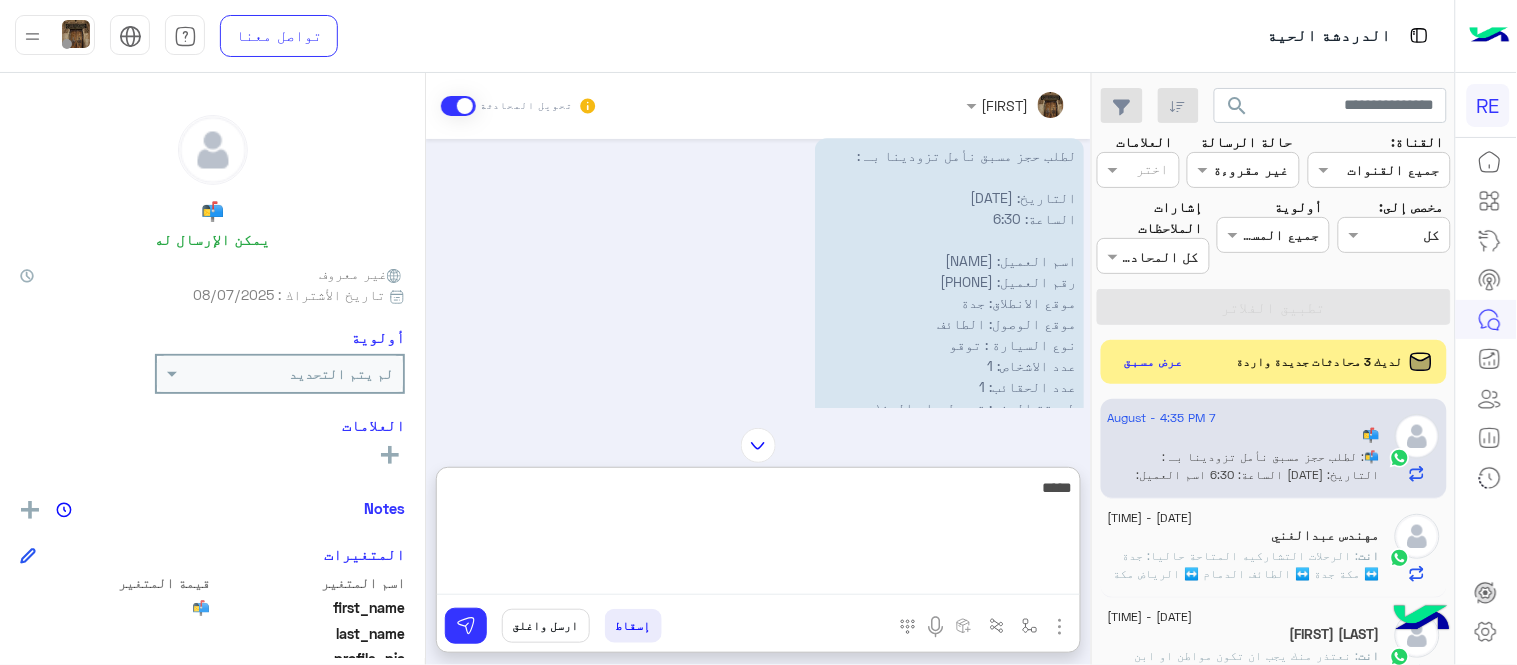 type on "*****" 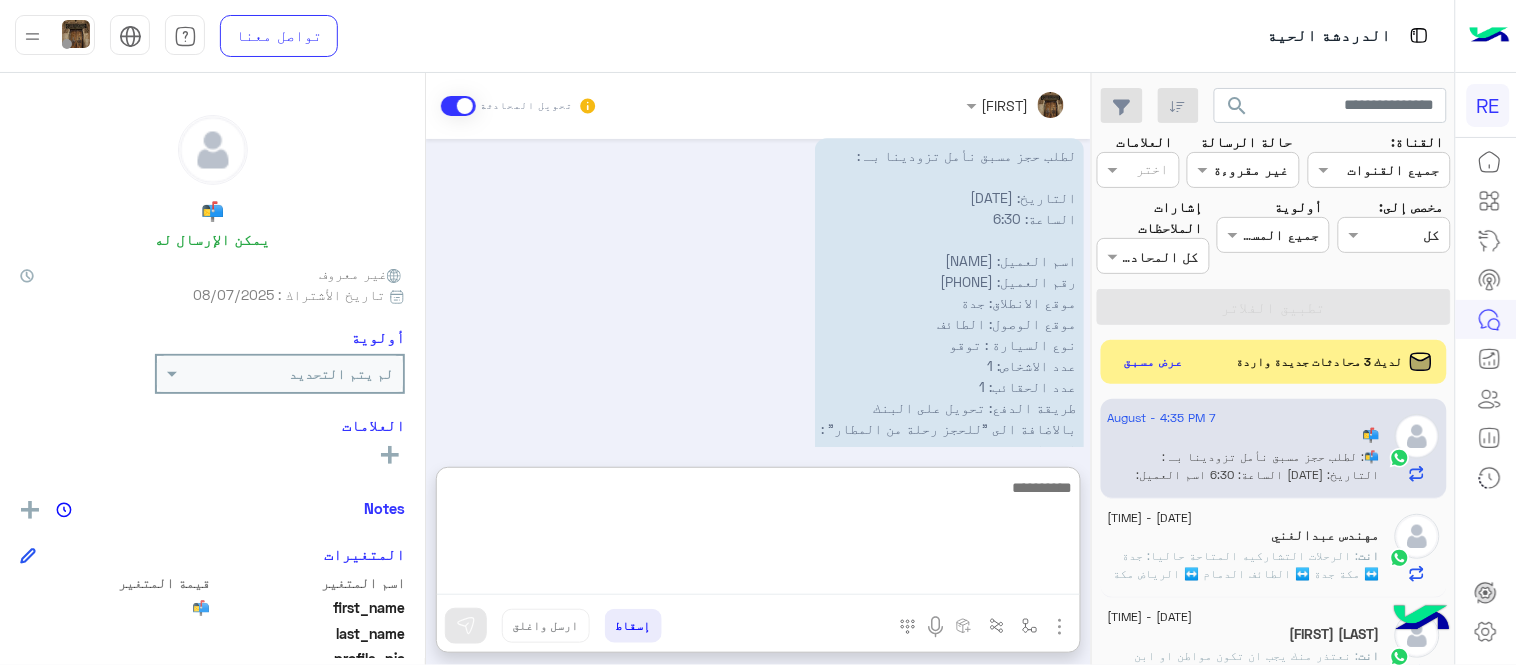 scroll, scrollTop: 1820, scrollLeft: 0, axis: vertical 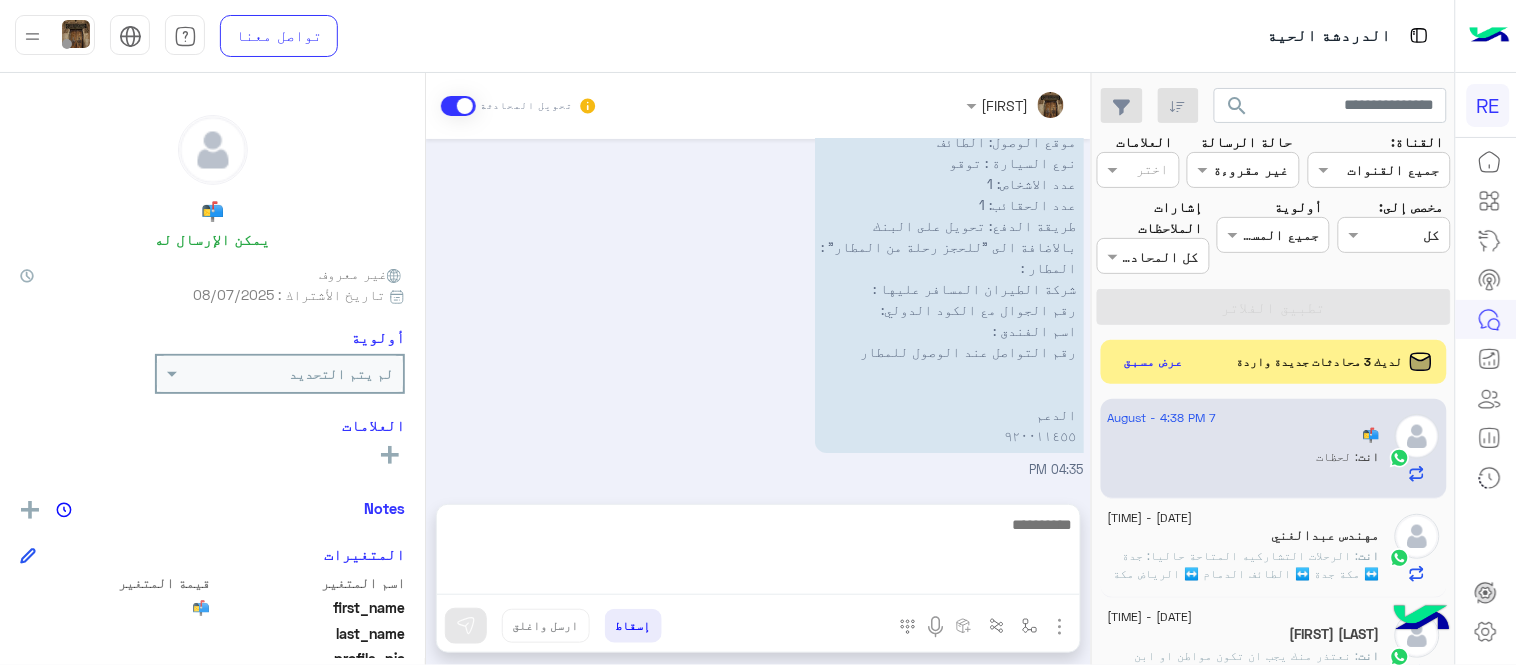 click on "[DATE]  دخلت على الخانة مافيه رحلات   [TIME]  طيب لحظة احدث حسابك لكن كلمة المرور هتتعدل بعد التحديث تمام ؟  [PERSON] -  [TIME]  اوك   [TIME]  تم تحديث الحساب وكلمة المرور اصبحت [PASSWORD]  [PERSON] -  [TIME]  رجاء جربي الان طلب الرحلة  [PERSON] -  [TIME]  تمام لك   [TIME]  اذا ما زالت المشكلة مستمرة رجاء بلغينا وبوفر لك كابتن  [PERSON] -  [TIME]  اوك   [TIME]  موقادرة احجز كاتب لي في انتظار قبول احد الكباتن من 10 دقايق تقريبا   [TIME]  لطلب حجز مسبق نأمل تزودينا بـ : التاريخ:  الساعة:  اسم العميل: رقم العميل:  موقع الانطلاق:  موقع الوصول:  نوع السيارة : عدد الاشخاص: عدد الحقائب: طريقة الدفع:  الدعم" at bounding box center [758, 311] 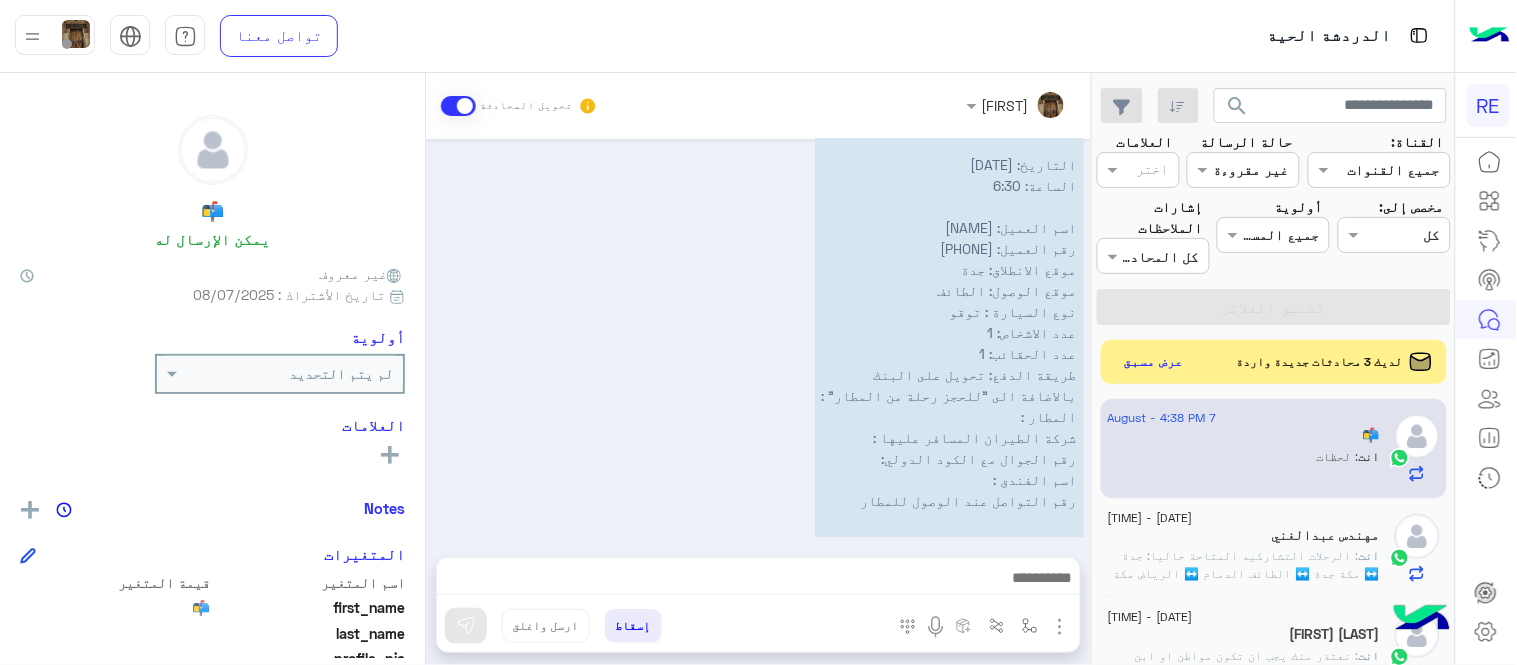 scroll, scrollTop: 1730, scrollLeft: 0, axis: vertical 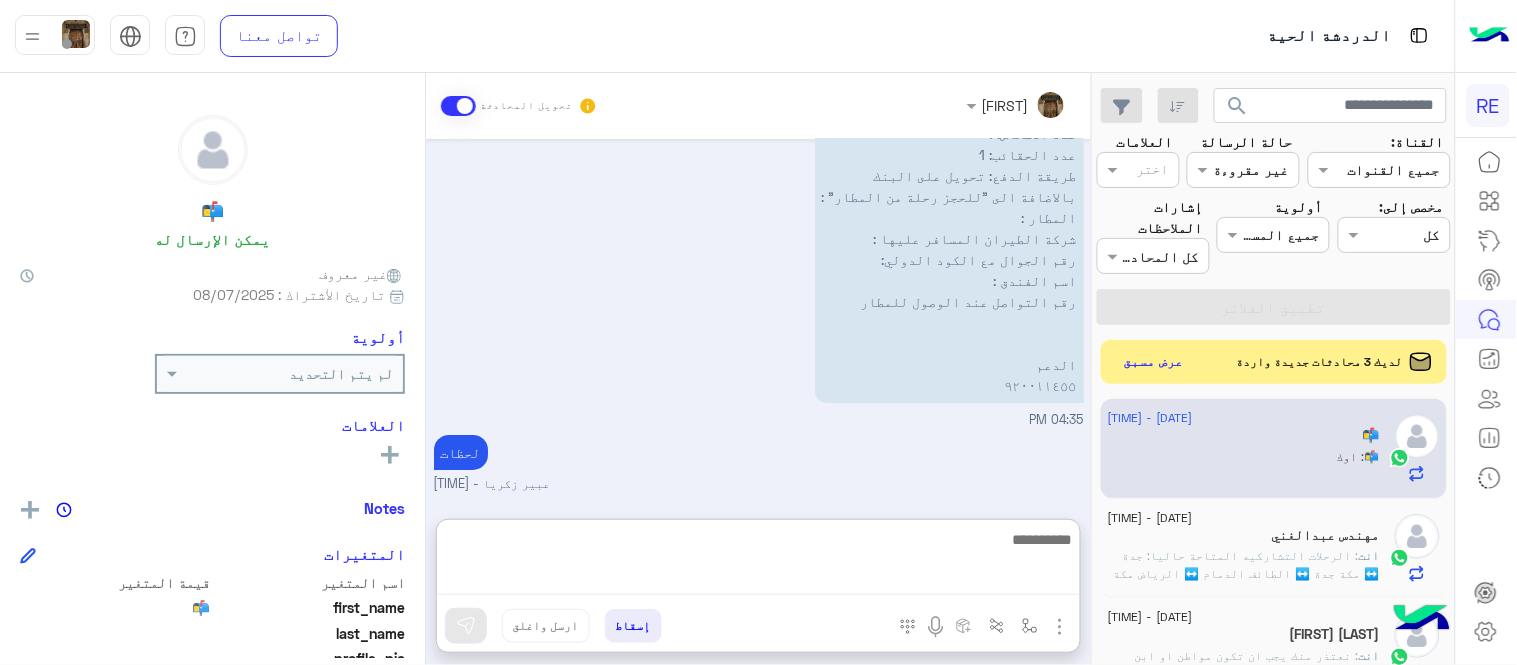 click at bounding box center [758, 561] 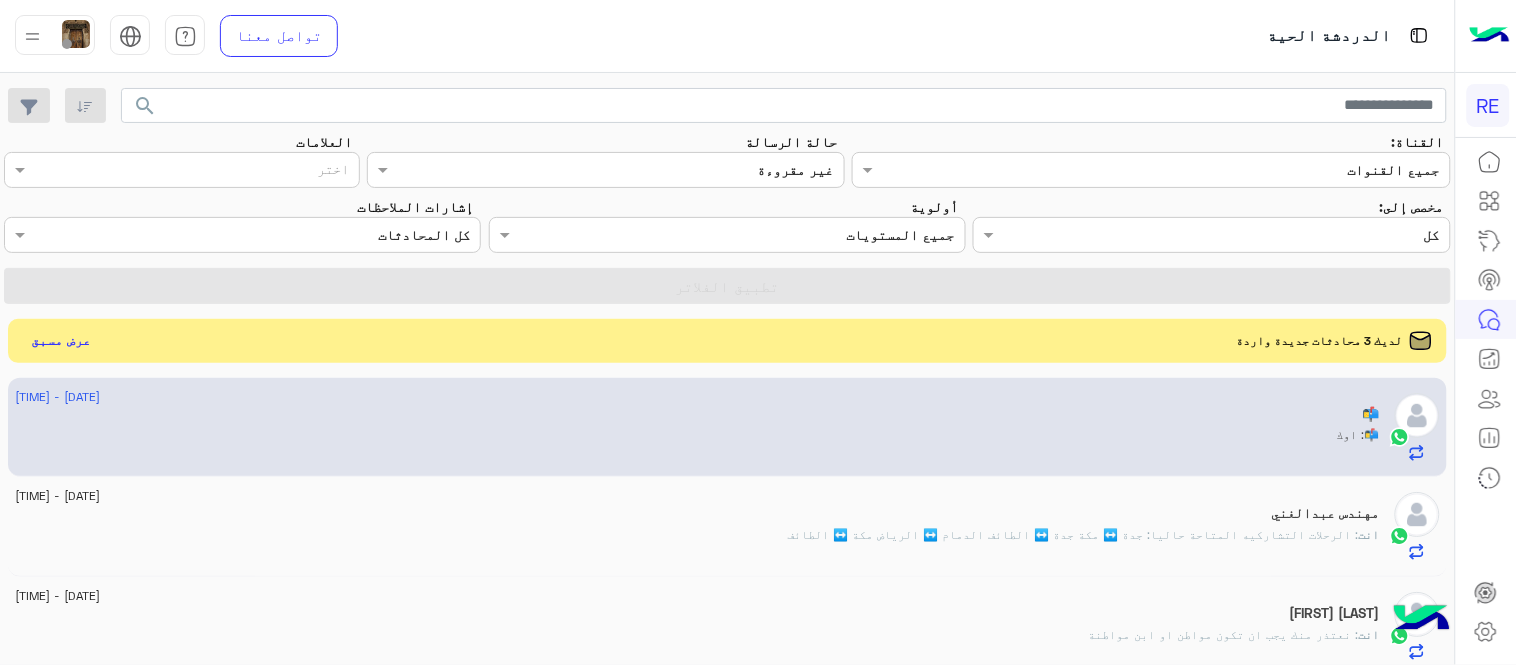 click on "📬" 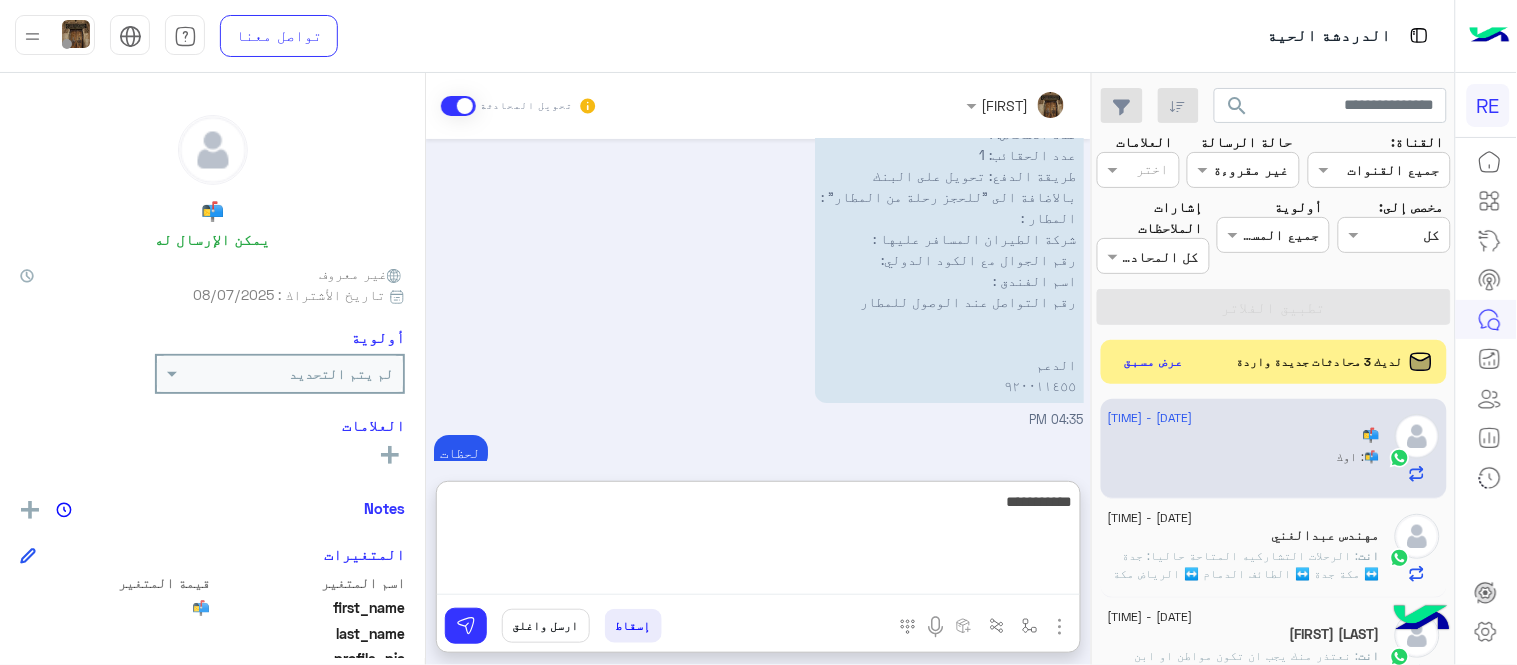 click on "**********" at bounding box center (758, 542) 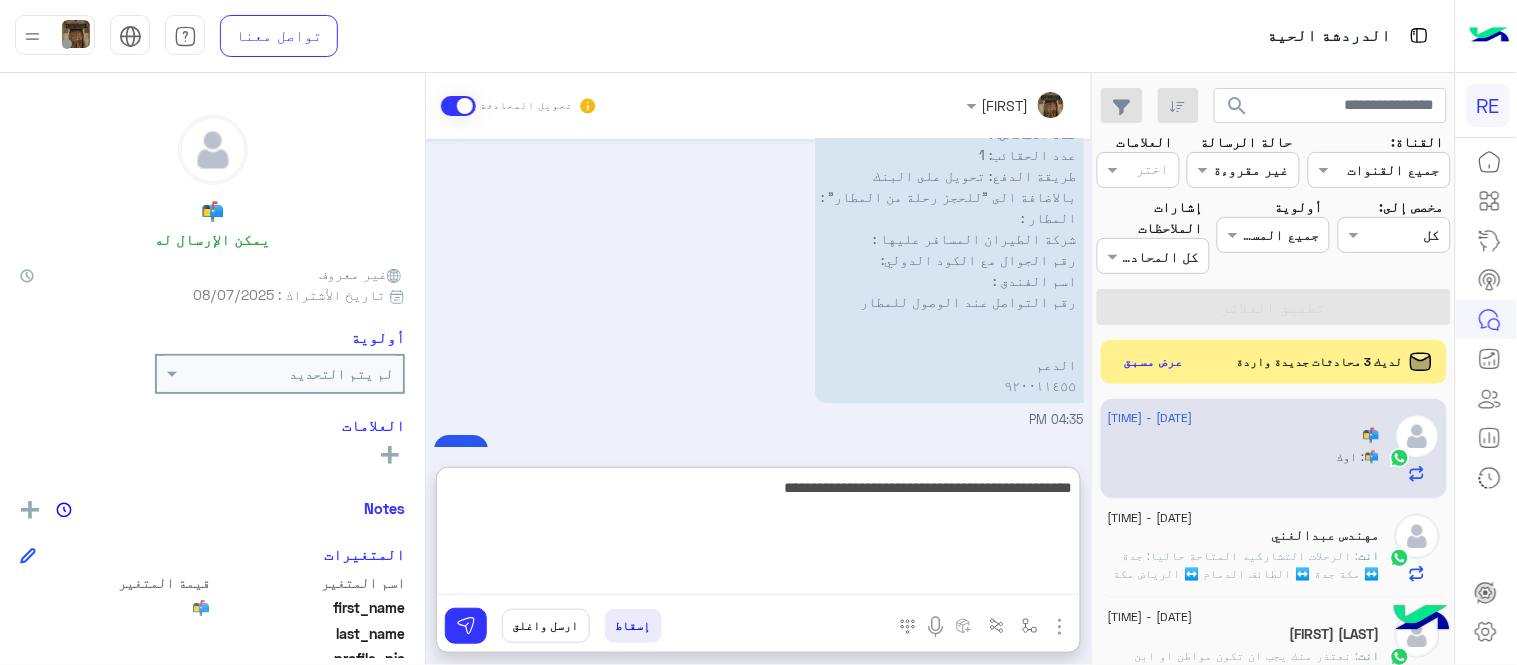 type on "**********" 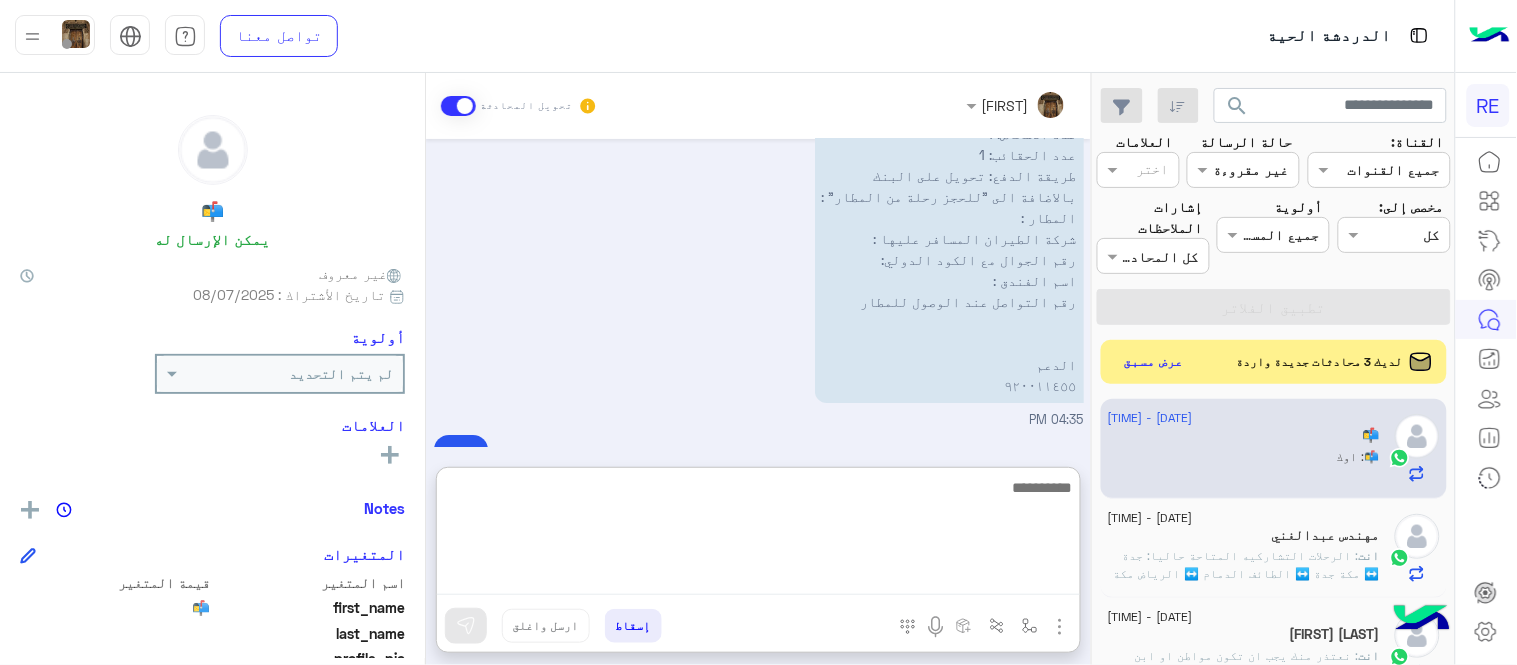 scroll, scrollTop: 1971, scrollLeft: 0, axis: vertical 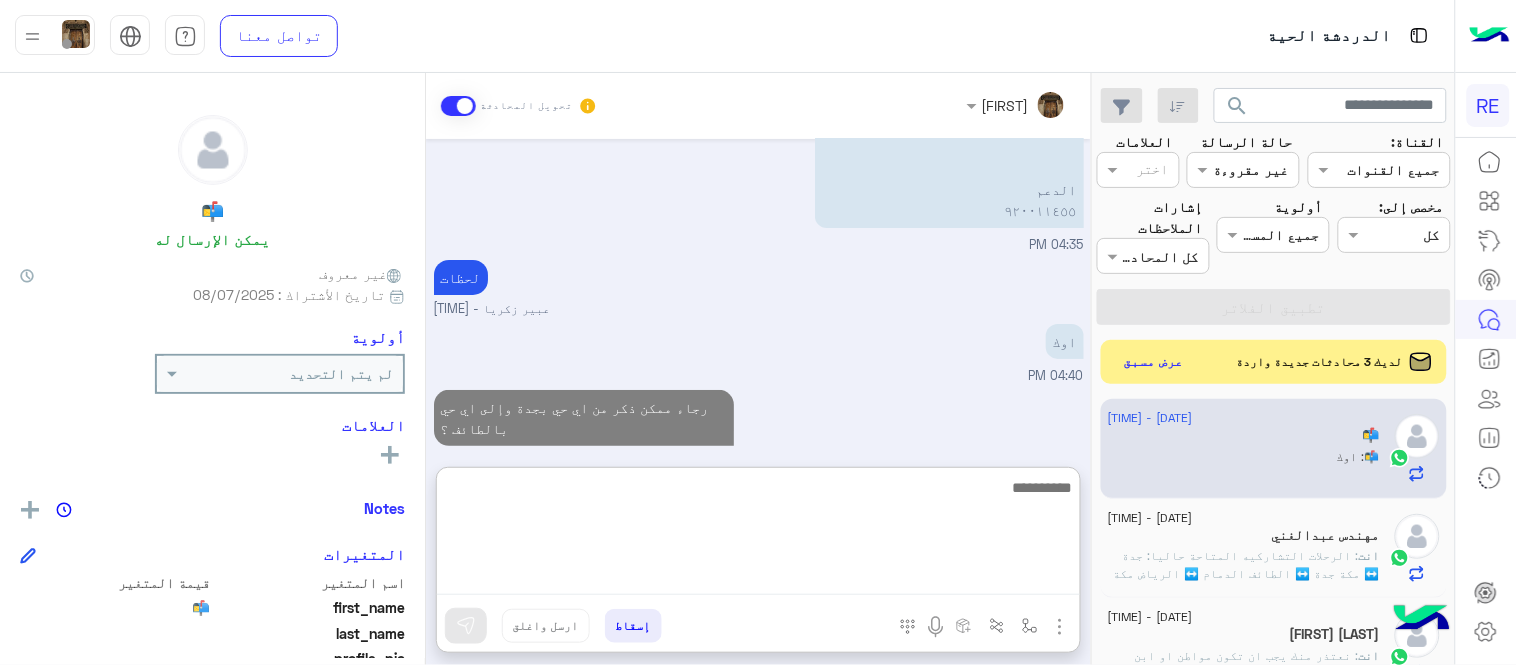 type 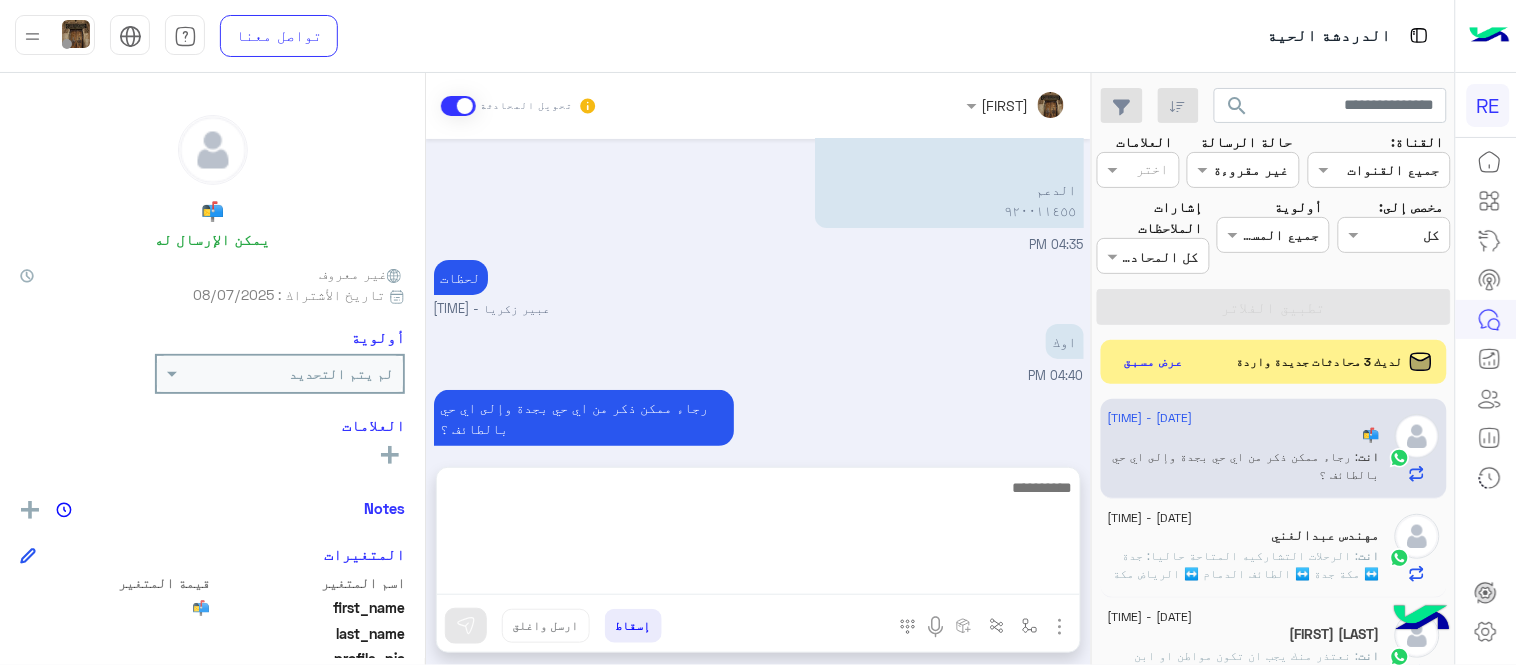 scroll, scrollTop: 1881, scrollLeft: 0, axis: vertical 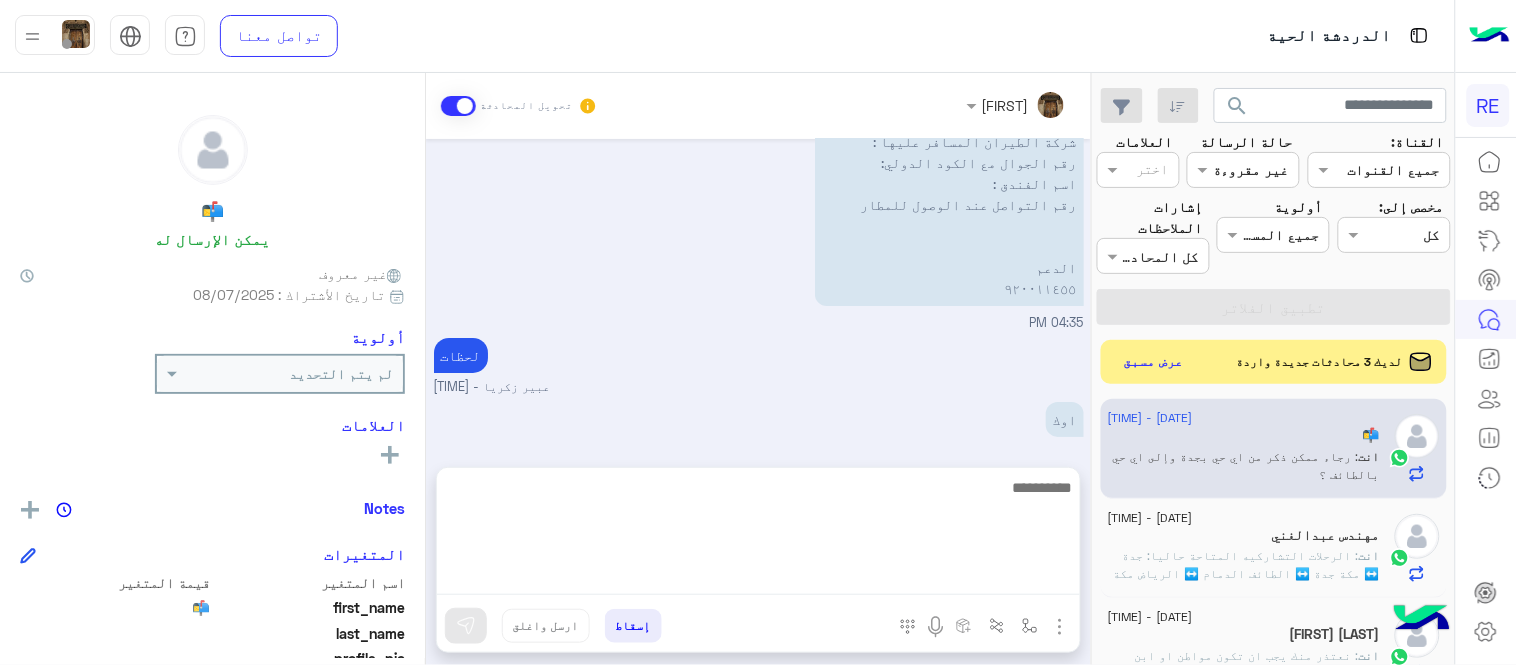 click on "[DATE]  دخلت على الخانة مافيه رحلات   [TIME]  طيب لحظة احدث حسابك لكن كلمة المرور هتتعدل بعد التحديث تمام ؟  [PERSON] -  [TIME]  اوك   [TIME]  تم تحديث الحساب وكلمة المرور اصبحت [PASSWORD]  [PERSON] -  [TIME]  رجاء جربي الان طلب الرحلة  [PERSON] -  [TIME]  تمام لك   [TIME]  اذا ما زالت المشكلة مستمرة رجاء بلغينا وبوفر لك كابتن  [PERSON] -  [TIME]  اوك   [TIME]  موقادرة احجز كاتب لي في انتظار قبول احد الكباتن من 10 دقايق تقريبا   [TIME]  لطلب حجز مسبق نأمل تزودينا بـ : التاريخ:  الساعة:  اسم العميل: رقم العميل:  موقع الانطلاق:  موقع الوصول:  نوع السيارة : عدد الاشخاص: عدد الحقائب: طريقة الدفع:  الدعم" at bounding box center [758, 293] 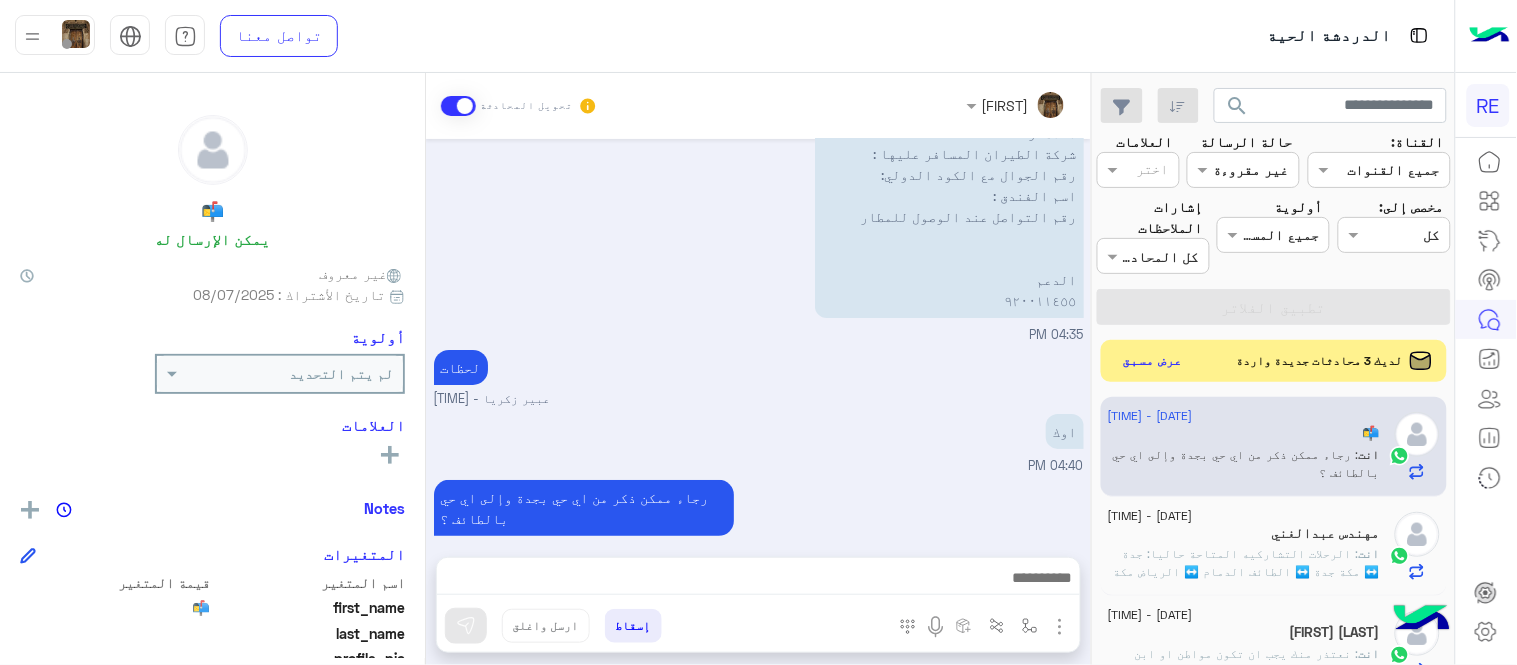 click on "عرض مسبق" 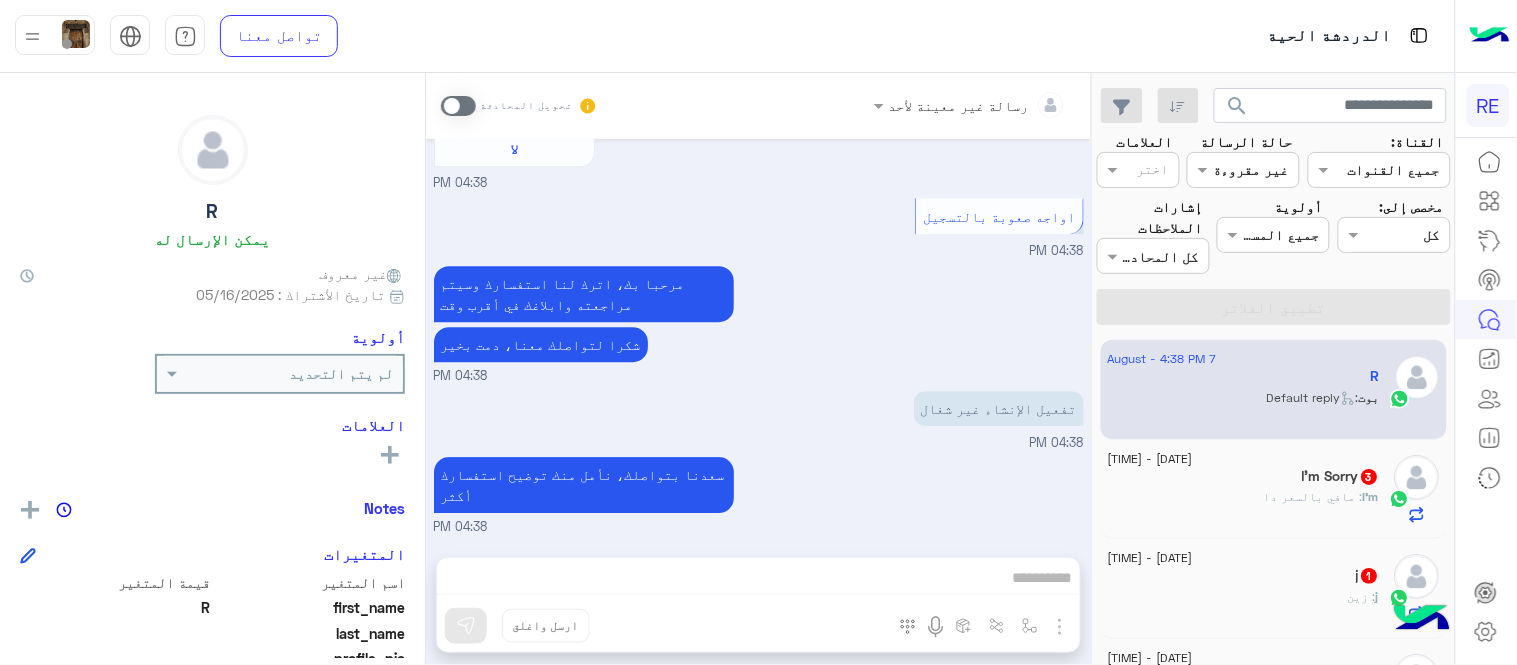 scroll, scrollTop: 1371, scrollLeft: 0, axis: vertical 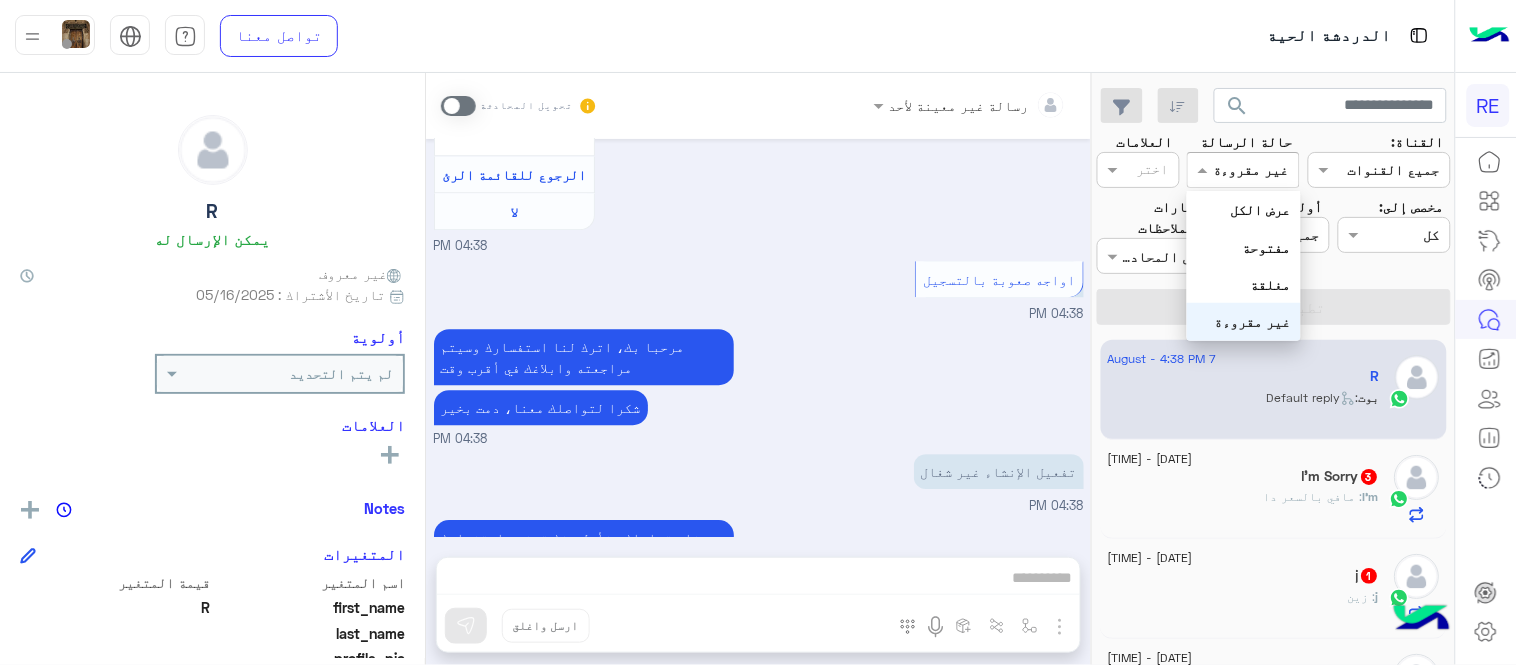 click at bounding box center [1266, 170] 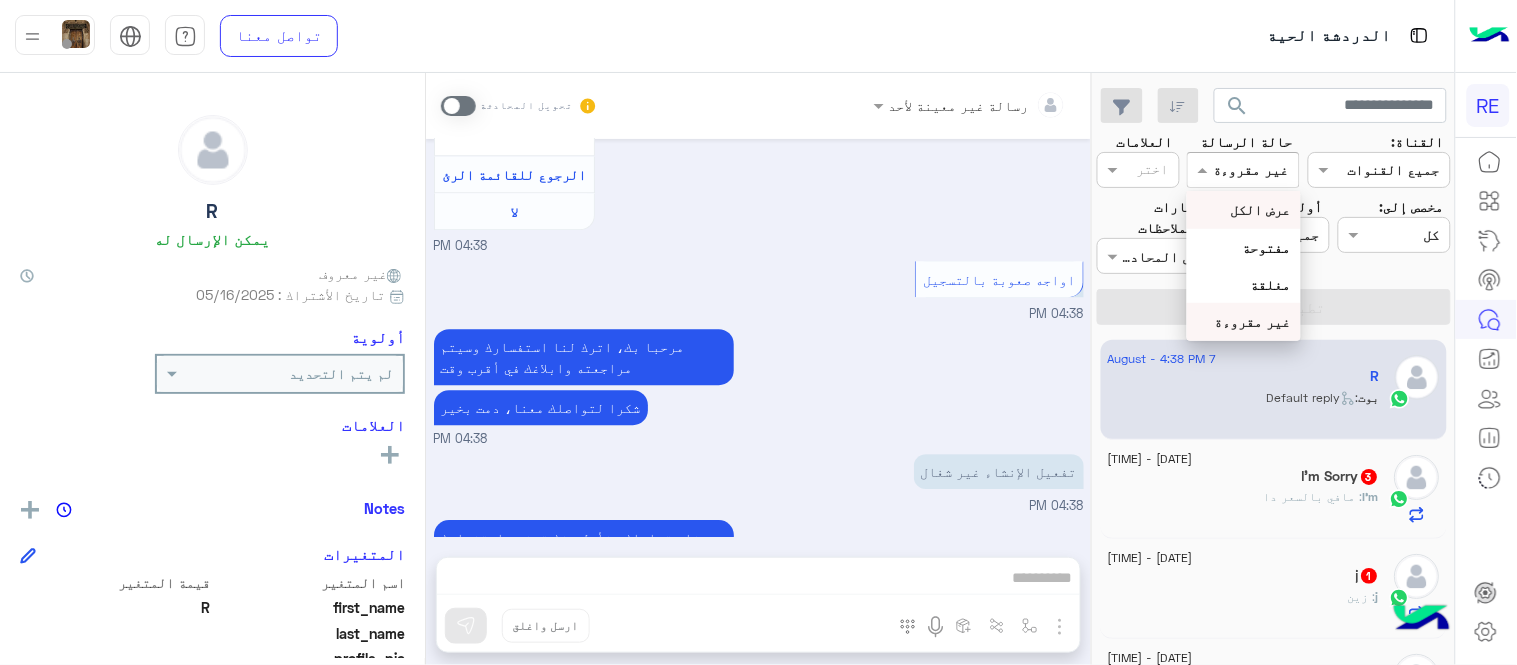 click on "عرض الكل" at bounding box center [1243, 209] 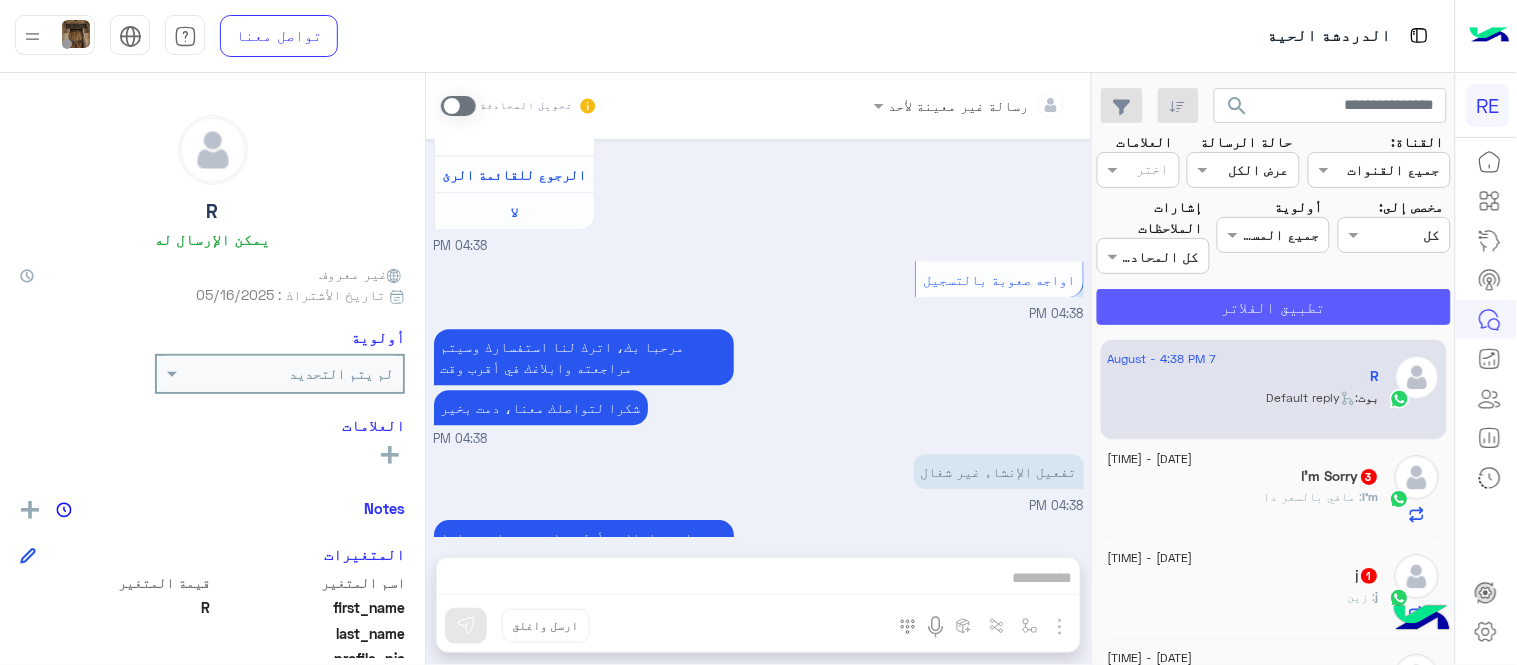 click on "تطبيق الفلاتر" 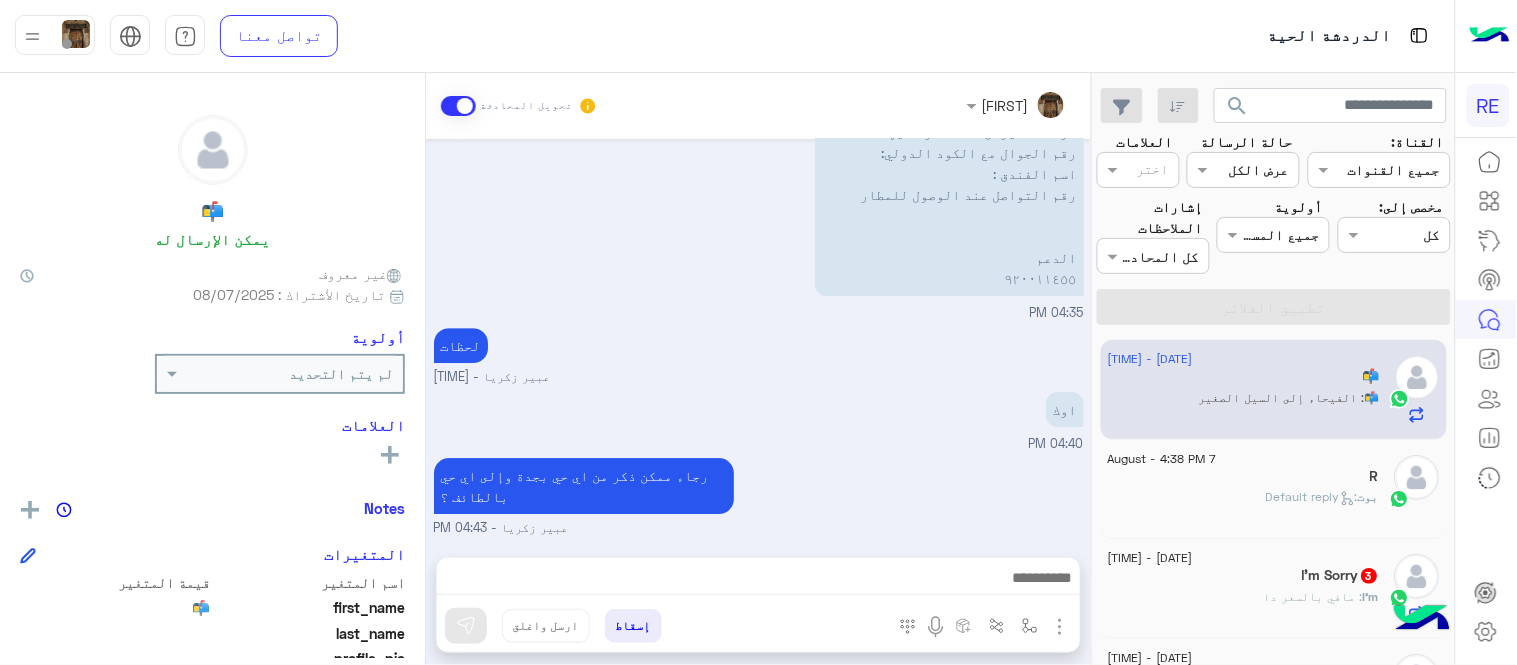 scroll, scrollTop: 1536, scrollLeft: 0, axis: vertical 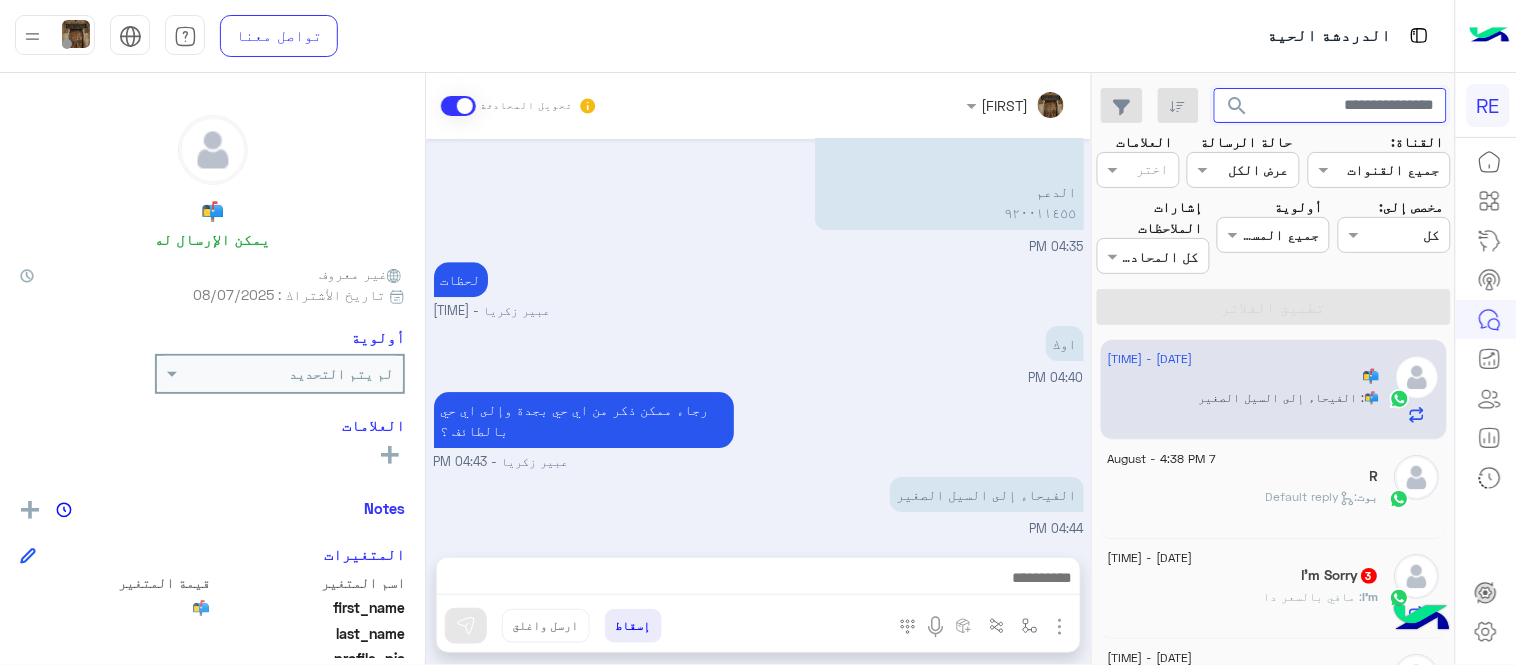 click at bounding box center (1331, 106) 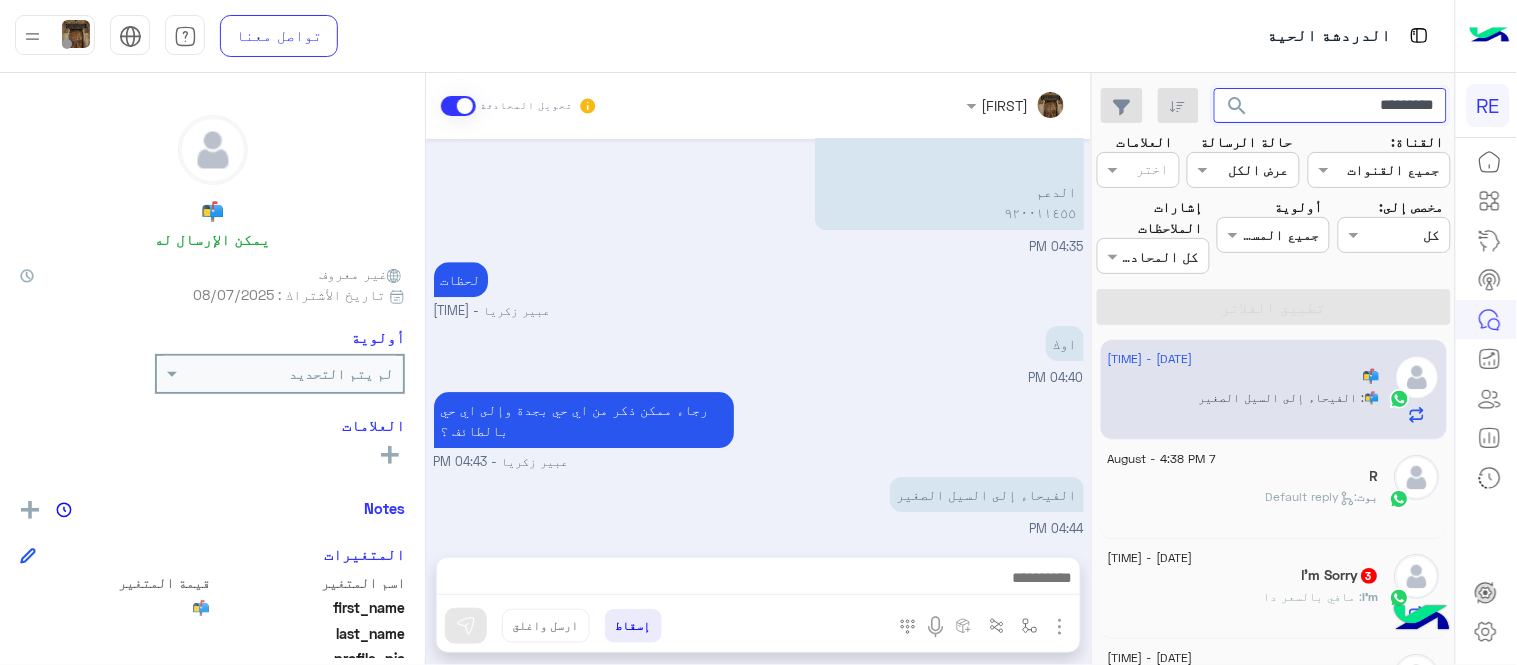 click on "search" 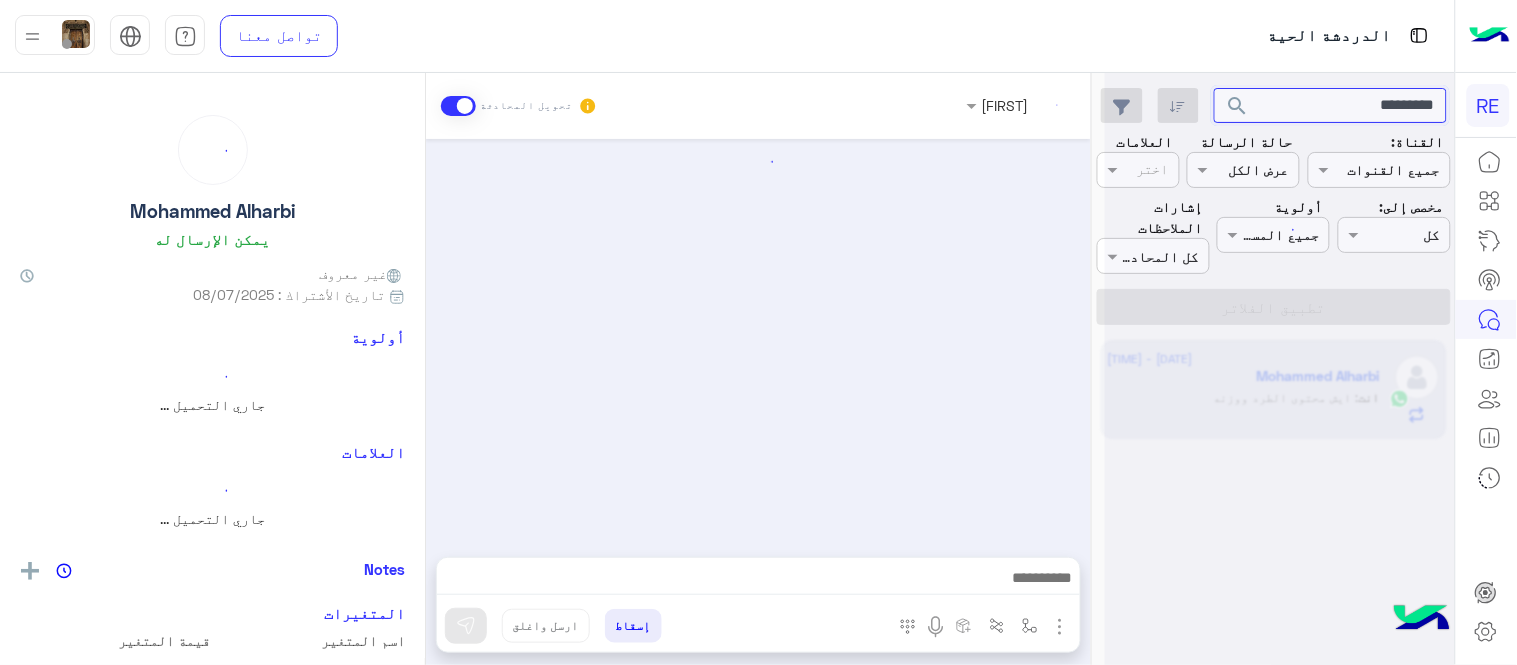 scroll, scrollTop: 316, scrollLeft: 0, axis: vertical 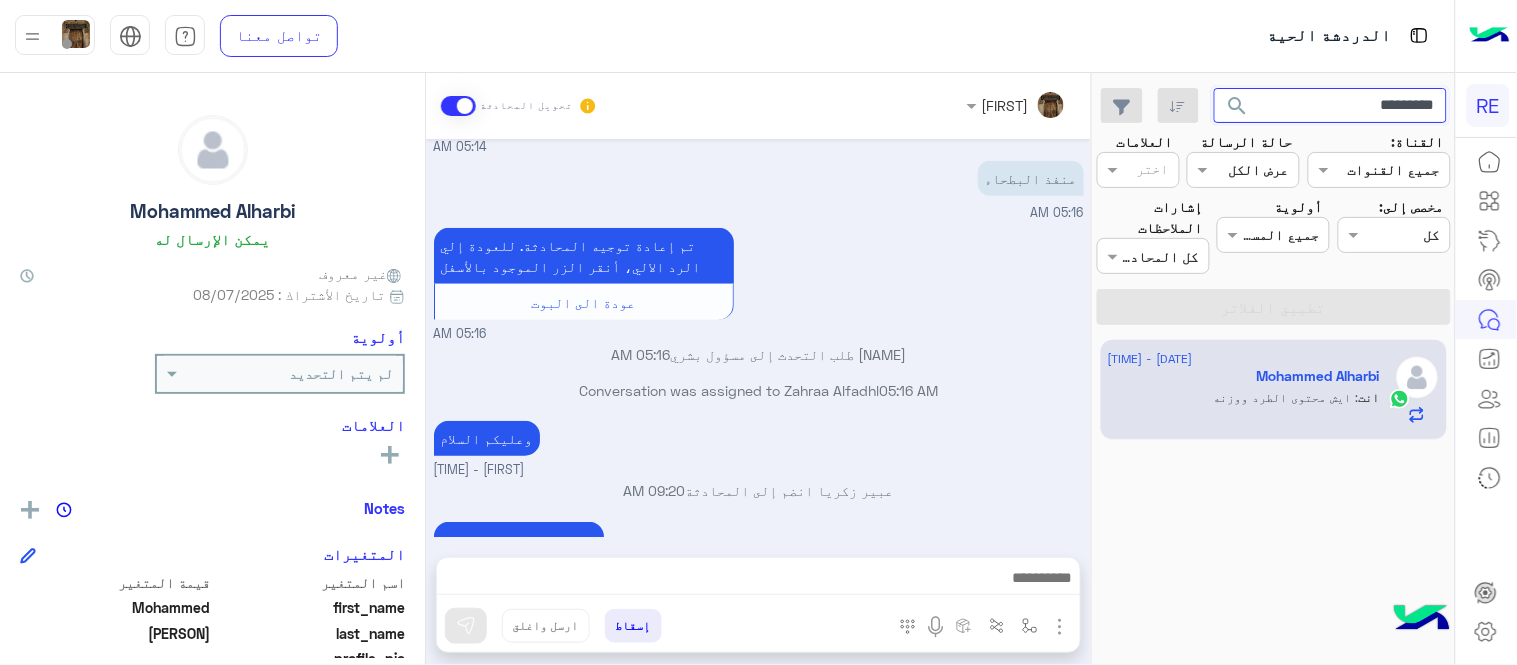click on "*********" at bounding box center (1331, 106) 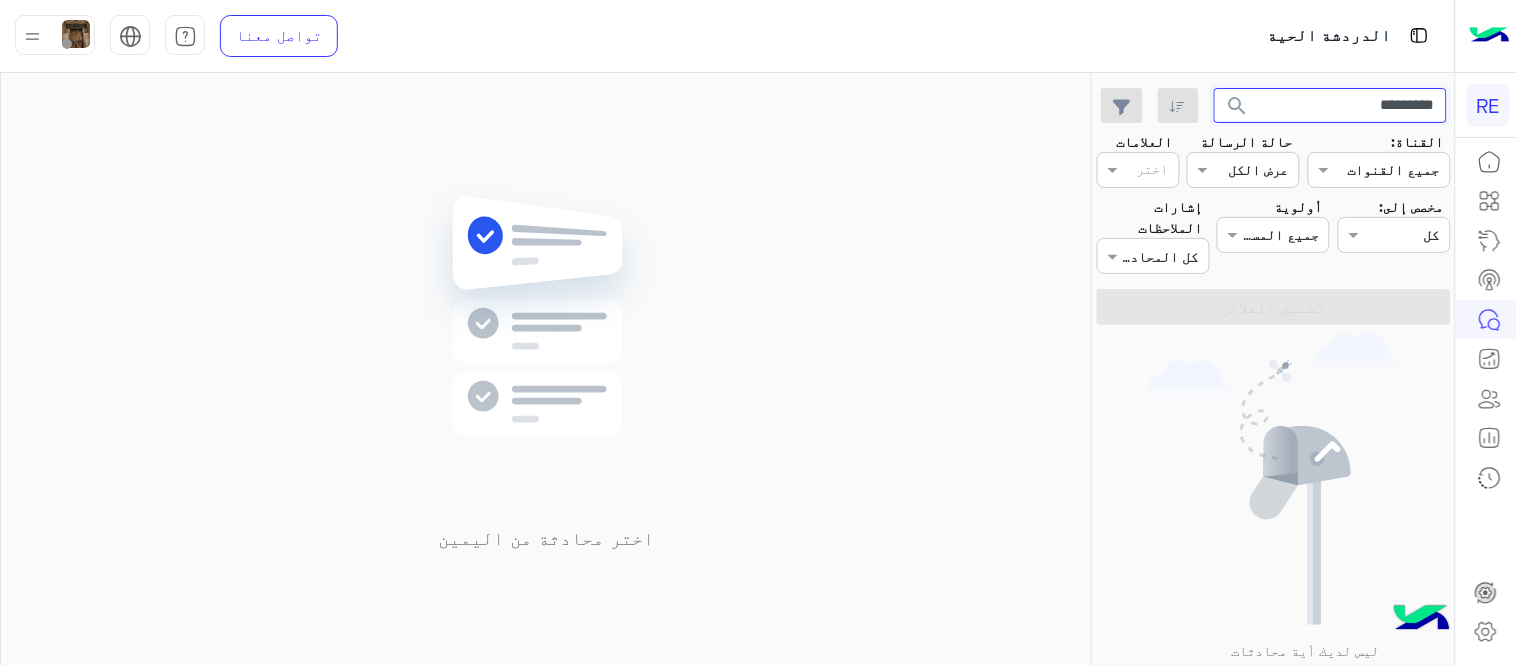 click on "*********" at bounding box center (1331, 106) 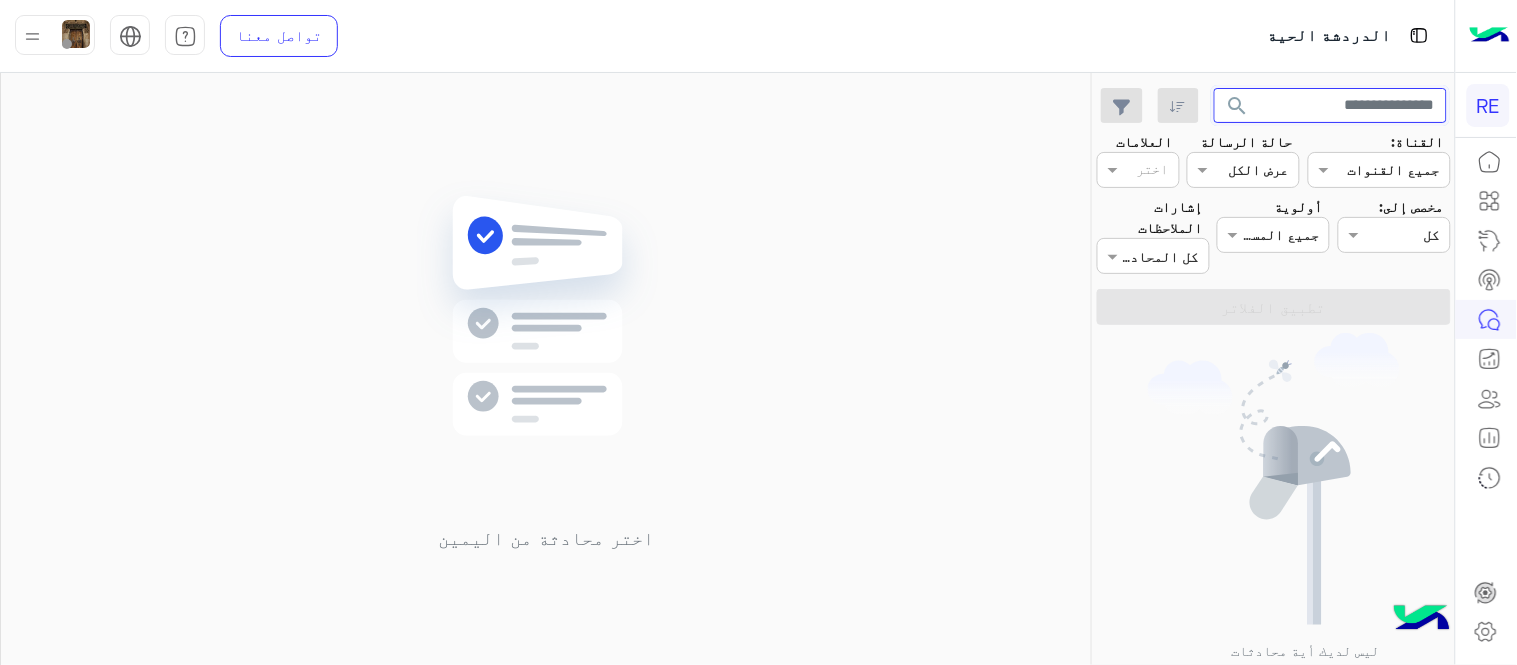 type 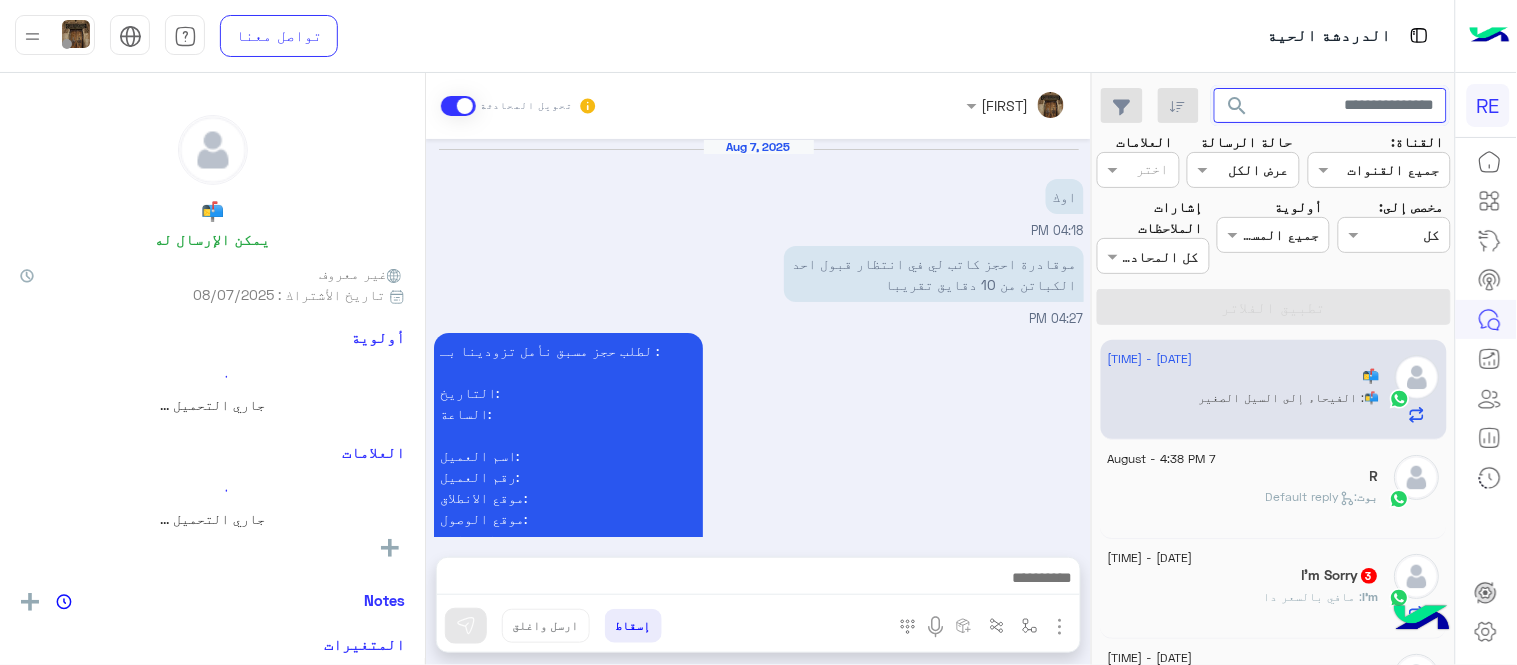 scroll, scrollTop: 1451, scrollLeft: 0, axis: vertical 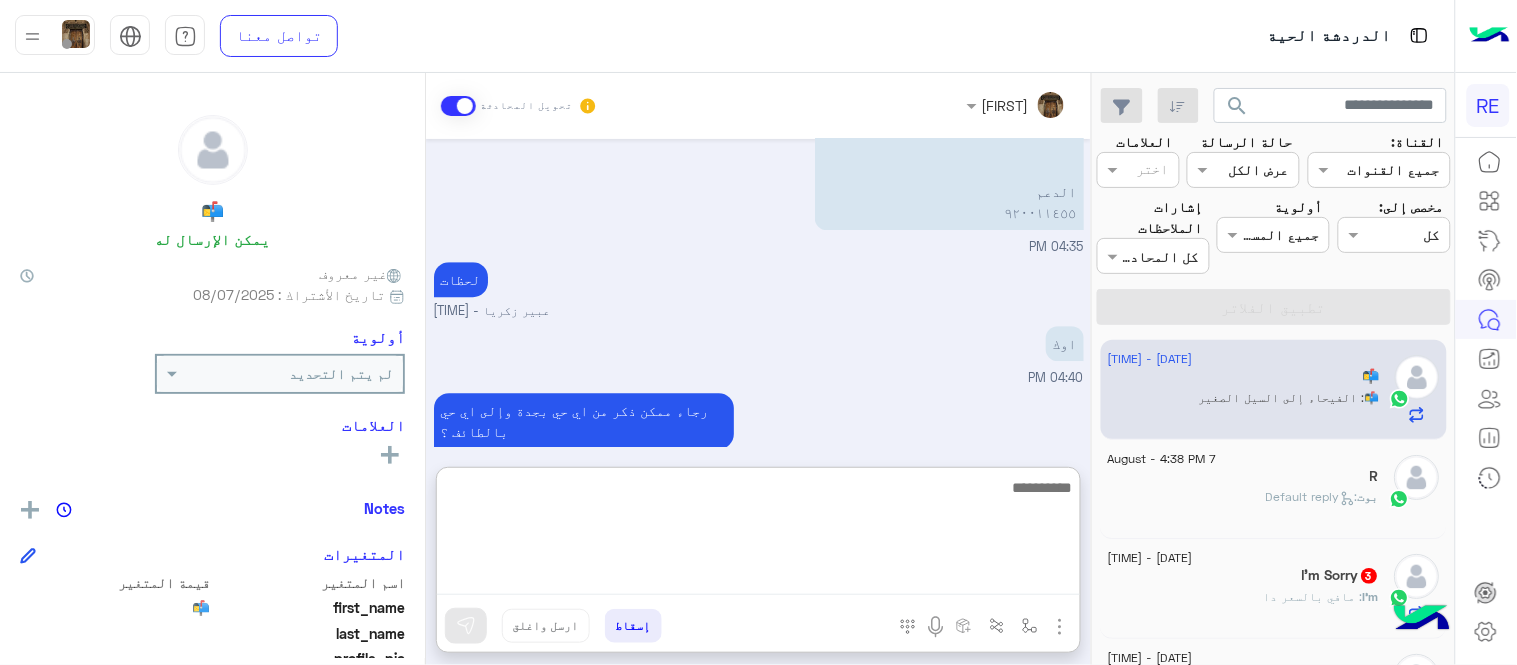 click at bounding box center [758, 535] 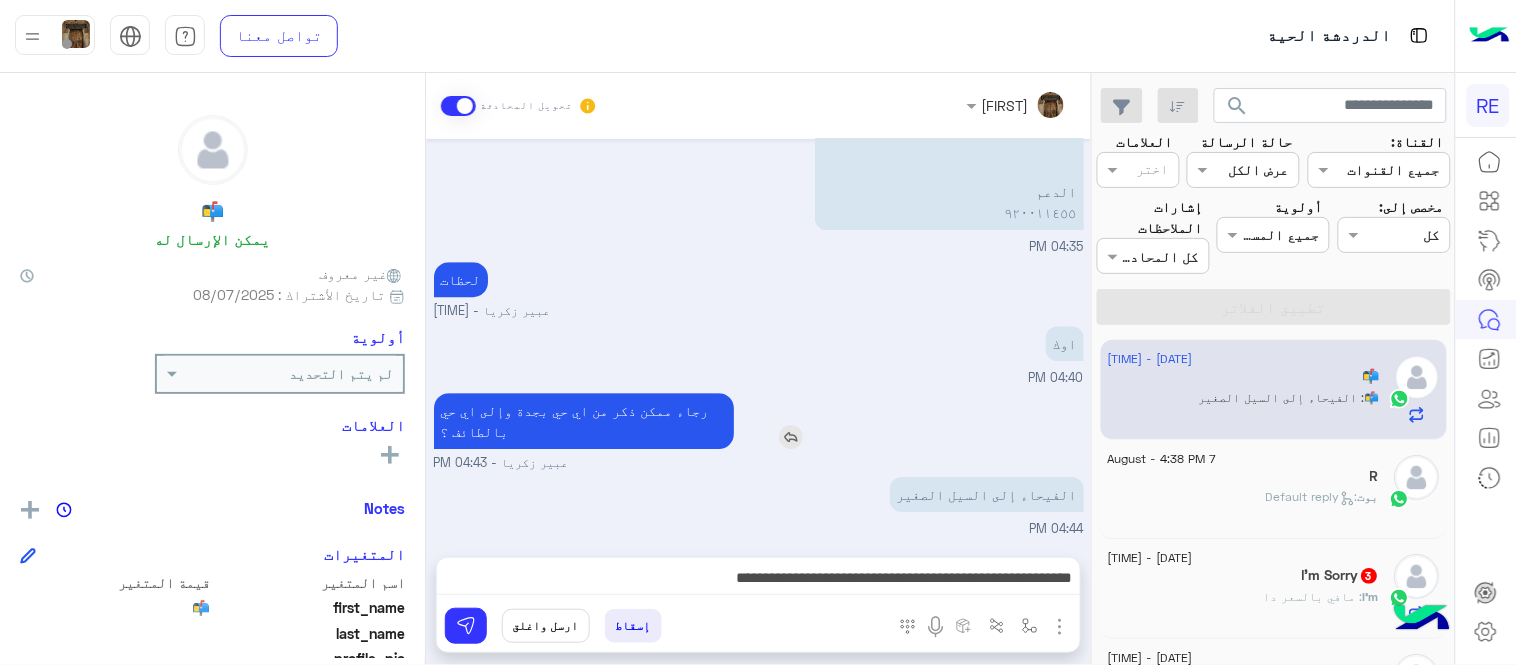 click on "رجاء ممكن ذكر من اي حي بجدة وإلى اي  حي بالطائف ؟" at bounding box center (641, 421) 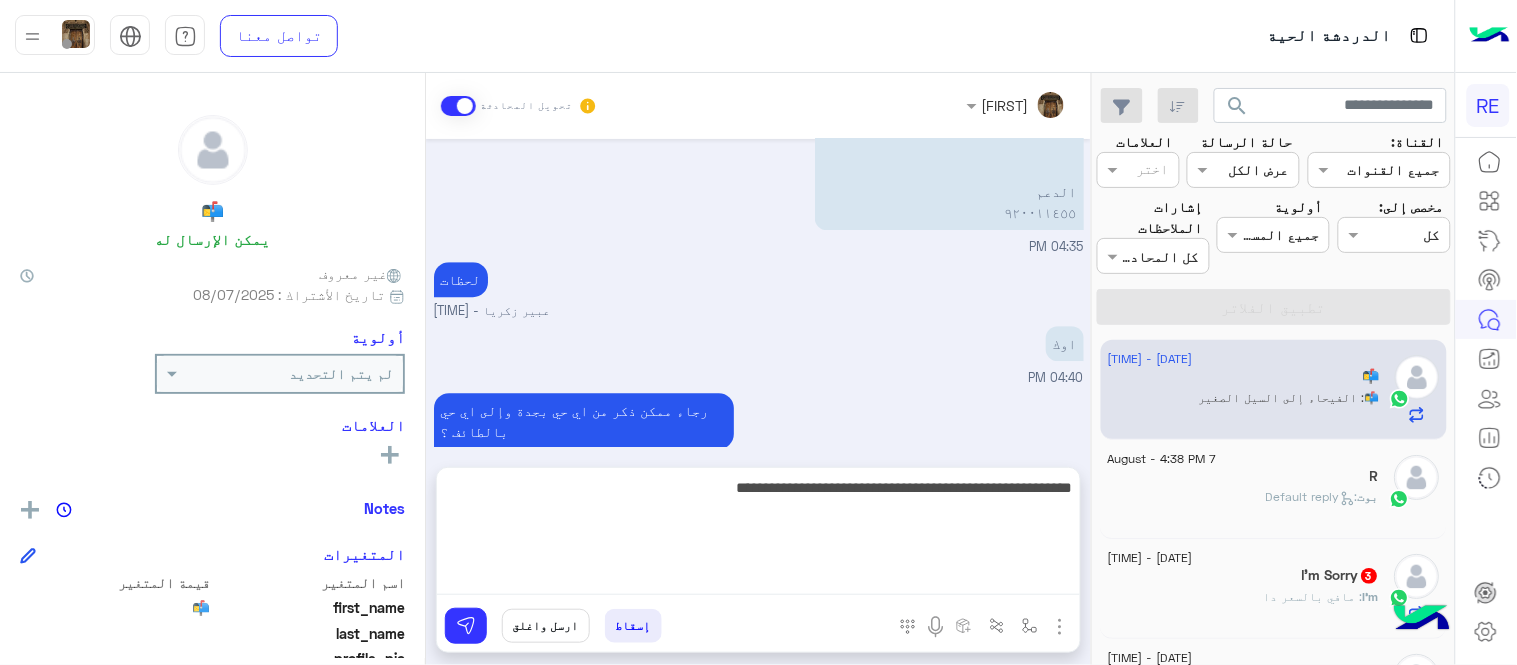 click on "**********" at bounding box center (758, 535) 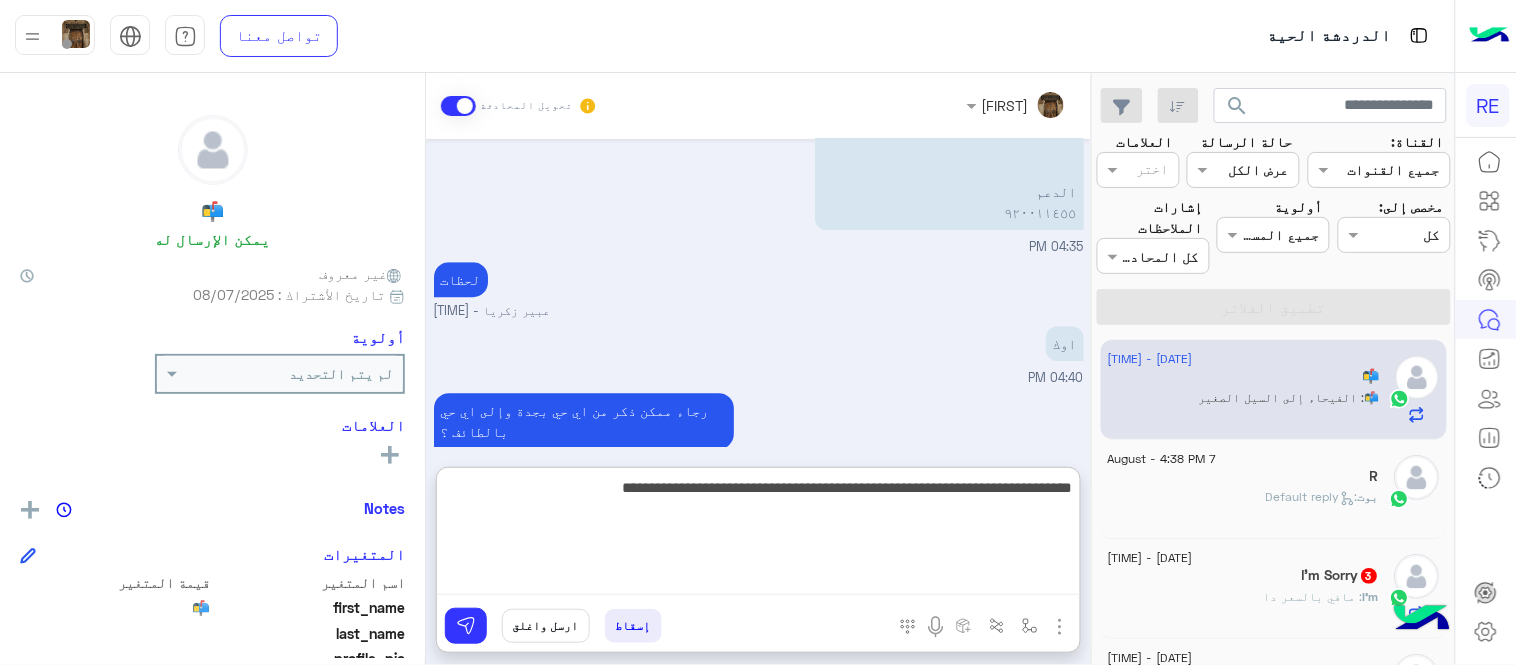 type on "**********" 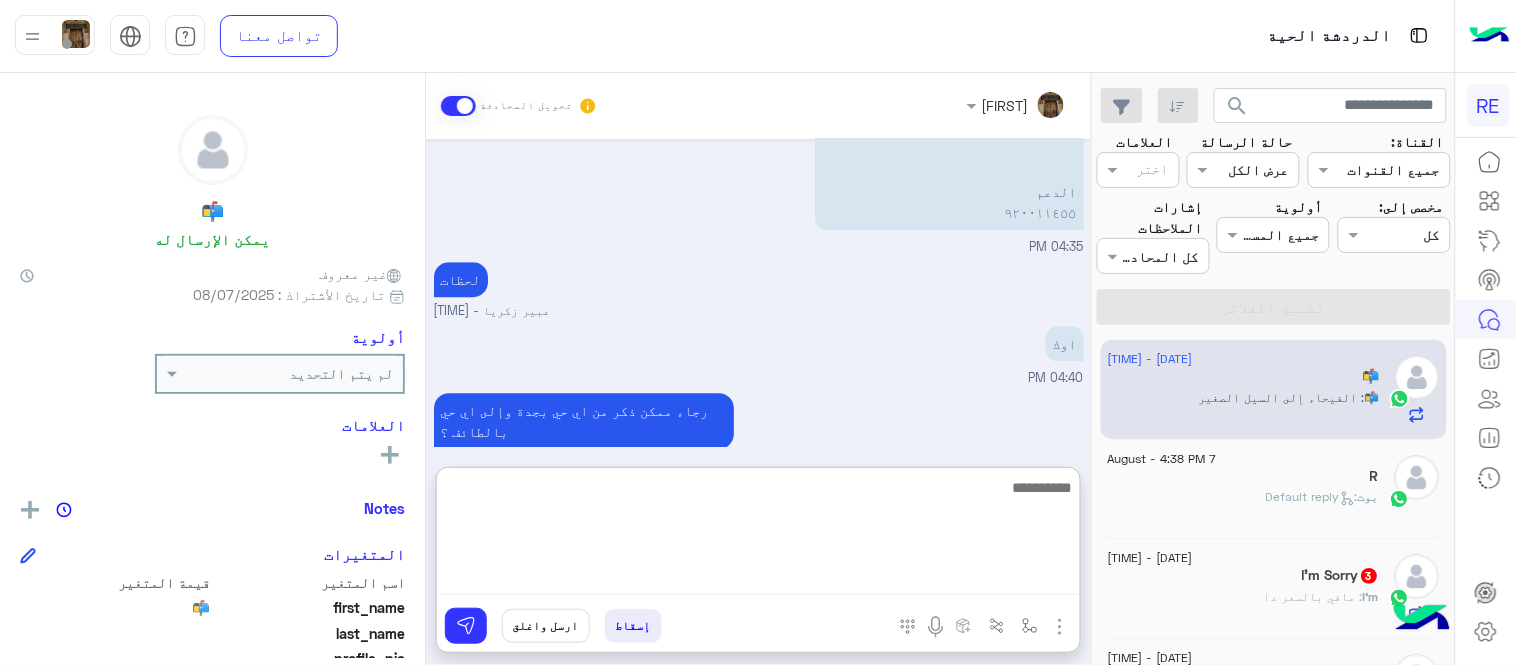 scroll, scrollTop: 1626, scrollLeft: 0, axis: vertical 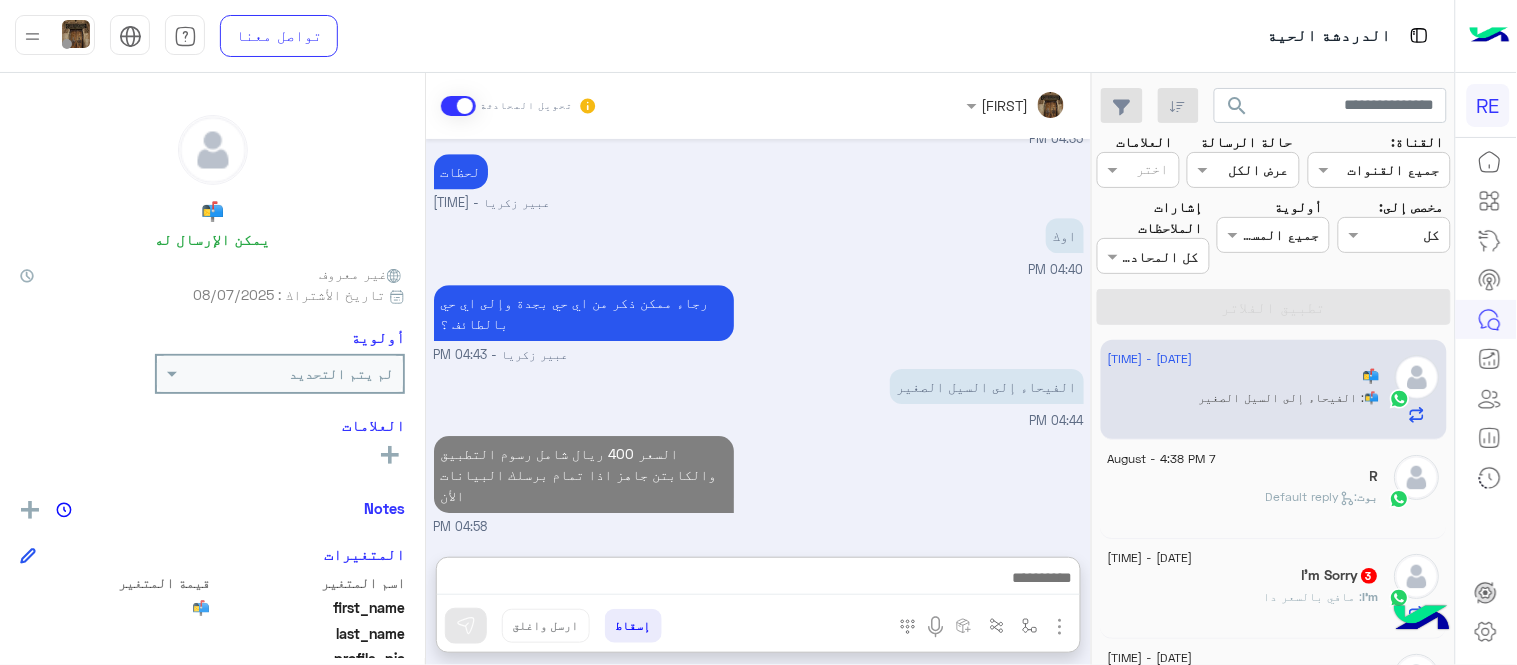 click on "Aug 7, 2025 اوك 04:18 PM موقادرة احجز كاتب لي في انتظار قبول احد الكباتن من 10 دقايق تقريبا 04:27 PM لطلب حجز مسبق نأمل تزودينا بـ : التاريخ: الساعة: اسم العميل: رقم العميل: موقع الانطلاق: موقع الوصول: نوع السيارة : عدد الاشخاص: عدد الحقائب: طريقة الدفع: بالاضافة الى "للحجز رحلة من المطار" : المطار : شركة الطيران المسافر عليها : رقم الجوال مع الكود الدولي: اسم الفندق : رقم التواصل عند الوصول للمطار الدعم ٩٢٠٠١١٤٥٥ انواع فئات السيارات لدينا اي خدمة اخرى ؟ الرجوع للقائمة الرئ لا عبير زكريا - 04:31 PM زوديني بالبيانات رجاء عبير زكريا - 04:31 PM انواع فئات السيارات لدينا اوك" at bounding box center [758, 338] 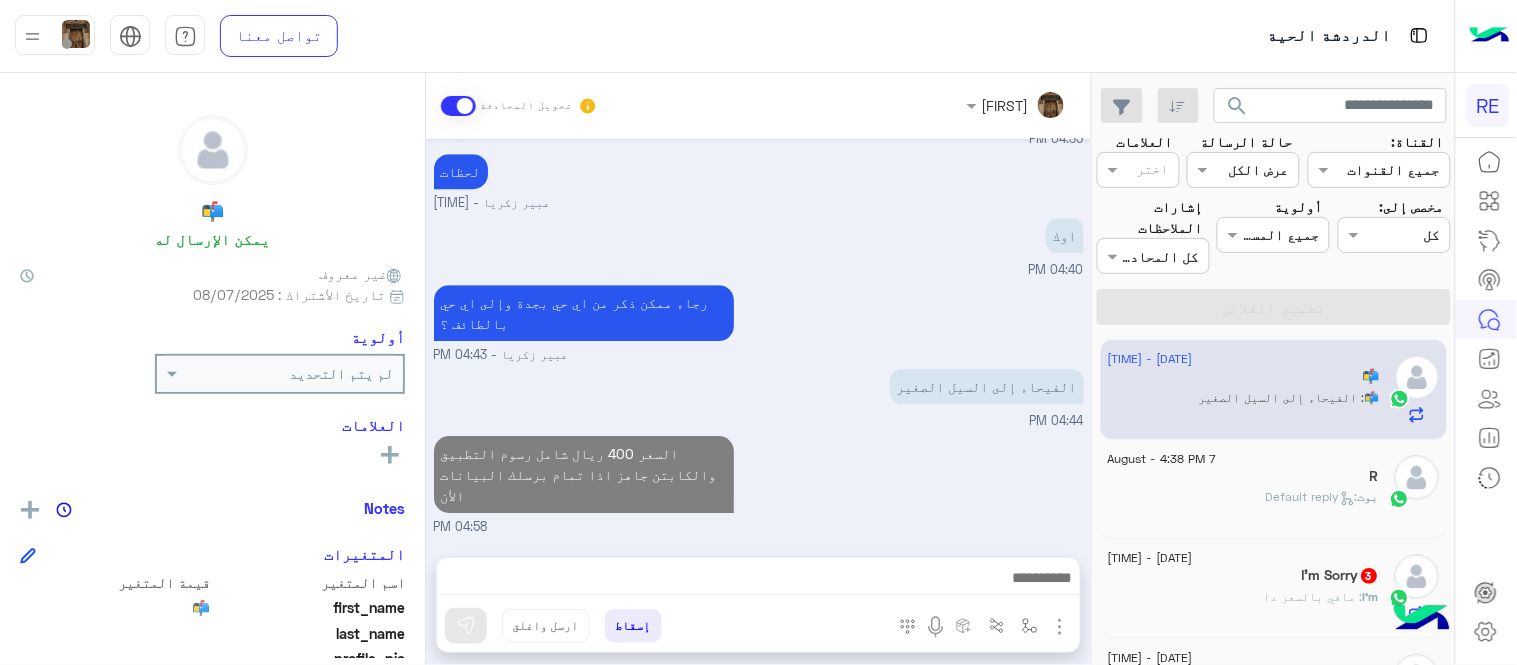 scroll, scrollTop: 1536, scrollLeft: 0, axis: vertical 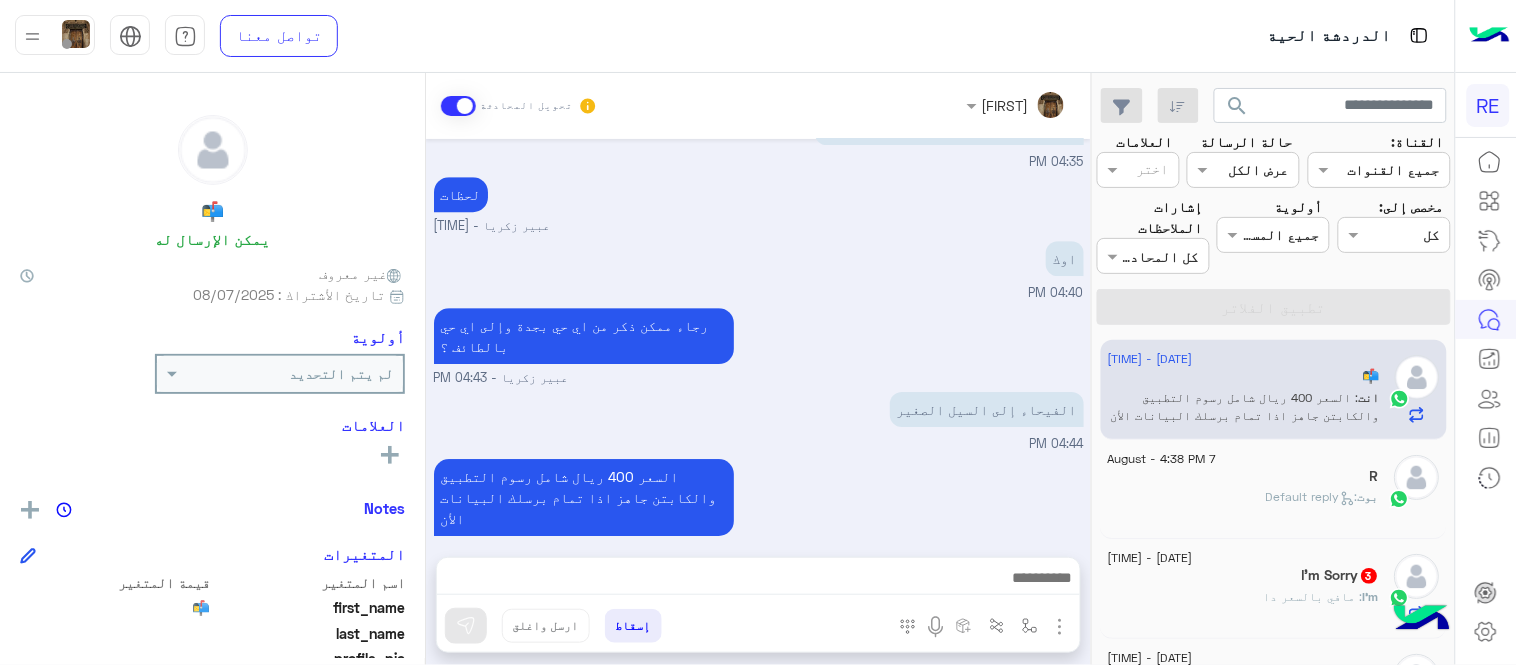 click on "بوت :   Default reply" 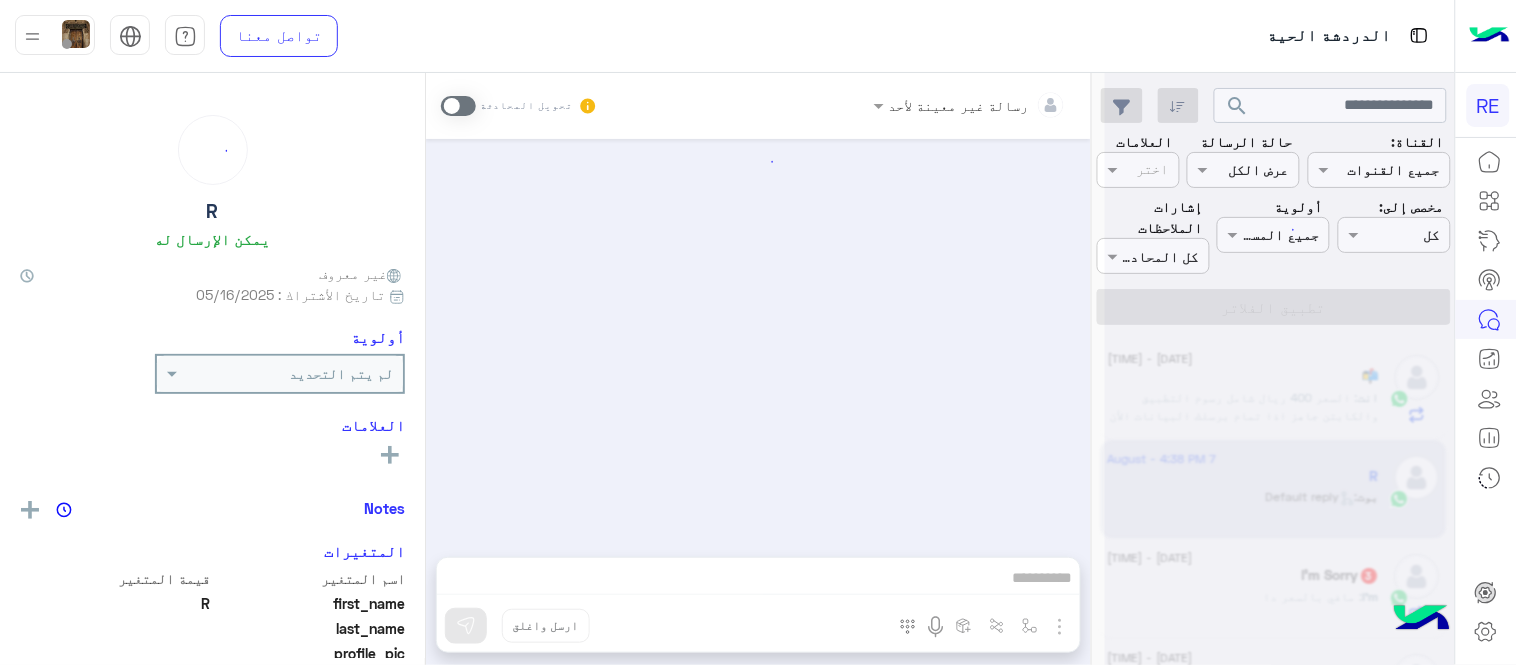 scroll, scrollTop: 1371, scrollLeft: 0, axis: vertical 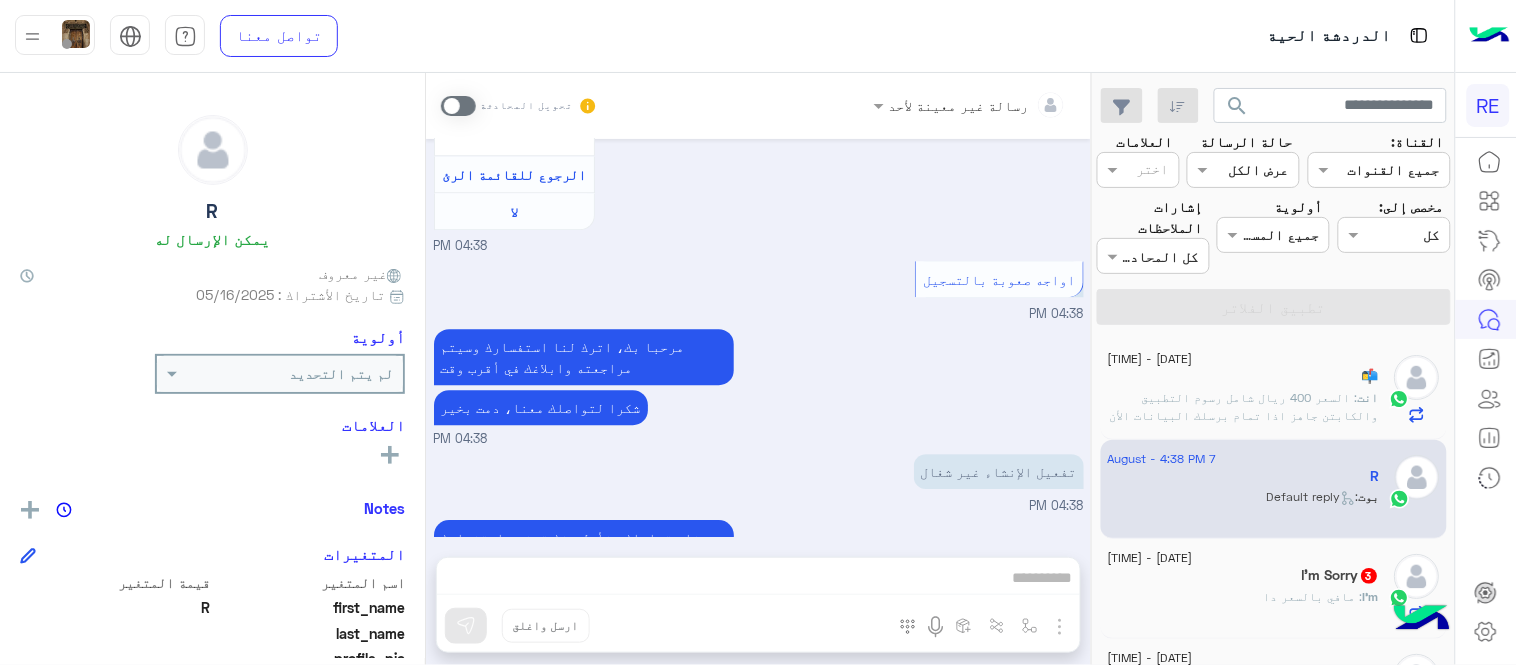 click at bounding box center [458, 106] 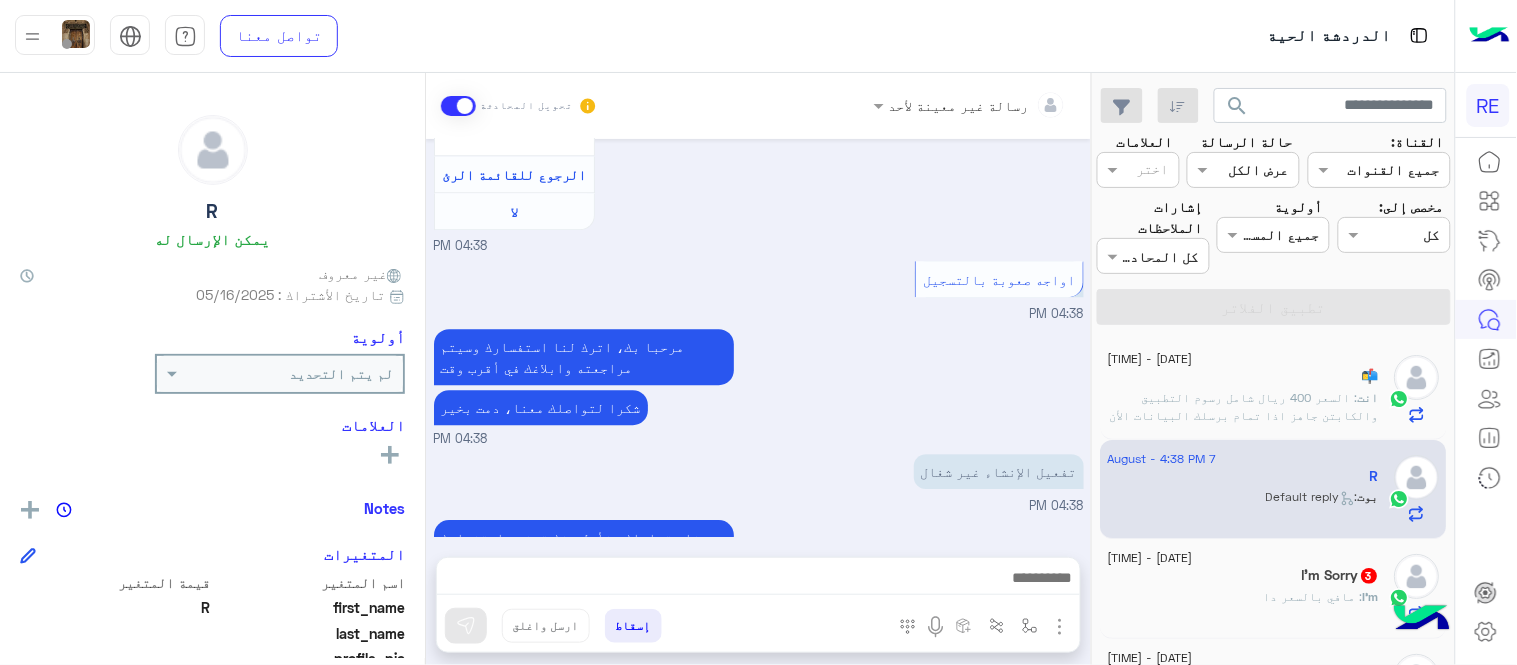 scroll, scrollTop: 1407, scrollLeft: 0, axis: vertical 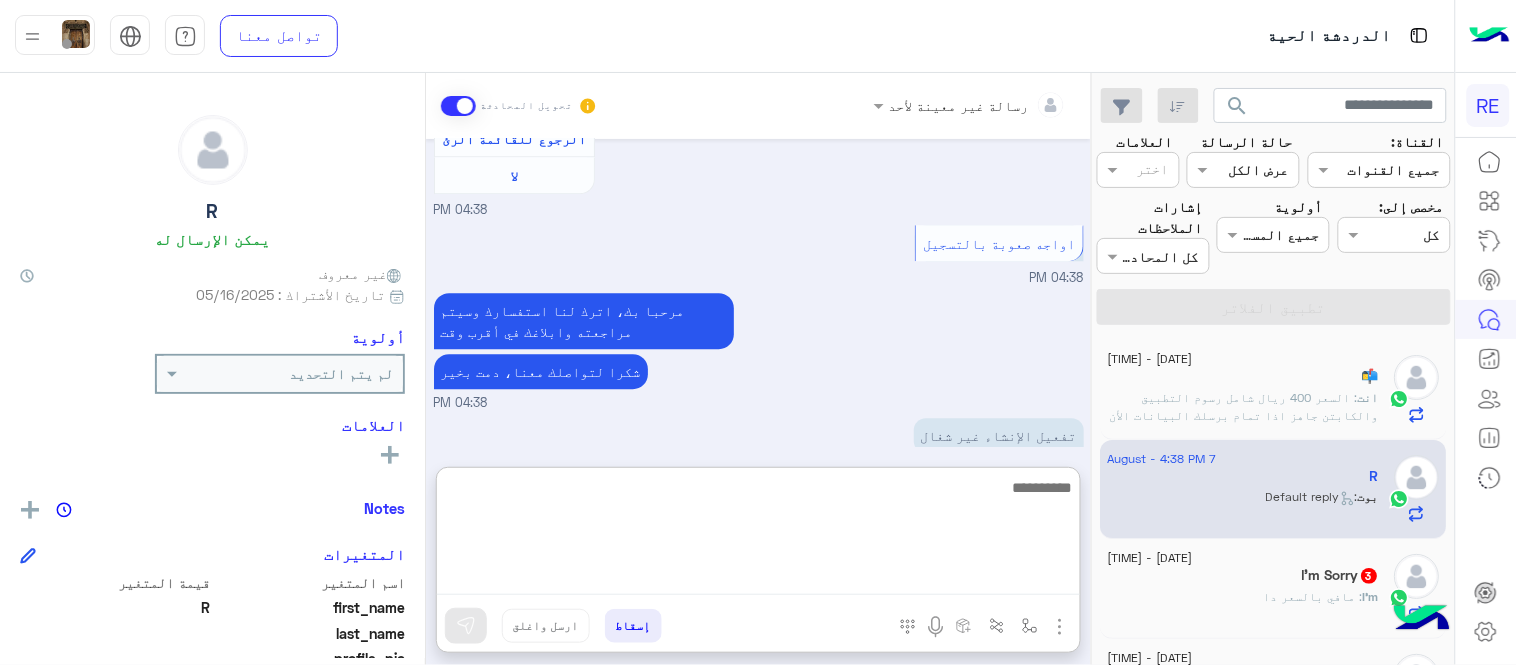 click at bounding box center (758, 535) 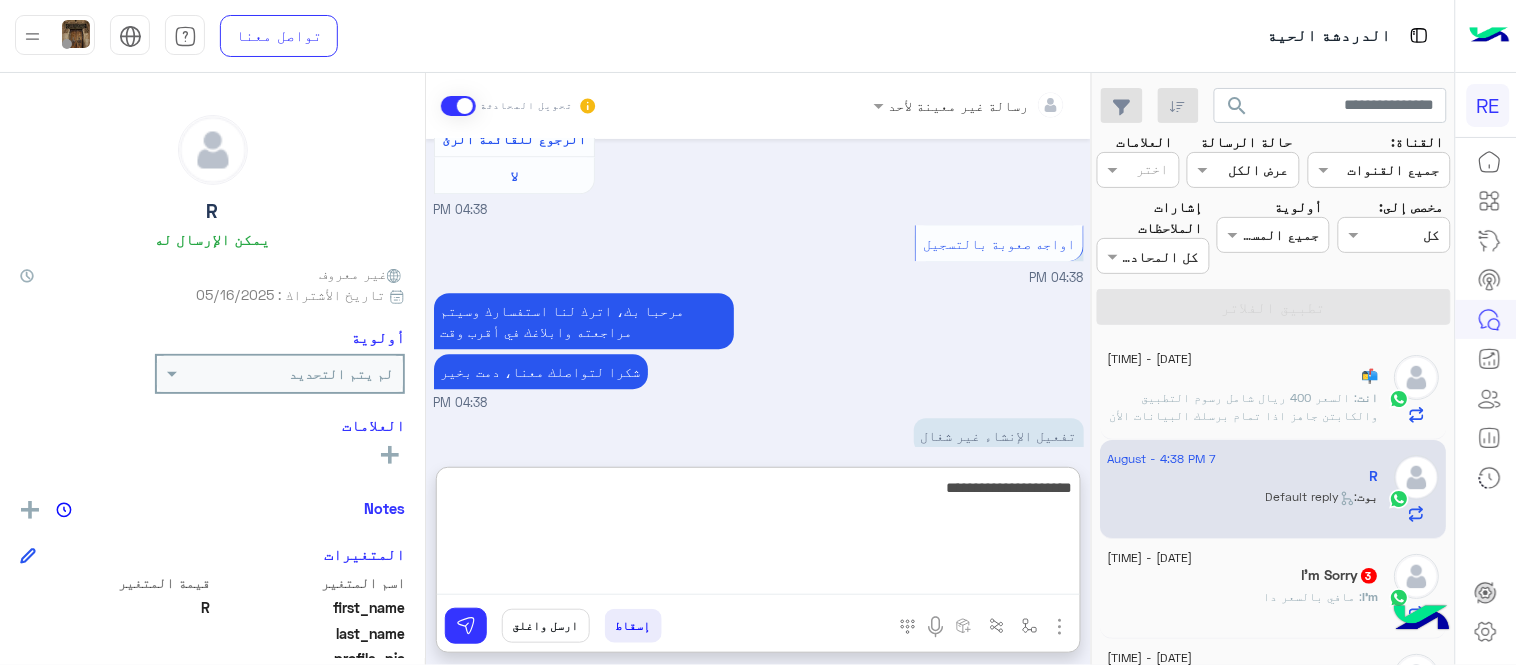 type on "**********" 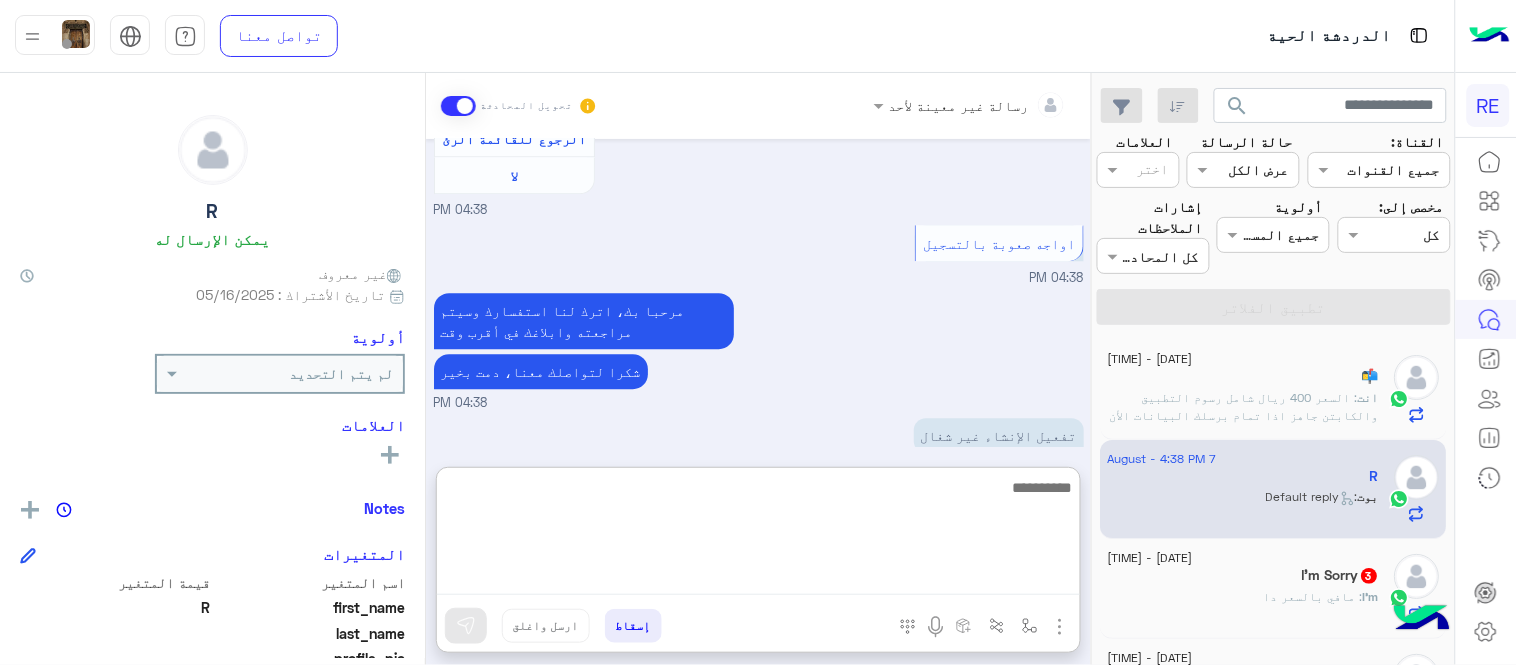 scroll, scrollTop: 1561, scrollLeft: 0, axis: vertical 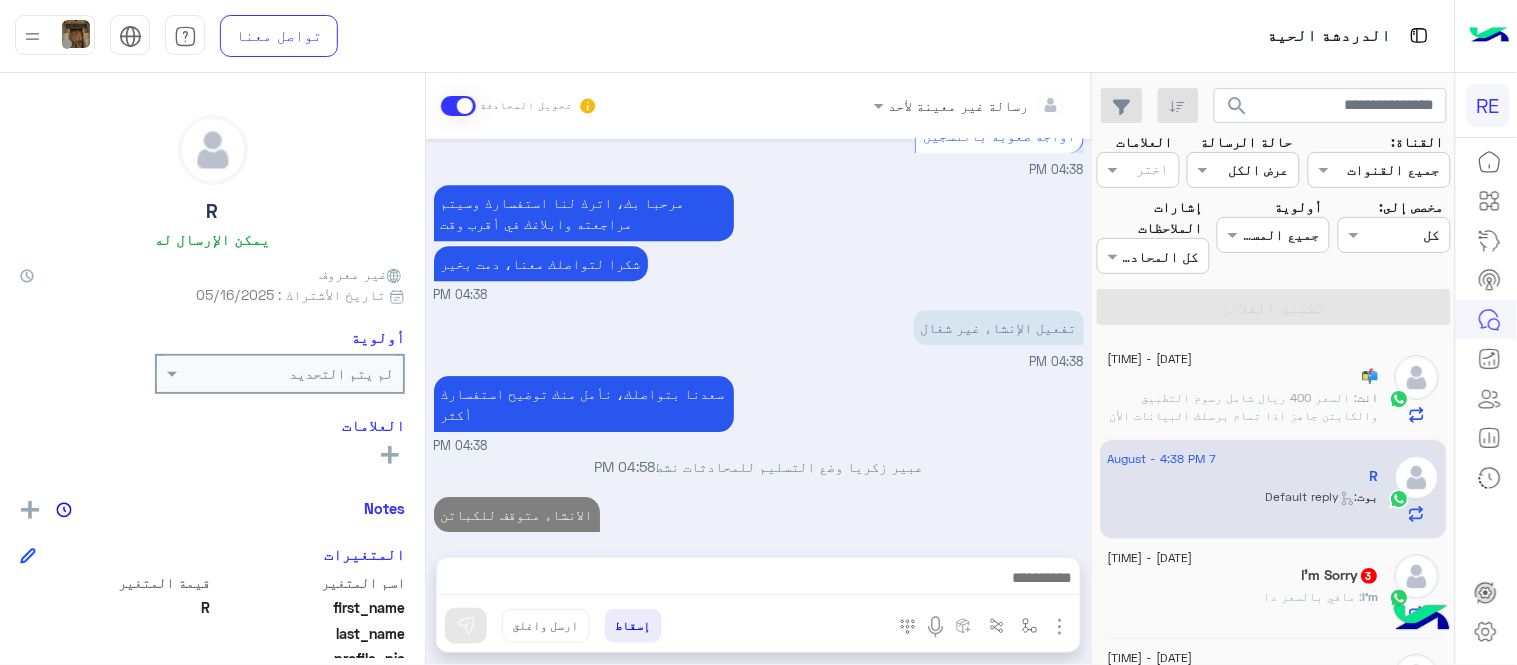 click on "Aug 7, 2025   عربي    04:37 PM  هل أنت ؟   كابتن 👨🏻‍✈️   عميل 🧳   رحال (مرشد مرخص) 🏖️     04:37 PM   كابتن     04:37 PM  اختر احد الخدمات التالية:    04:37 PM   تفعيل حساب    04:38 PM  يمكنك الاطلاع على شروط الانضمام لرحلة ك (كابتن ) الموجودة بالصورة أعلاه،
لتحميل التطبيق عبر الرابط التالي : 📲
http://onelink.to/Rehla    يسعدنا انضمامك لتطبيق رحلة يمكنك اتباع الخطوات الموضحة لتسجيل بيانات سيارتك بالفيديو التالي  : عزيزي الكابتن، فضلًا ، للرغبة بتفعيل الحساب قم برفع البيانات عبر التطبيق والتواصل معنا  تم تسجيل السيارة   اواجه صعوبة بالتسجيل  اي خدمة اخرى ؟  الرجوع للقائمة الرئ   لا     04:38 PM    04:38 PM     04:38 PM" at bounding box center (758, 338) 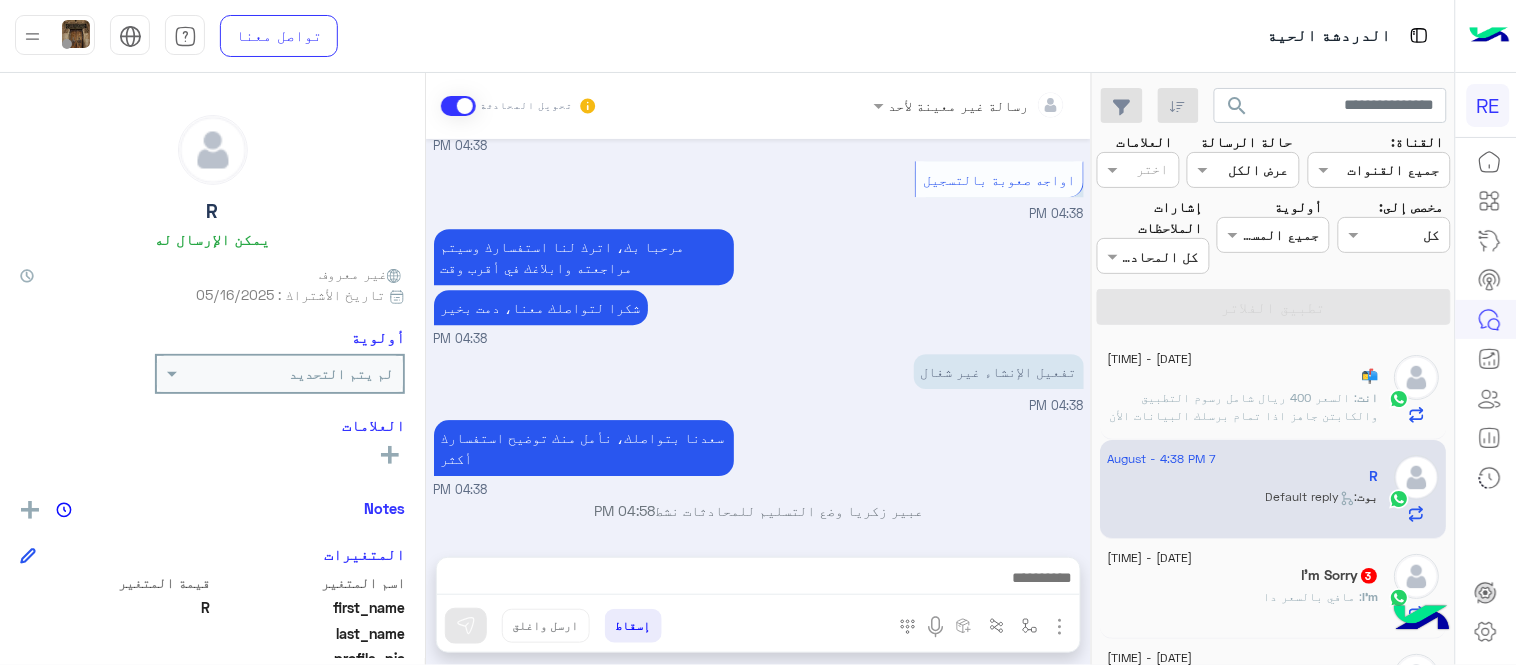 click on "I'm : مافي بالسعر دا" 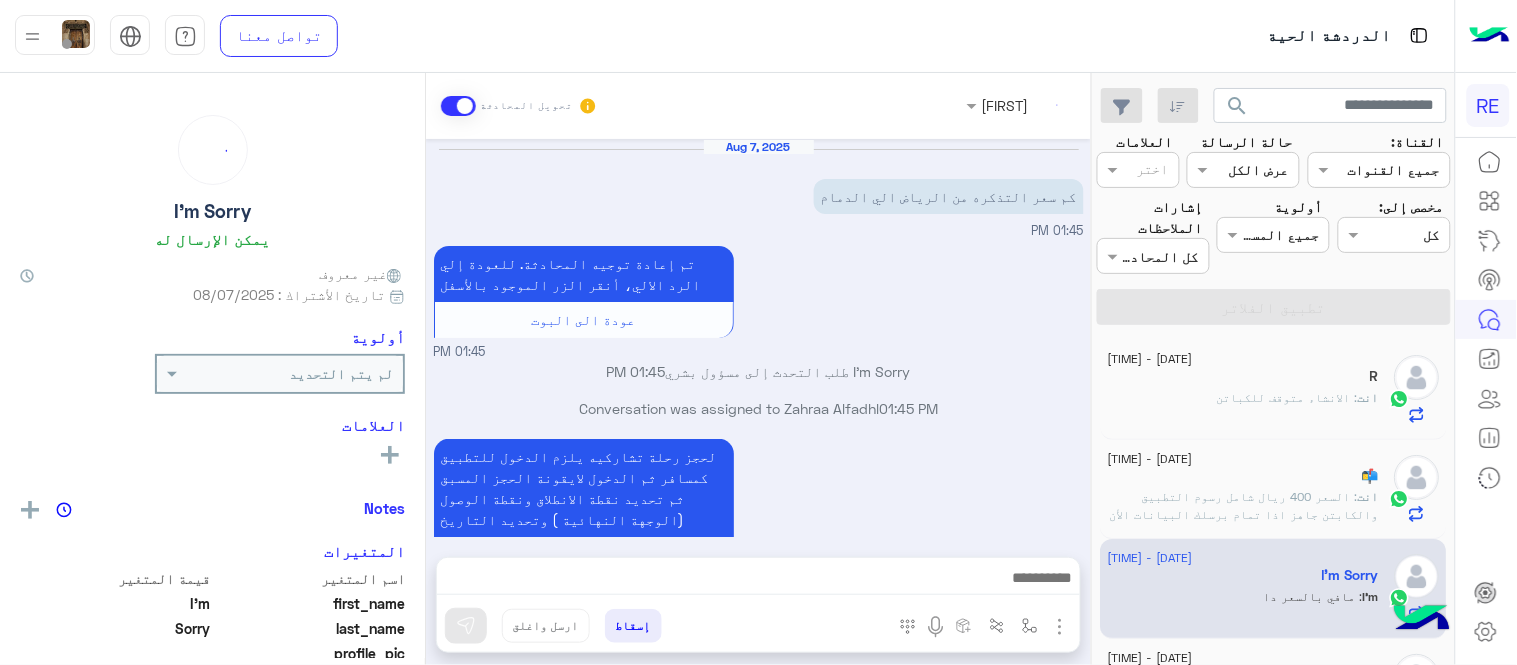 scroll, scrollTop: 687, scrollLeft: 0, axis: vertical 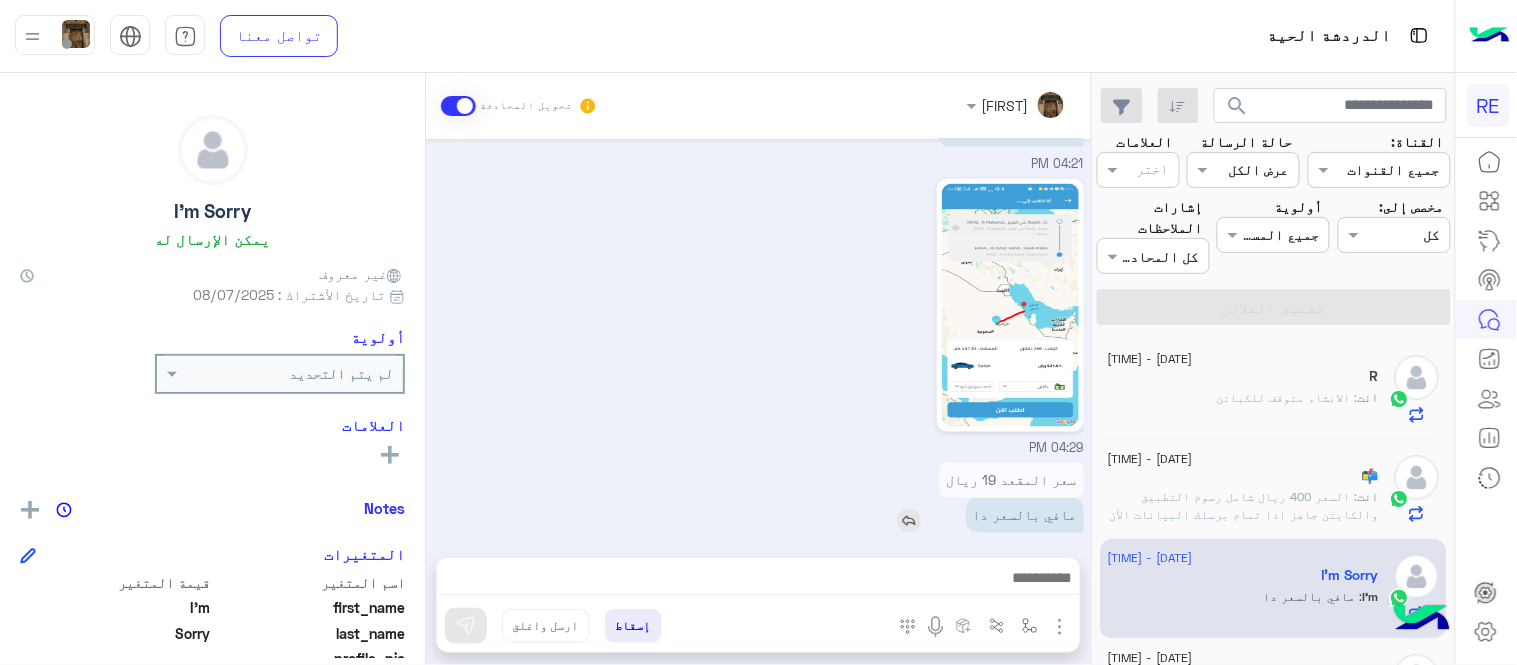 click at bounding box center (909, 521) 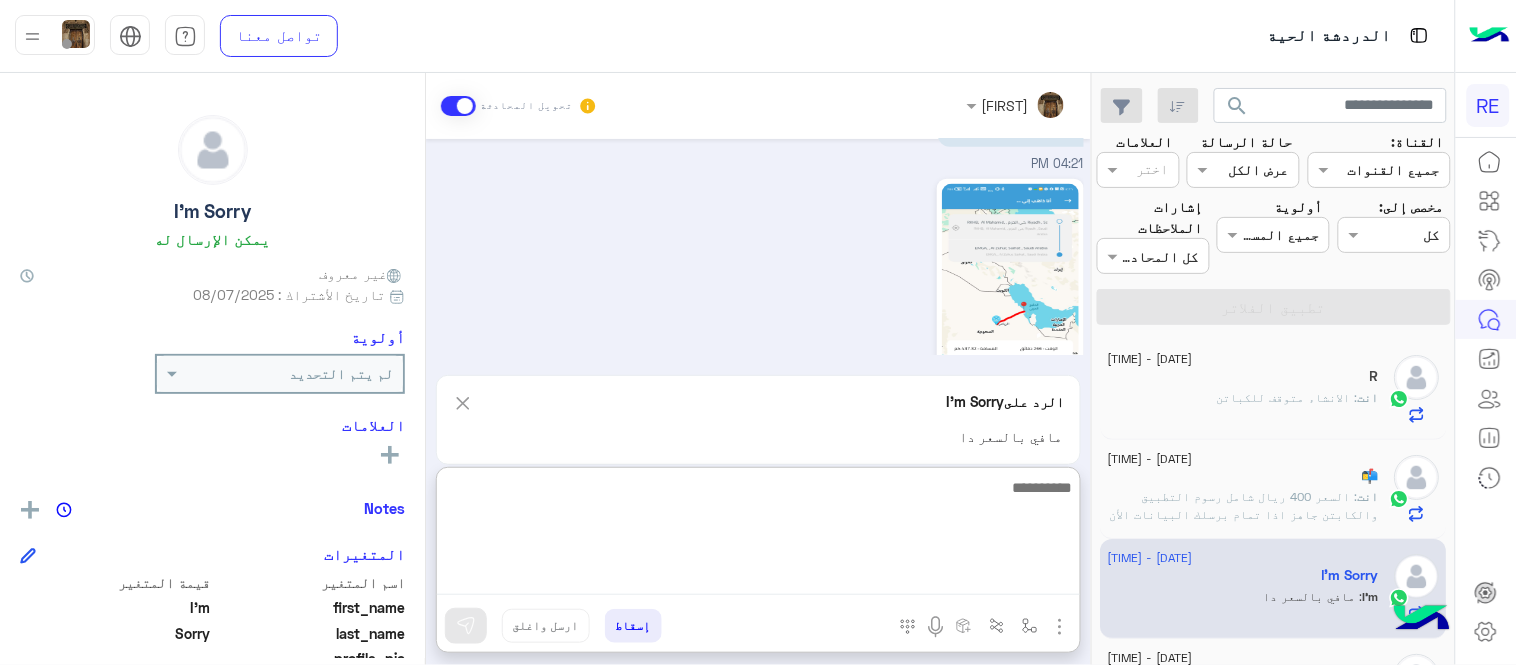 click at bounding box center [758, 535] 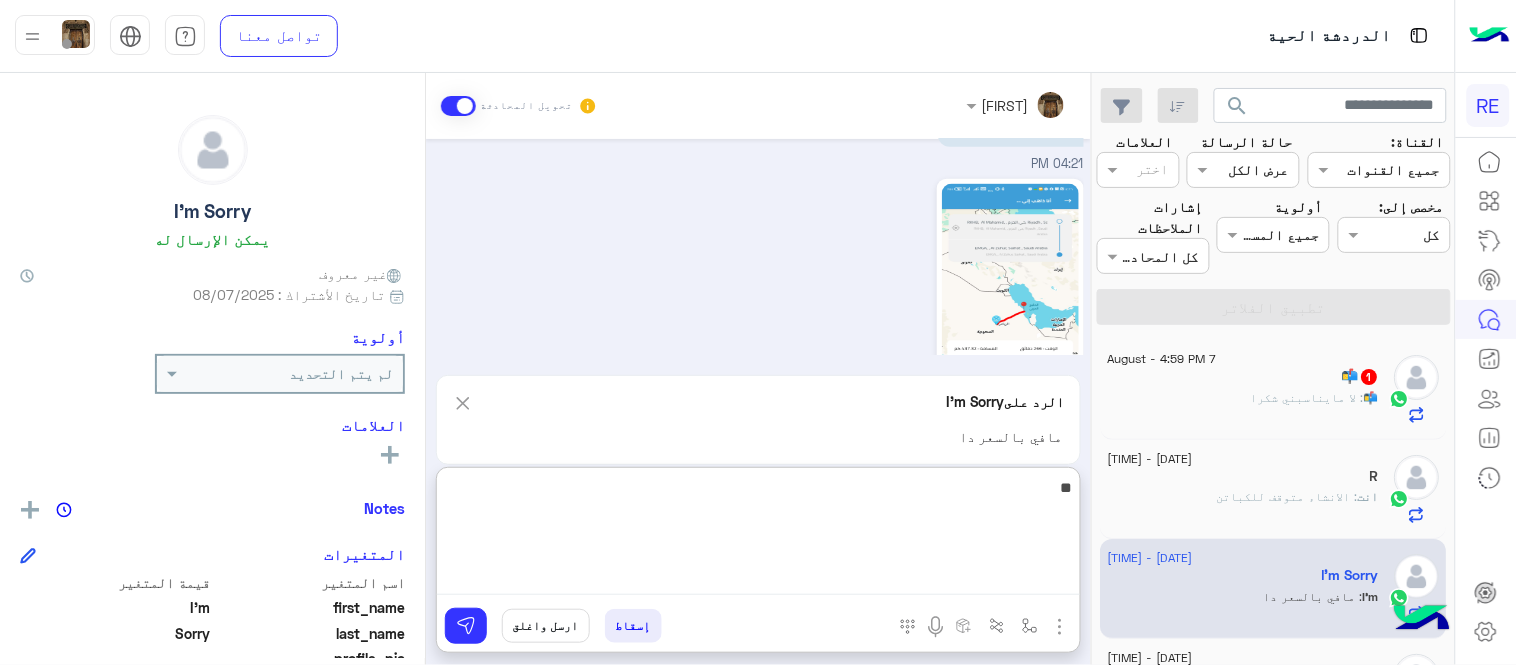 type on "*" 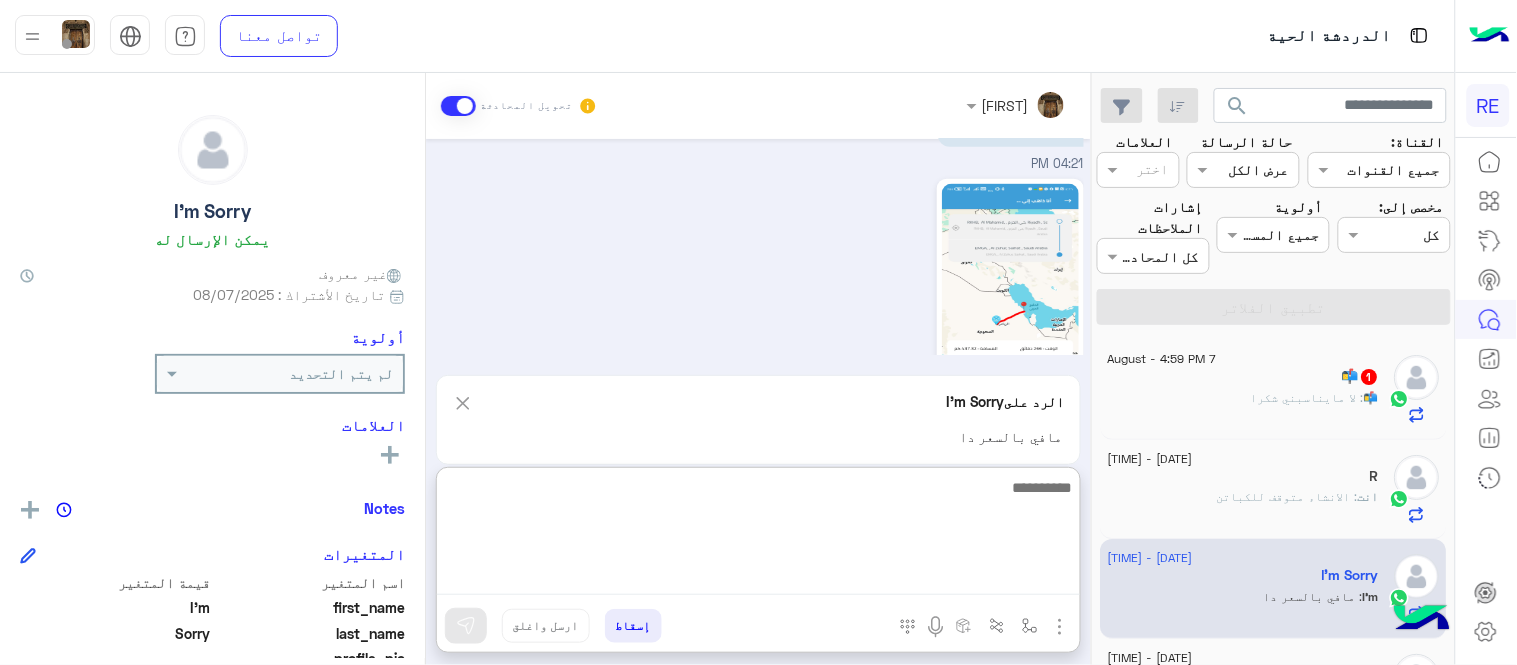 paste on "**********" 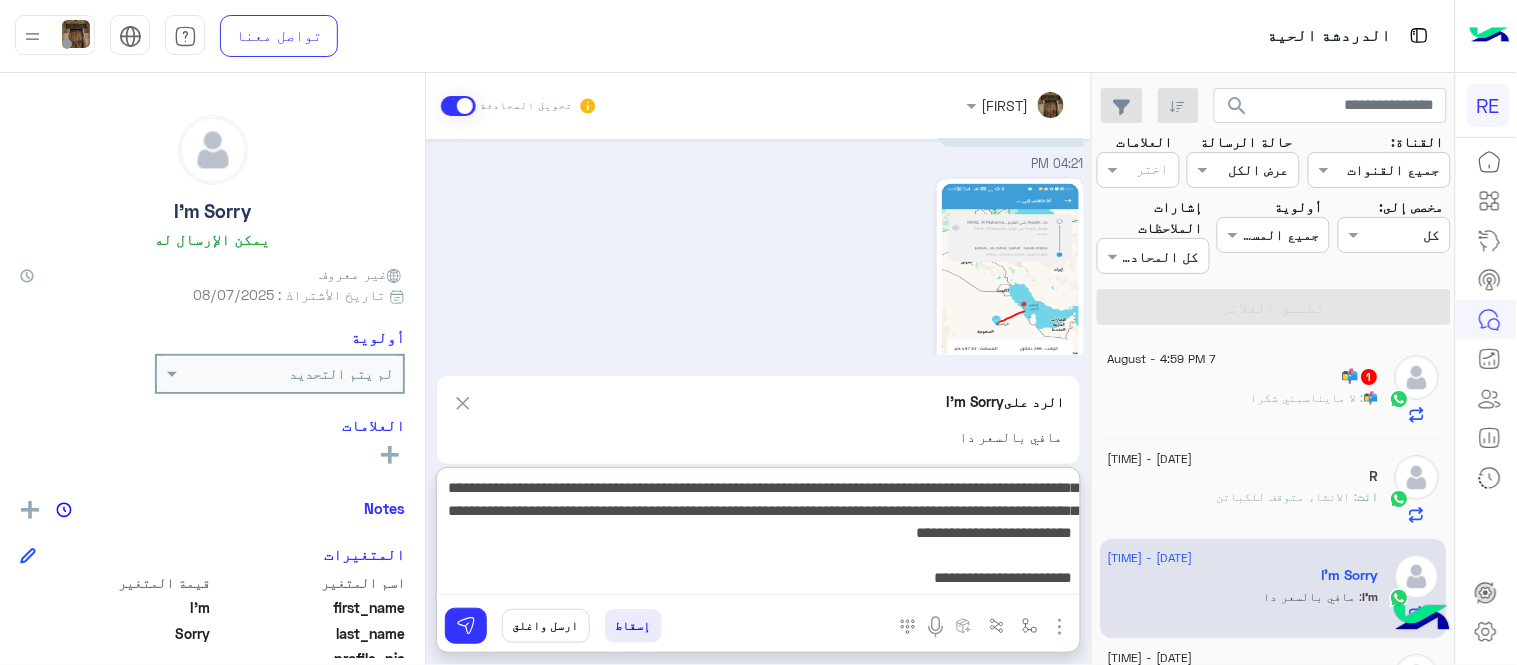 click on "**********" at bounding box center [758, 535] 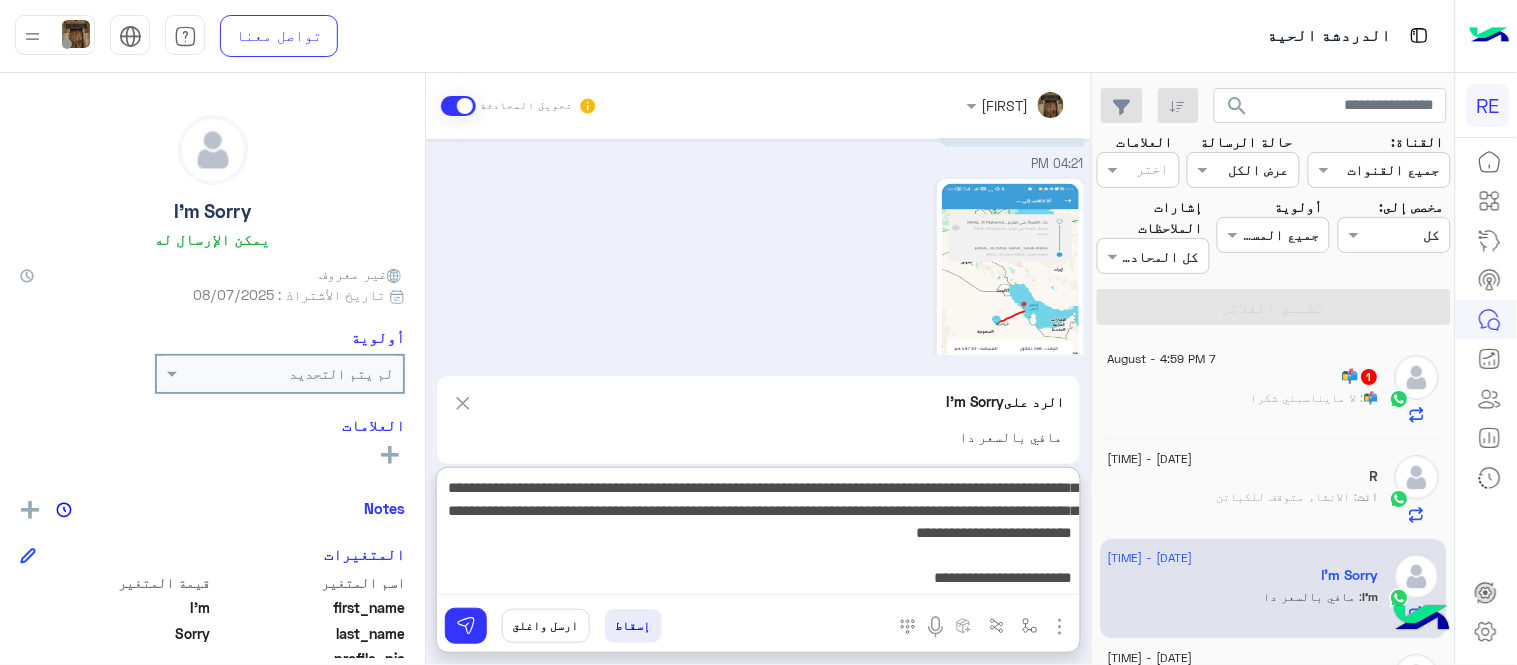 click on "**********" at bounding box center [758, 535] 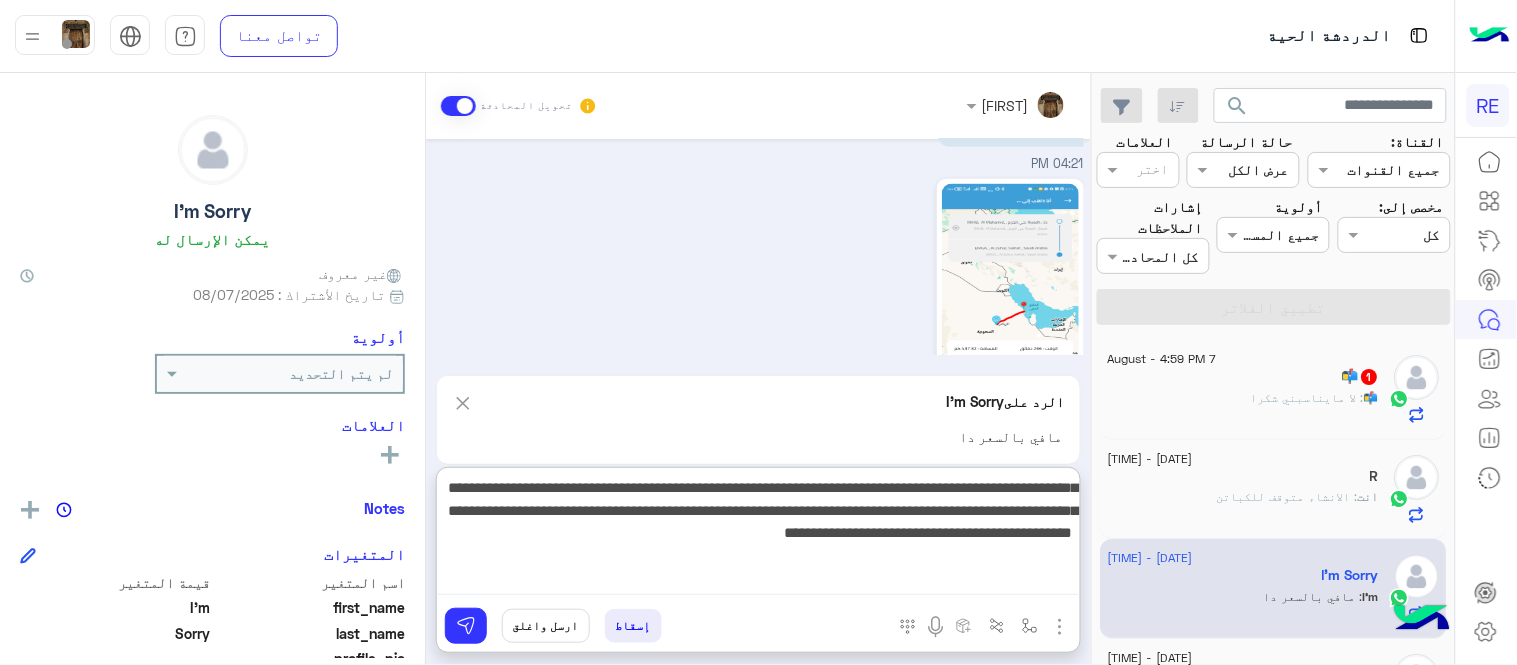 click on "**********" at bounding box center [758, 535] 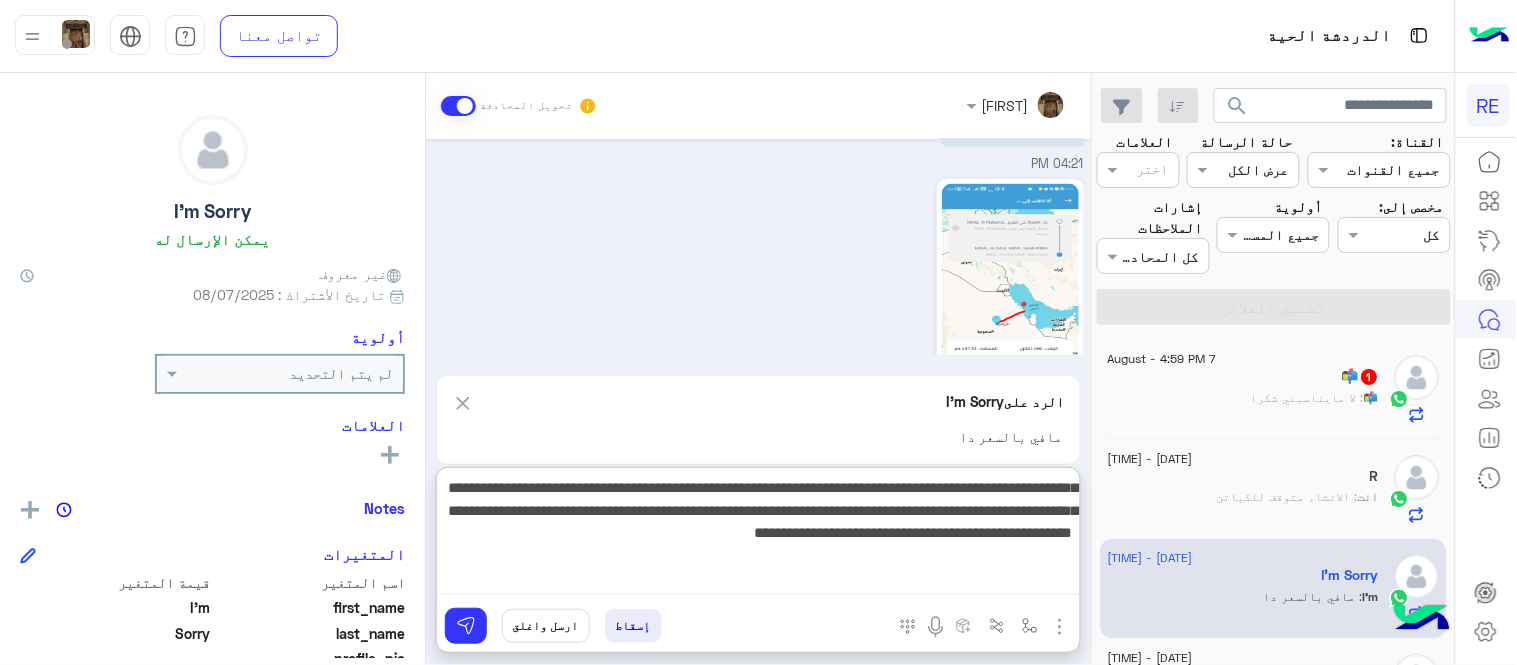 click on "**********" at bounding box center (758, 535) 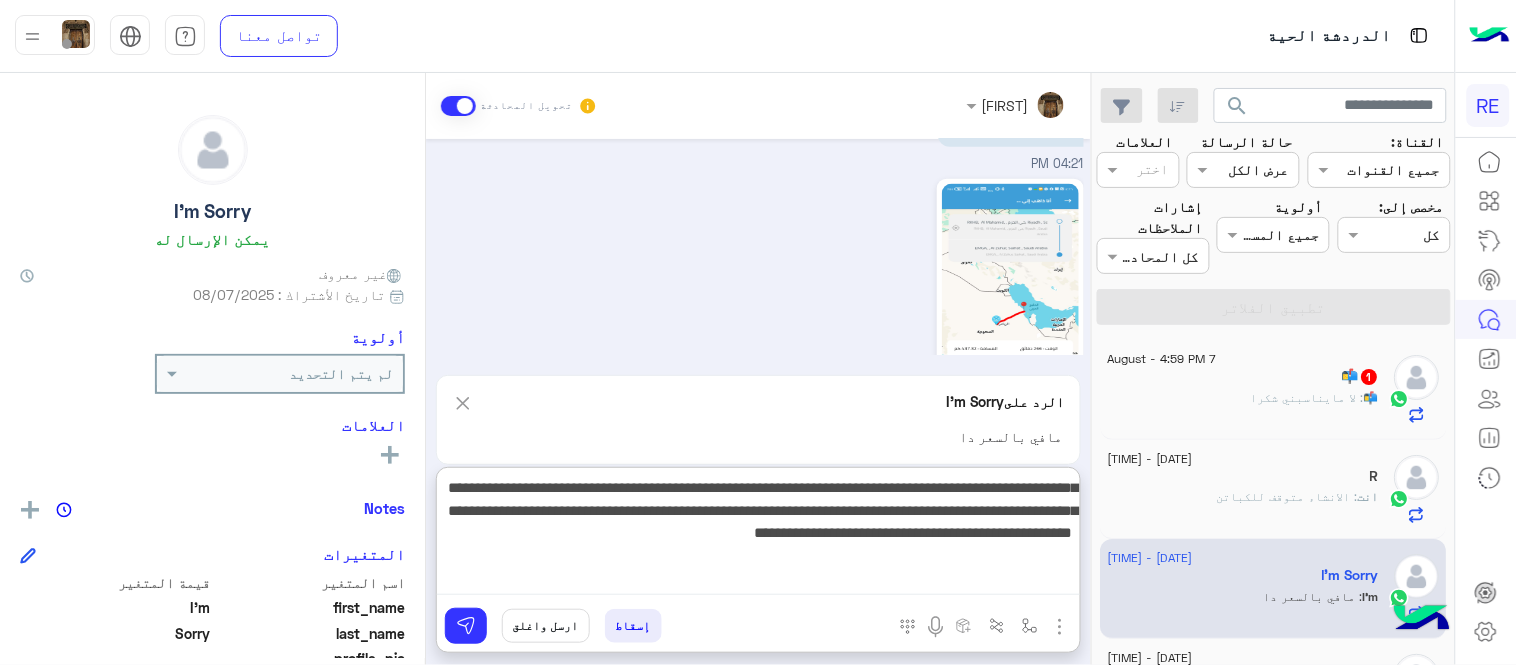 drag, startPoint x: 582, startPoint y: 516, endPoint x: 666, endPoint y: 518, distance: 84.0238 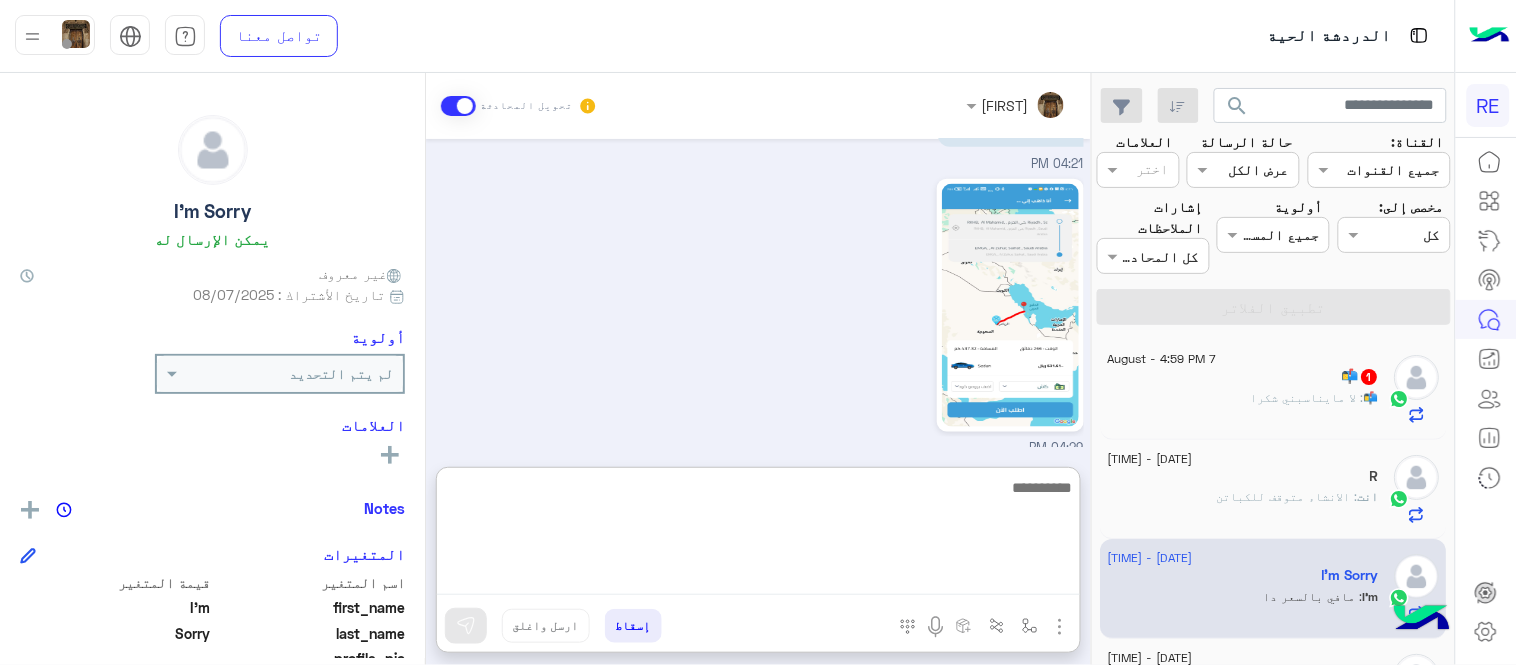 scroll, scrollTop: 982, scrollLeft: 0, axis: vertical 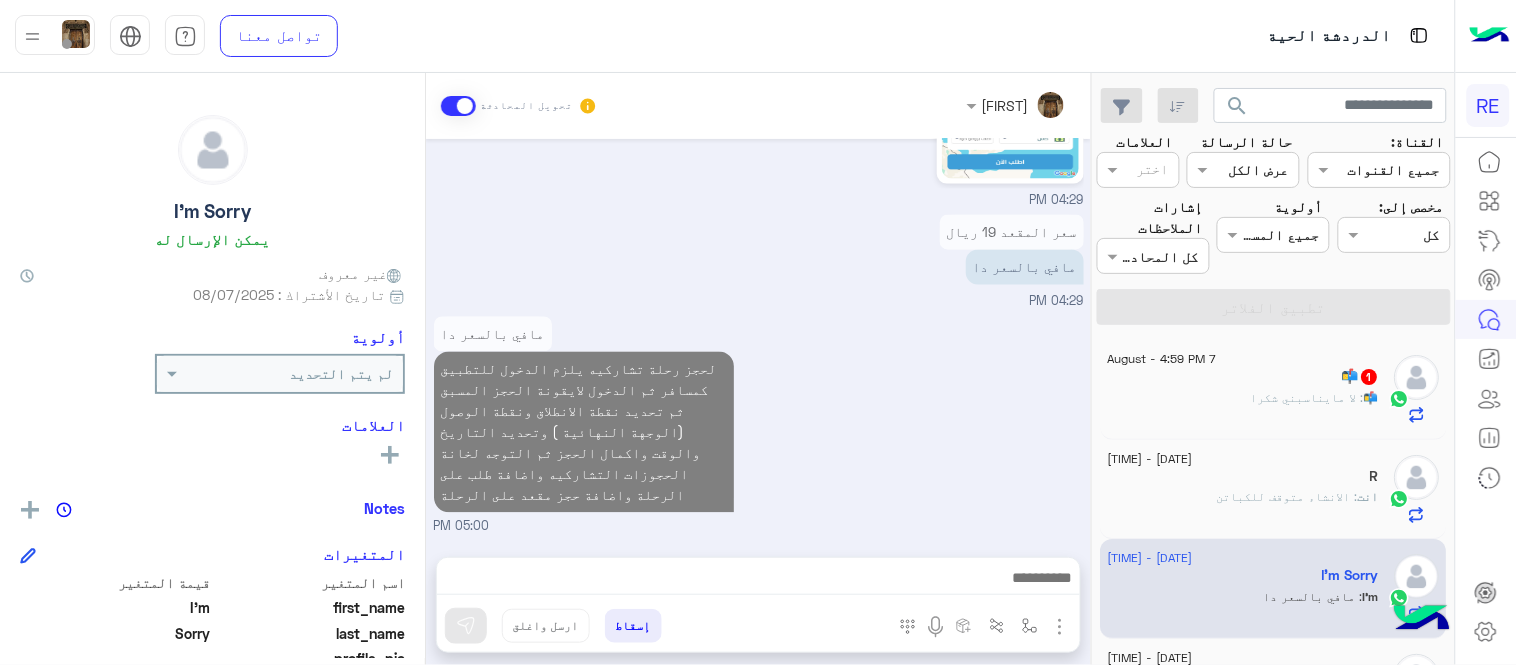 click on "📬   1" 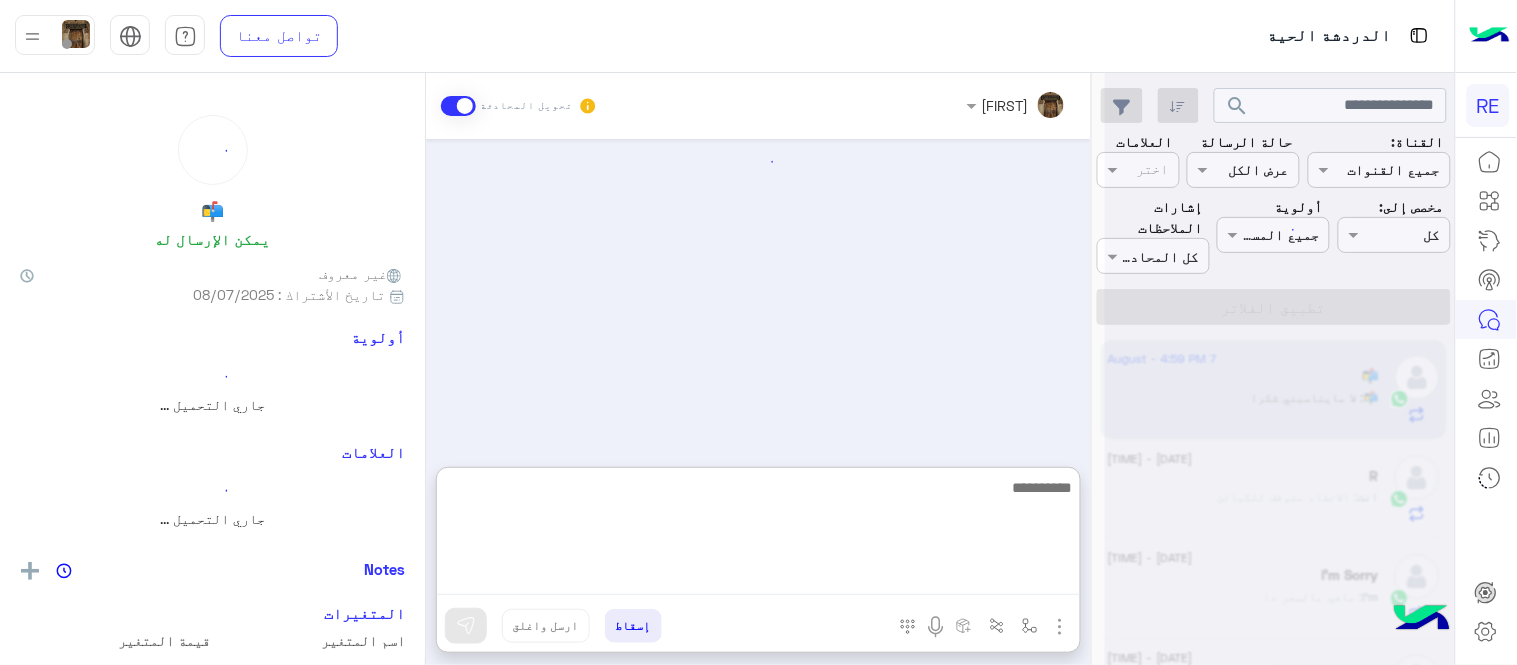 click at bounding box center [758, 535] 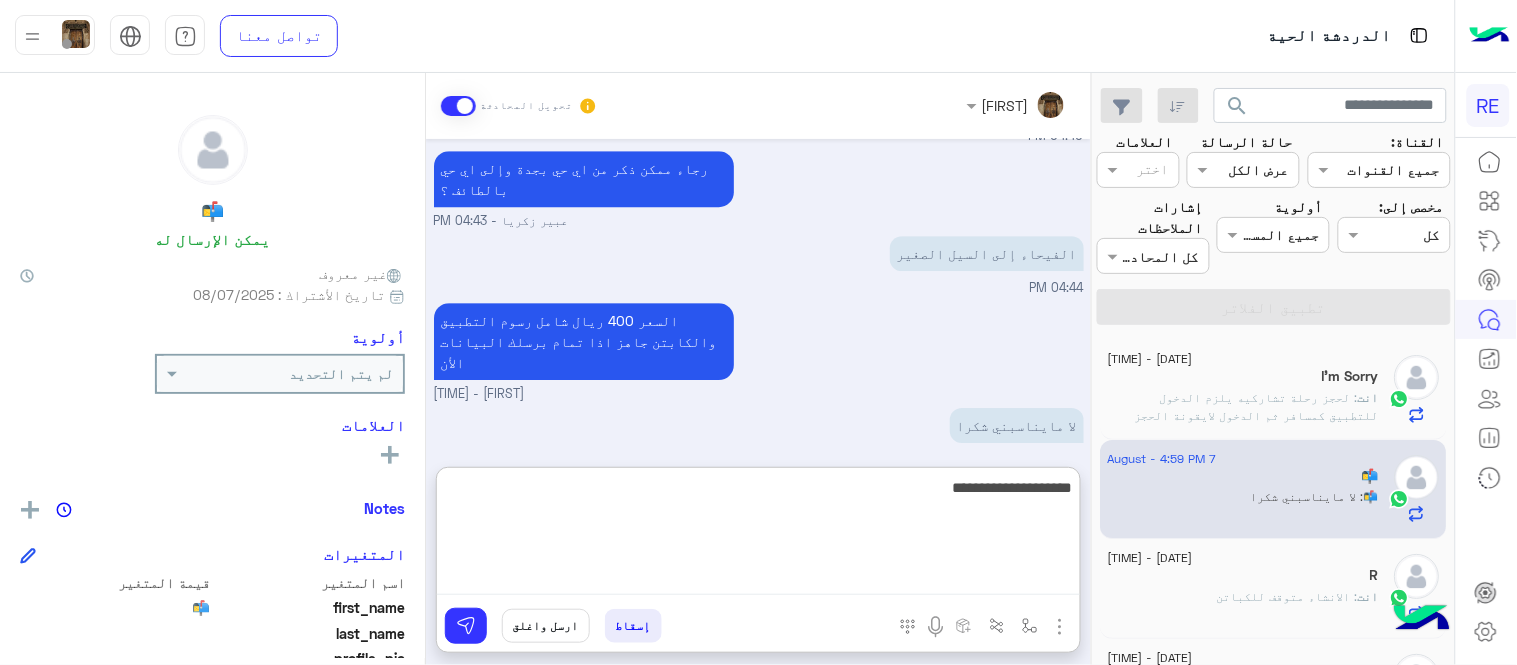 type on "**********" 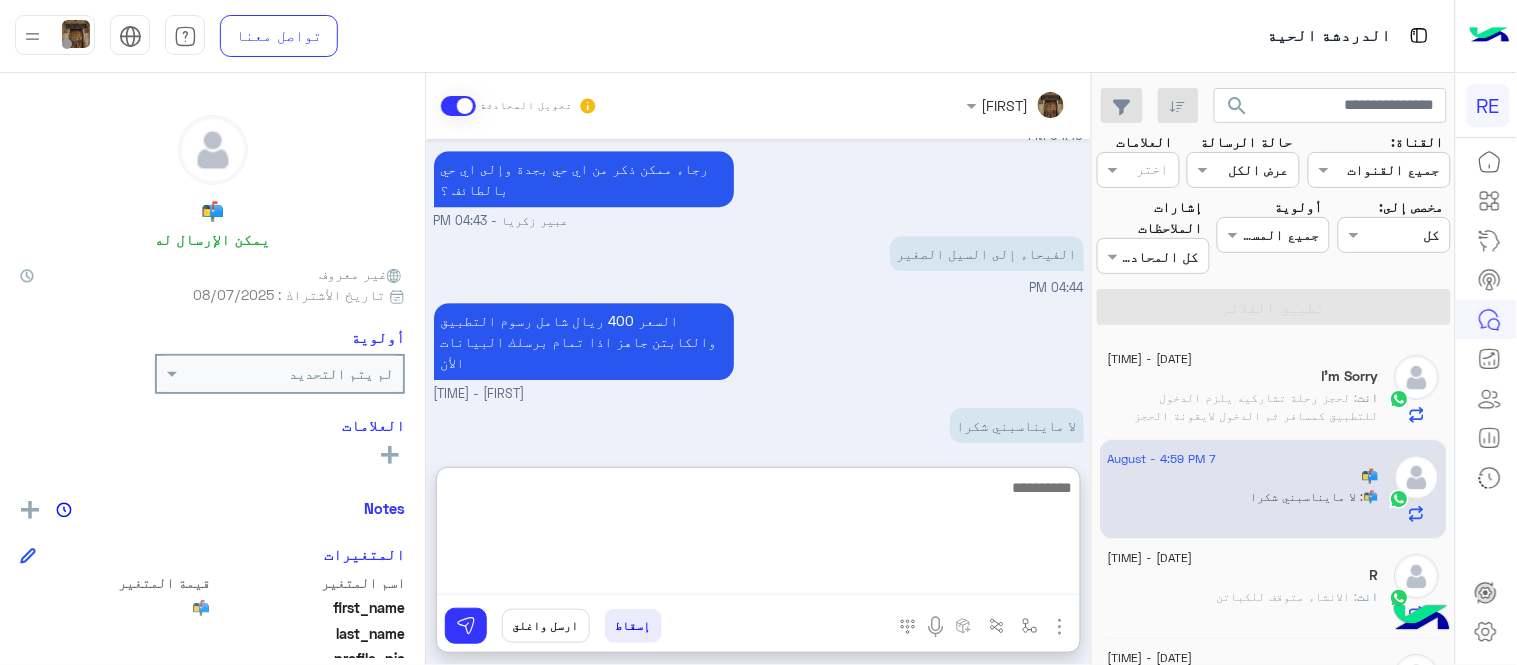 scroll, scrollTop: 1602, scrollLeft: 0, axis: vertical 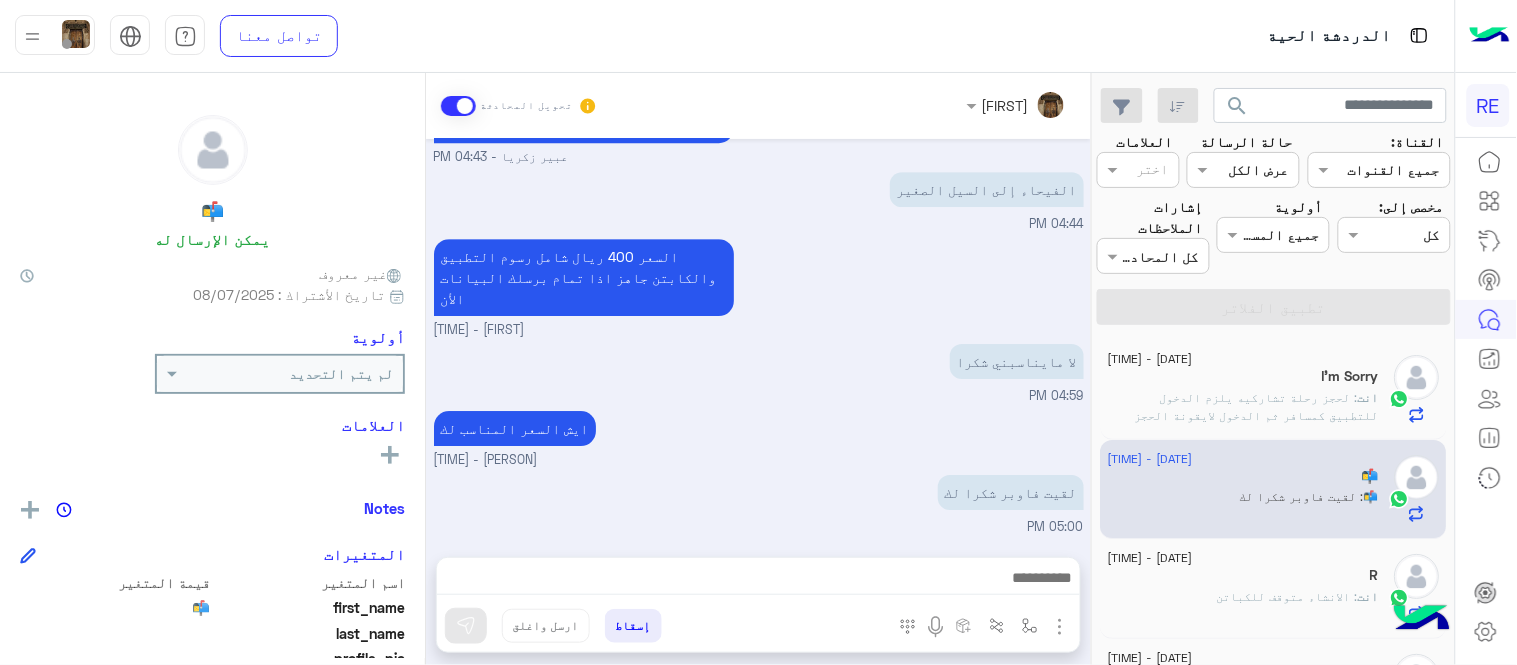 click on "السعر 400 ريال شامل رسوم التطبيق والكابتن جاهز اذا تمام برسلك البيانات الأن  [FIRST] - [TIME]" at bounding box center (759, 287) 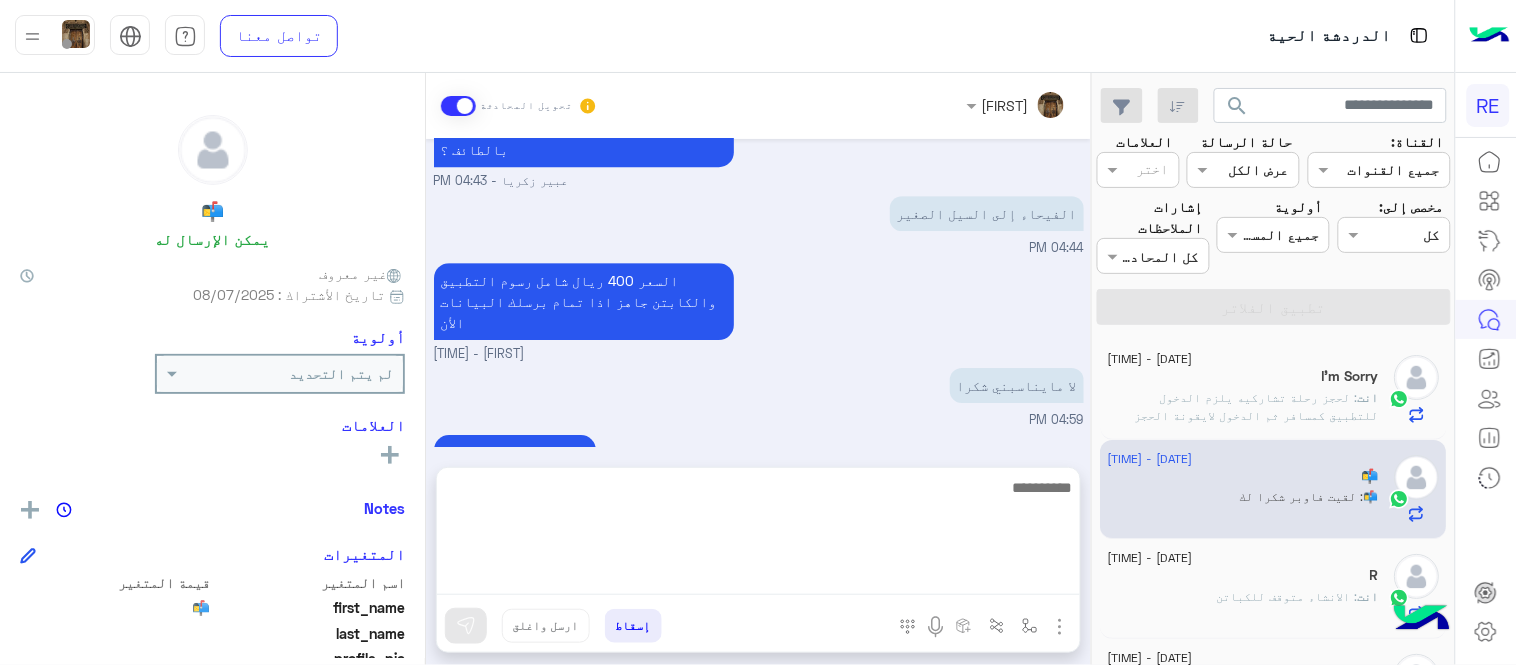 scroll, scrollTop: 1602, scrollLeft: 0, axis: vertical 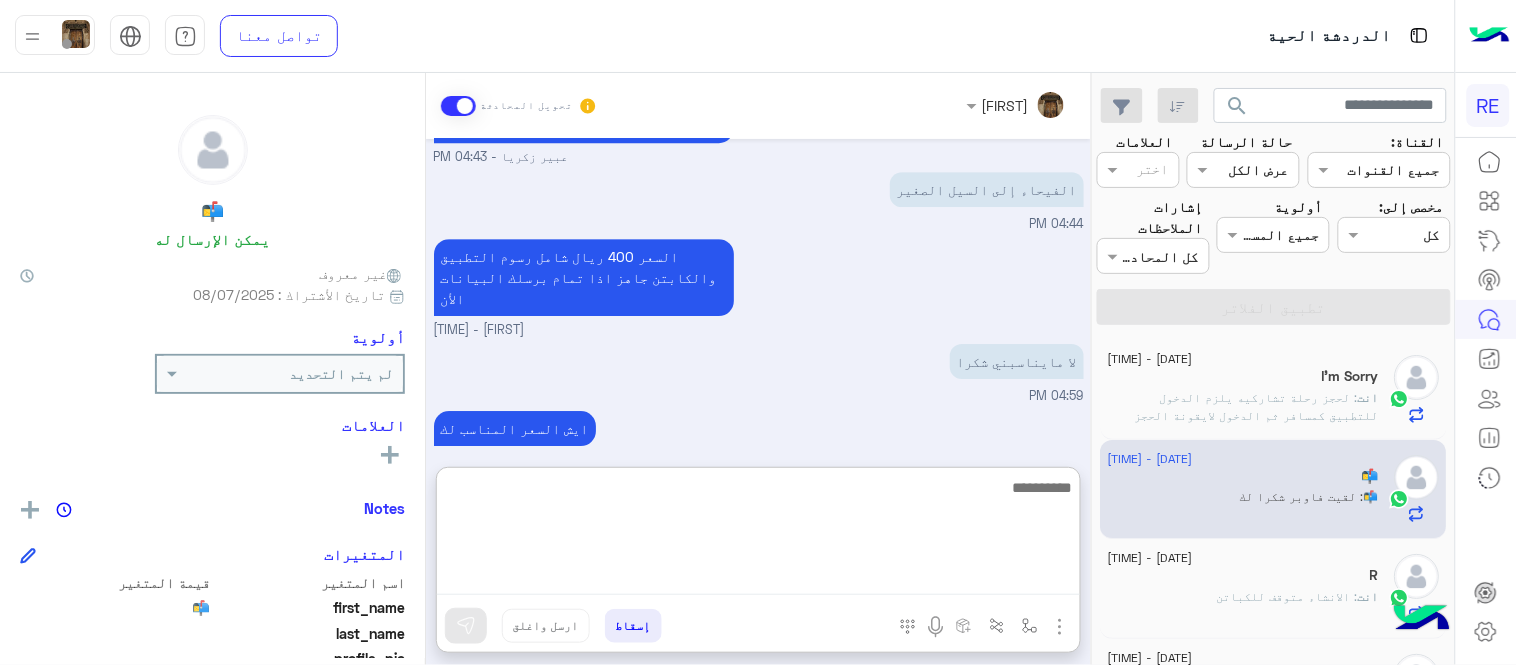 click at bounding box center (758, 535) 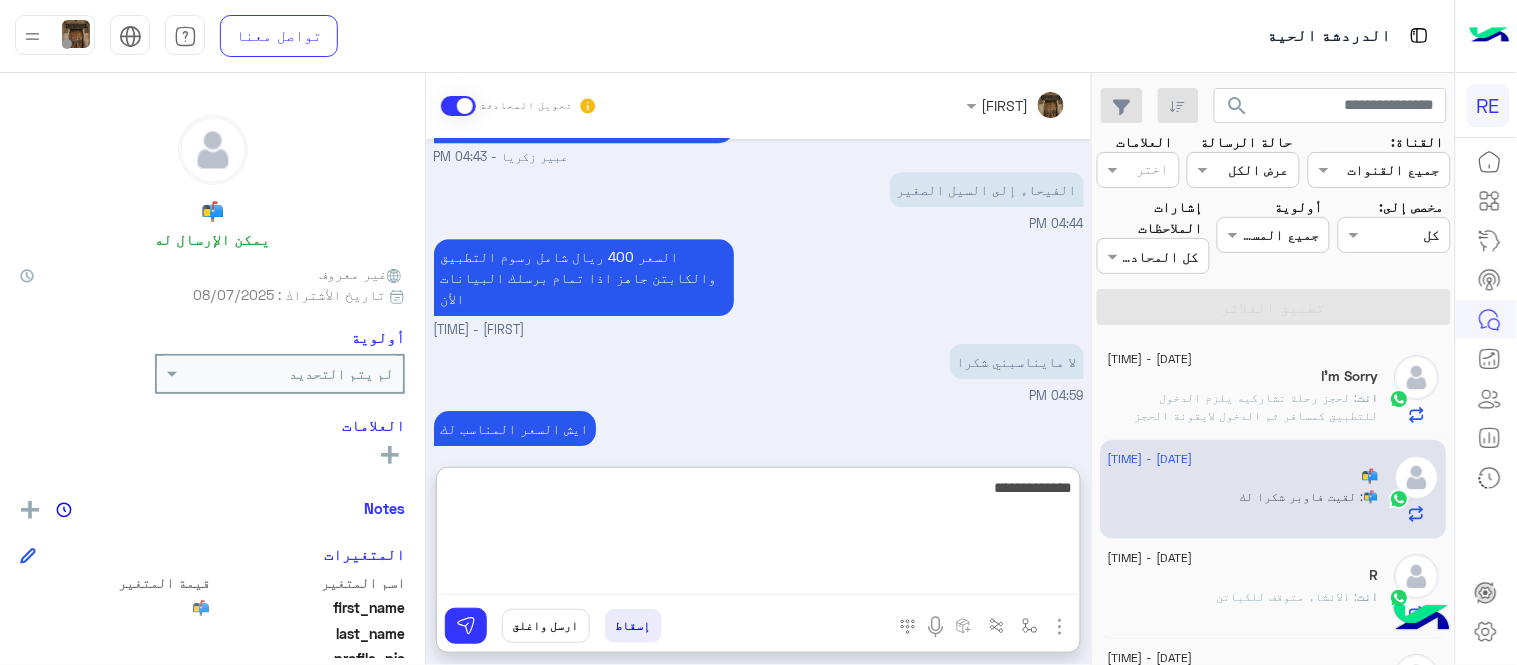 type on "**********" 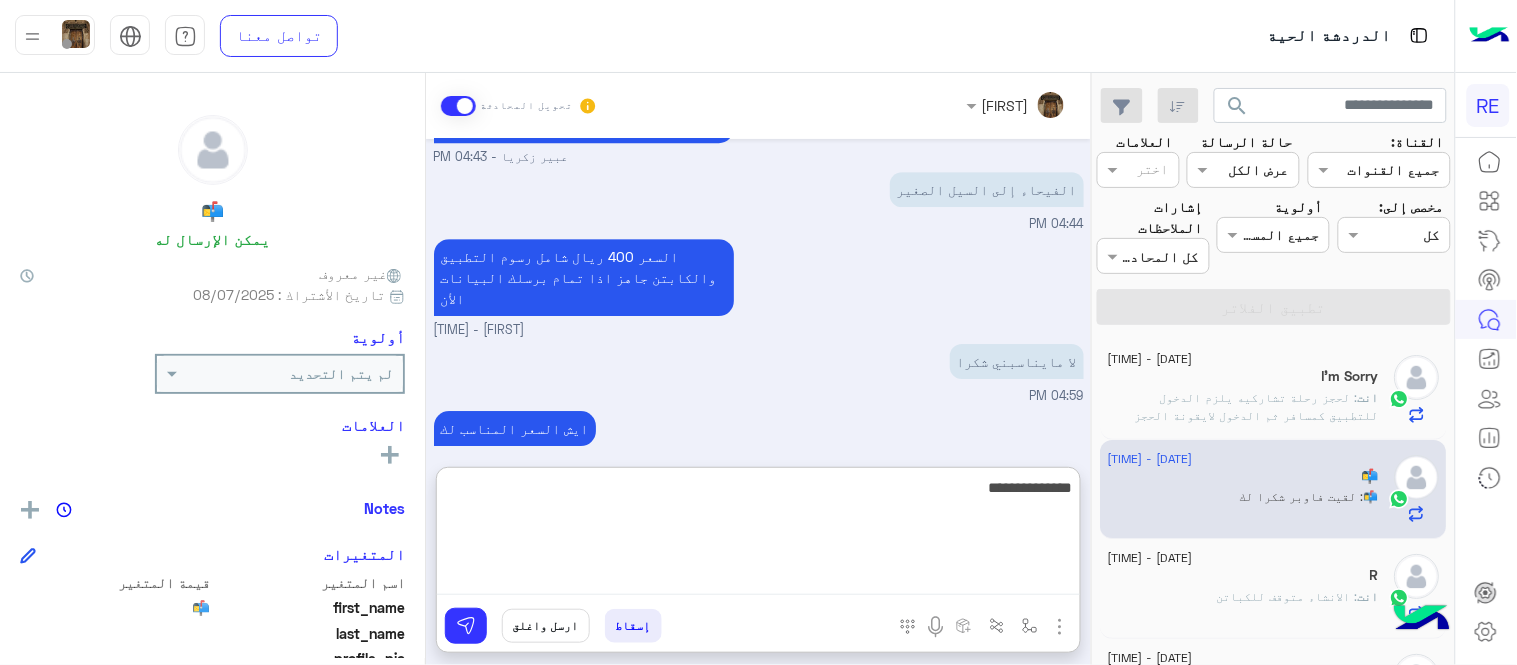 type 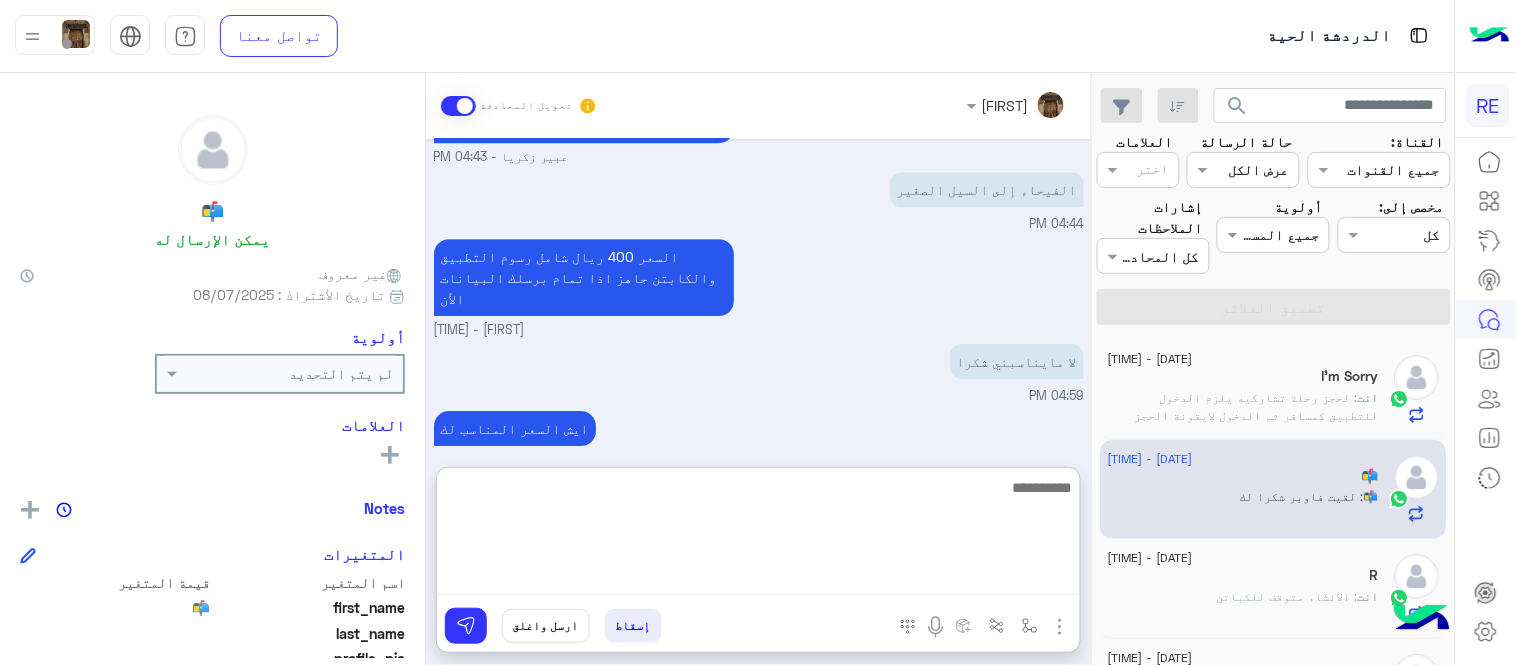 scroll, scrollTop: 1732, scrollLeft: 0, axis: vertical 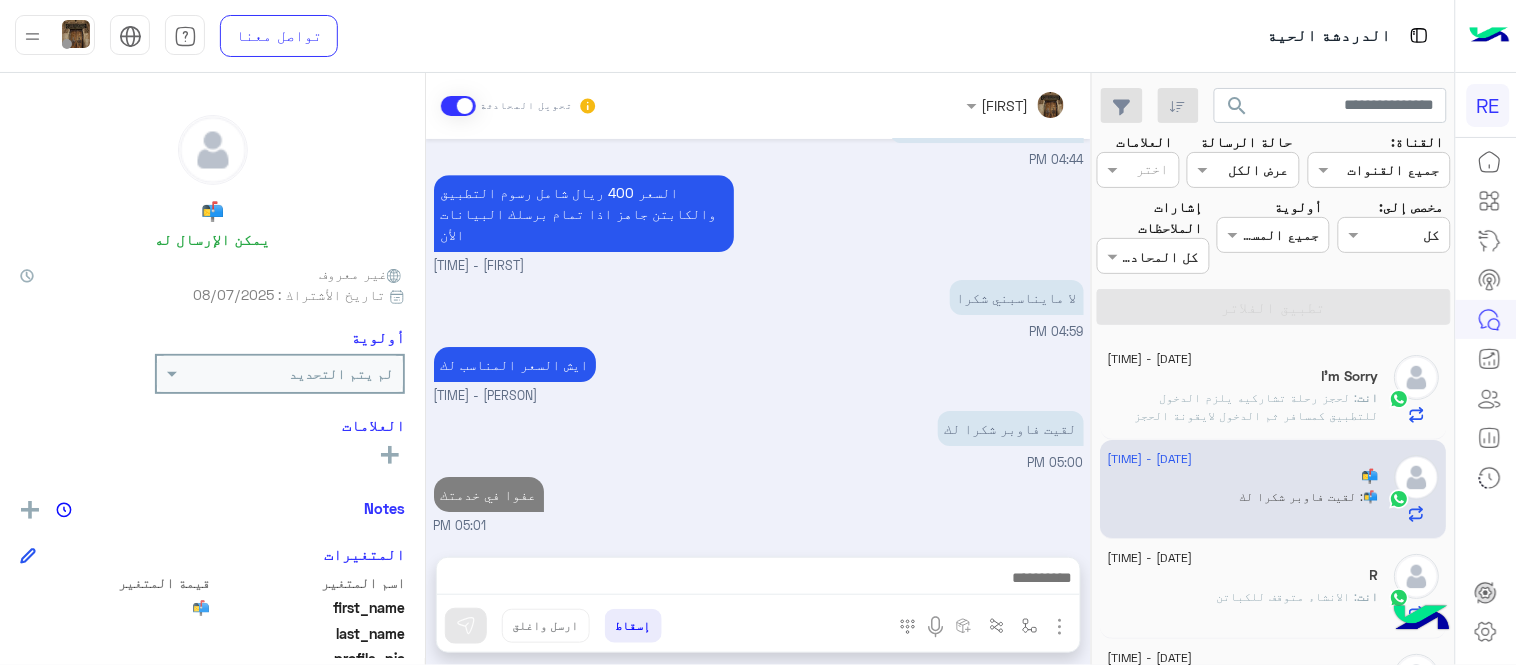 click on "[DATE]  لطلب حجز مسبق نأمل تزودينا بـ : التاريخ:  الساعة:  اسم العميل: رقم العميل:  موقع الانطلاق:  موقع الوصول:  نوع السيارة : عدد الاشخاص: عدد الحقائب: طريقة الدفع:  بالاضافة الى "للحجز رحلة من المطار" :  المطار :  شركة الطيران المسافر عليها : رقم الجوال مع الكود الدولي: اسم الفندق :  رقم التواصل عند الوصول للمطار الدعم [NUMBER]  انواع فئات السيارات لدينا  اي خدمة اخرى ؟  الرجوع للقائمة الرئ   لا   [PERSON] -  [TIME]  زوديني بالبيانات رجاء  [PERSON] -  [TIME]   انواع فئات السيارات لدينا    [TIME]  لطلب حجز مسبق نأمل تزودينا بـ : التاريخ: [DATE] الساعة: [TIME] اسم العميل: [PERSON] اوك" at bounding box center (758, 338) 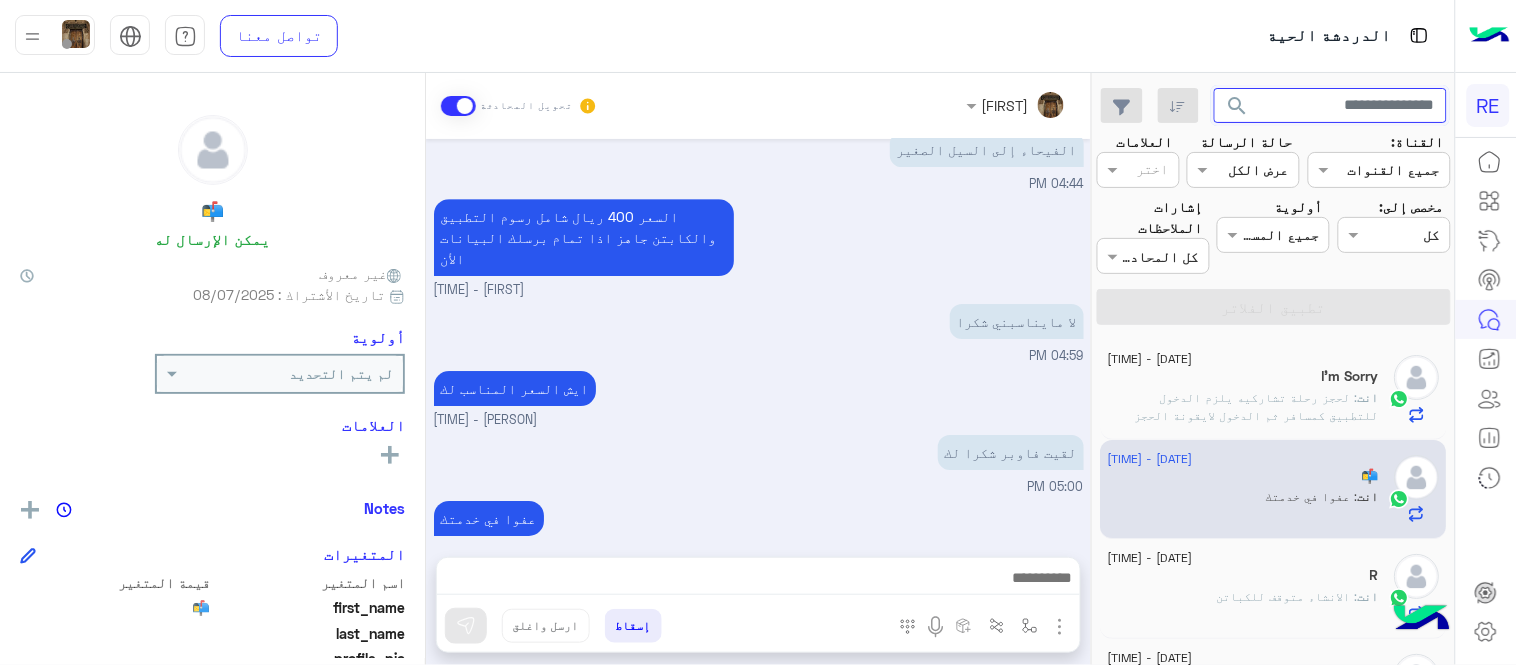 click at bounding box center [1331, 106] 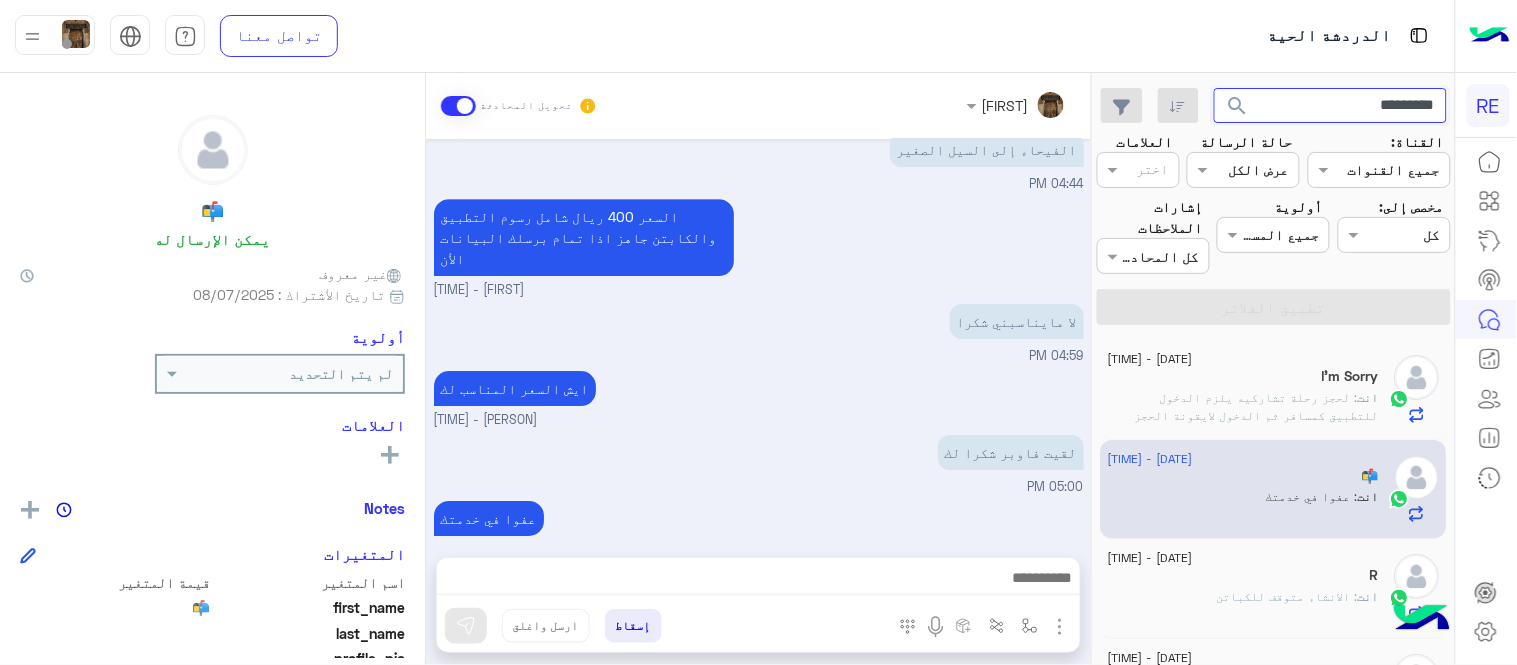 type on "*********" 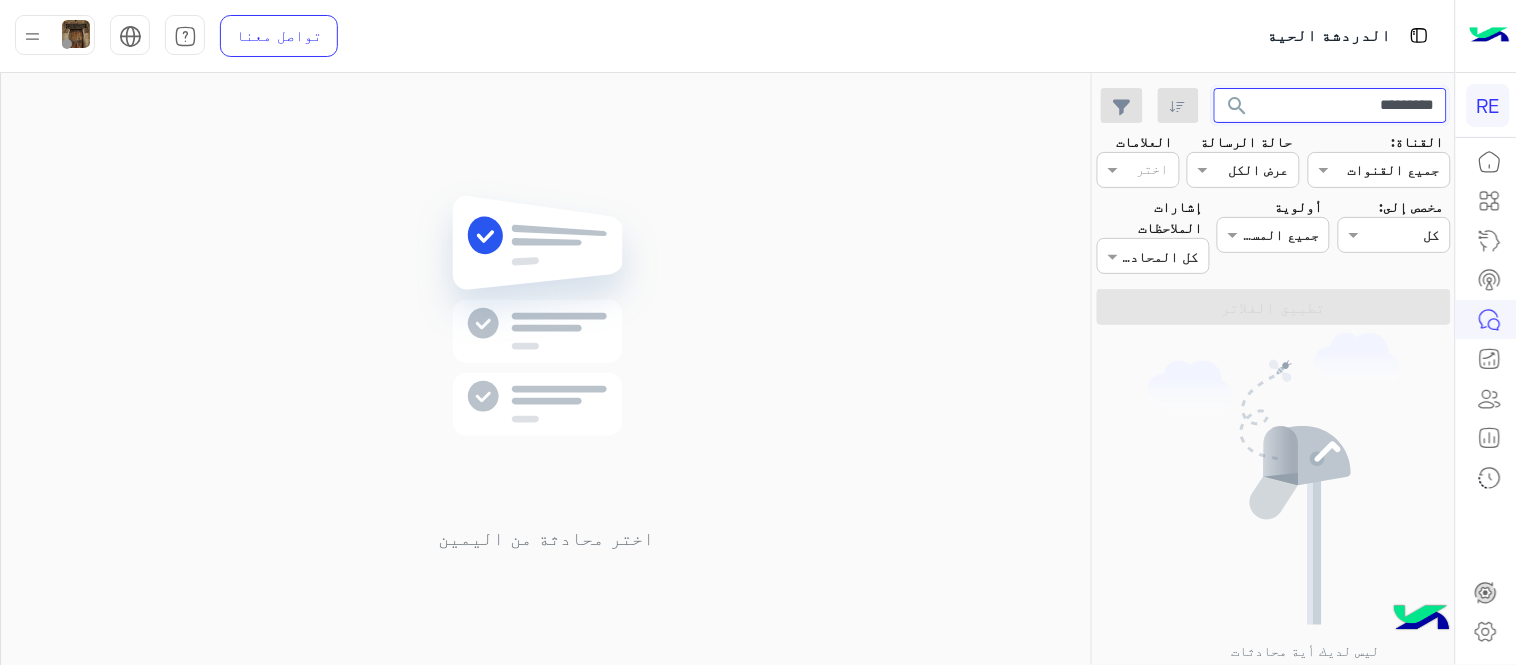 click on "*********" at bounding box center (1331, 106) 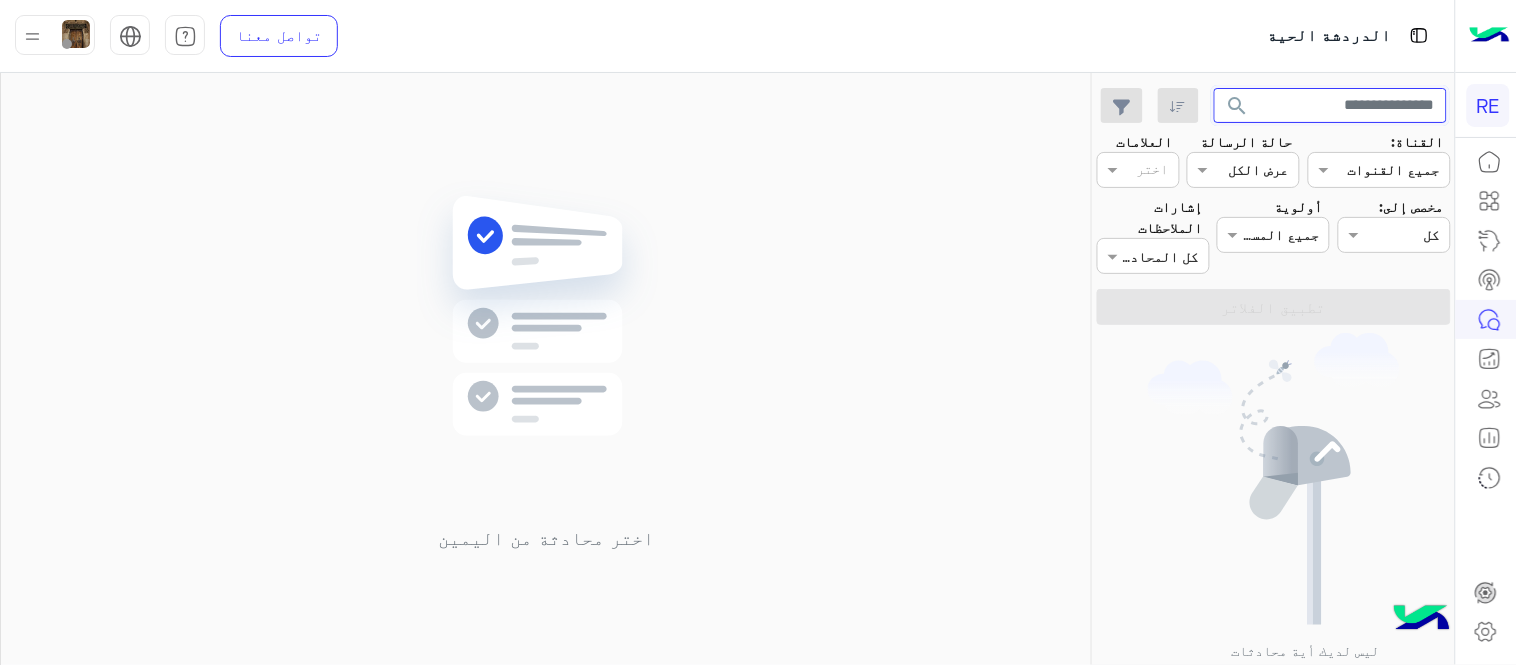type 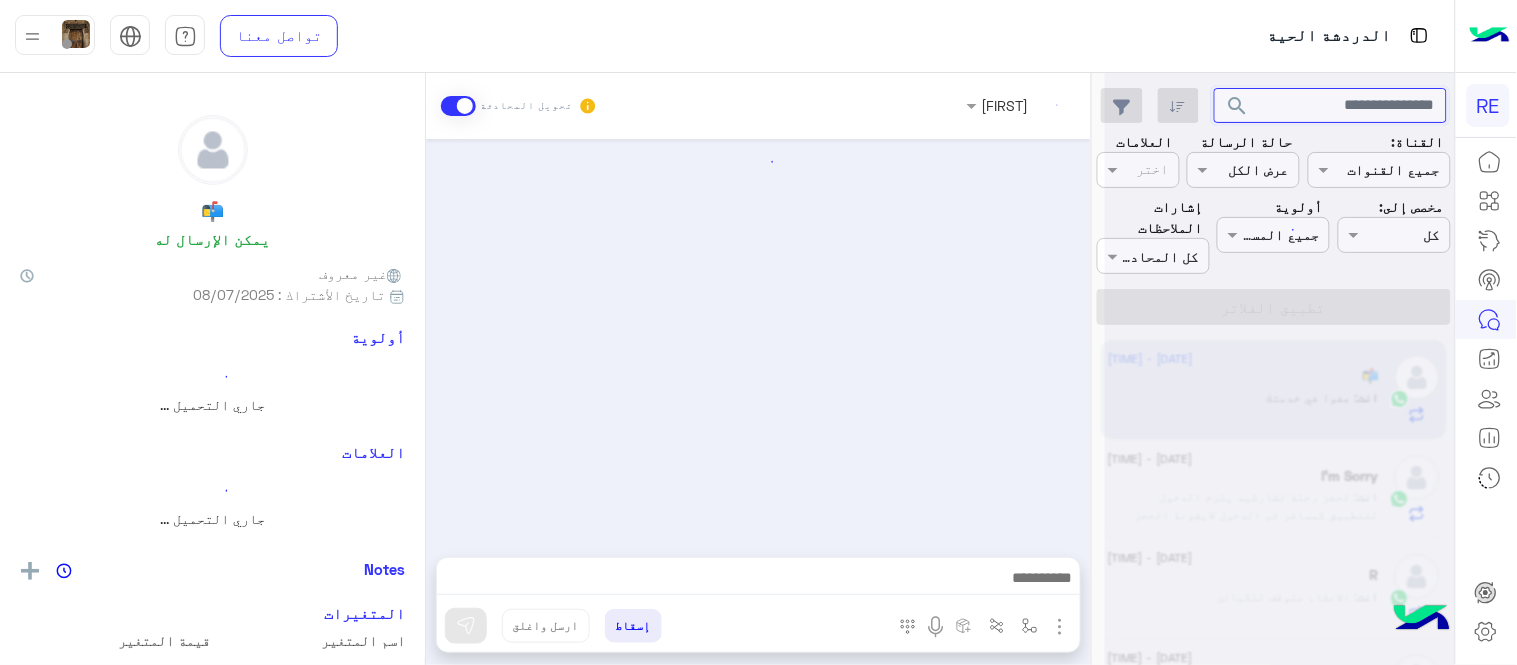 scroll, scrollTop: 791, scrollLeft: 0, axis: vertical 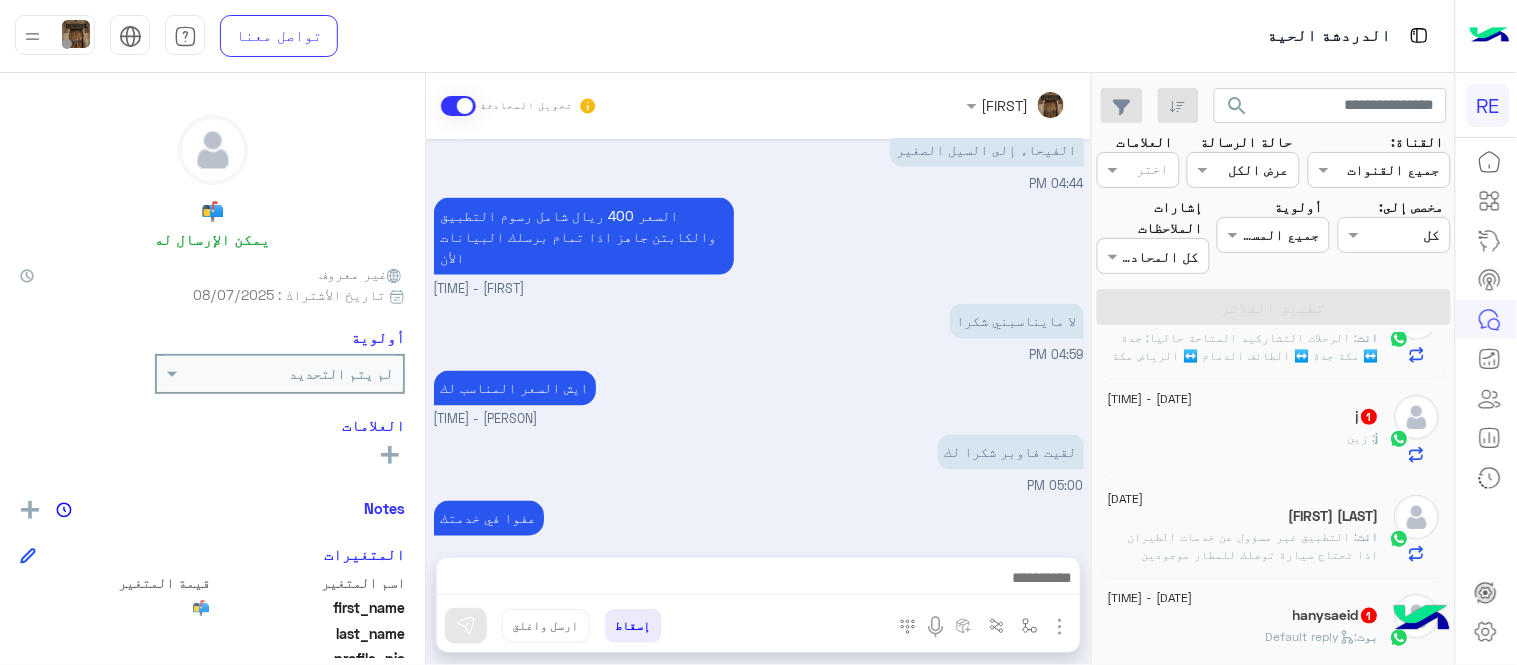 click on "j : زين" 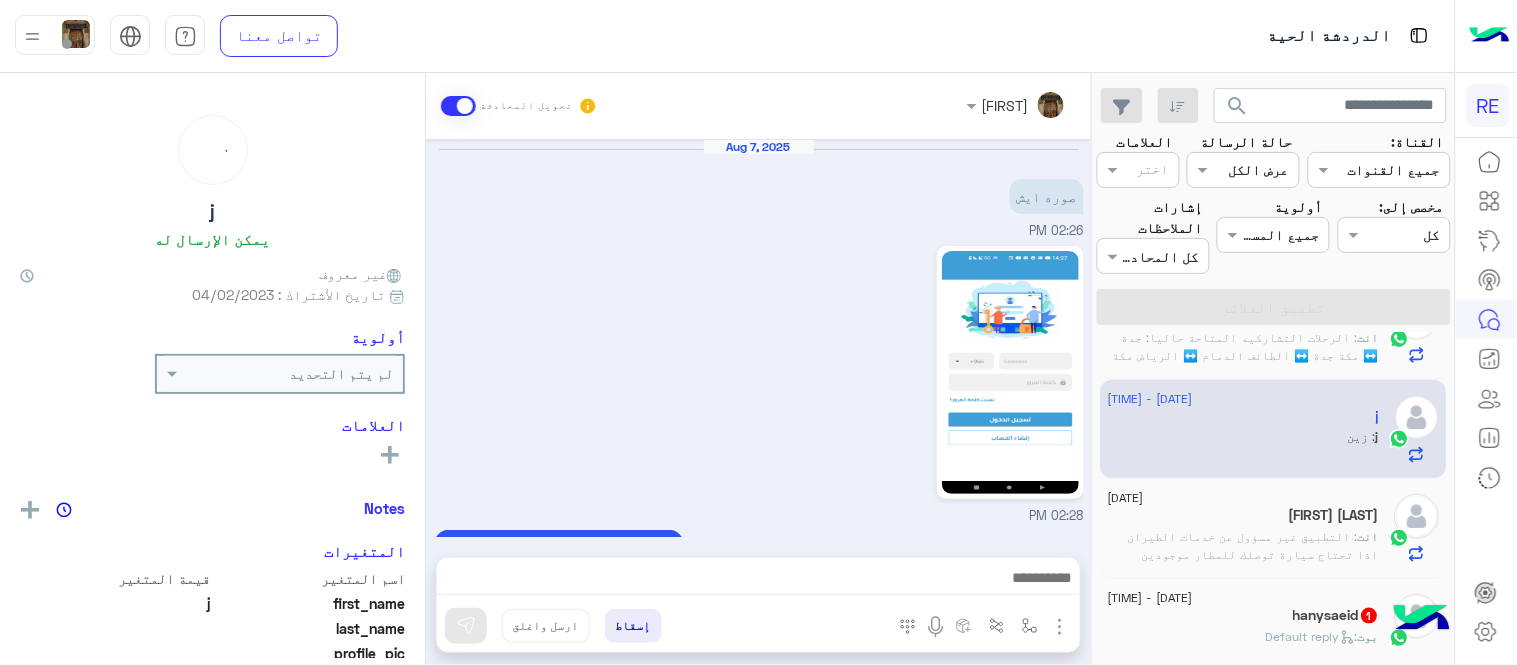 scroll, scrollTop: 570, scrollLeft: 0, axis: vertical 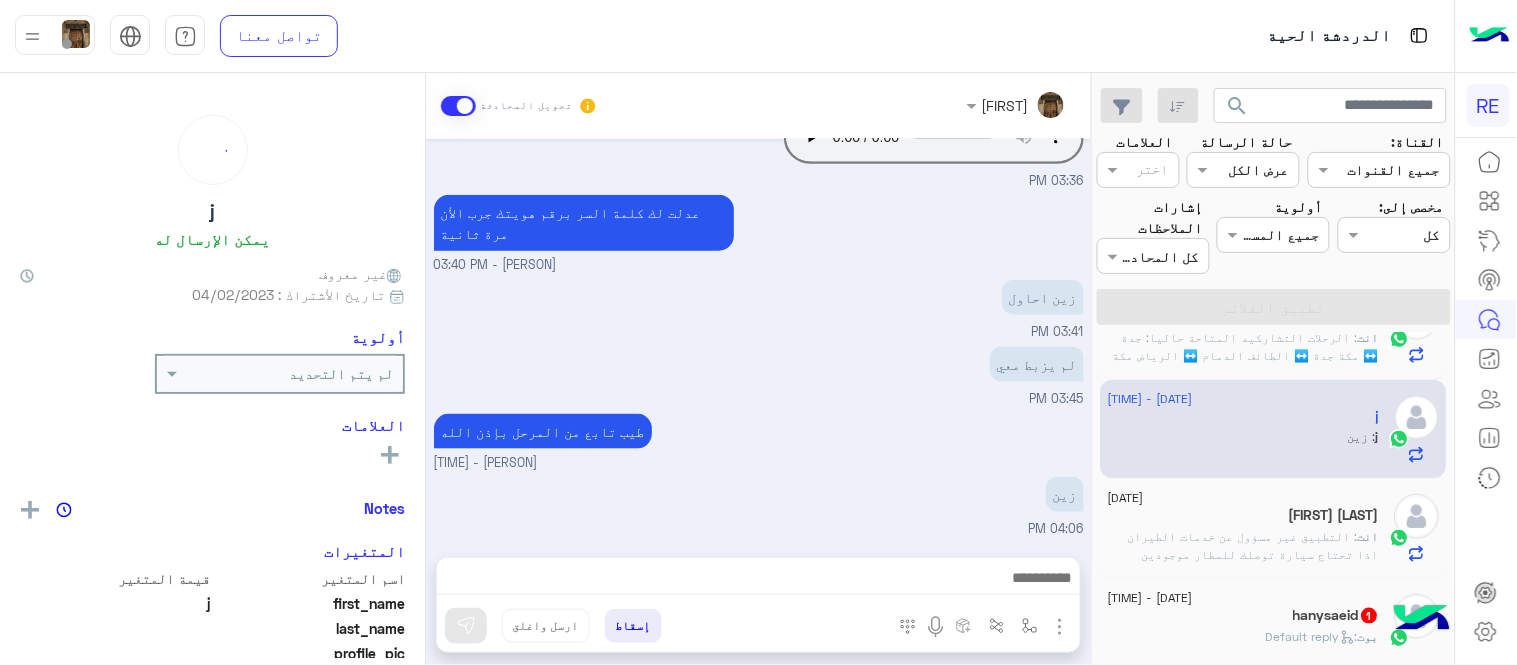 click on "[USERNAME] 1" 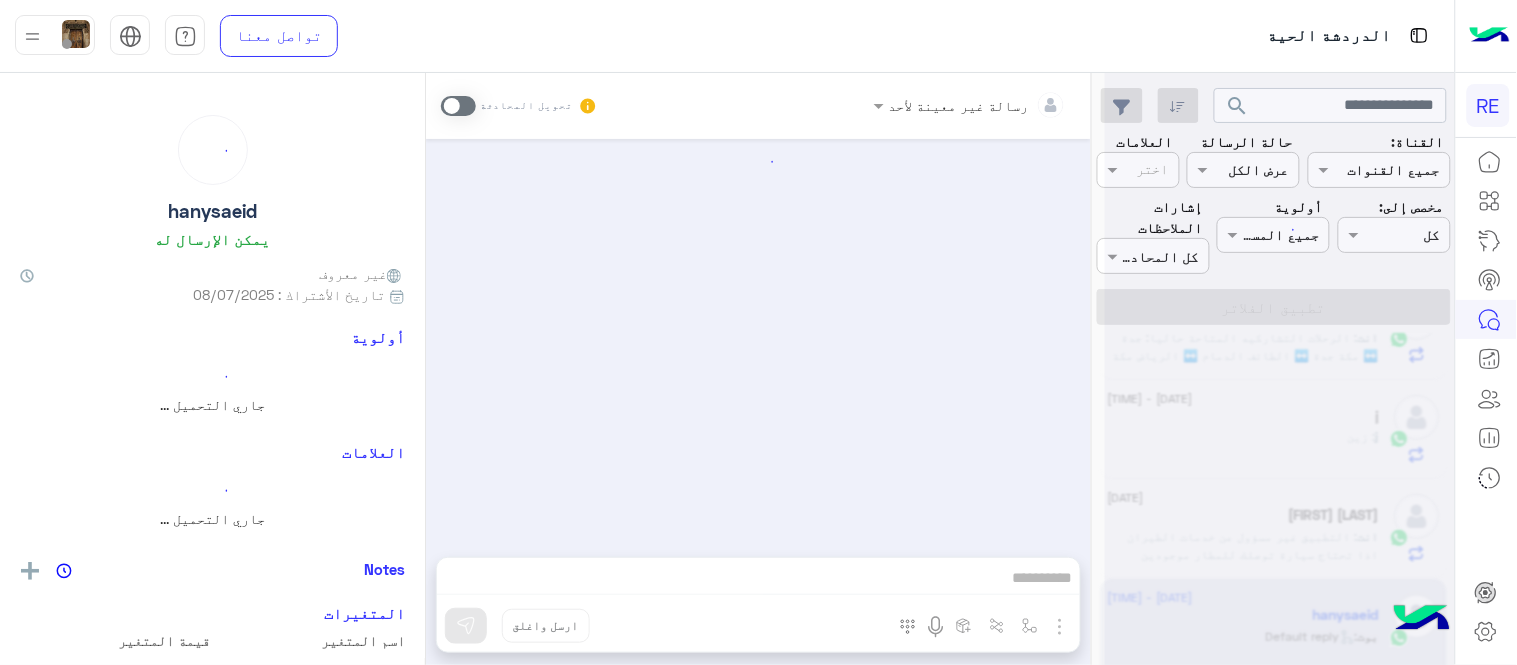 scroll, scrollTop: 0, scrollLeft: 0, axis: both 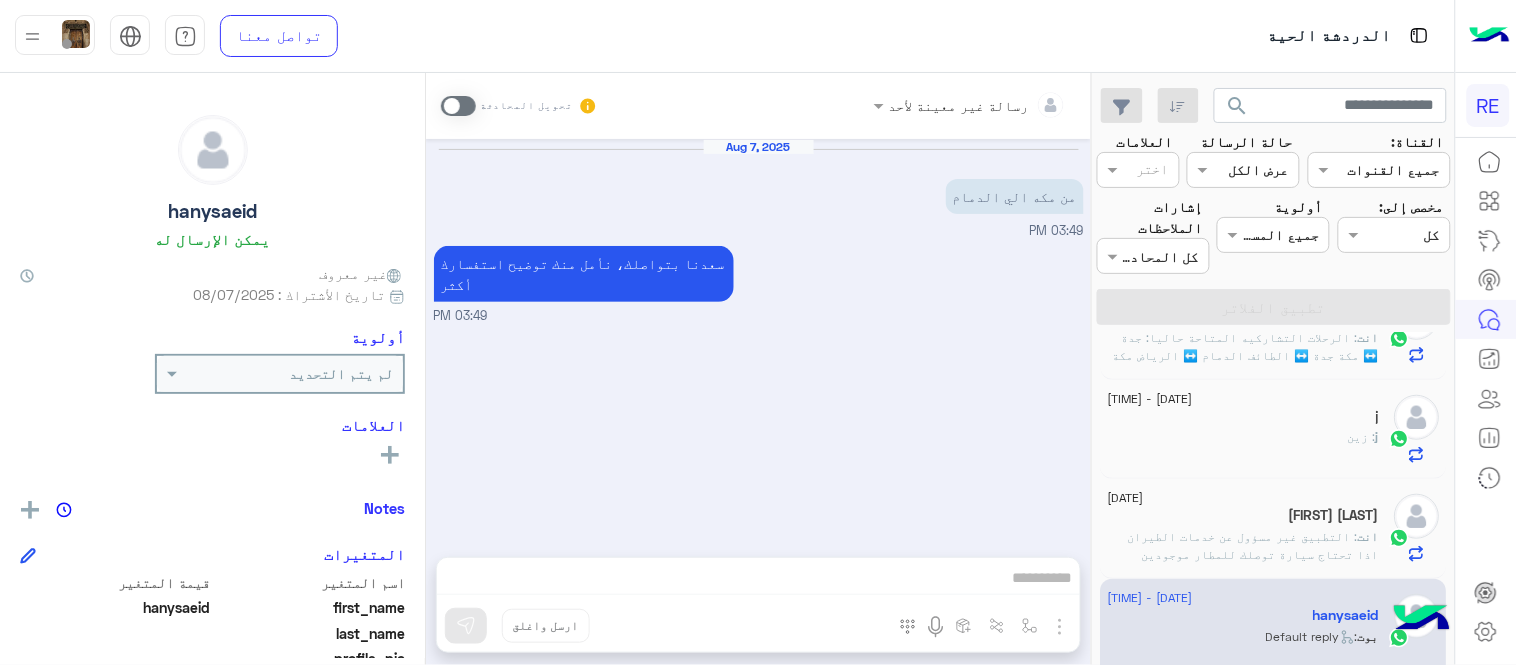 click at bounding box center [458, 106] 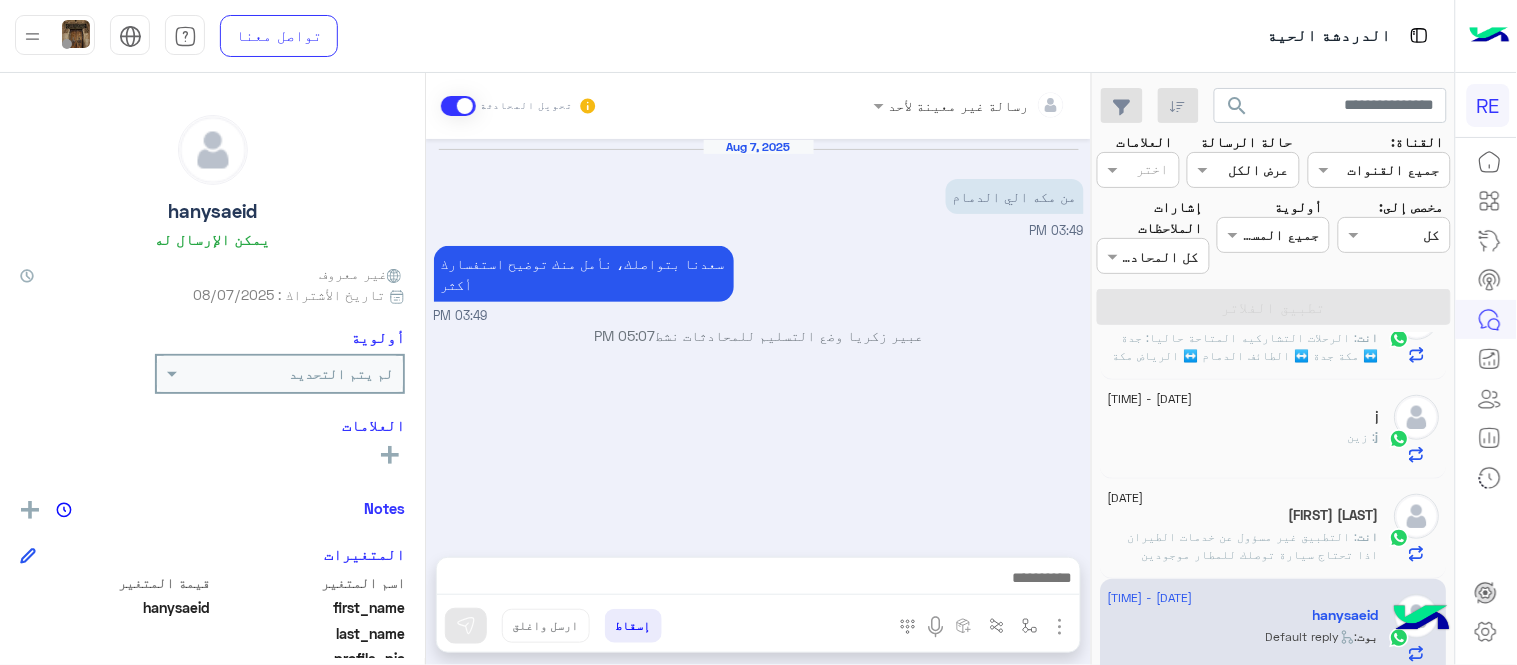 click on ": الرحلات التشاركيه المتاحة حاليا:
جدة ↔️ مكة
جدة ↔️ الطائف
الدمام ↔️ الرياض
مكة ↔️ الطائف" 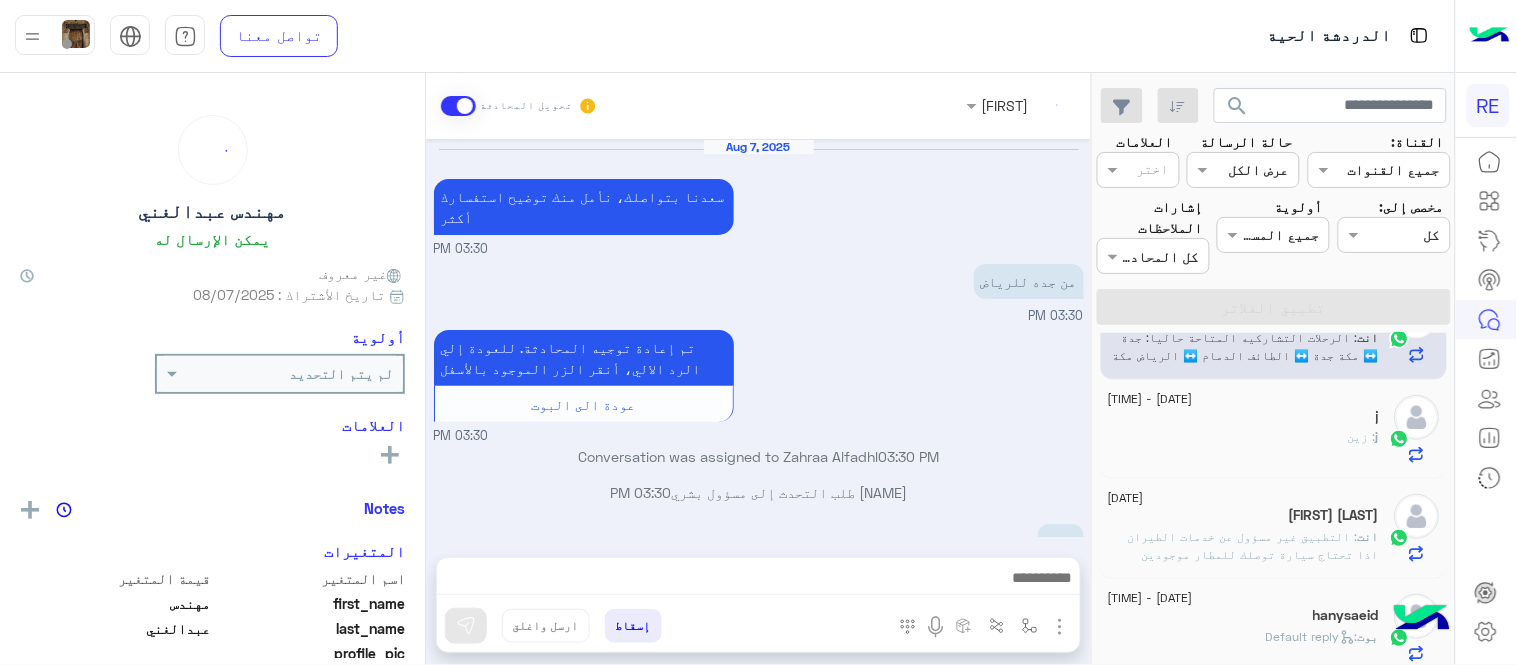 scroll, scrollTop: 425, scrollLeft: 0, axis: vertical 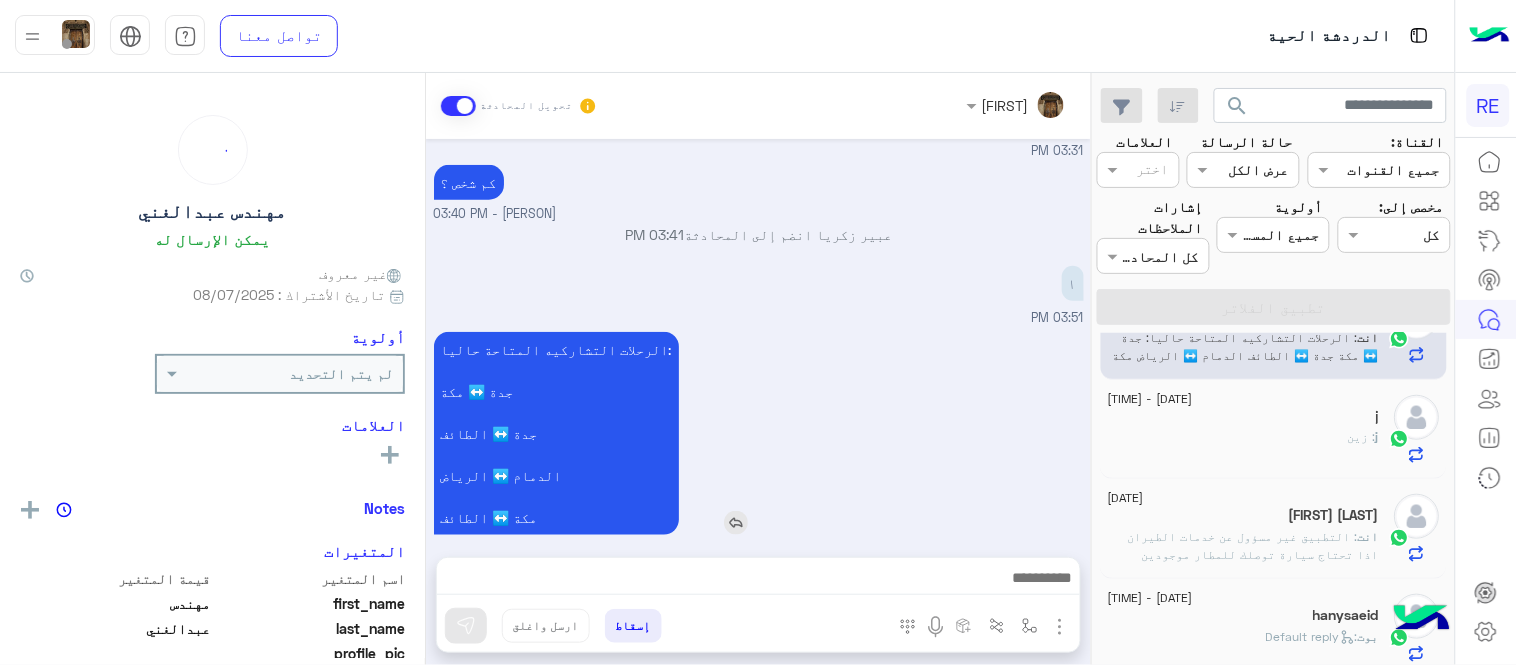click on "الرحلات التشاركيه المتاحة حاليا: جدة ↔️ مكة جدة ↔️ الطائف الدمام ↔️ الرياض مكة ↔️ الطائف" at bounding box center (556, 433) 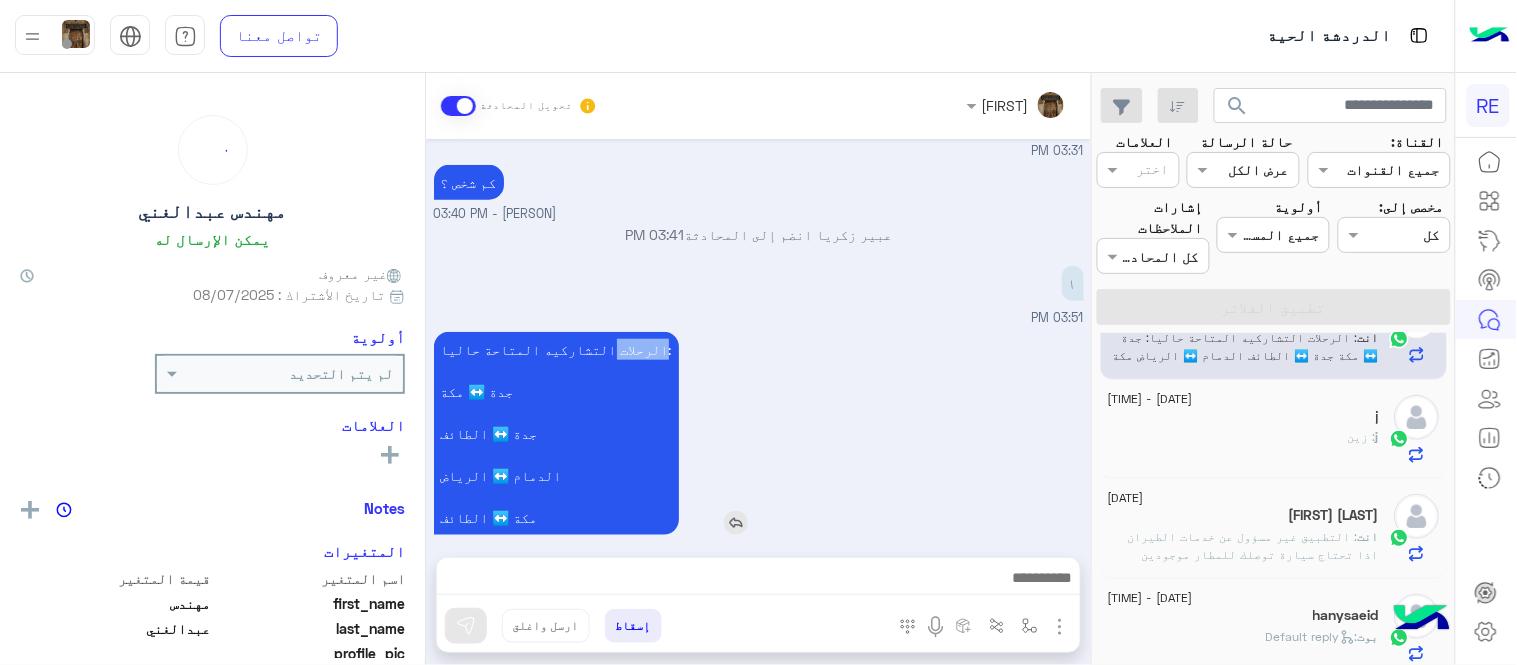 click on "الرحلات التشاركيه المتاحة حاليا: جدة ↔️ مكة جدة ↔️ الطائف الدمام ↔️ الرياض مكة ↔️ الطائف" at bounding box center (556, 433) 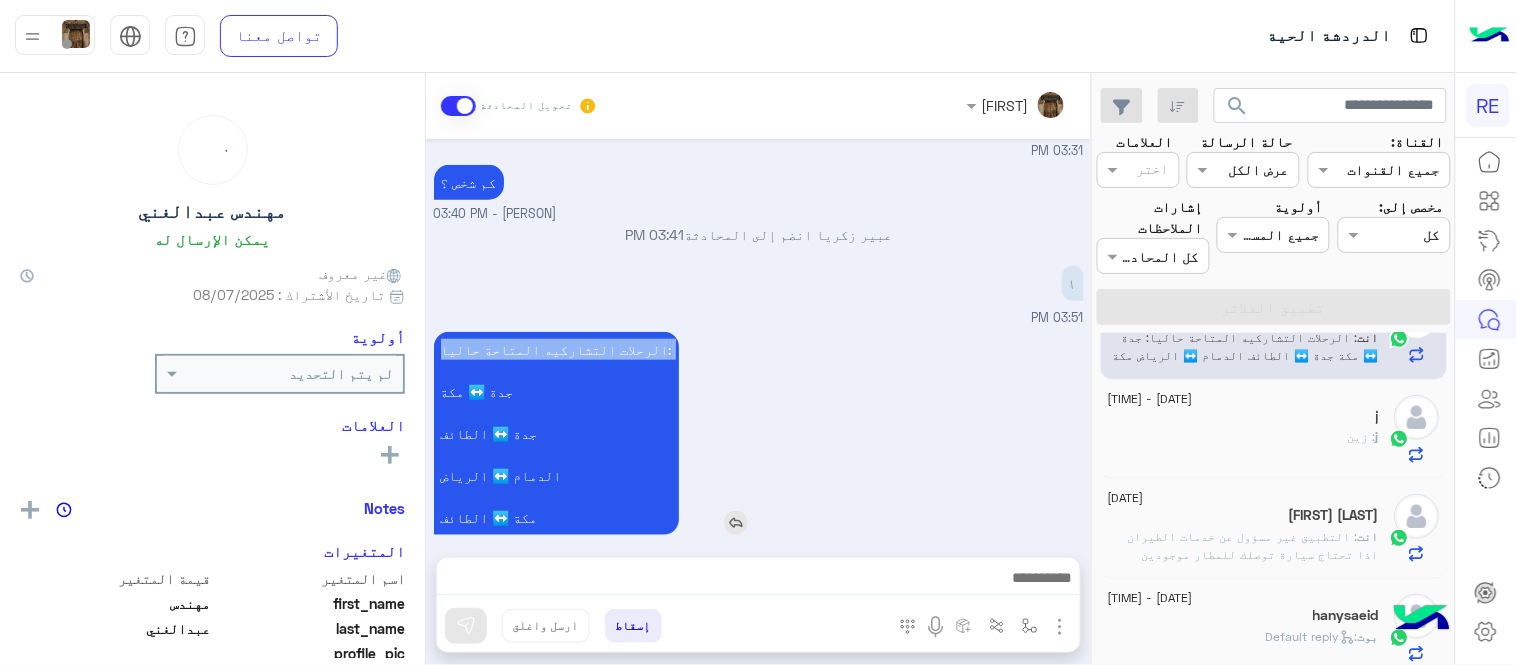 click on "الرحلات التشاركيه المتاحة حاليا: جدة ↔️ مكة جدة ↔️ الطائف الدمام ↔️ الرياض مكة ↔️ الطائف" at bounding box center (556, 433) 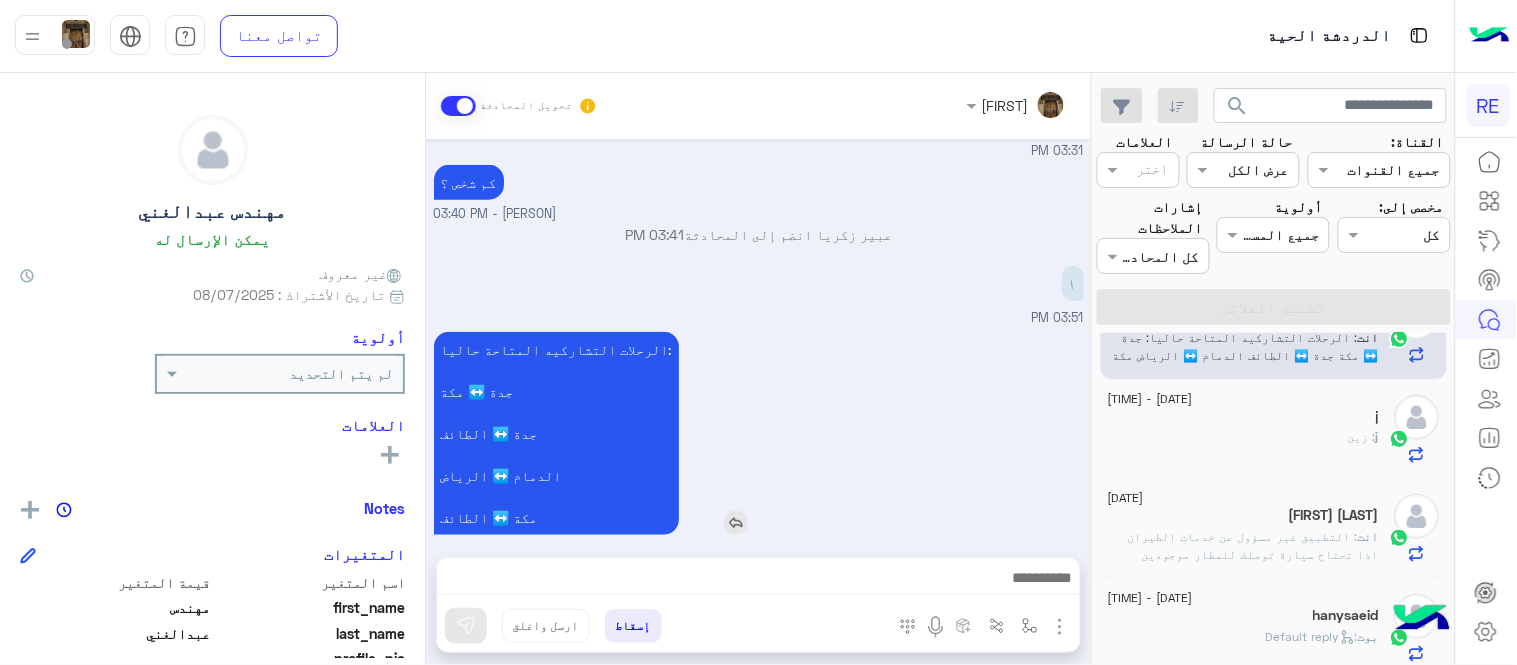 drag, startPoint x: 592, startPoint y: 328, endPoint x: 545, endPoint y: 495, distance: 173.48775 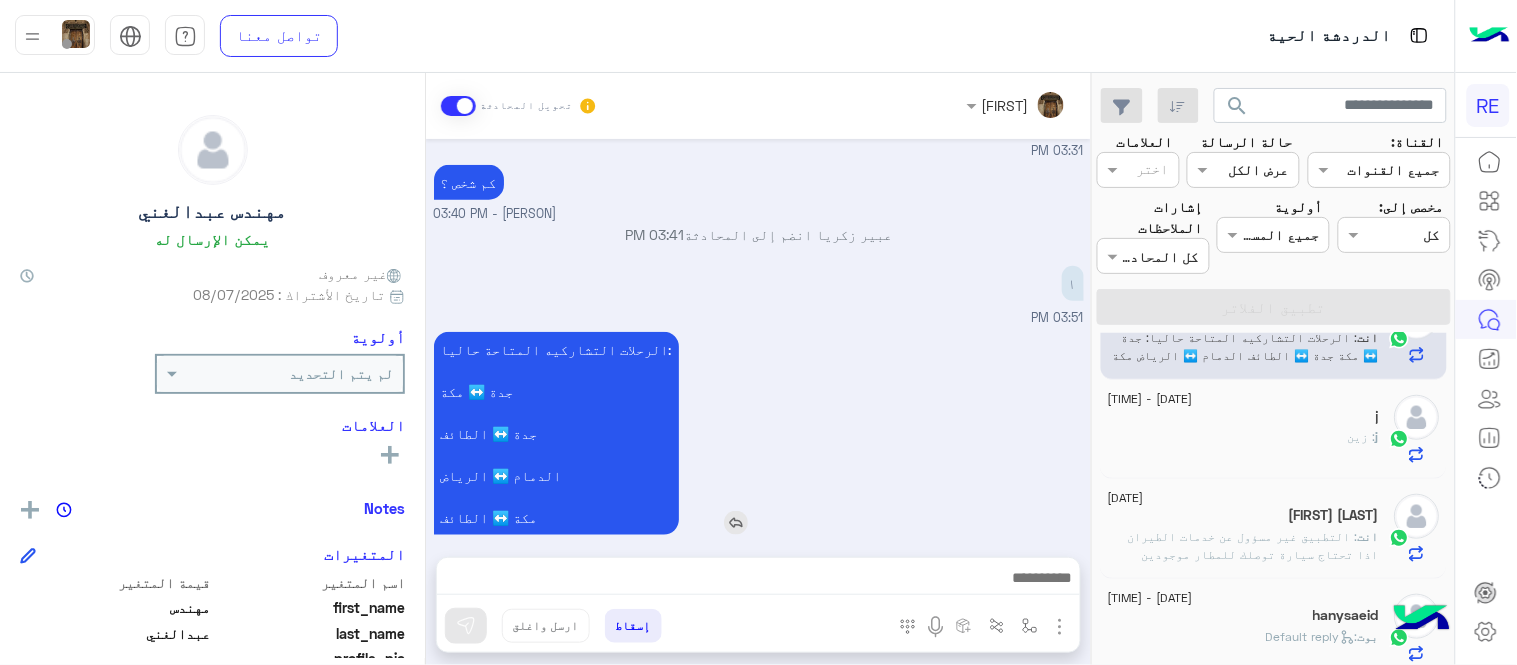 copy 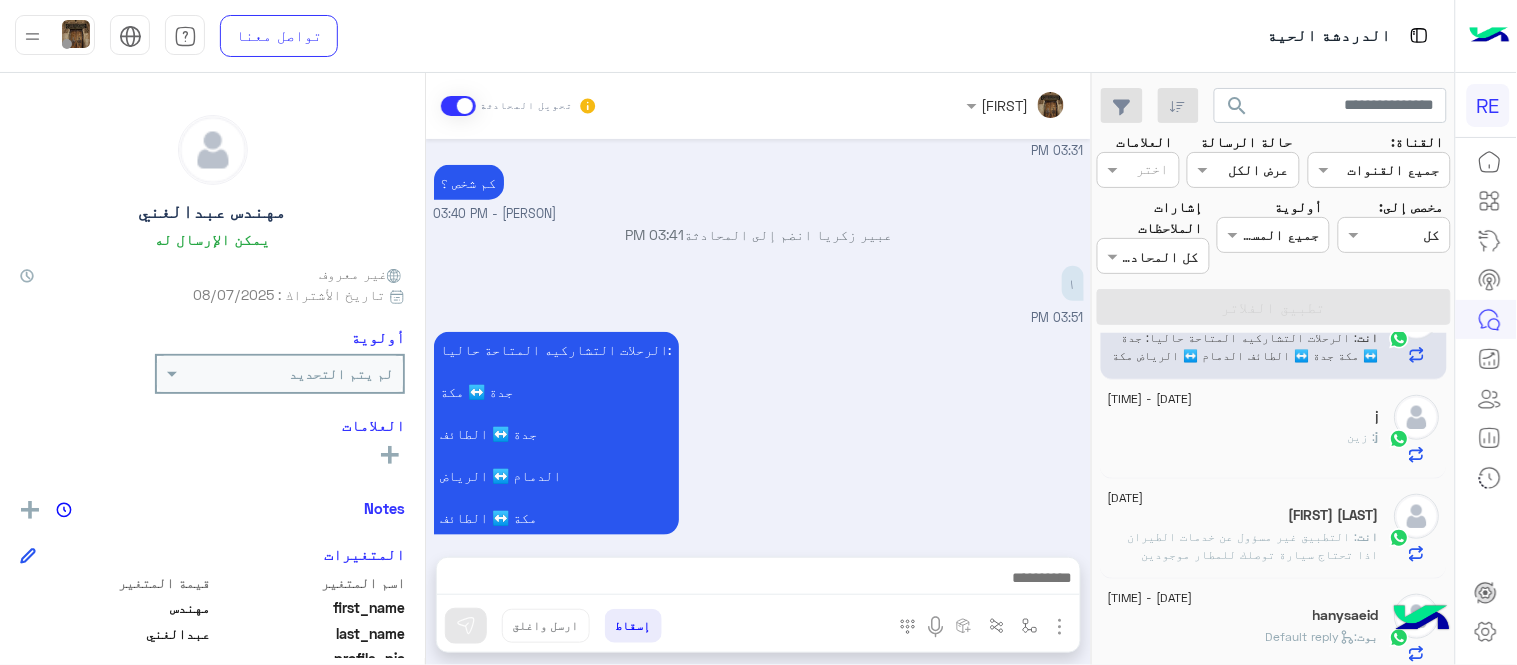 click on "hanysaeid" 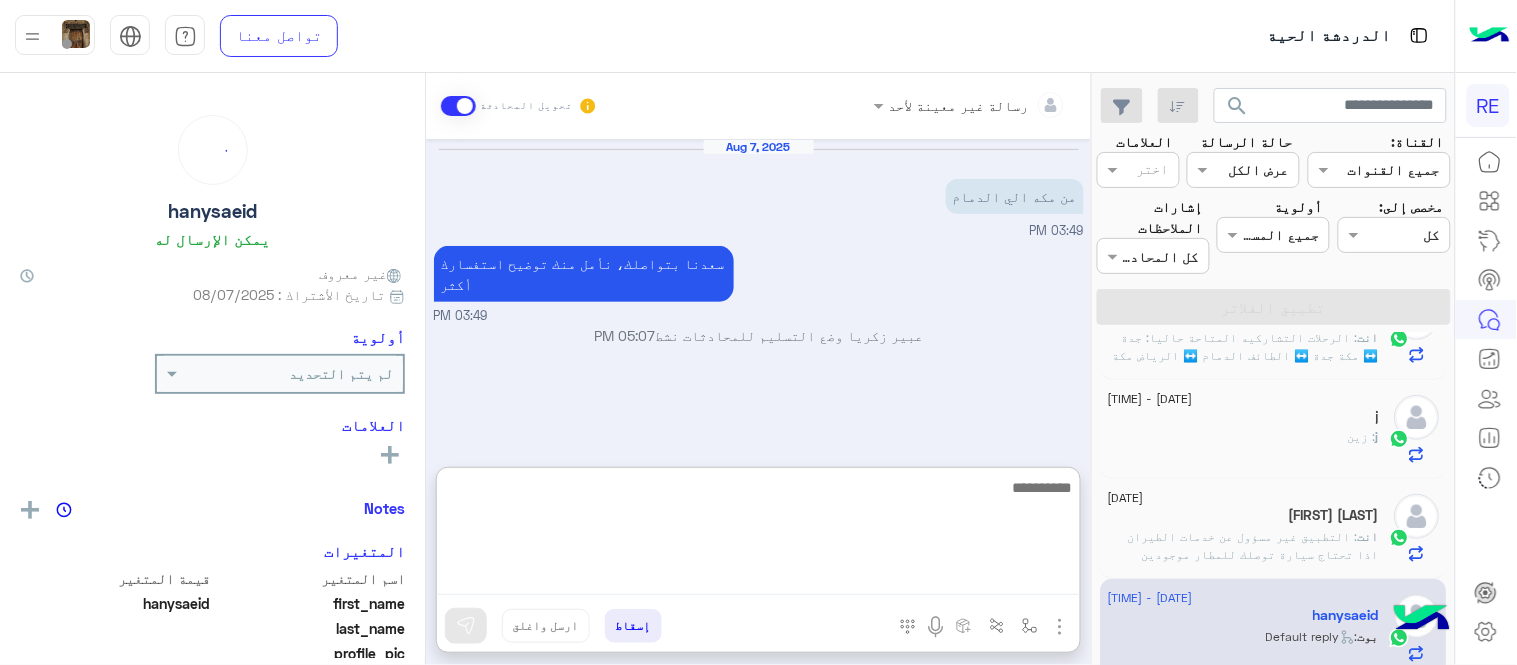 click at bounding box center [758, 535] 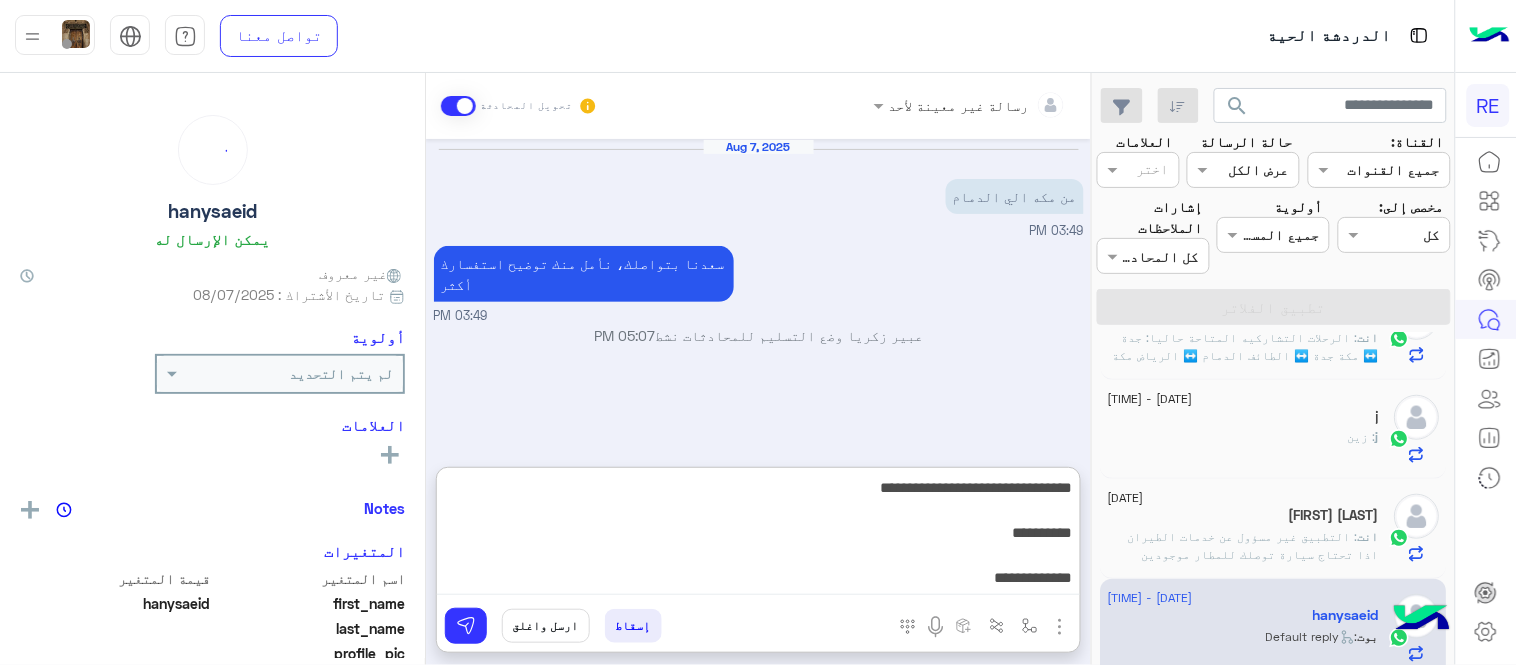 scroll, scrollTop: 128, scrollLeft: 0, axis: vertical 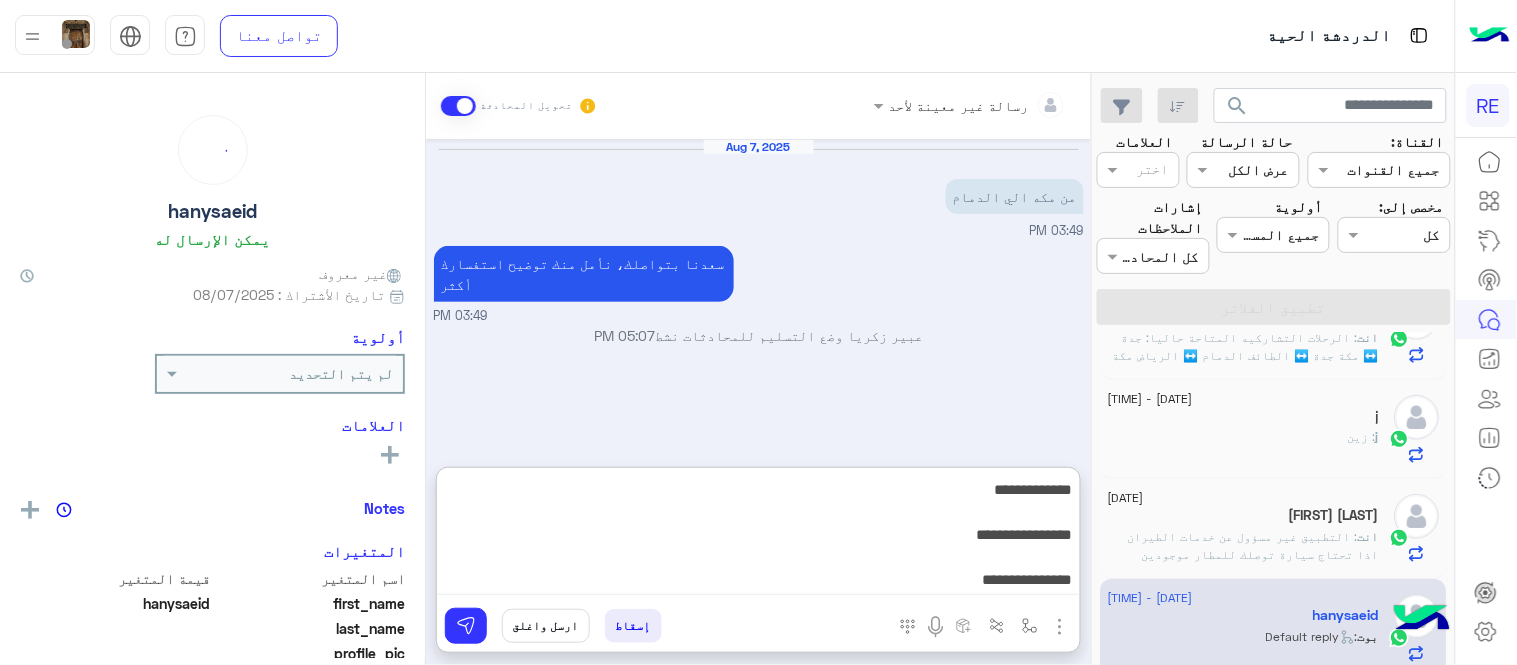 type 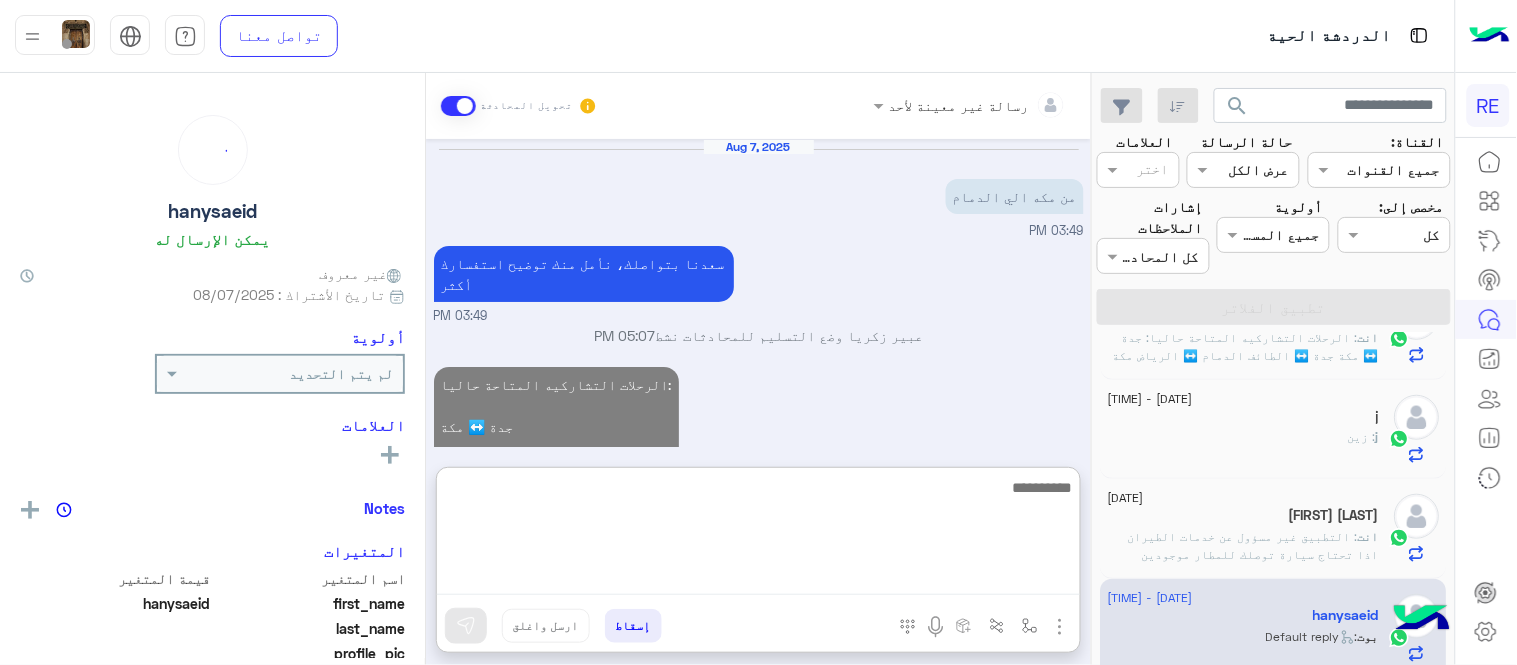 scroll, scrollTop: 0, scrollLeft: 0, axis: both 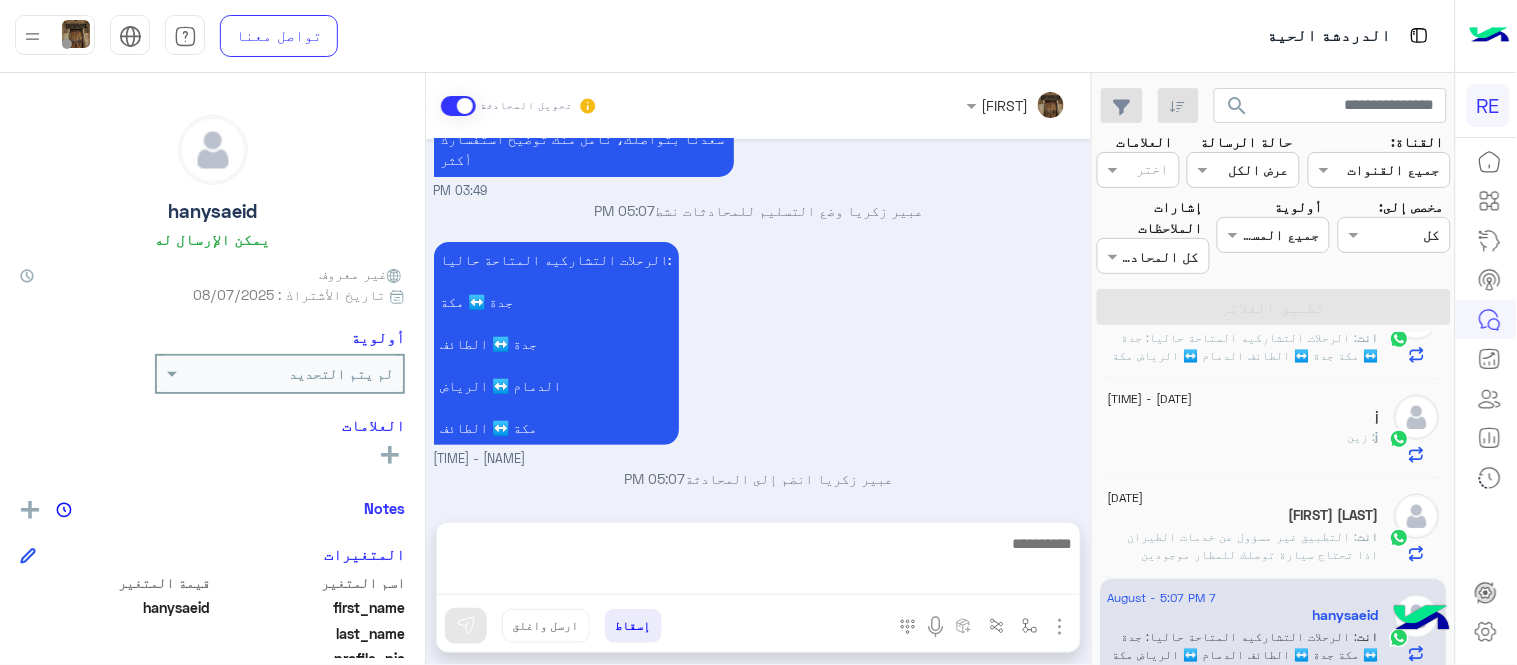 click on "الرحلات التشاركيه المتاحة حاليا: جدة ↔️ مكة جدة ↔️ الطائف الدمام ↔️ الرياض مكة ↔️ الطائف  [PERSON] -  [TIME]" at bounding box center (759, 353) 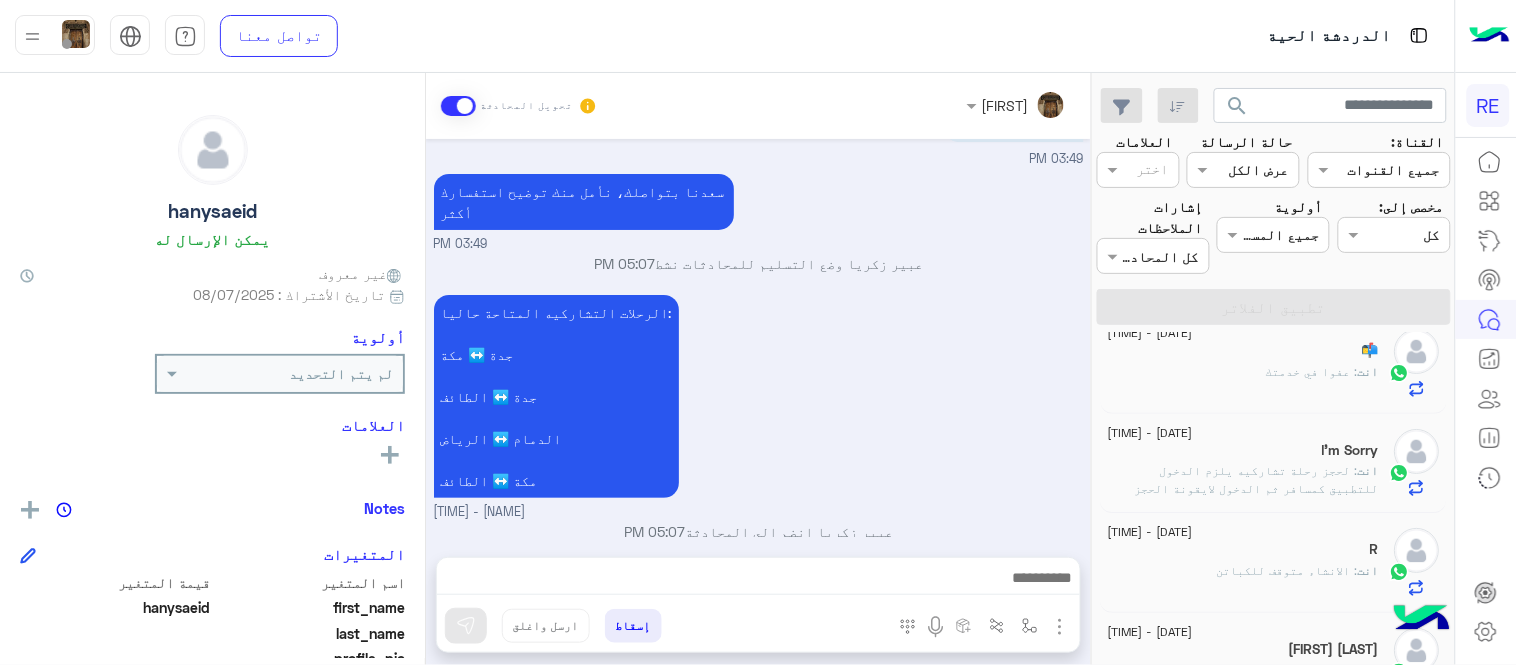scroll, scrollTop: 0, scrollLeft: 0, axis: both 